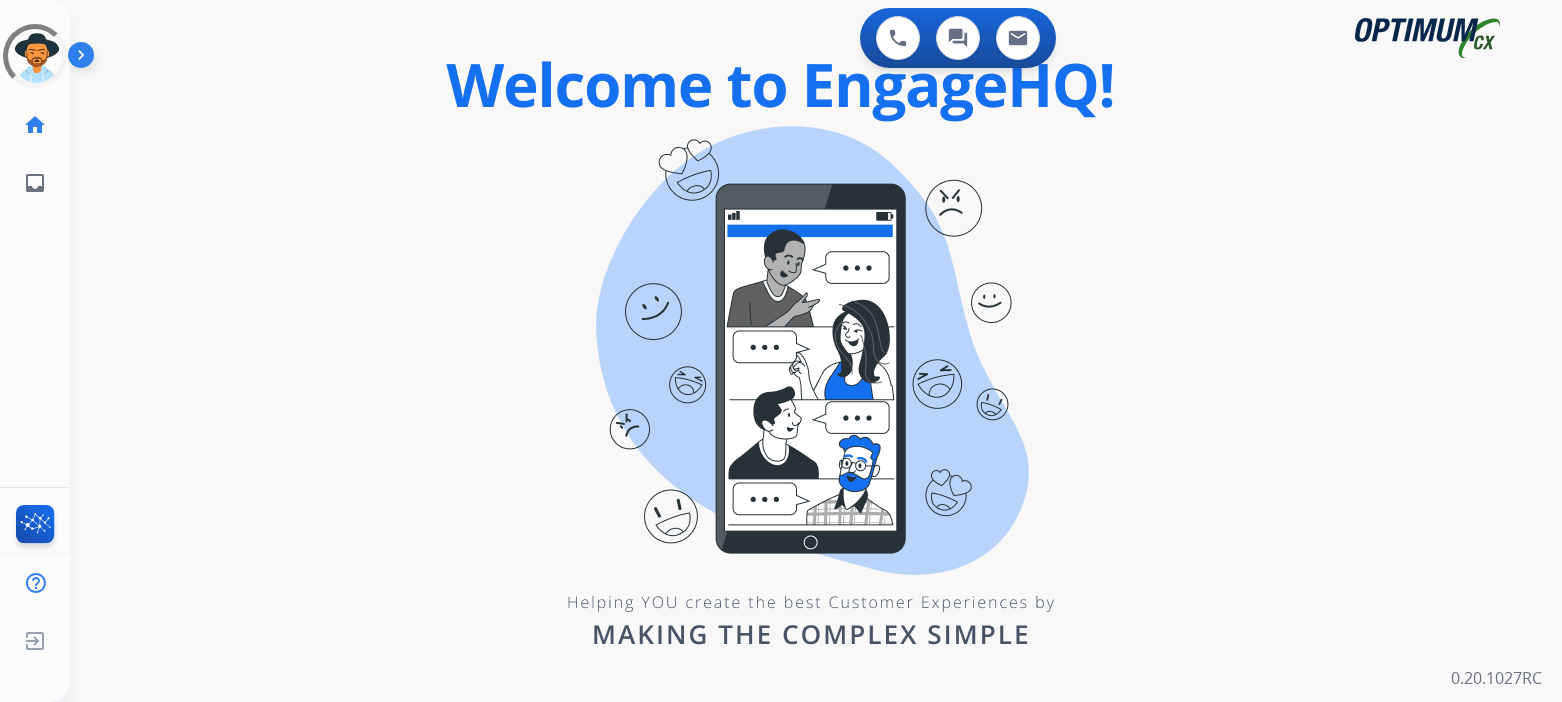 scroll, scrollTop: 0, scrollLeft: 0, axis: both 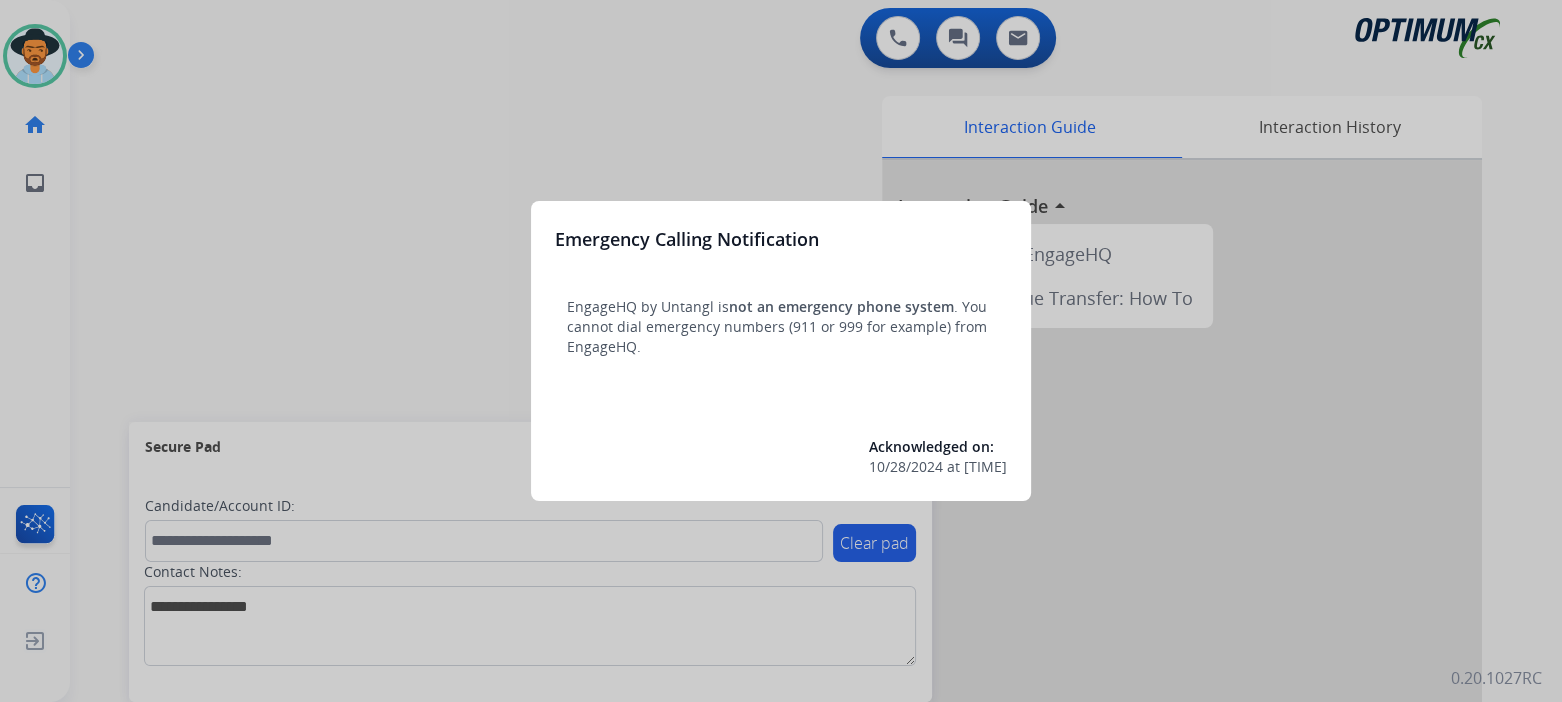 click at bounding box center (781, 351) 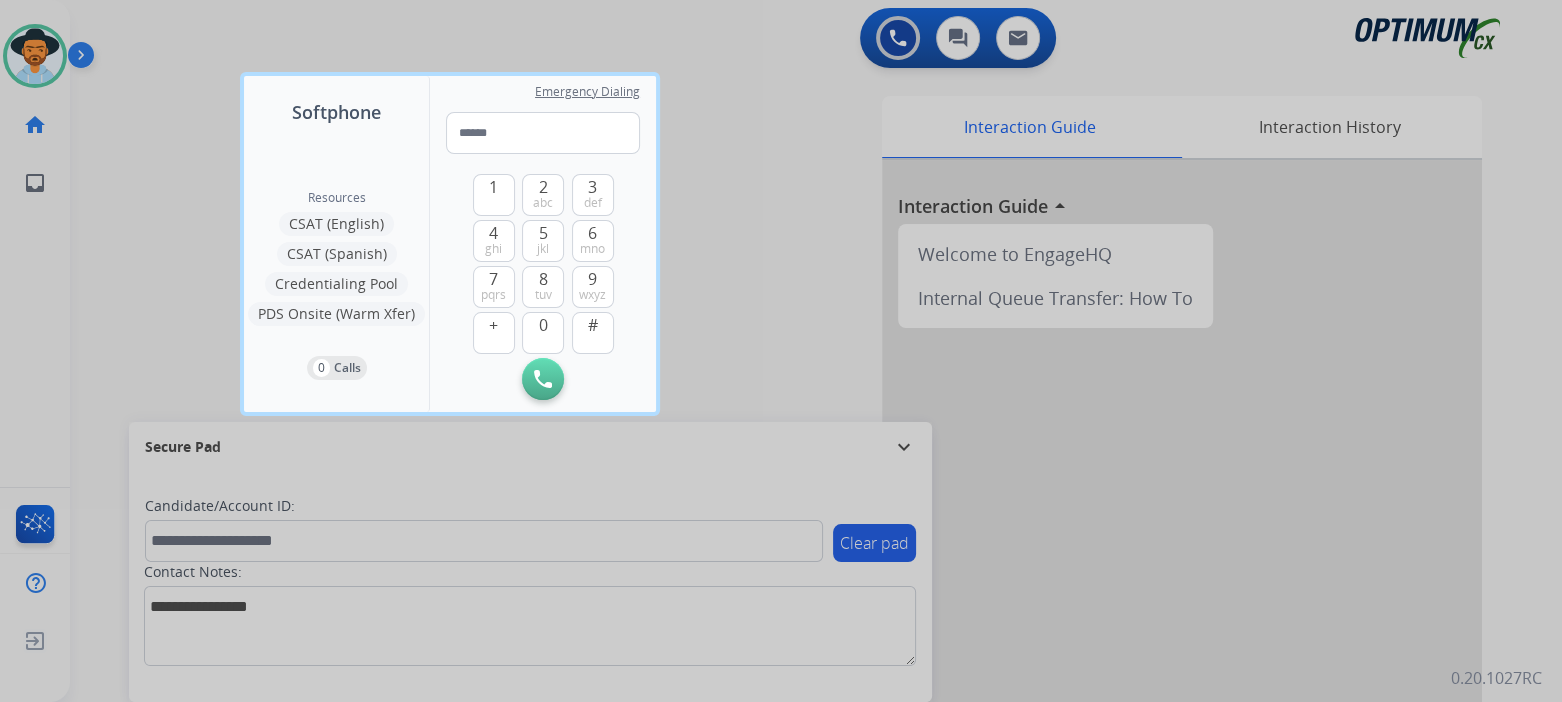 click at bounding box center [781, 351] 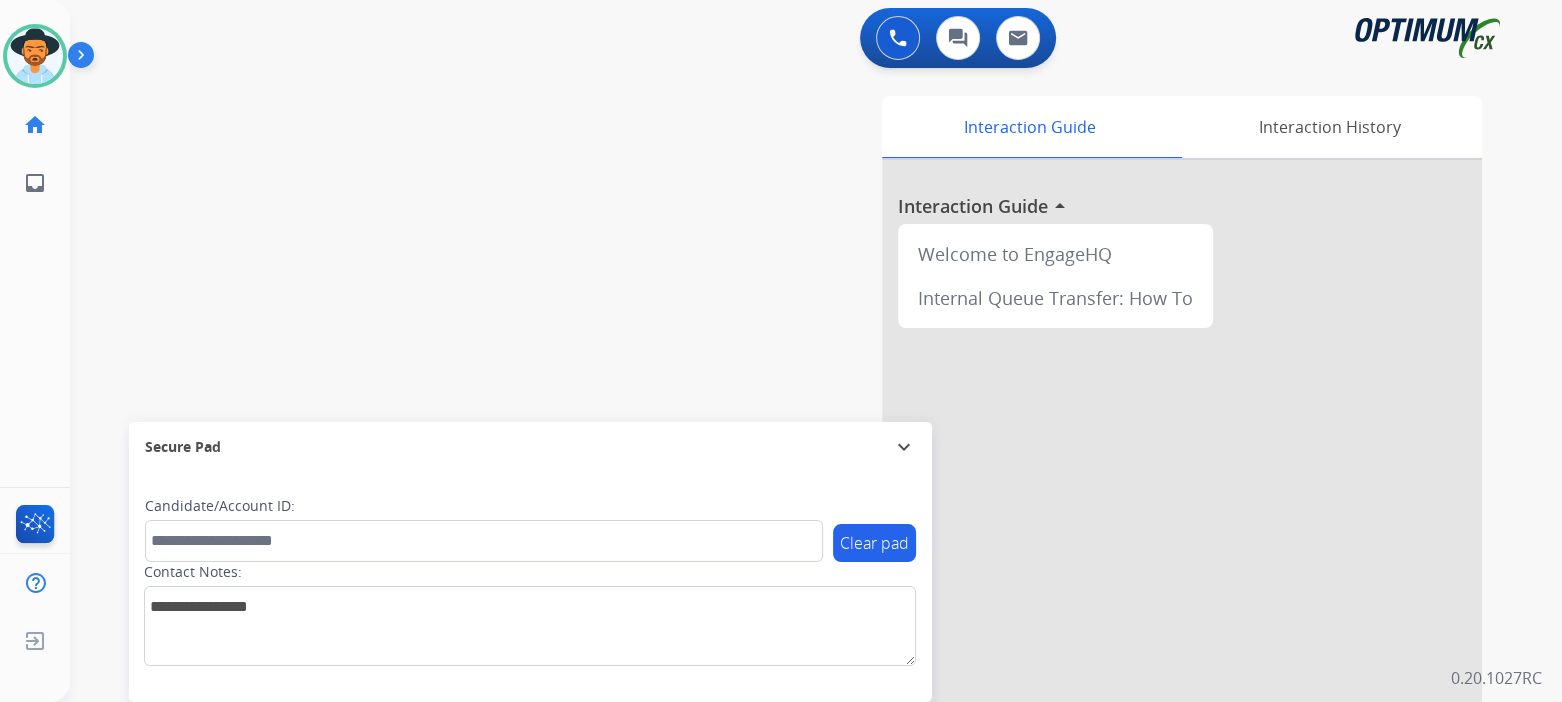 click on "expand_more" at bounding box center [904, 447] 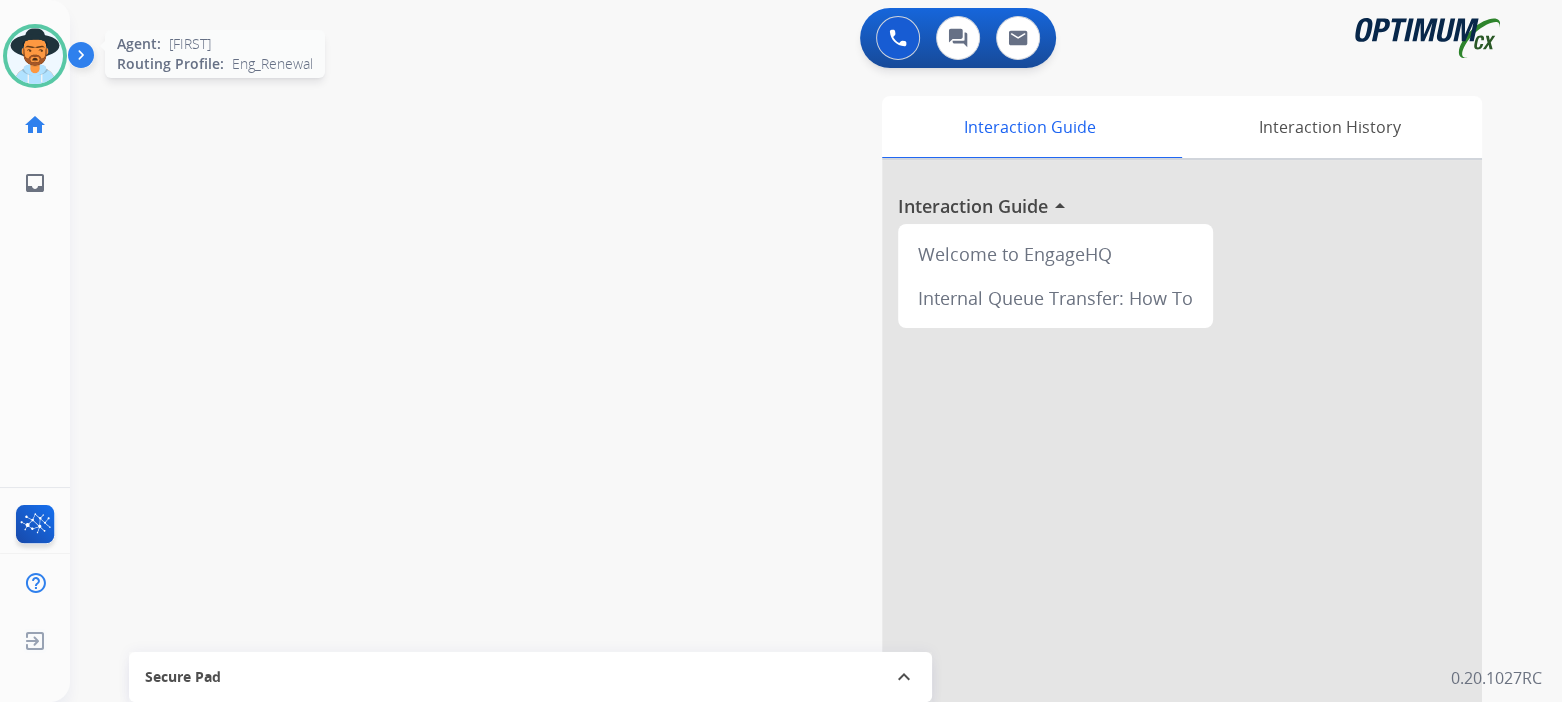 click at bounding box center (35, 56) 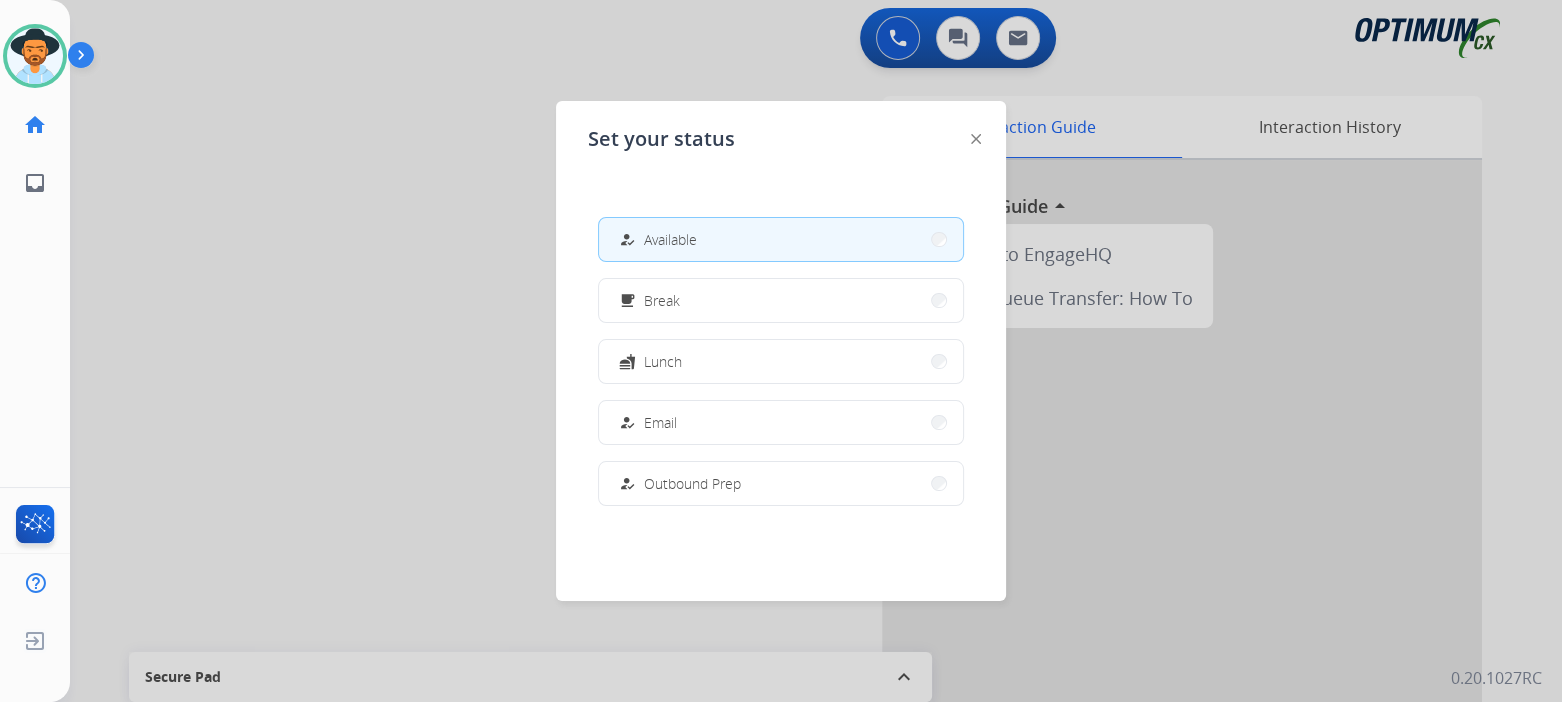 click at bounding box center [781, 351] 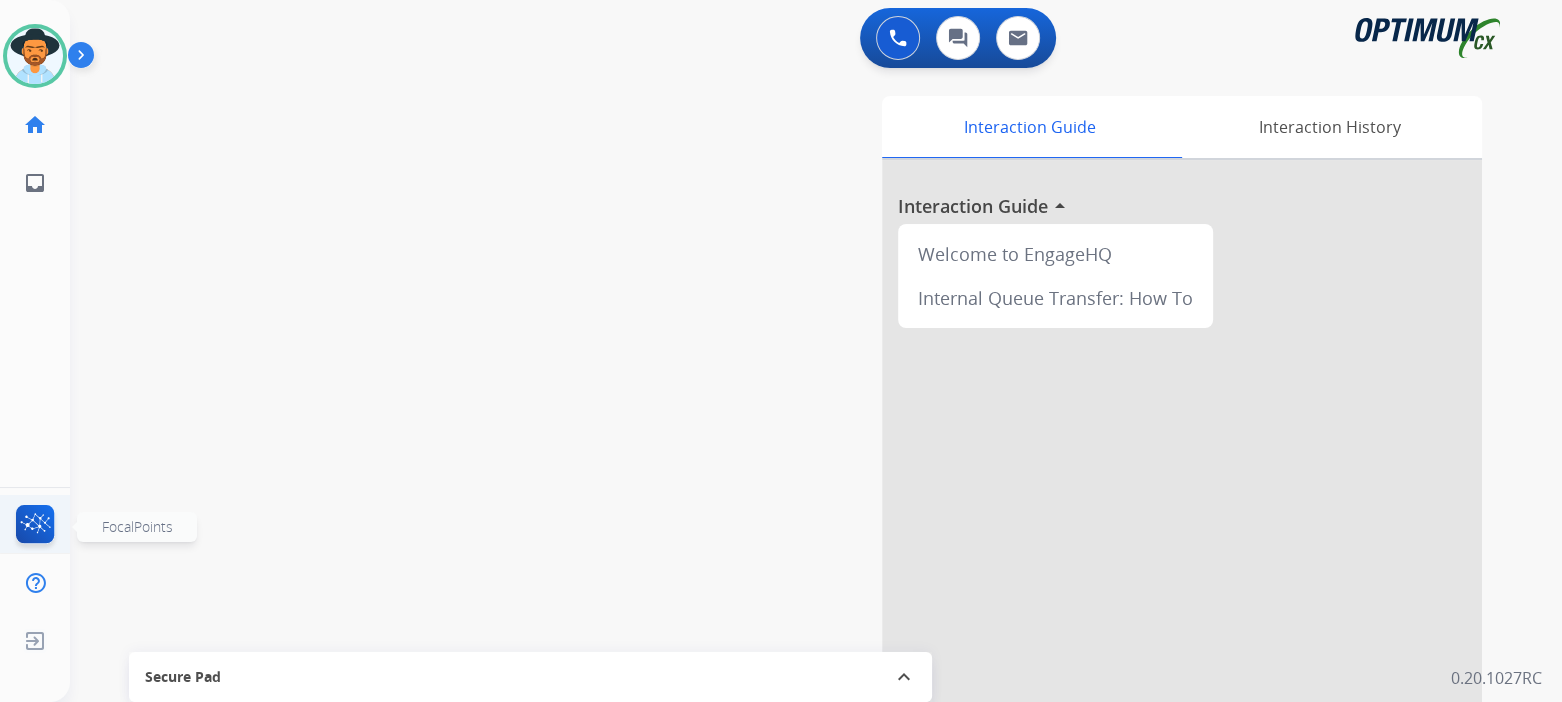 click 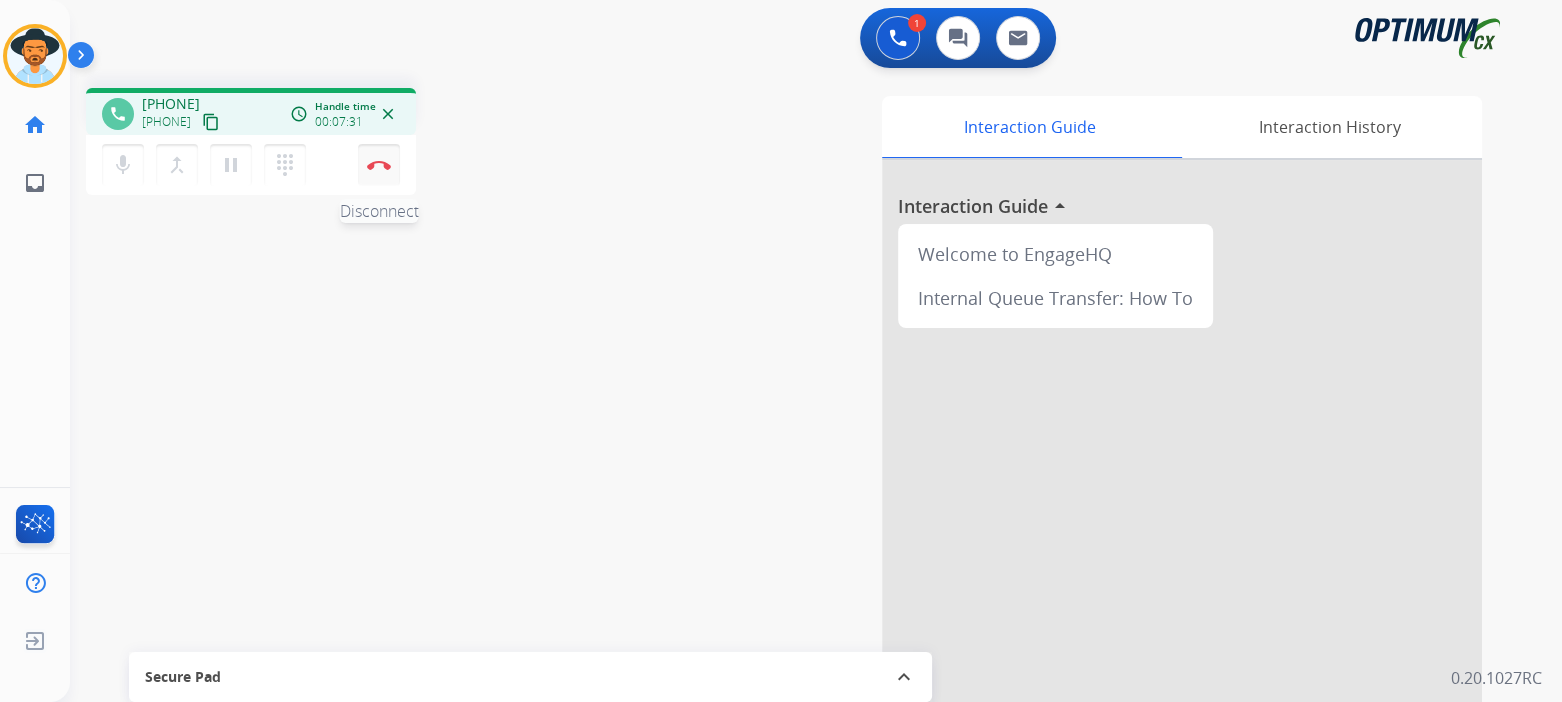 click at bounding box center (379, 165) 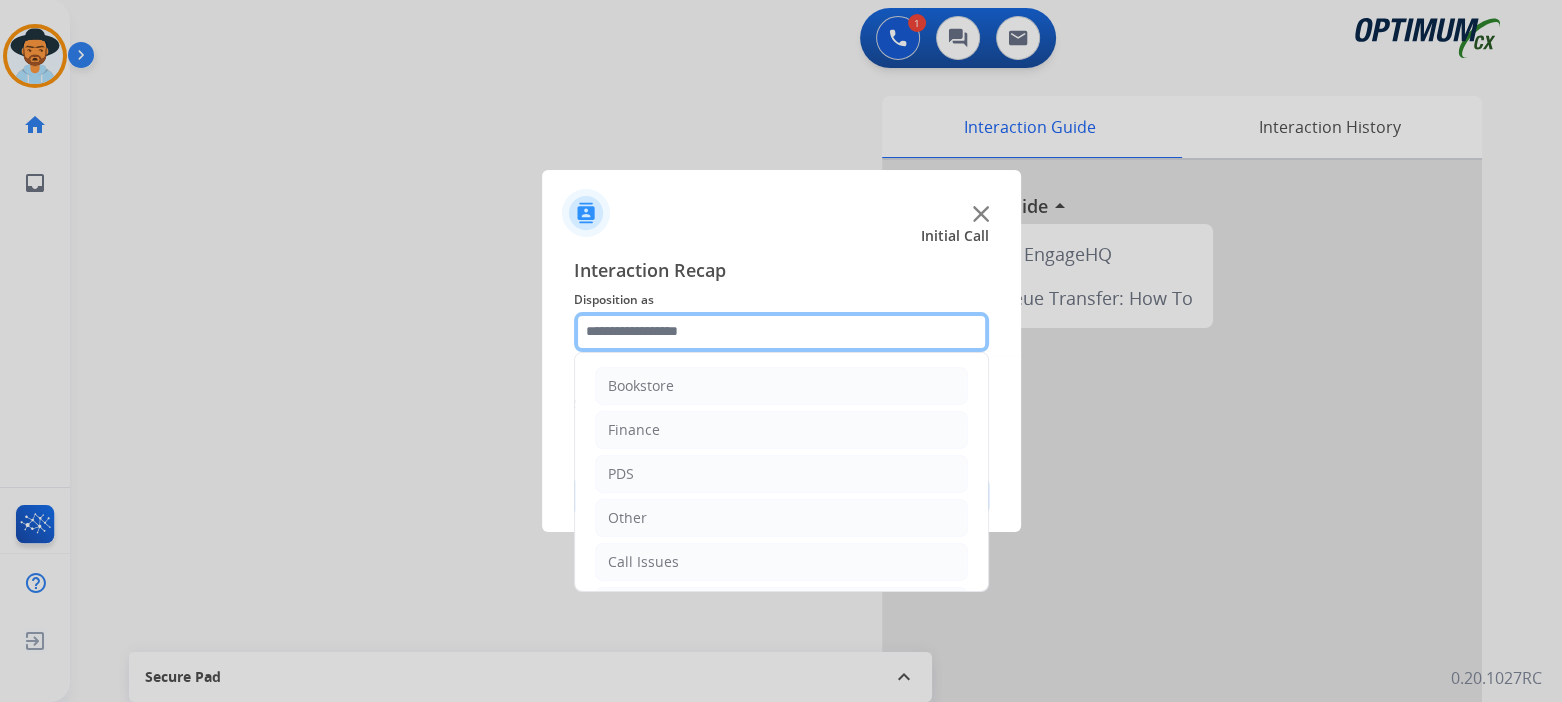 click 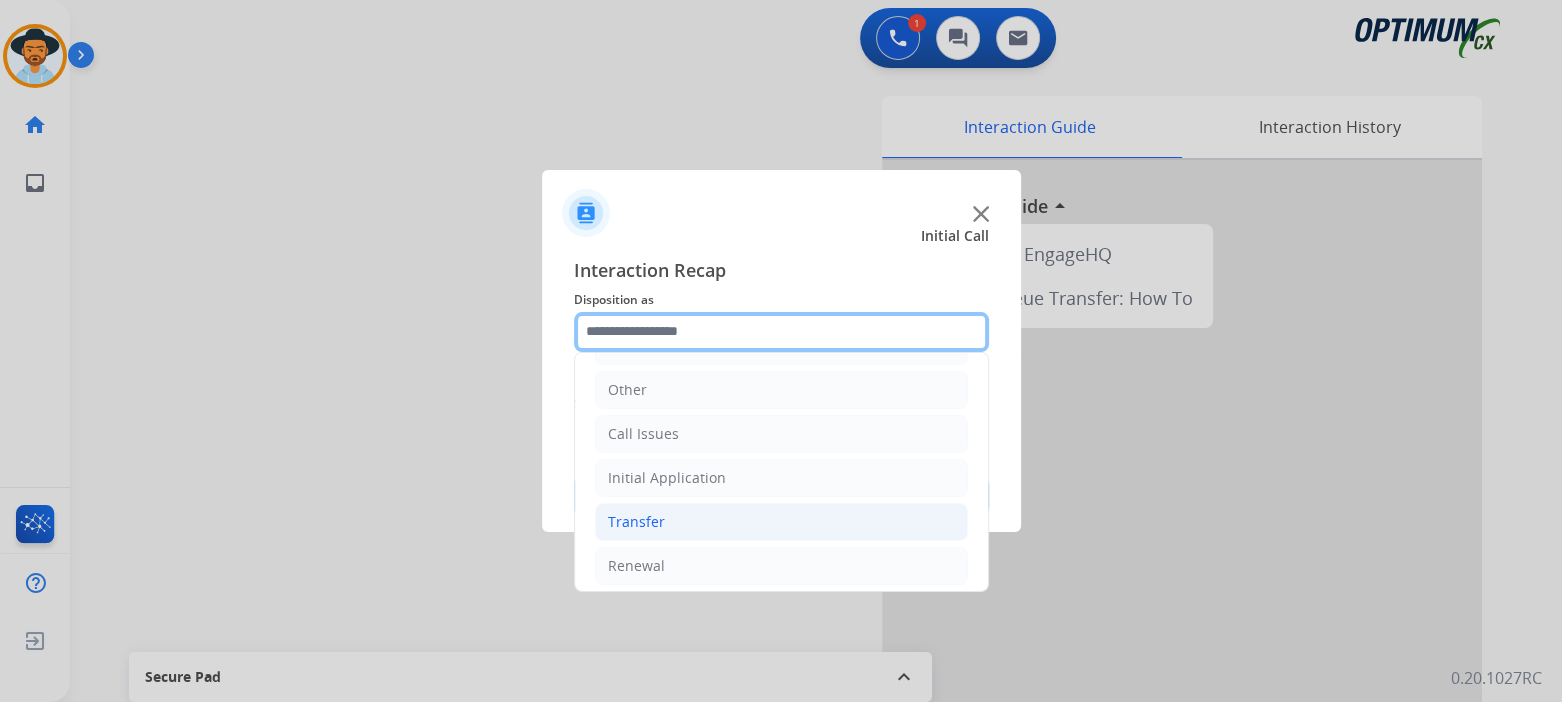 scroll, scrollTop: 132, scrollLeft: 0, axis: vertical 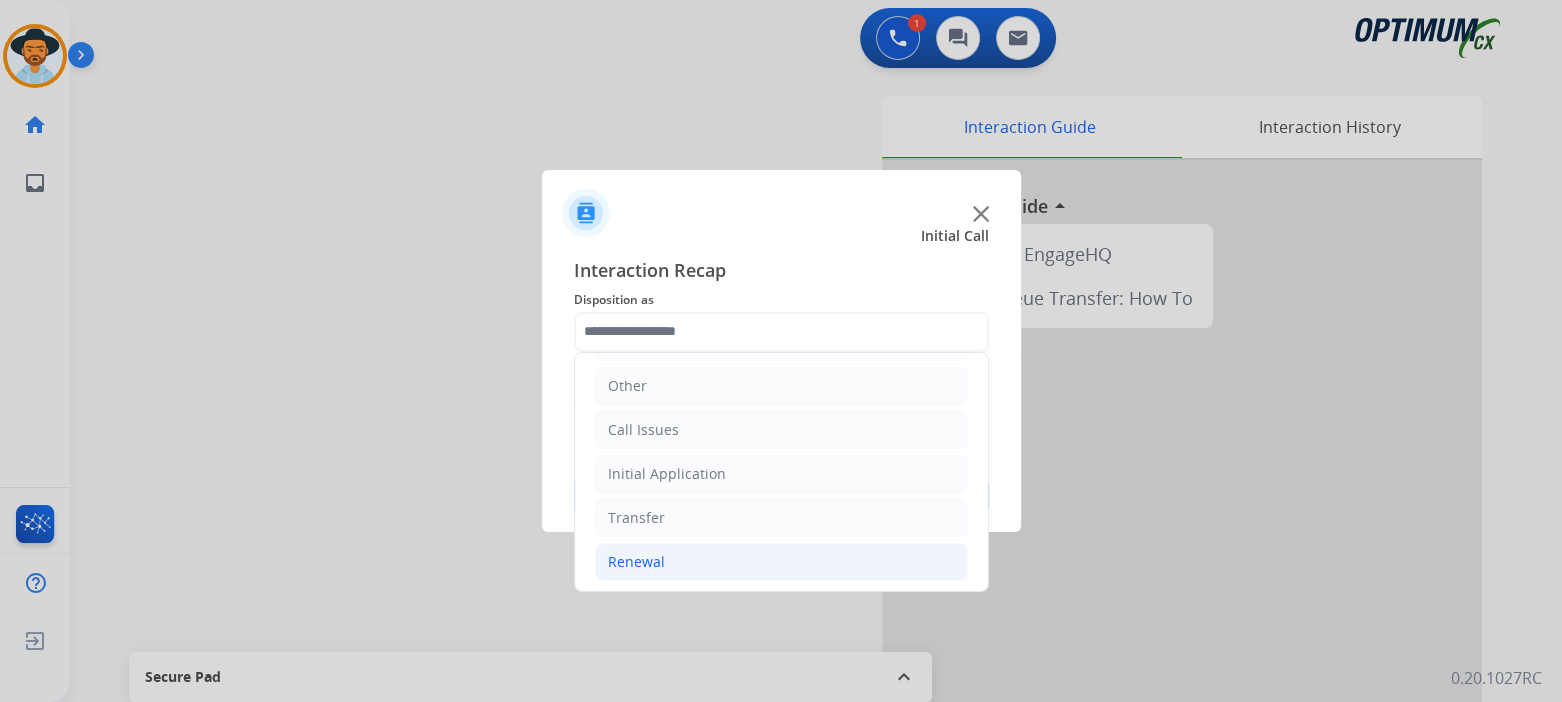 click on "Renewal" 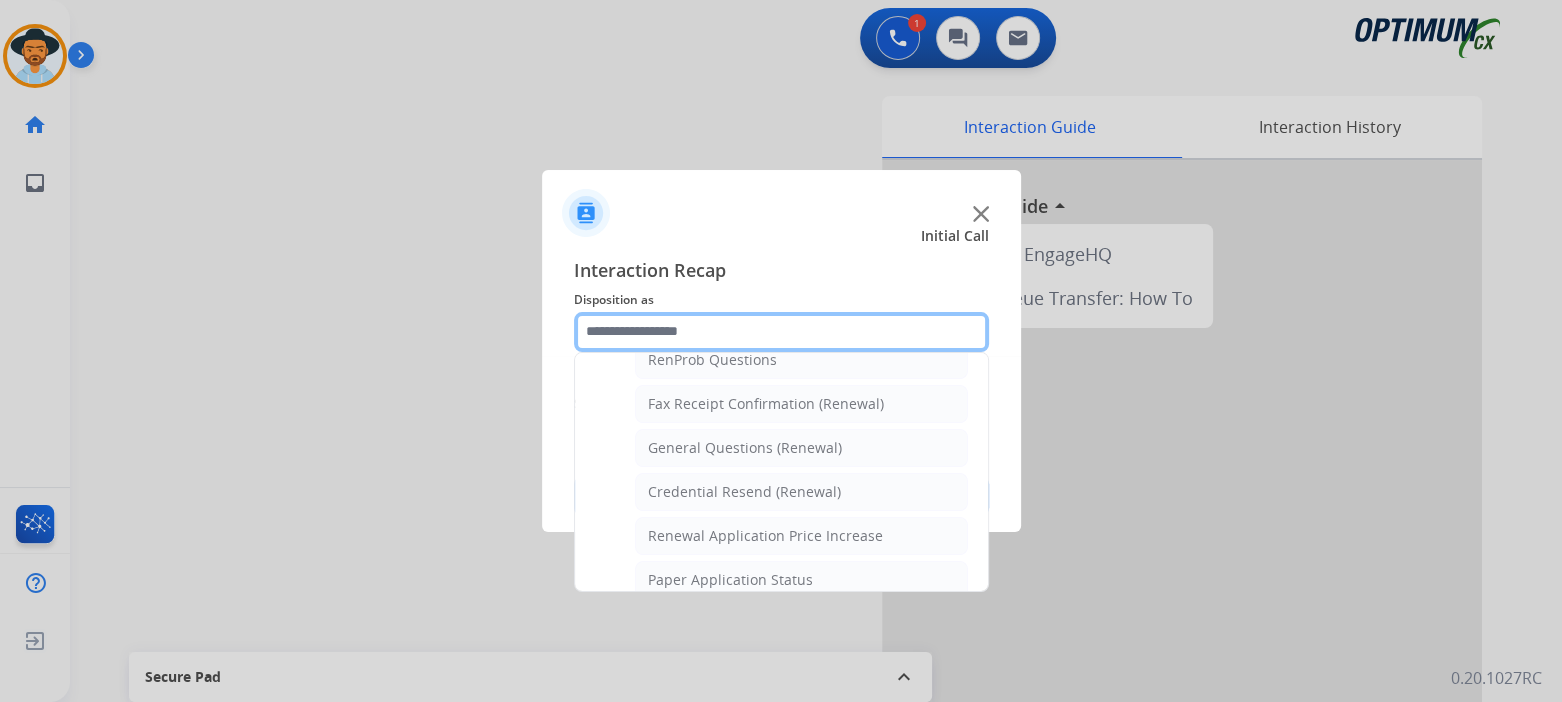 scroll, scrollTop: 531, scrollLeft: 0, axis: vertical 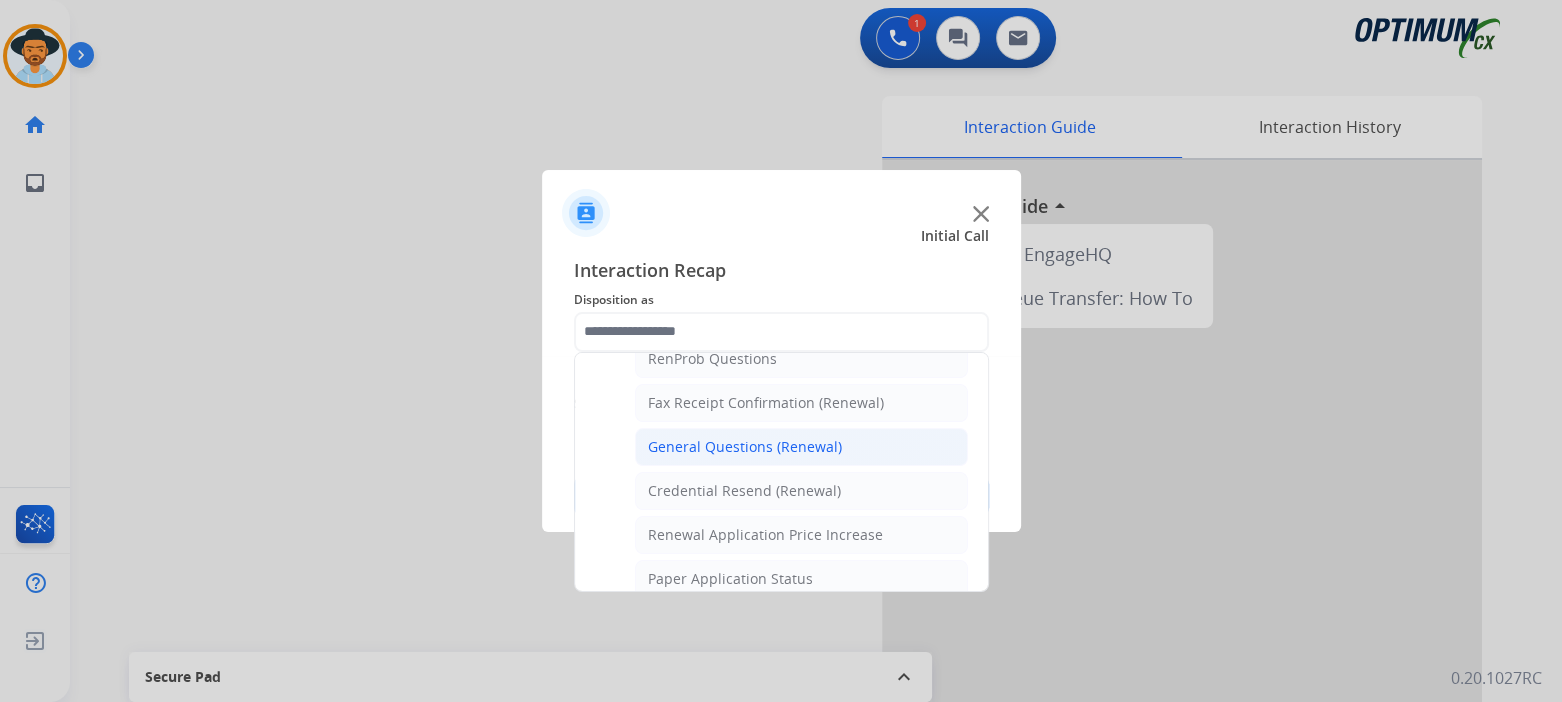 click on "General Questions (Renewal)" 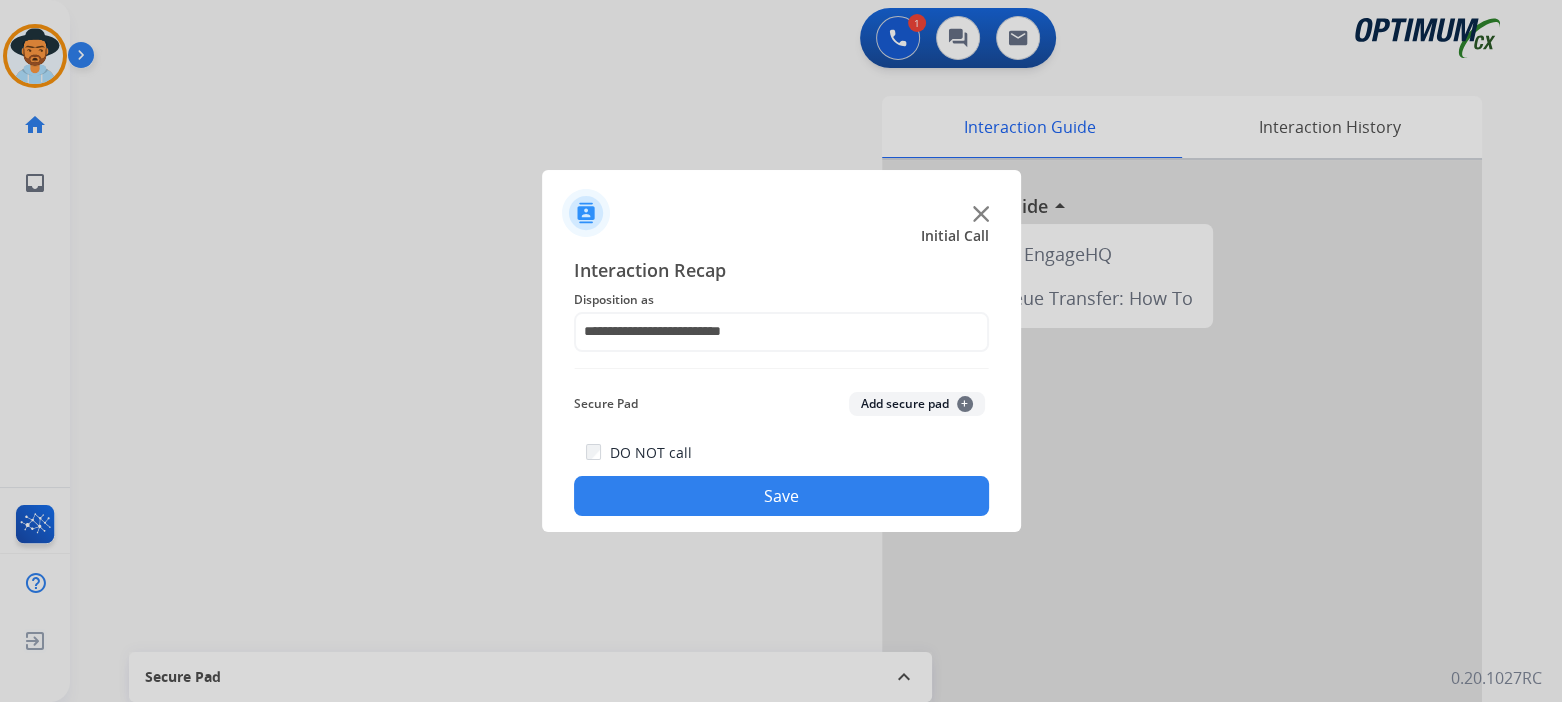 drag, startPoint x: 851, startPoint y: 478, endPoint x: 856, endPoint y: 494, distance: 16.763054 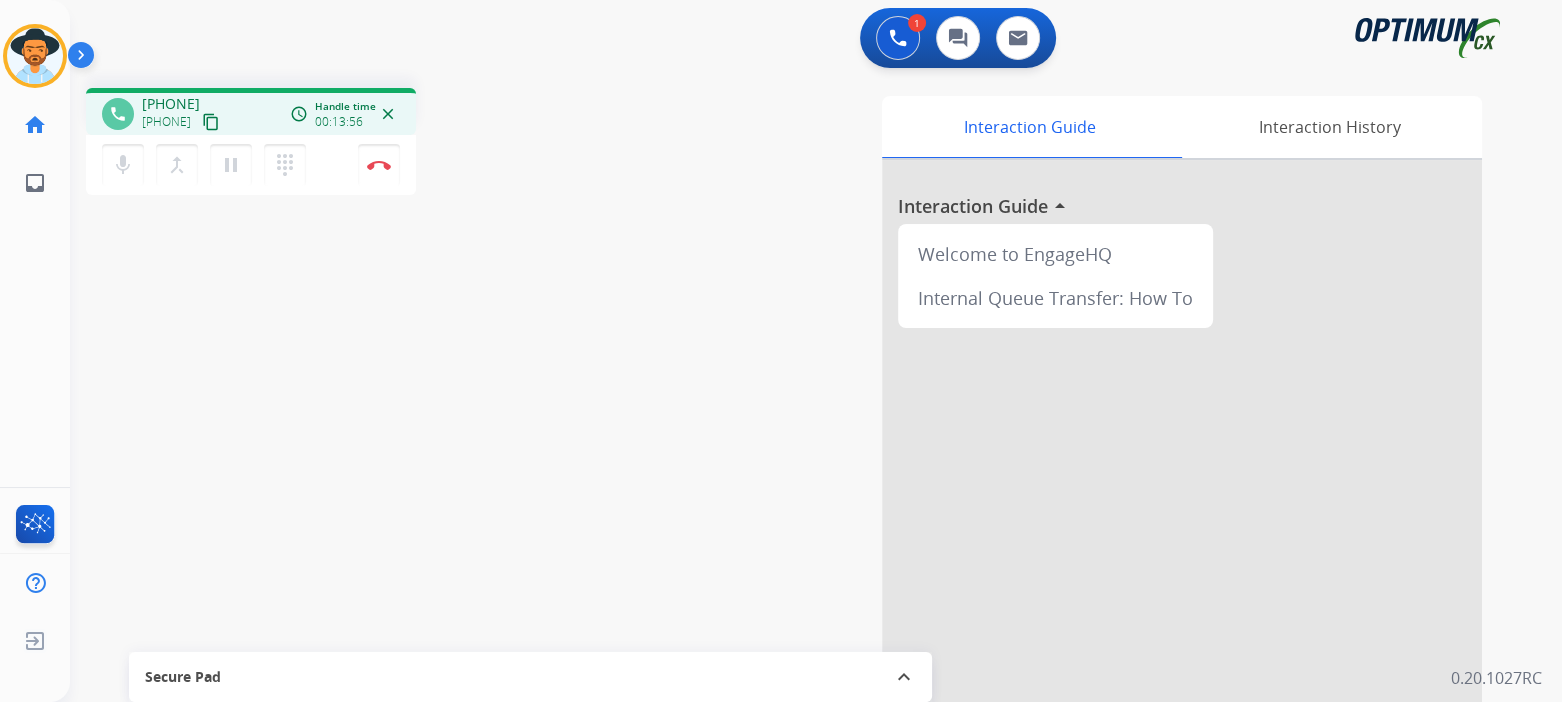 drag, startPoint x: 376, startPoint y: 164, endPoint x: 452, endPoint y: 177, distance: 77.10383 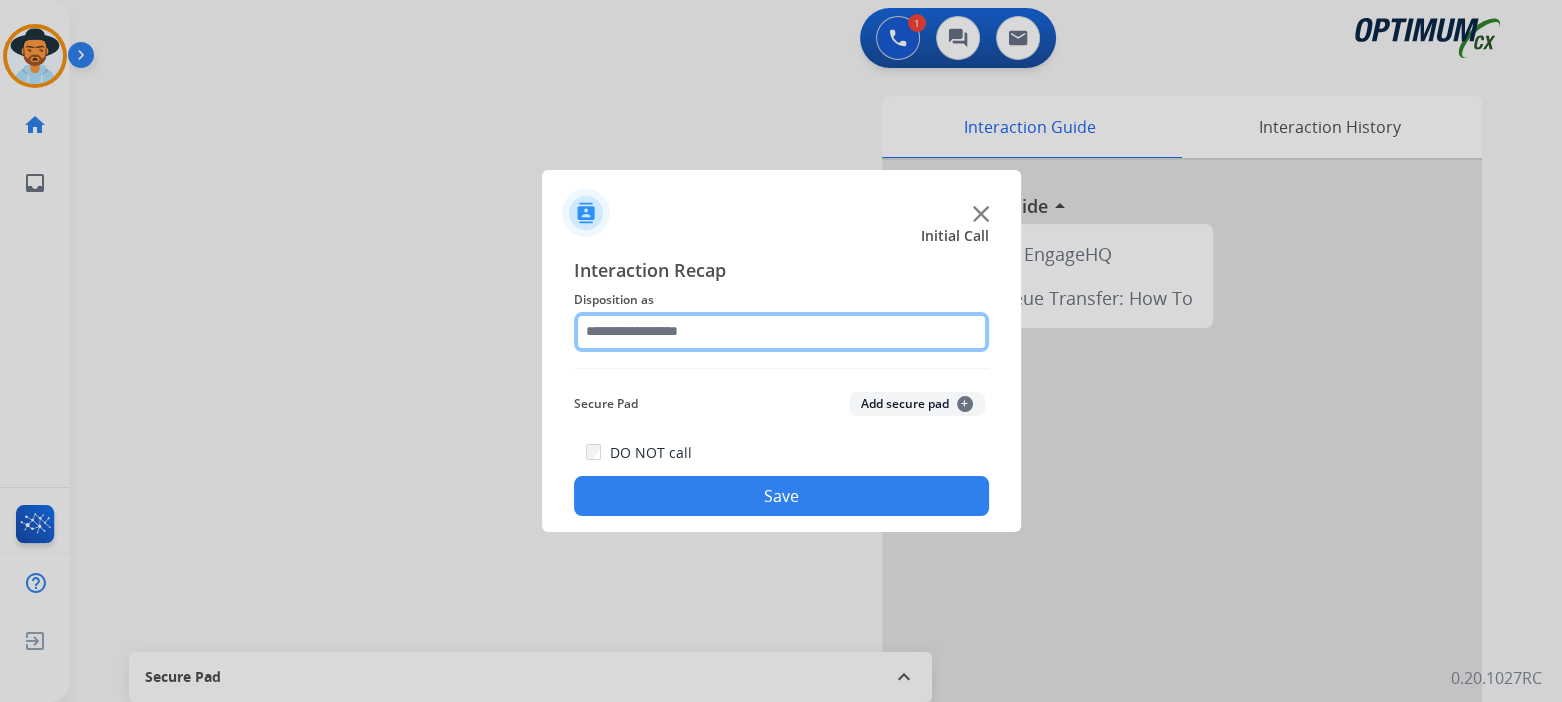 click 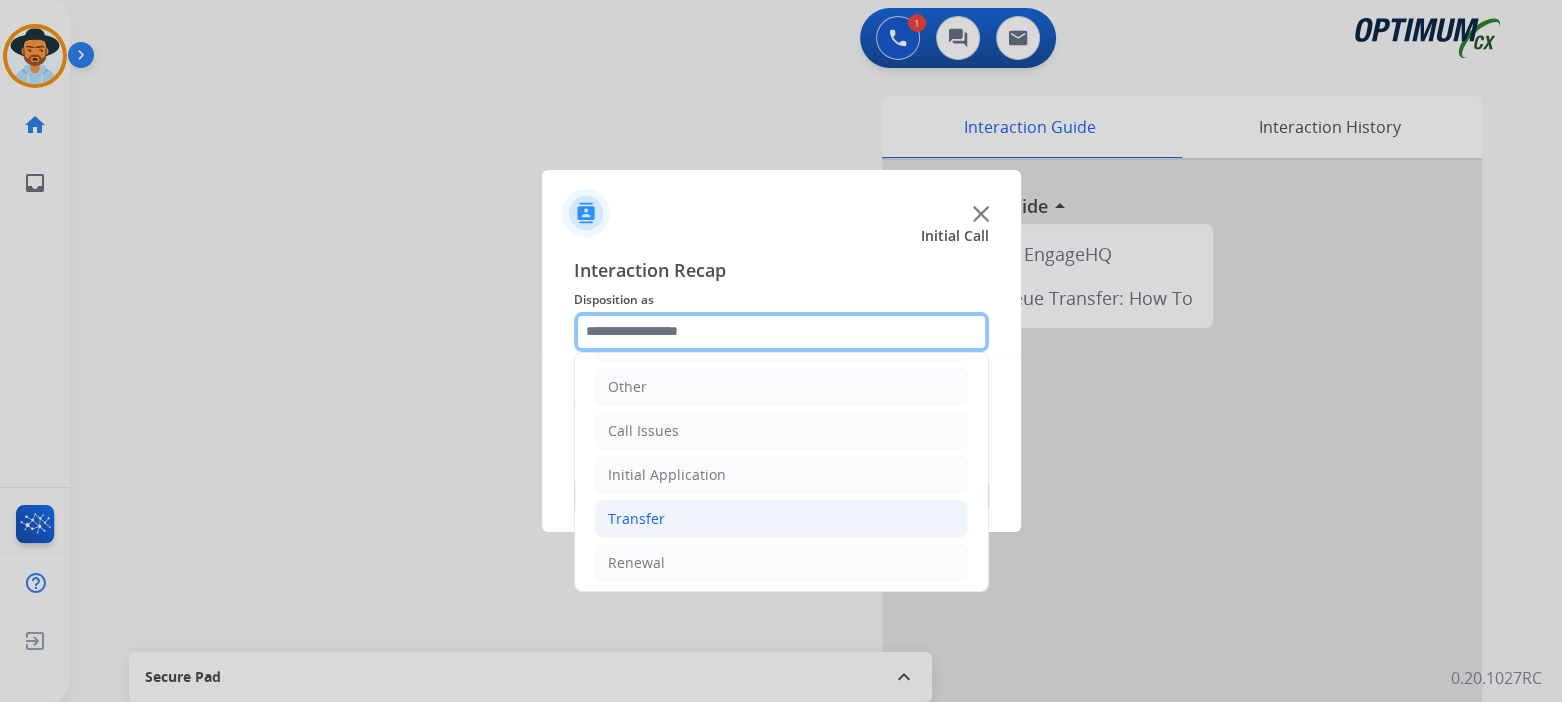 scroll, scrollTop: 132, scrollLeft: 0, axis: vertical 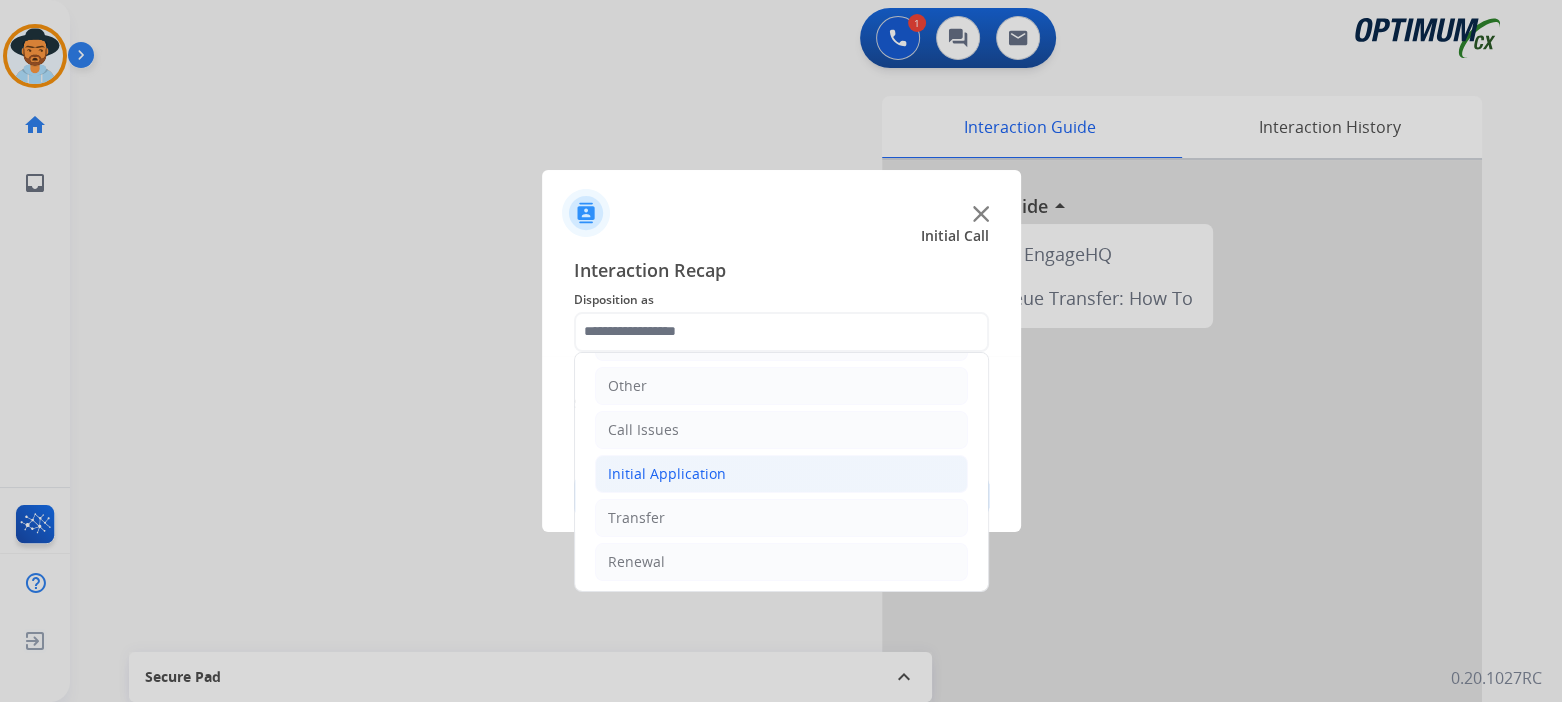 click on "Initial Application" 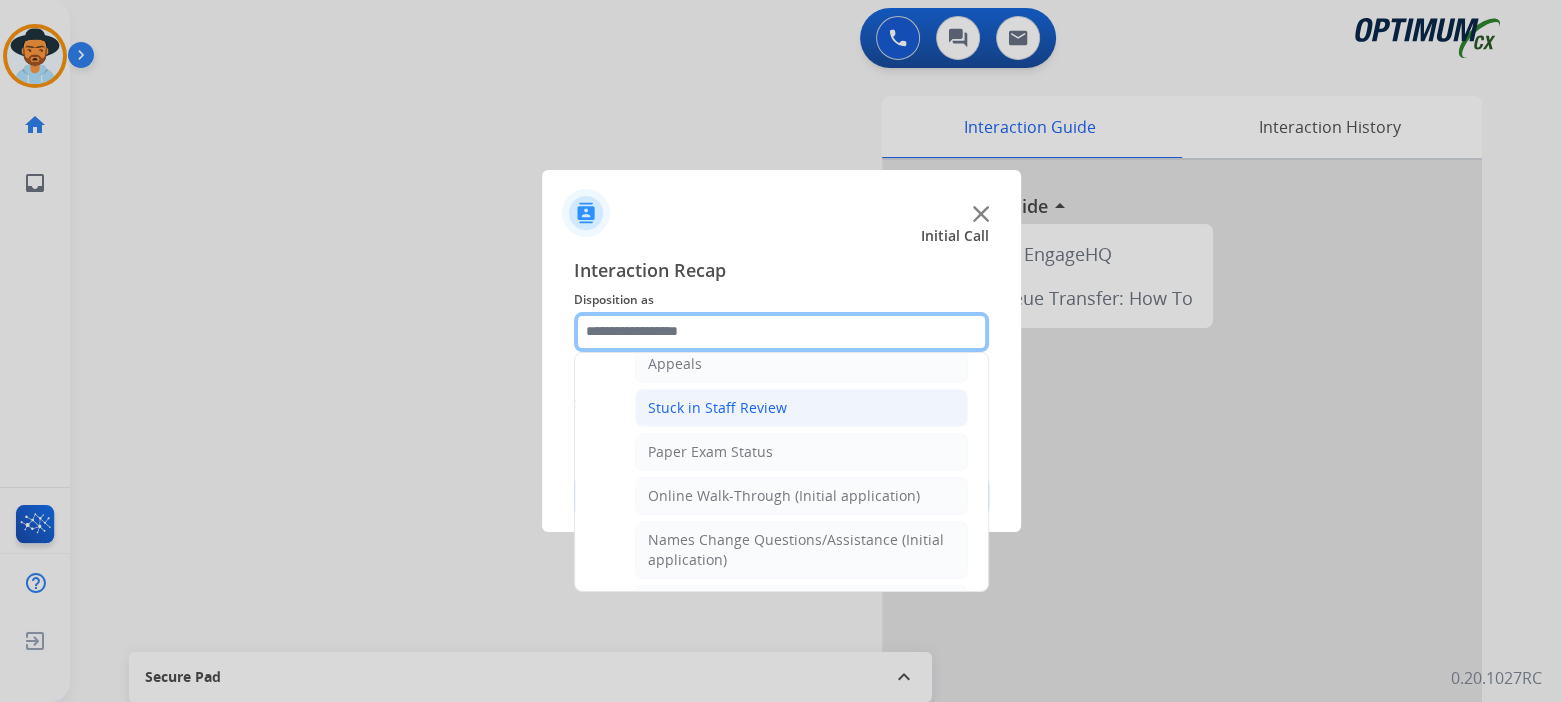 scroll, scrollTop: 331, scrollLeft: 0, axis: vertical 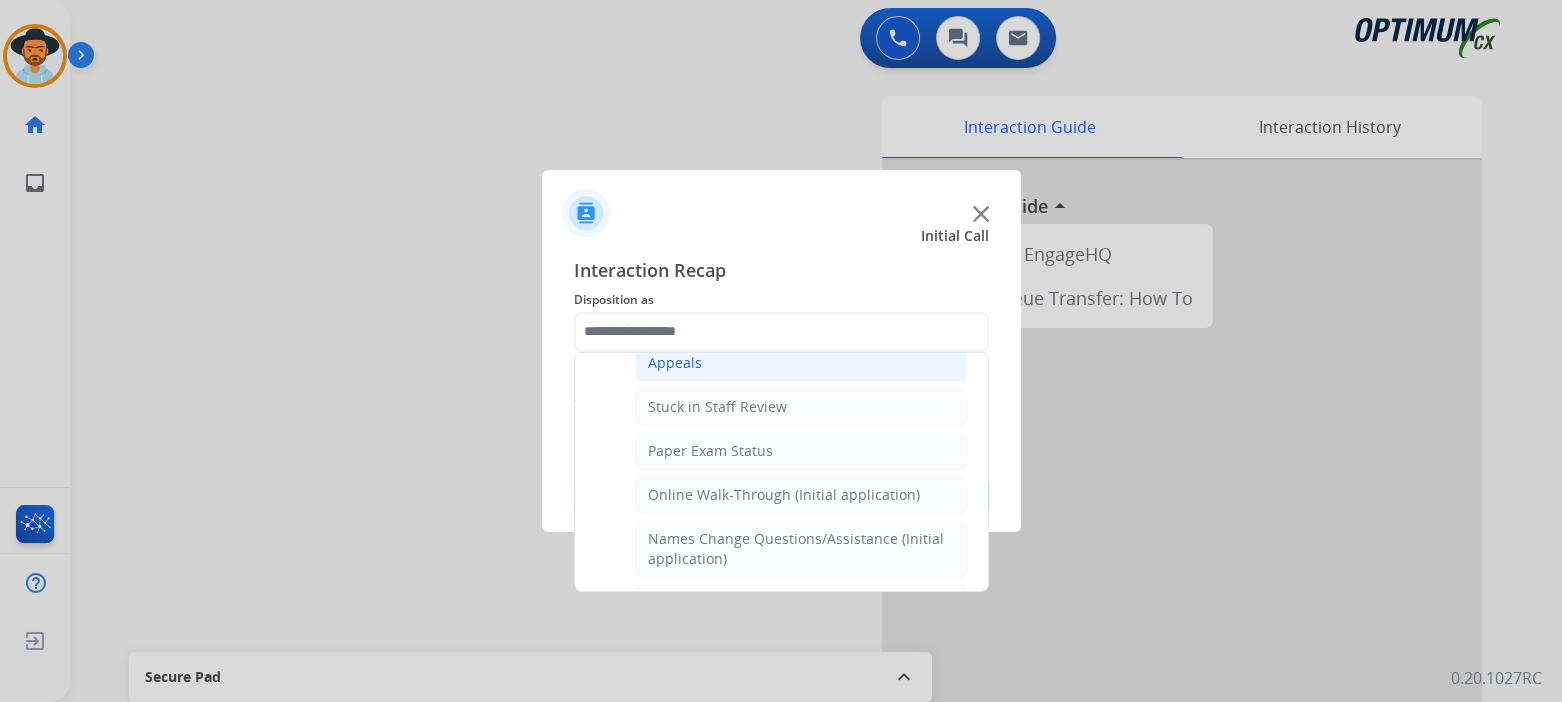 click on "Appeals" 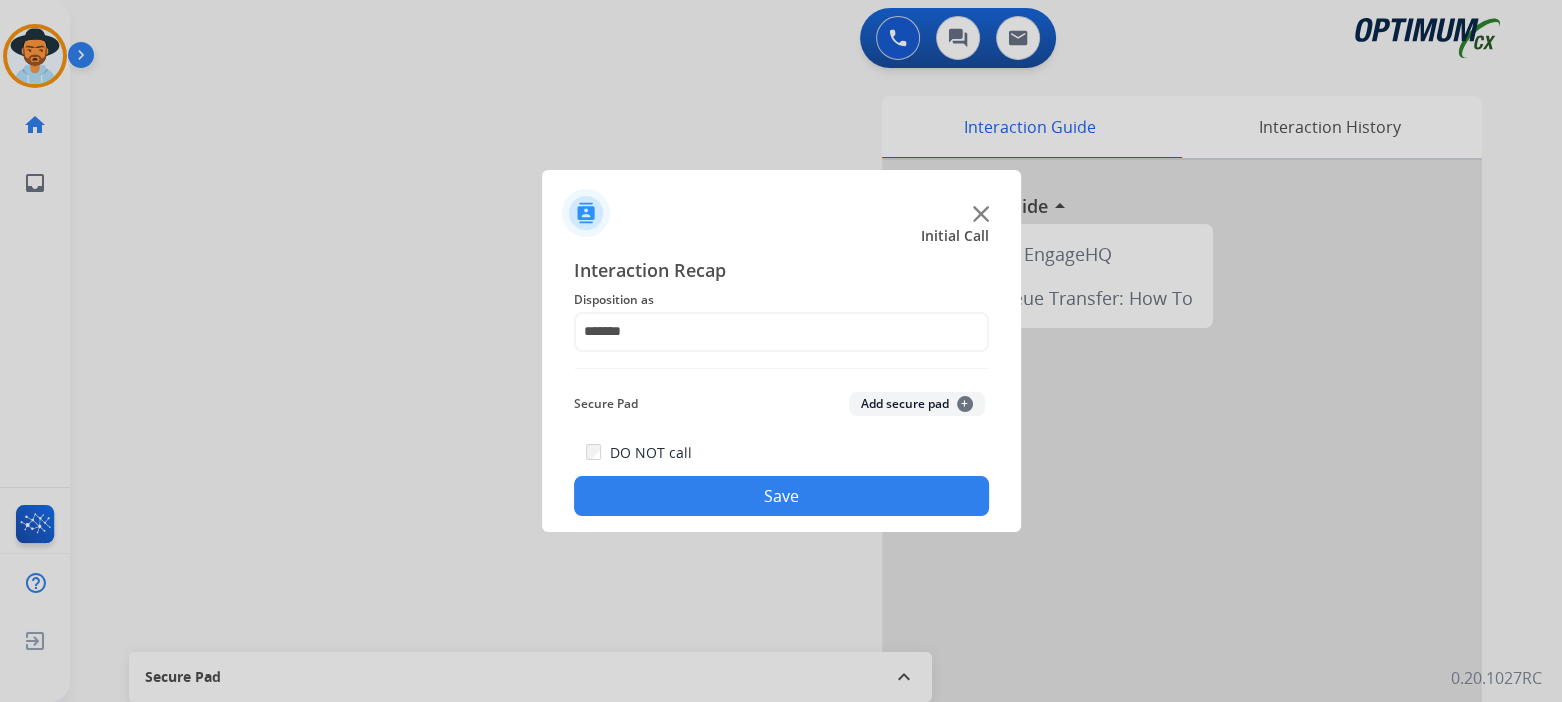 click on "Save" 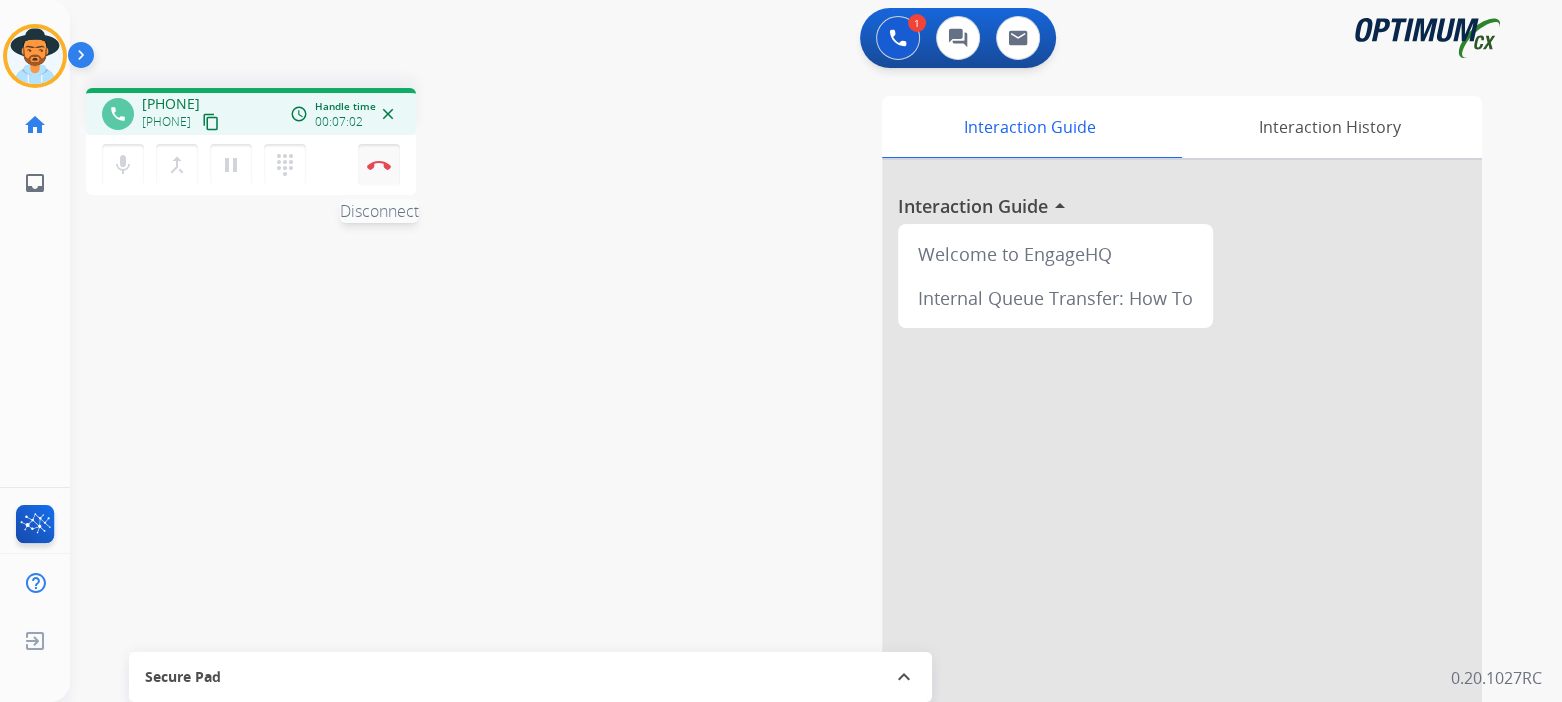 click at bounding box center [379, 165] 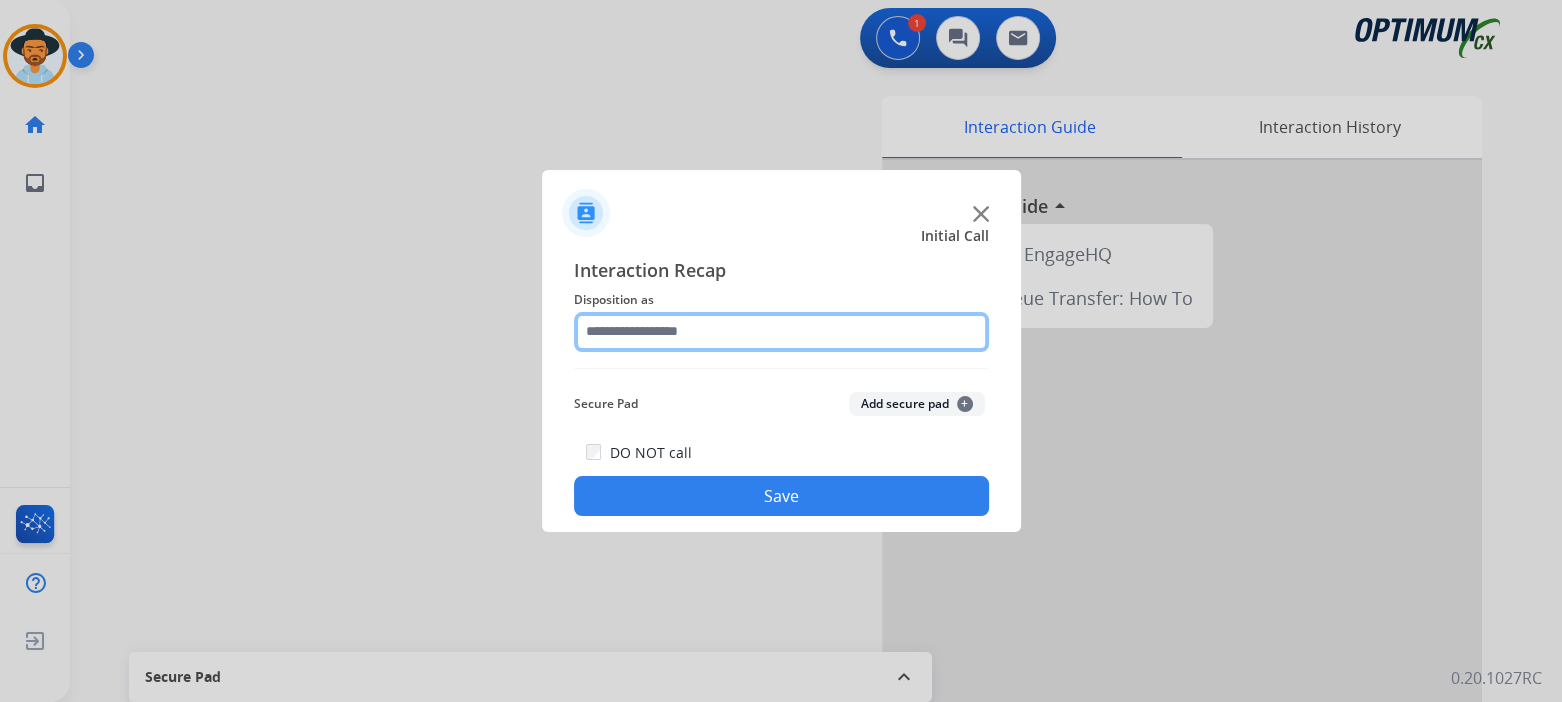 click 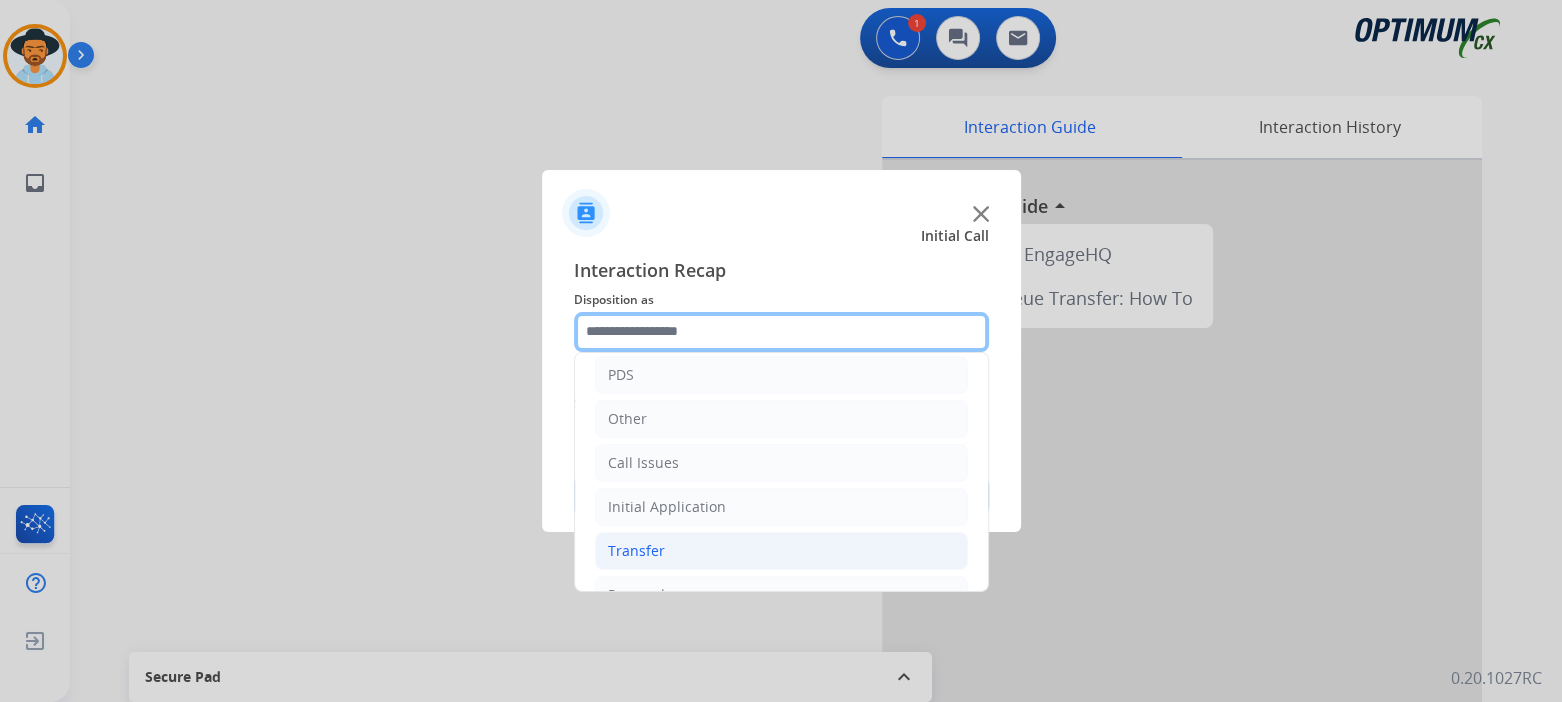 scroll, scrollTop: 132, scrollLeft: 0, axis: vertical 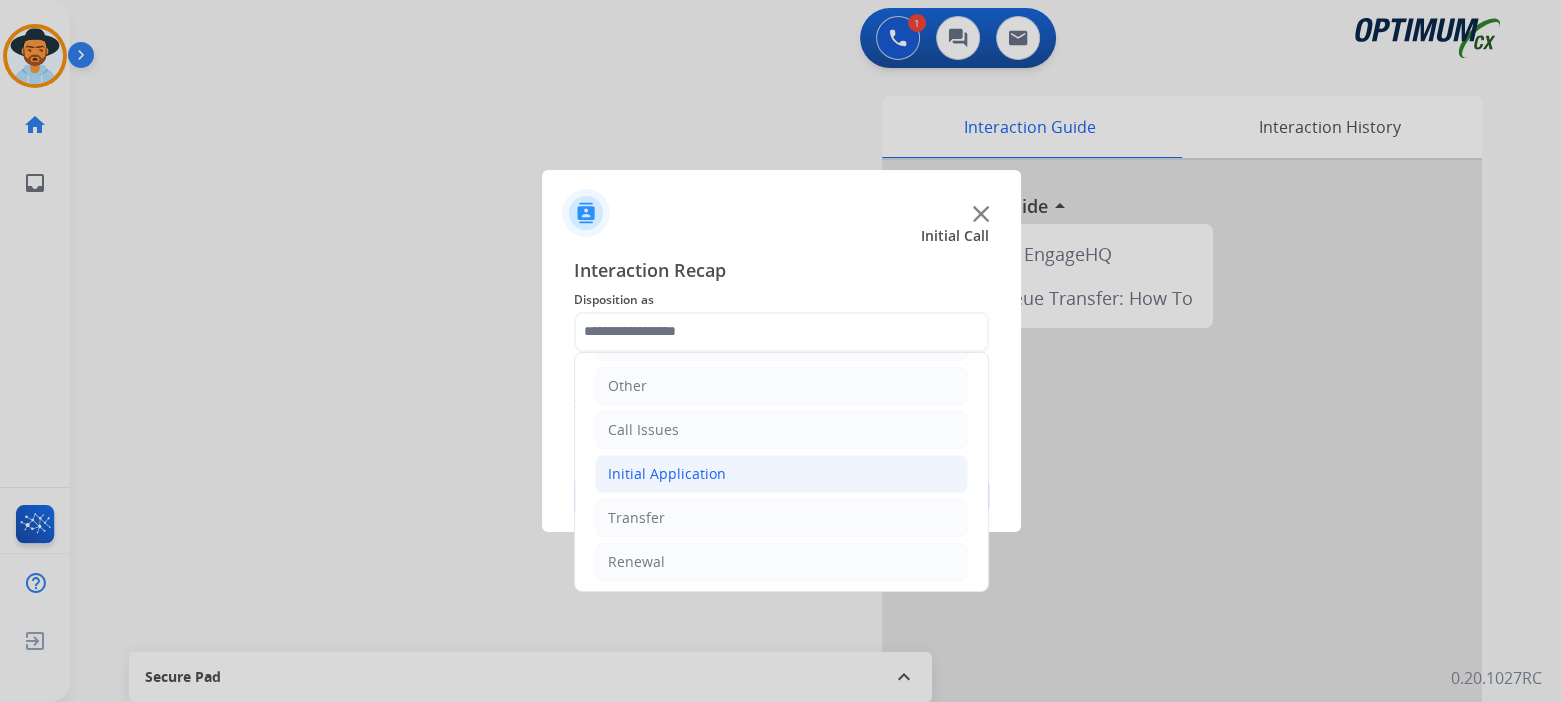 click on "Initial Application" 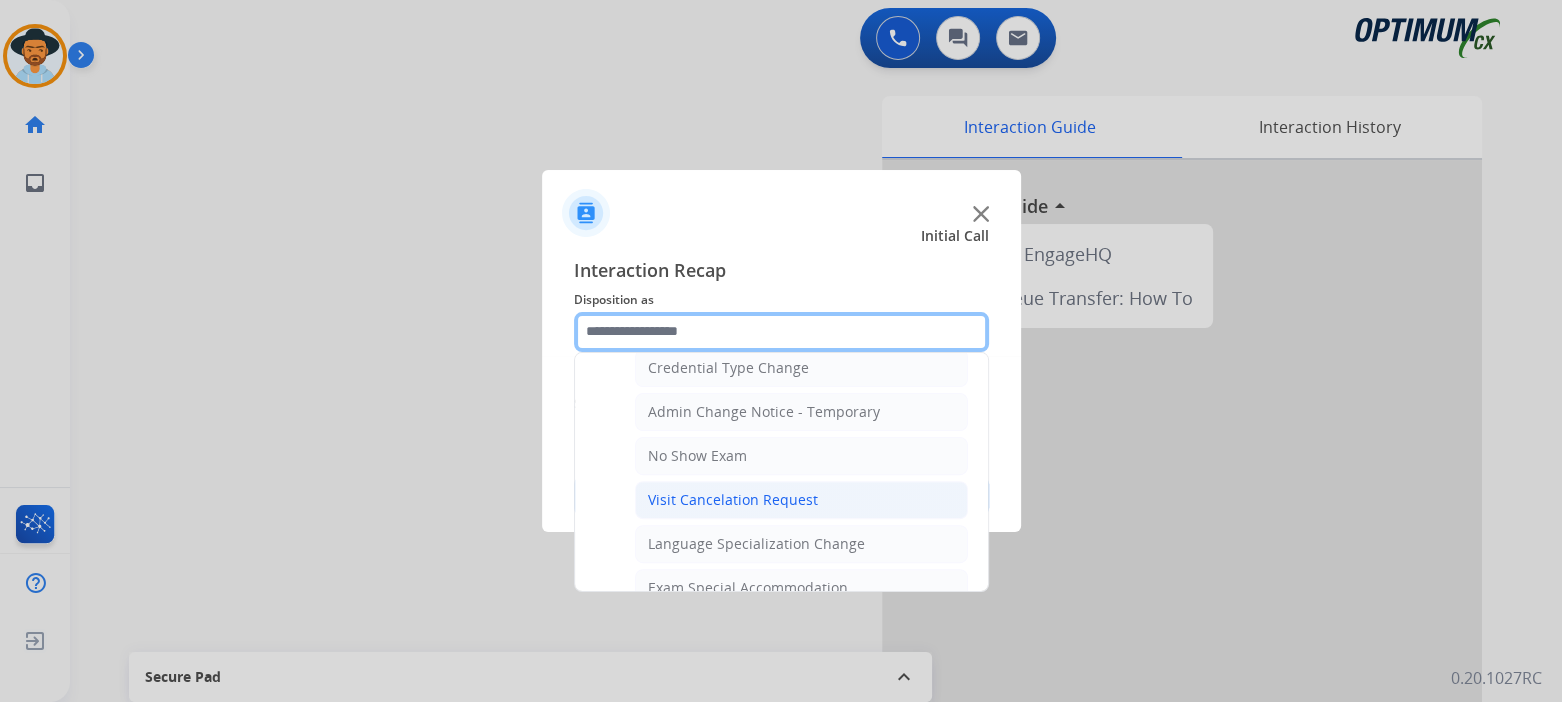 scroll, scrollTop: 831, scrollLeft: 0, axis: vertical 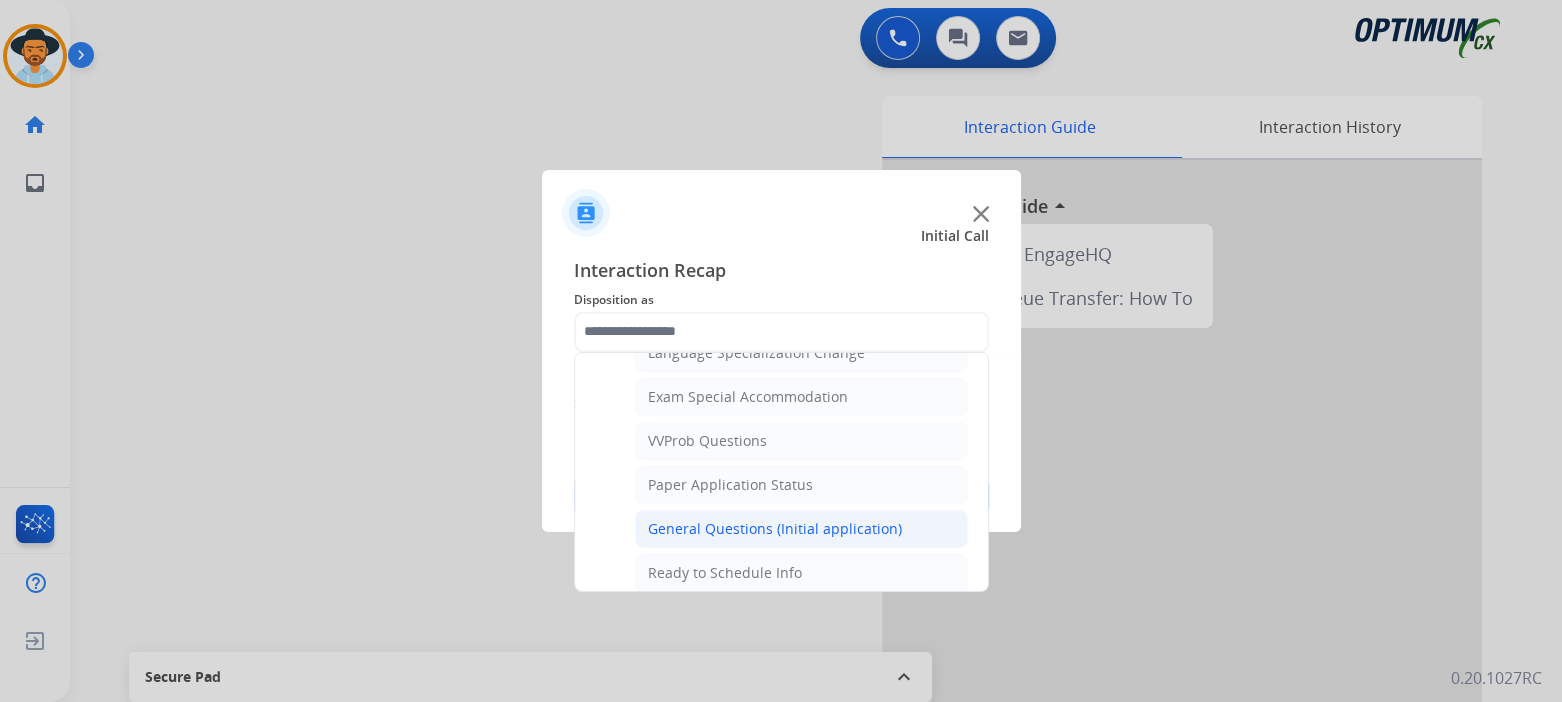 click on "General Questions (Initial application)" 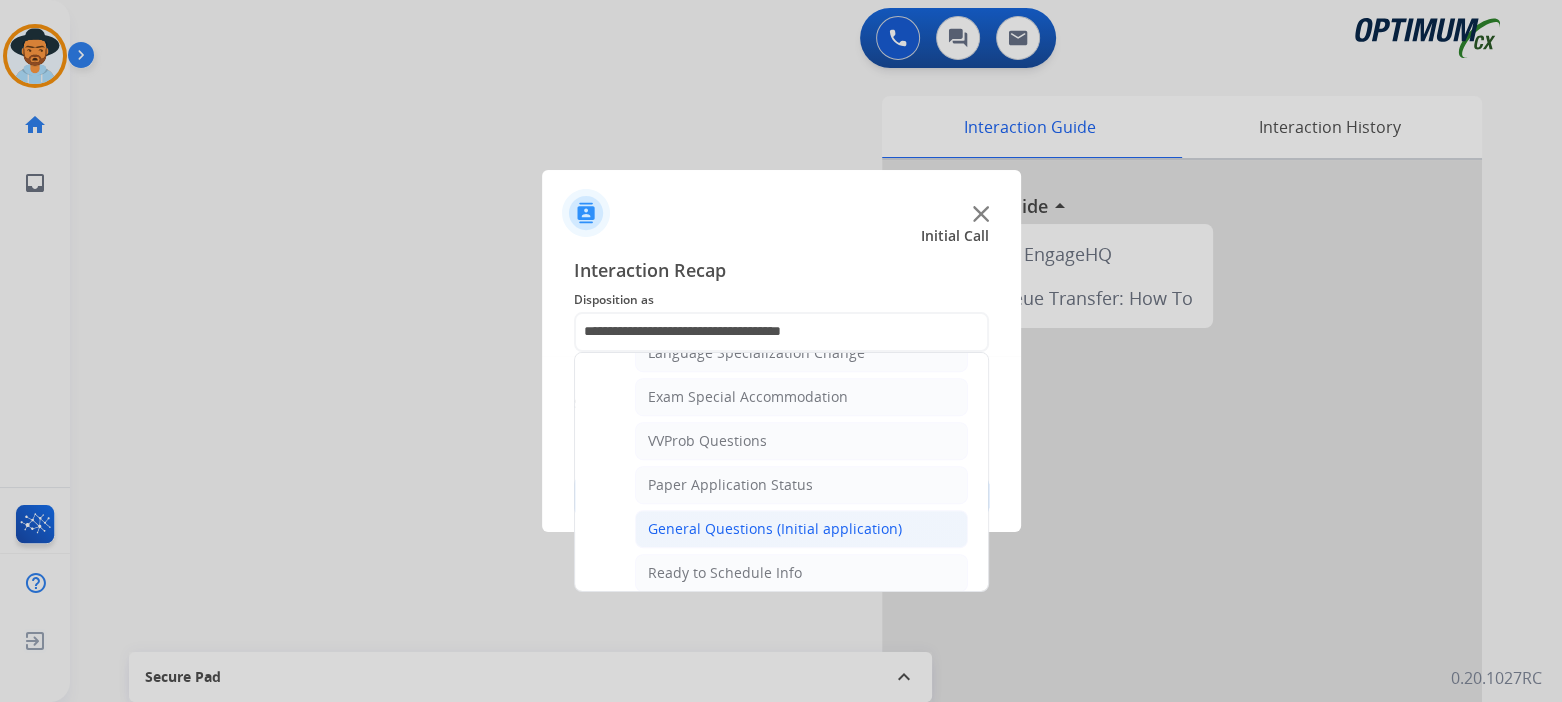 scroll, scrollTop: 0, scrollLeft: 0, axis: both 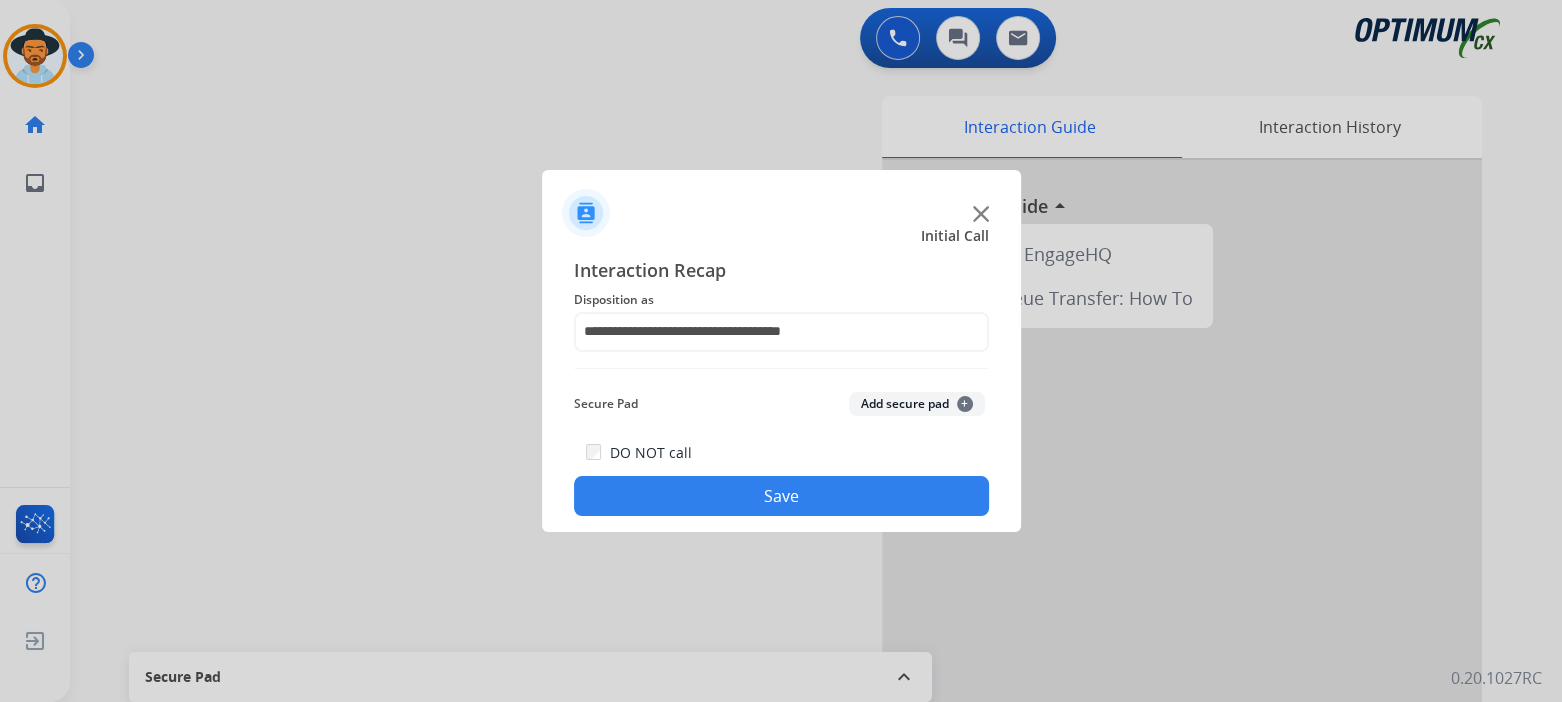 click on "Save" 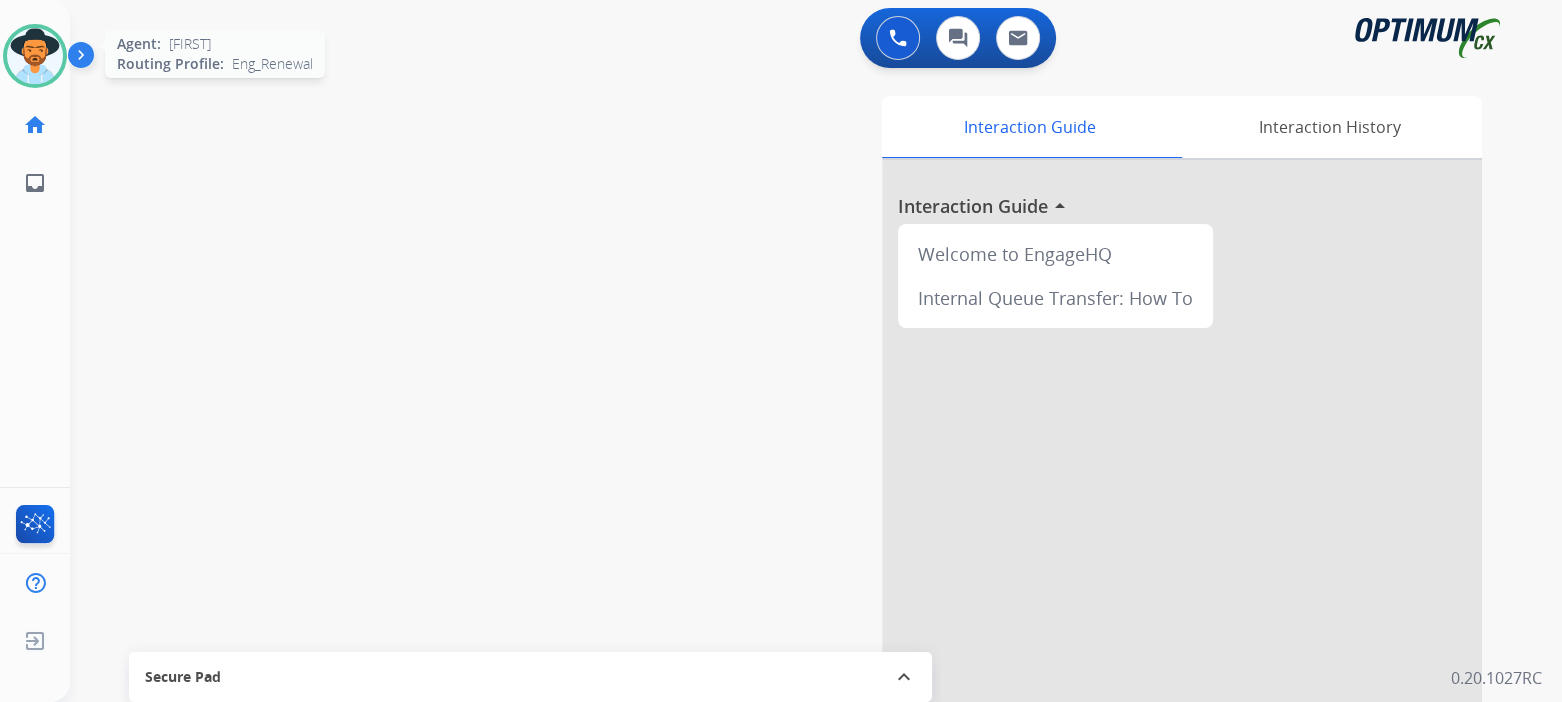 drag, startPoint x: 43, startPoint y: 60, endPoint x: 52, endPoint y: 66, distance: 10.816654 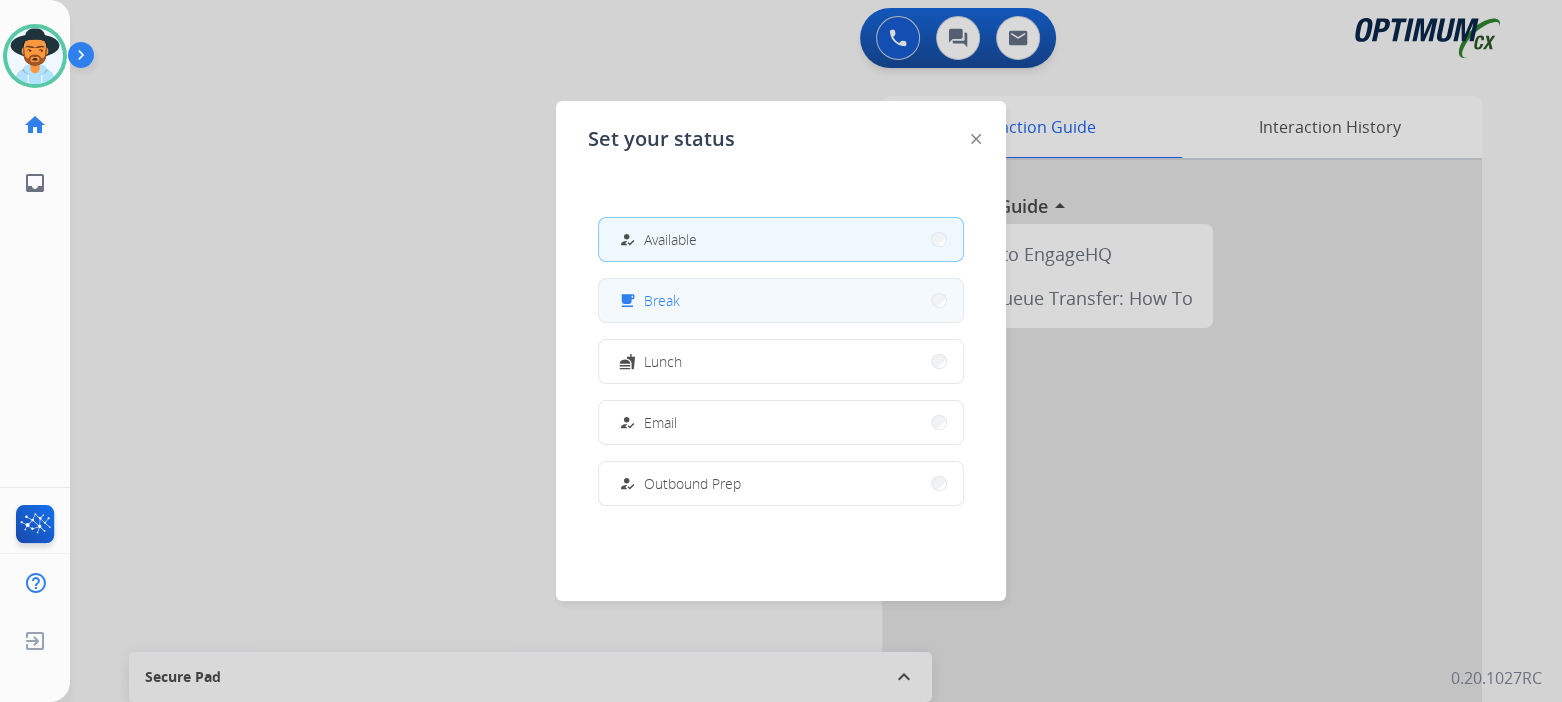 click on "free_breakfast Break" at bounding box center (781, 300) 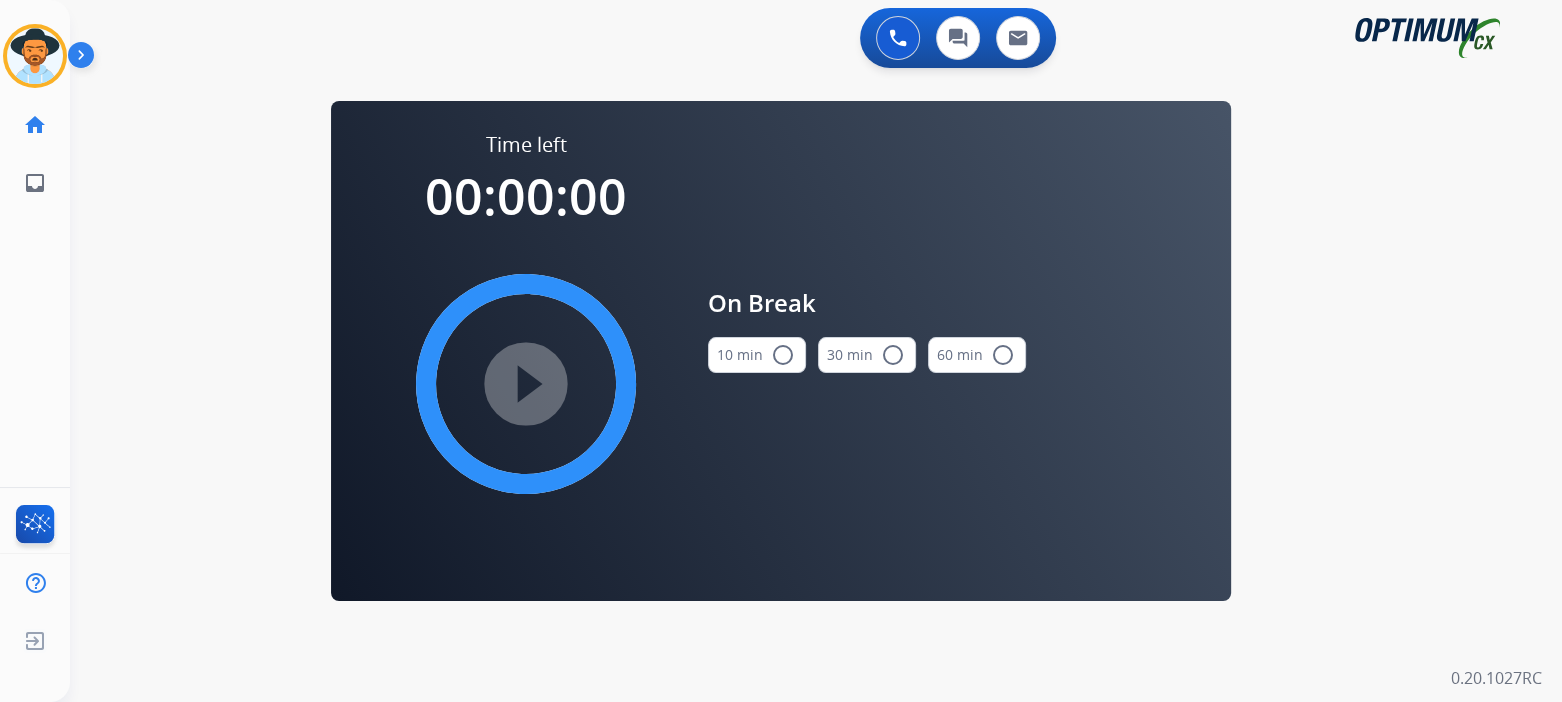 click on "radio_button_unchecked" at bounding box center [783, 355] 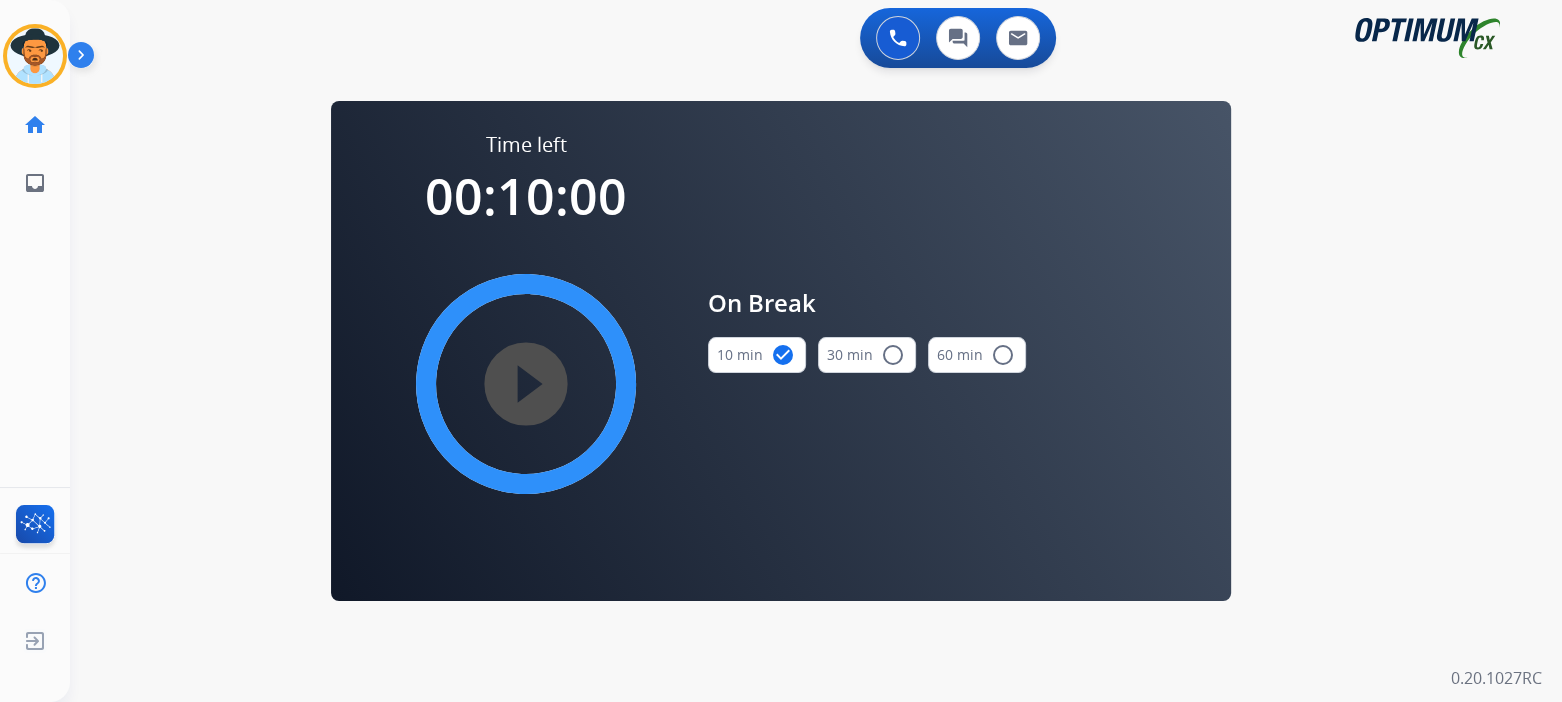 click on "play_circle_filled" at bounding box center [526, 384] 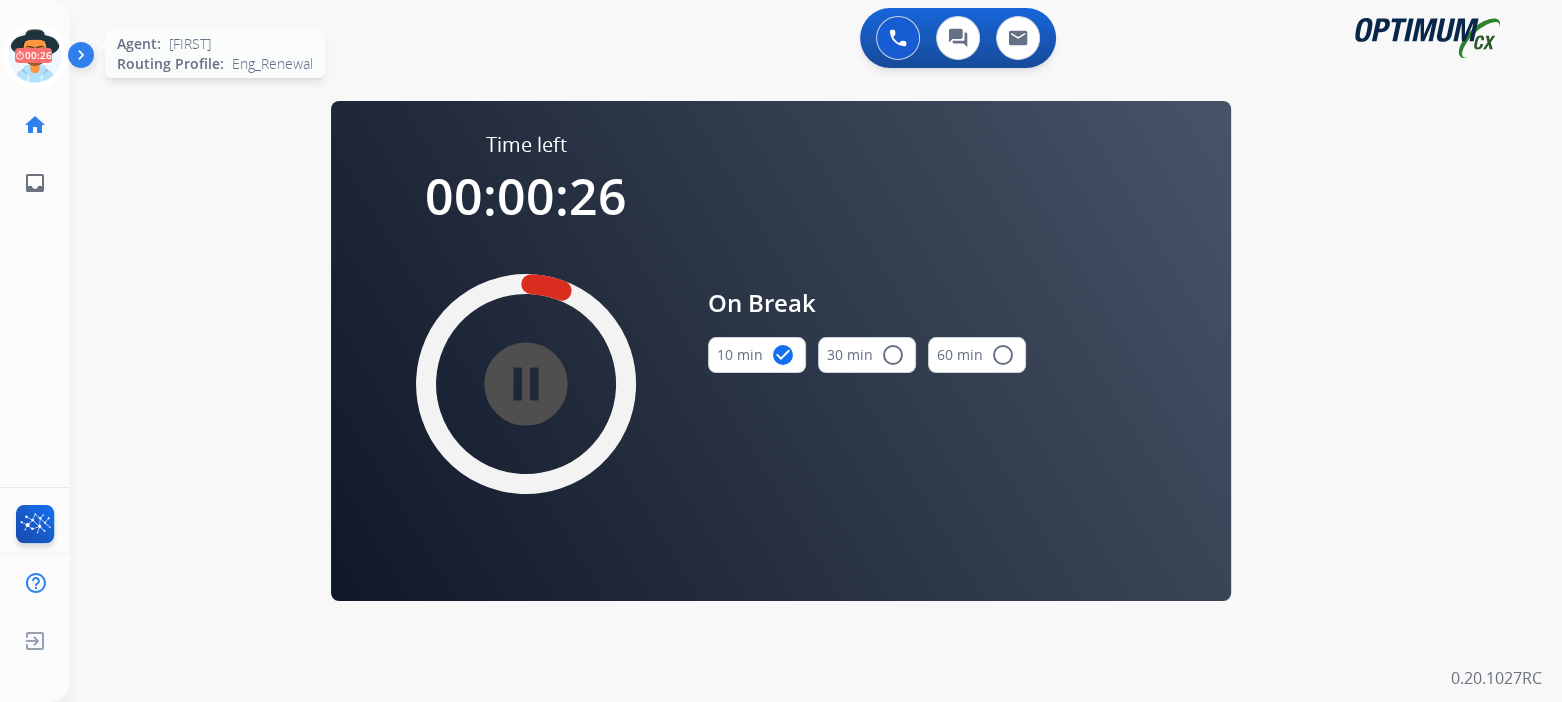 click 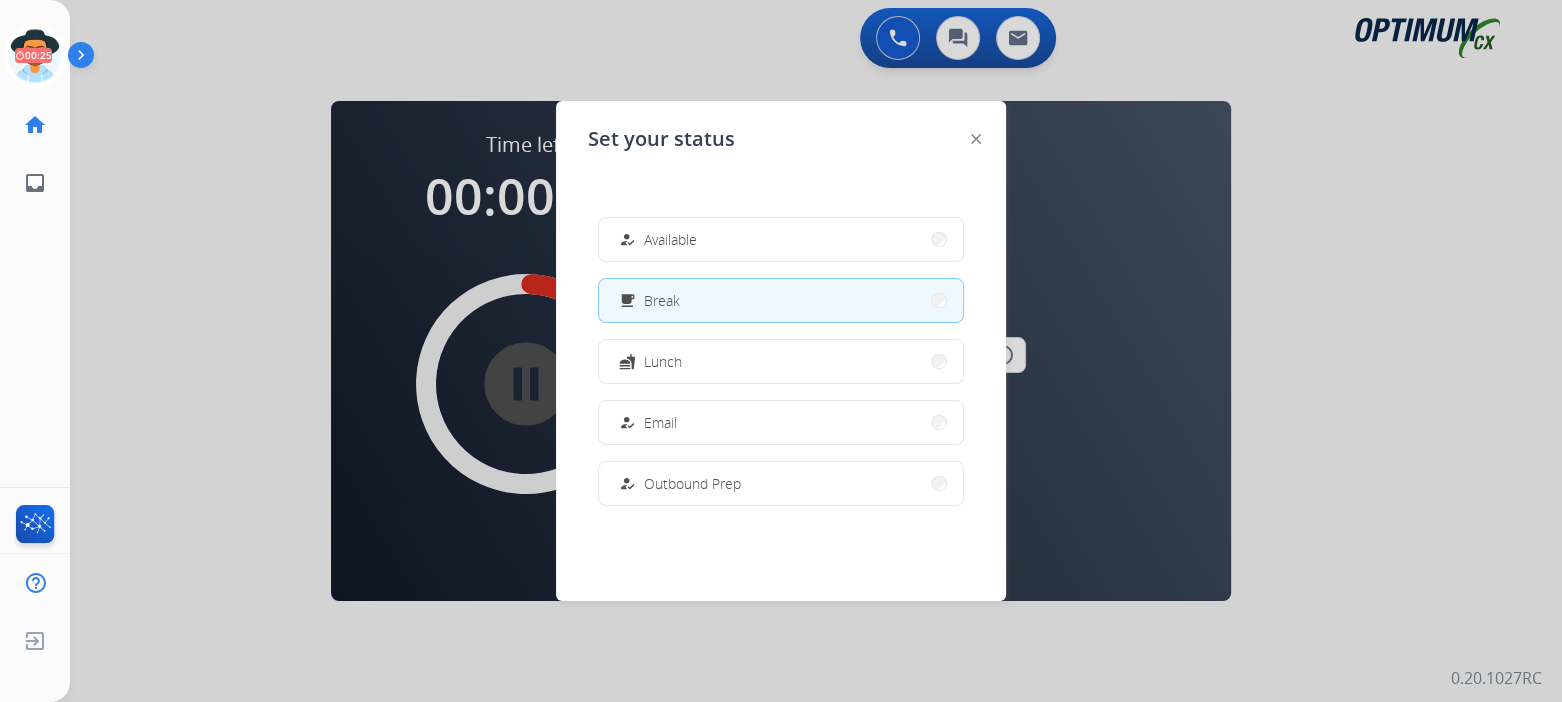click on "how_to_reg Available" at bounding box center [781, 239] 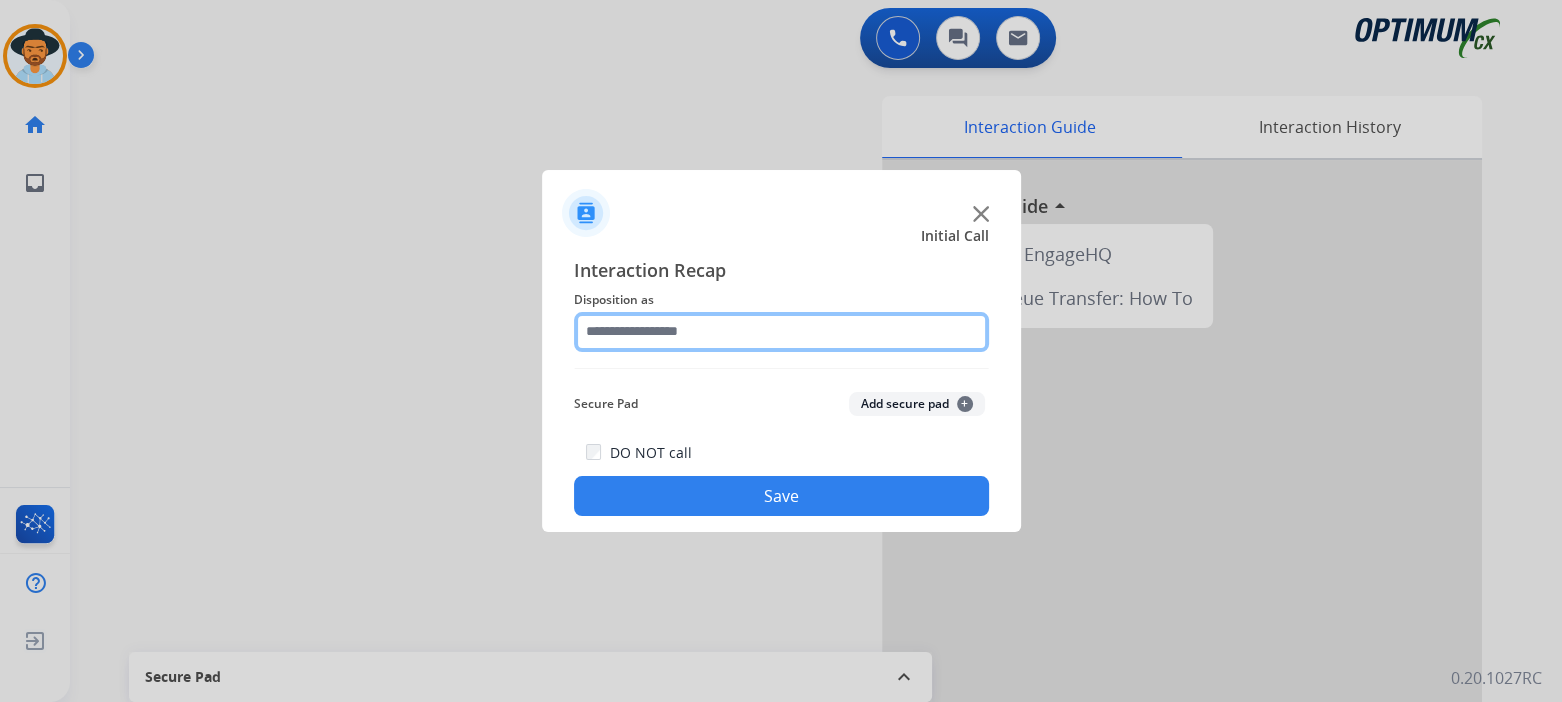 click 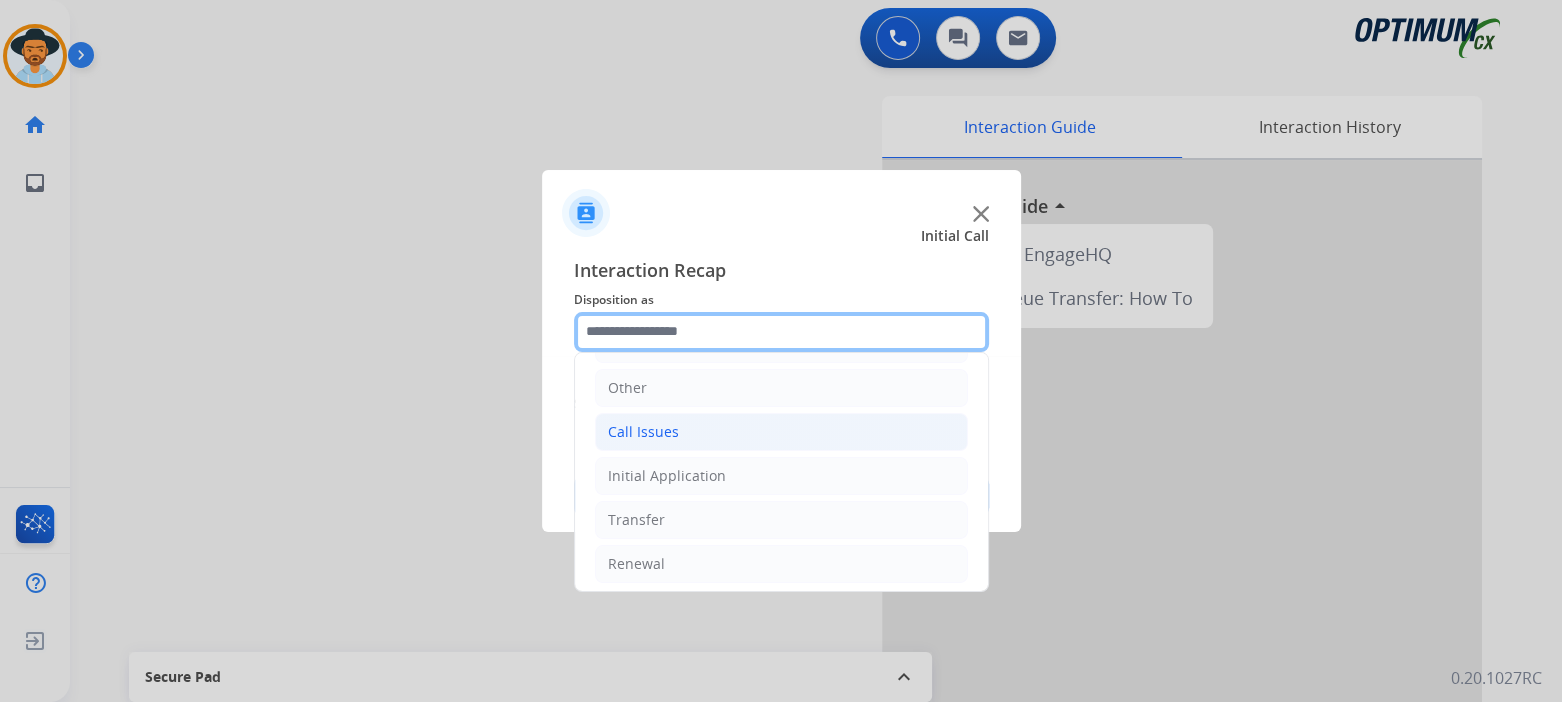 scroll, scrollTop: 132, scrollLeft: 0, axis: vertical 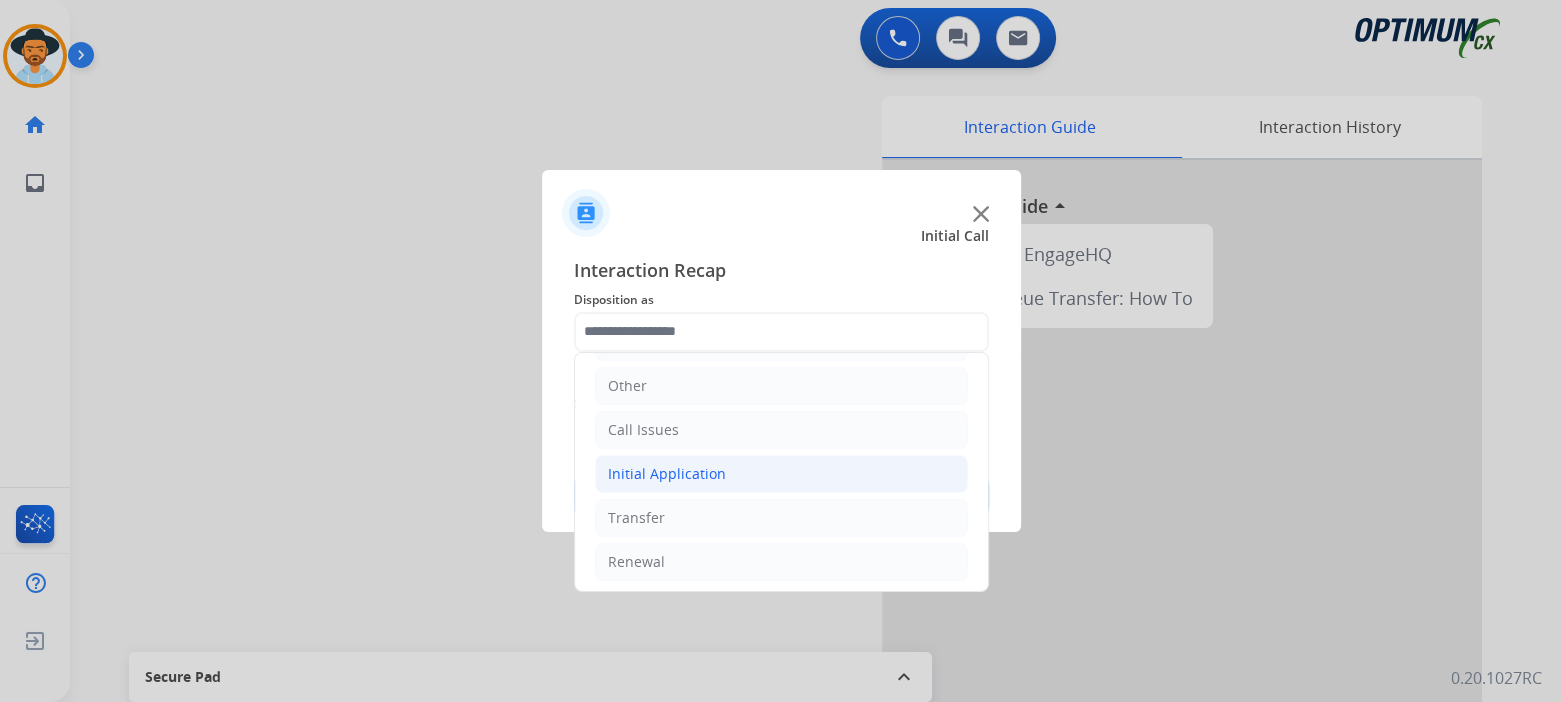 click on "Initial Application" 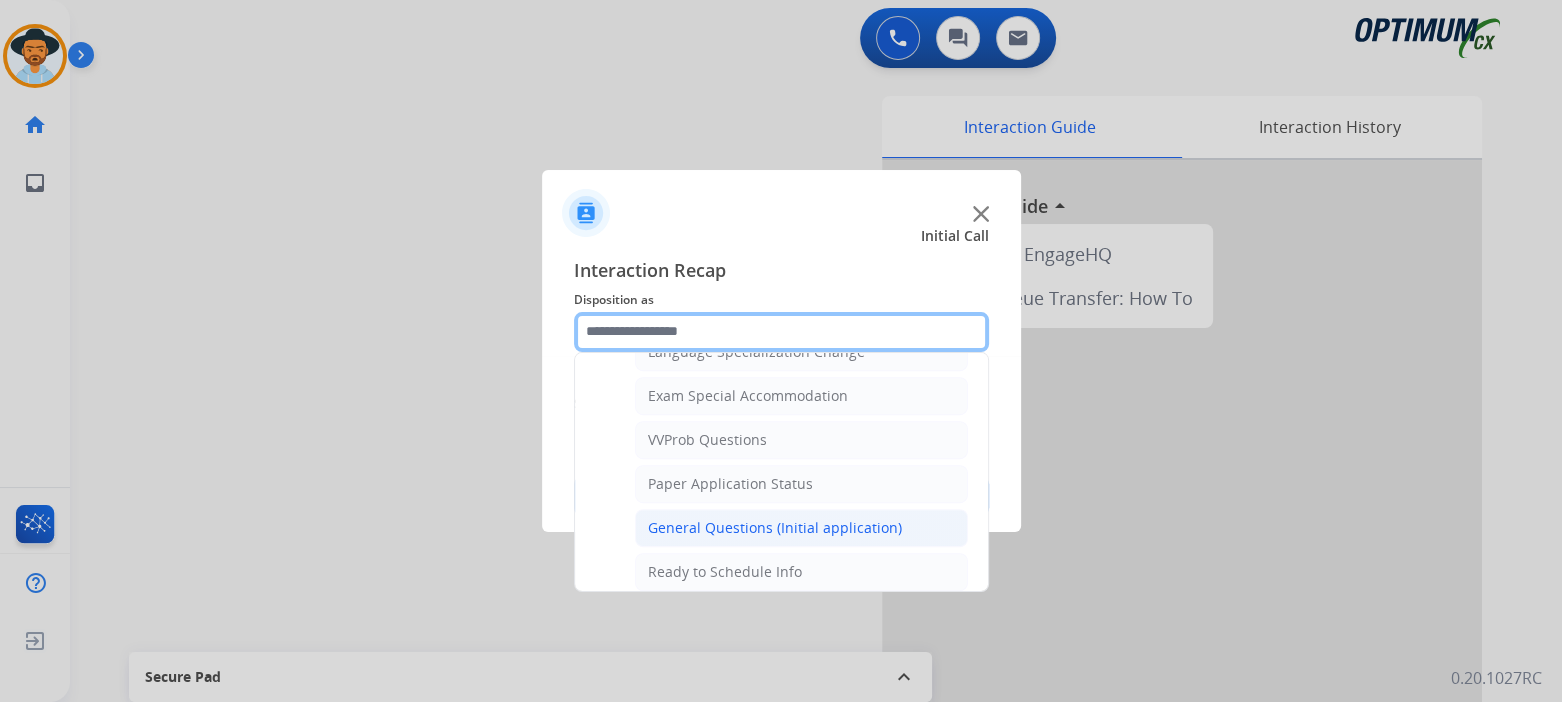 scroll, scrollTop: 1025, scrollLeft: 0, axis: vertical 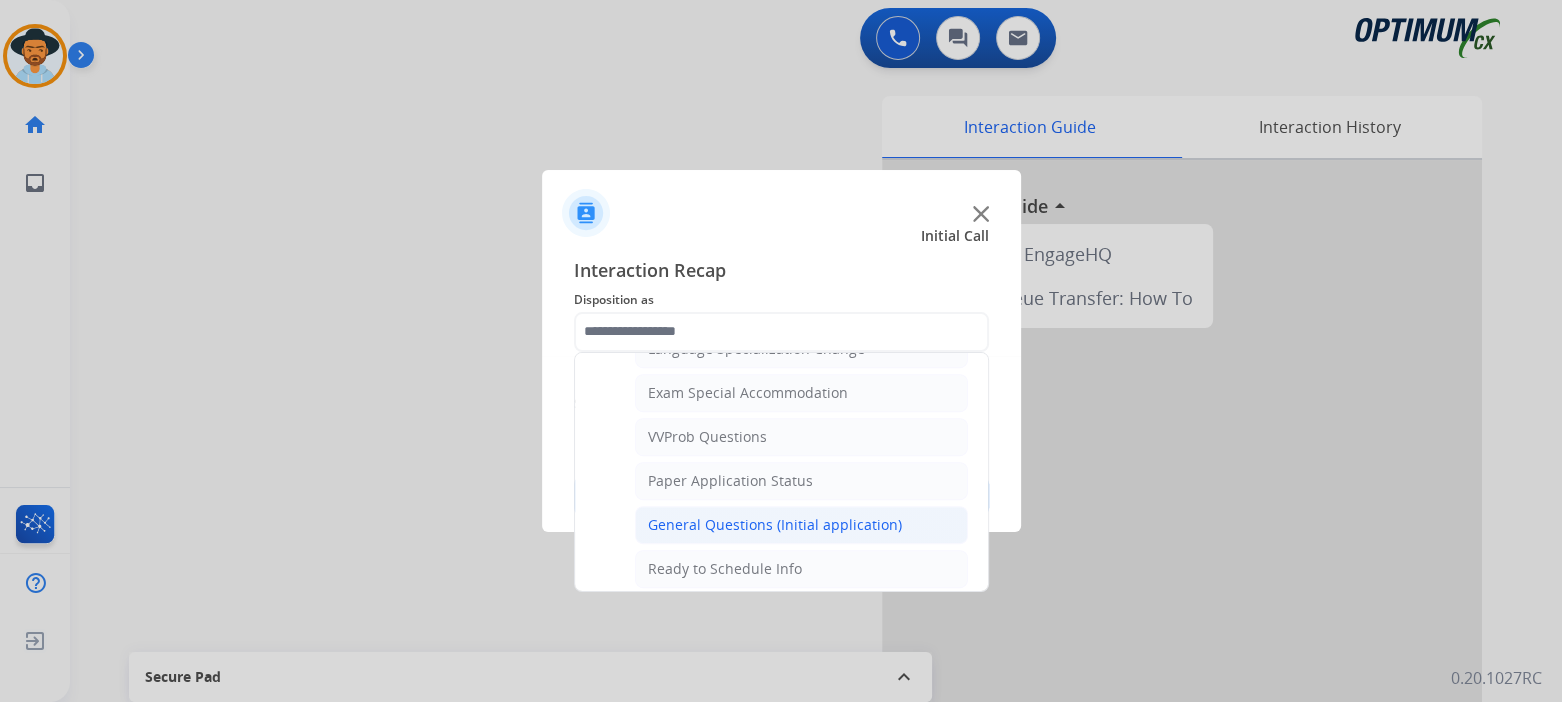 click on "General Questions (Initial application)" 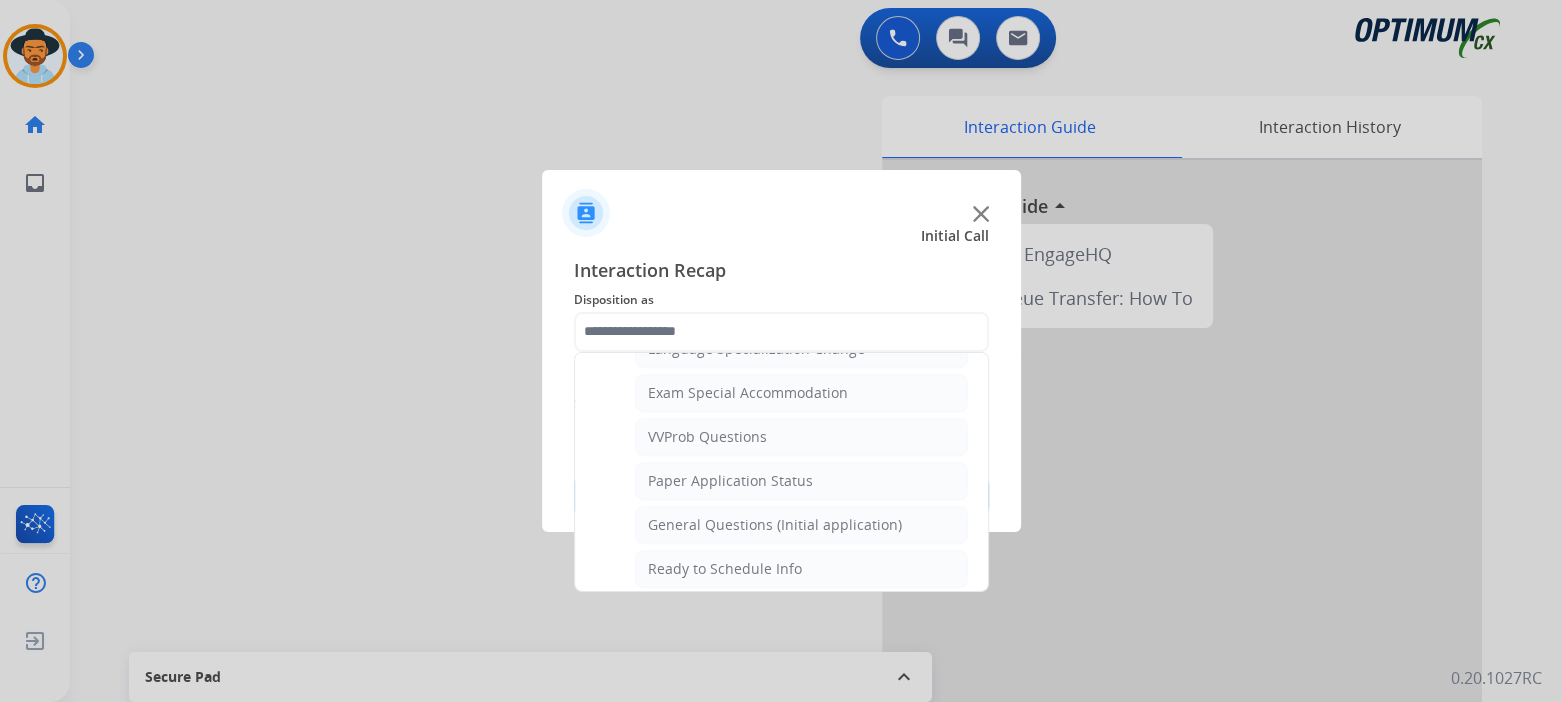 type on "**********" 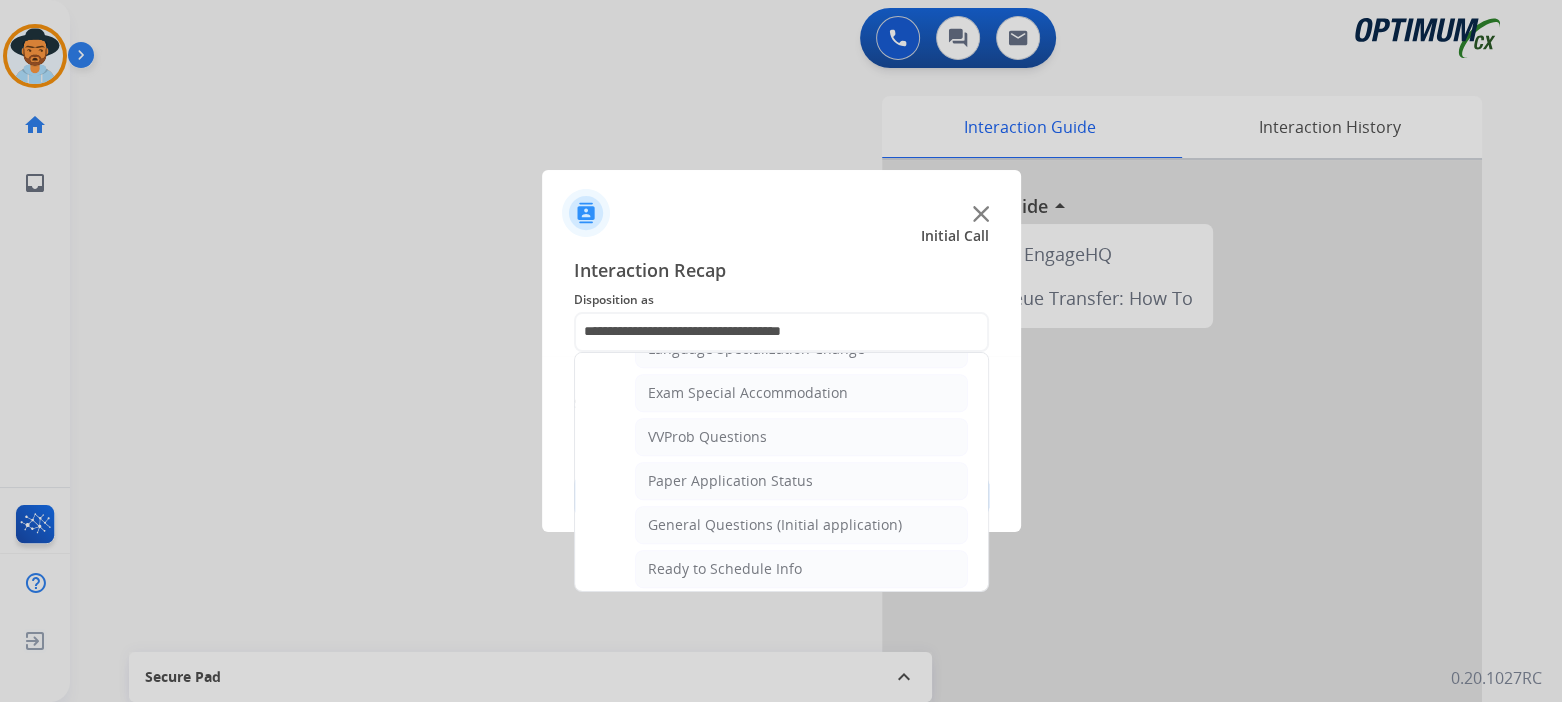 scroll, scrollTop: 0, scrollLeft: 0, axis: both 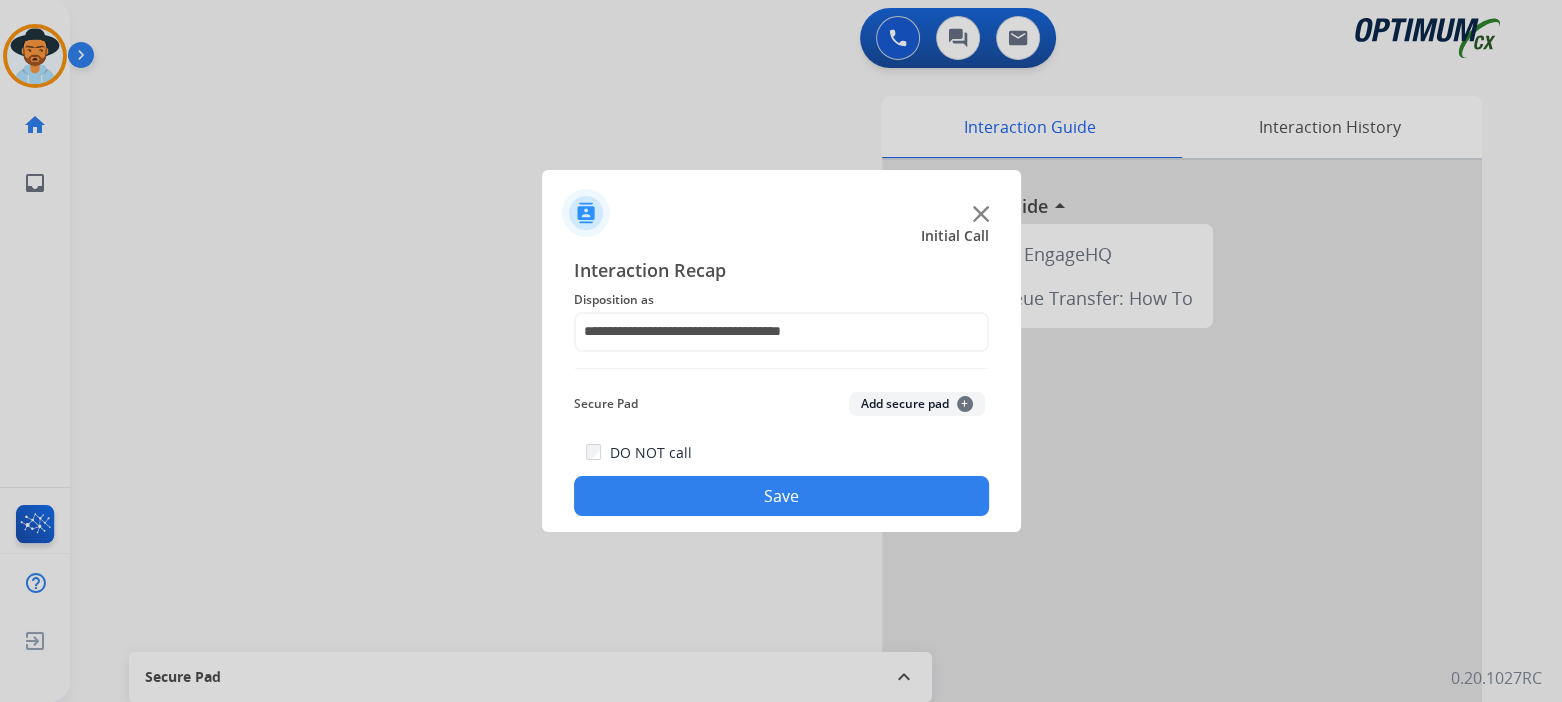 click on "Save" 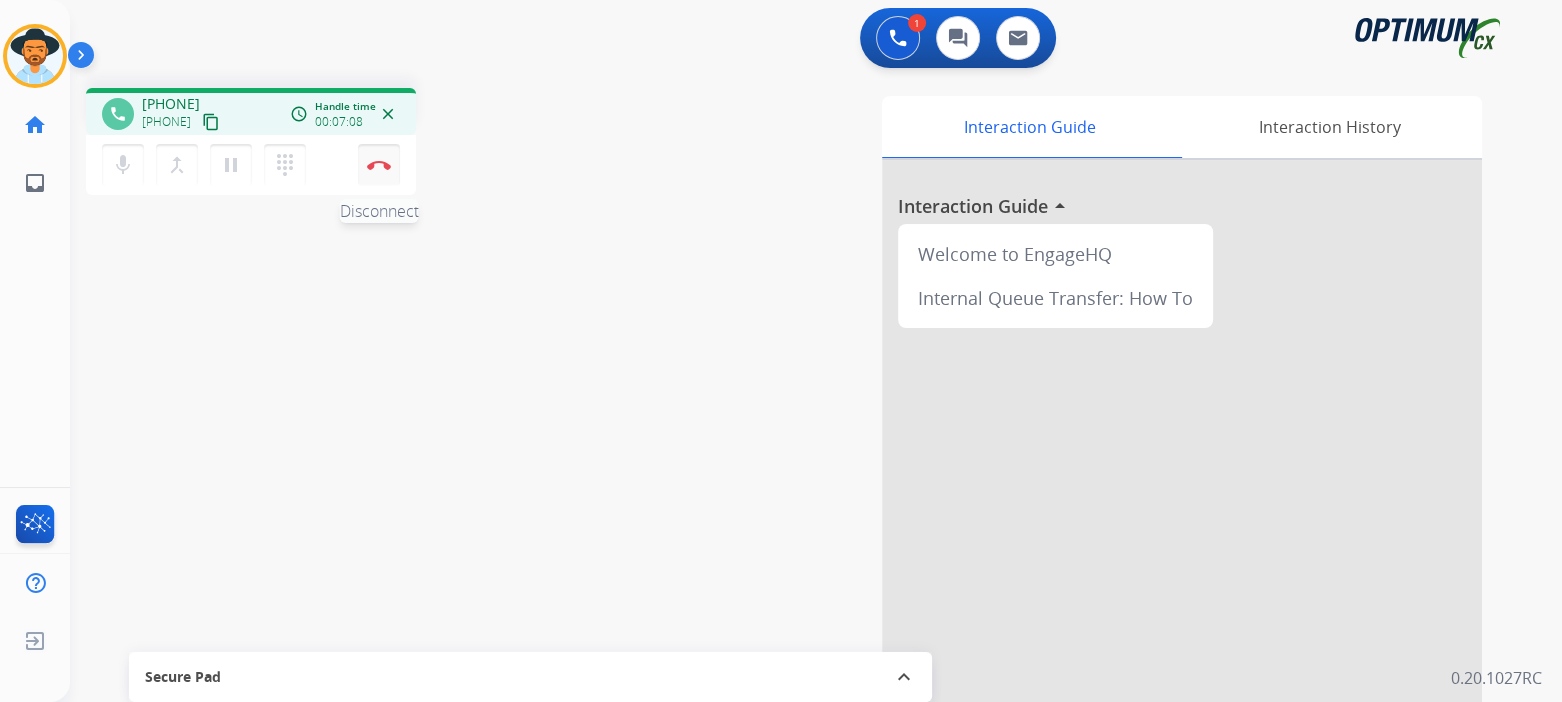 click on "Disconnect" at bounding box center (379, 165) 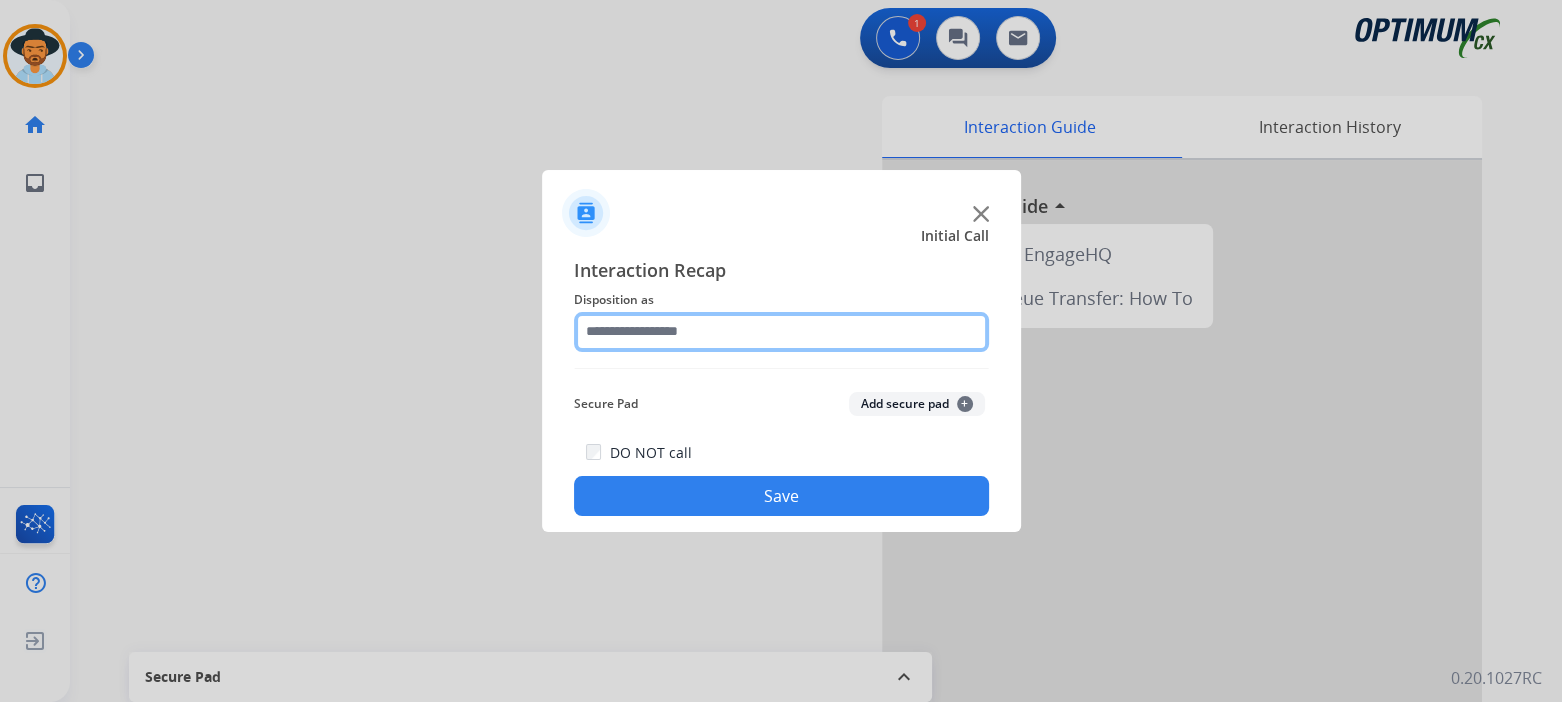 click 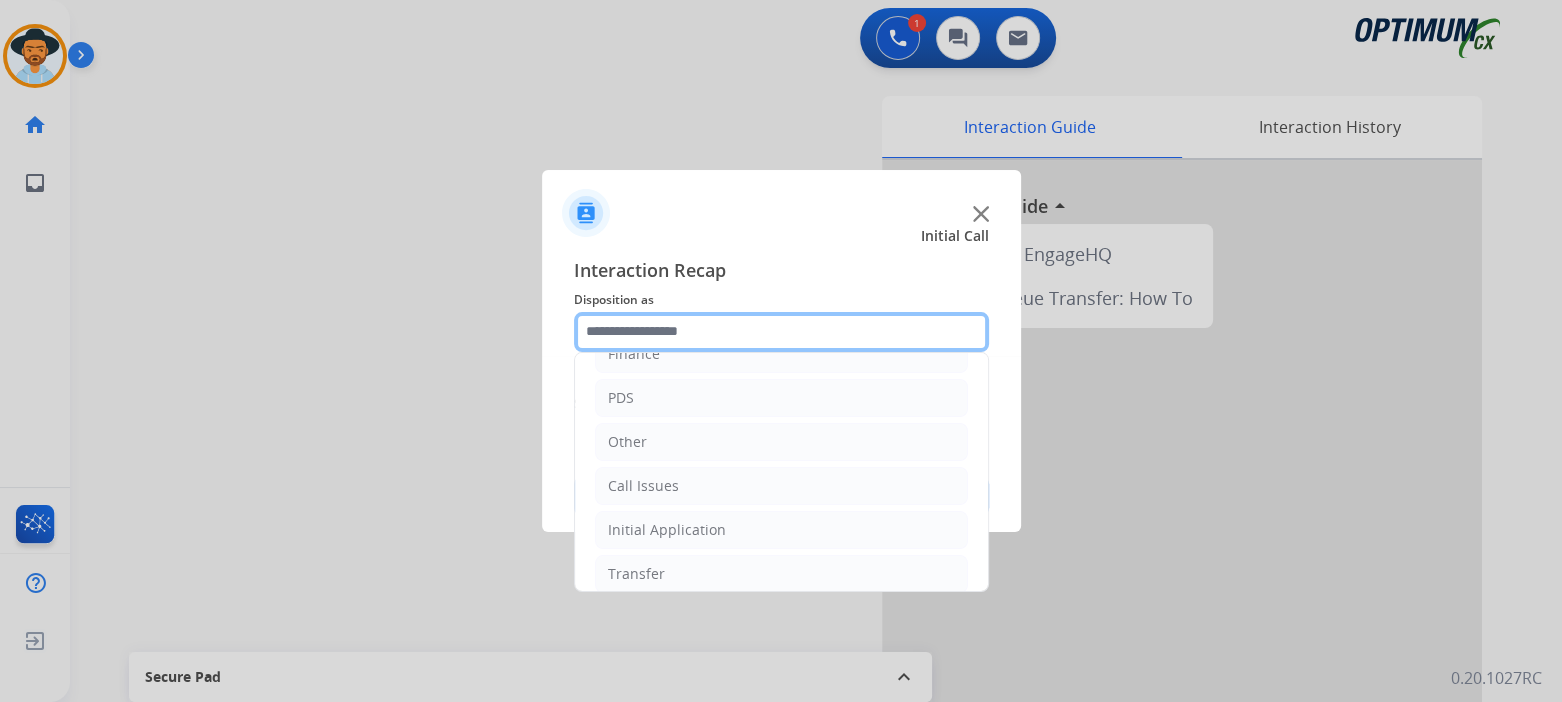 scroll, scrollTop: 132, scrollLeft: 0, axis: vertical 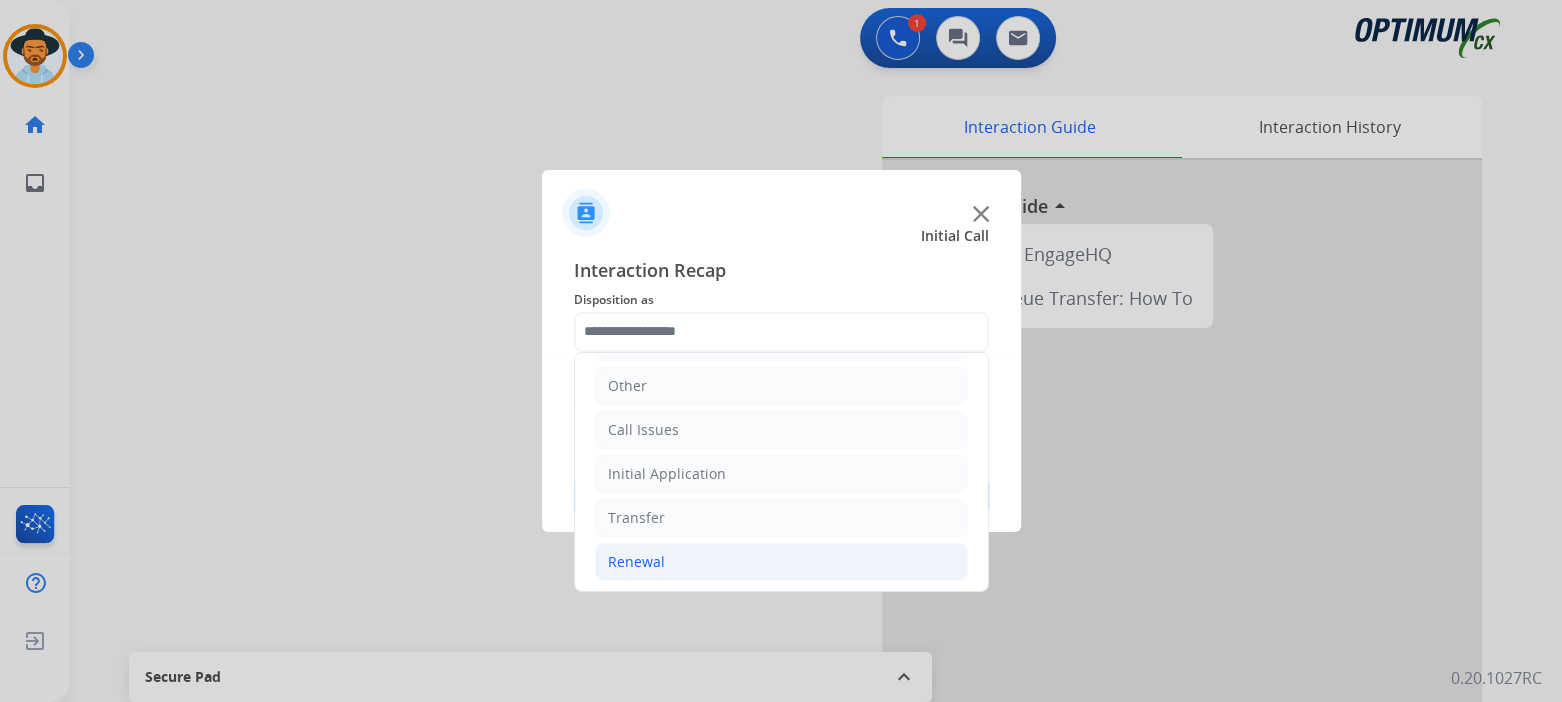 click on "Renewal" 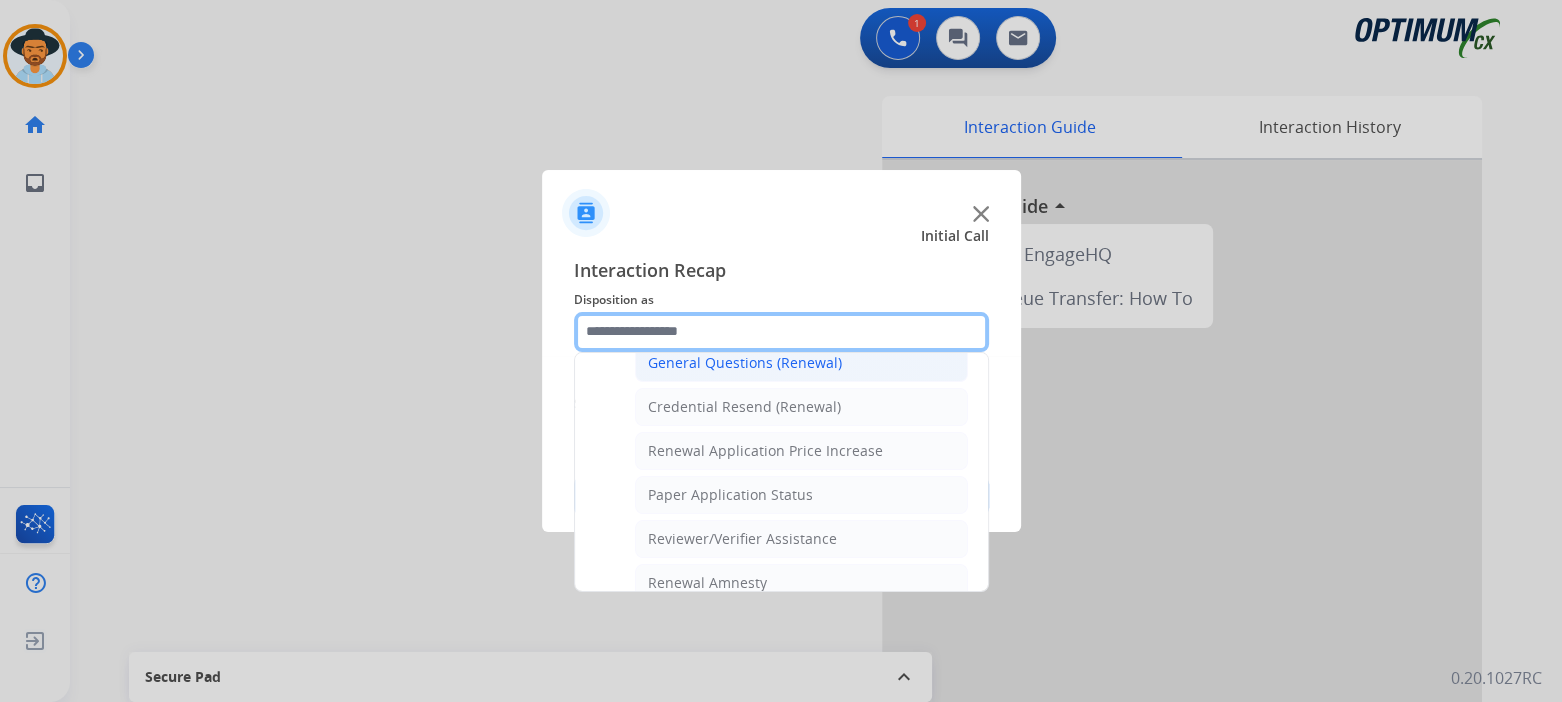 scroll, scrollTop: 0, scrollLeft: 0, axis: both 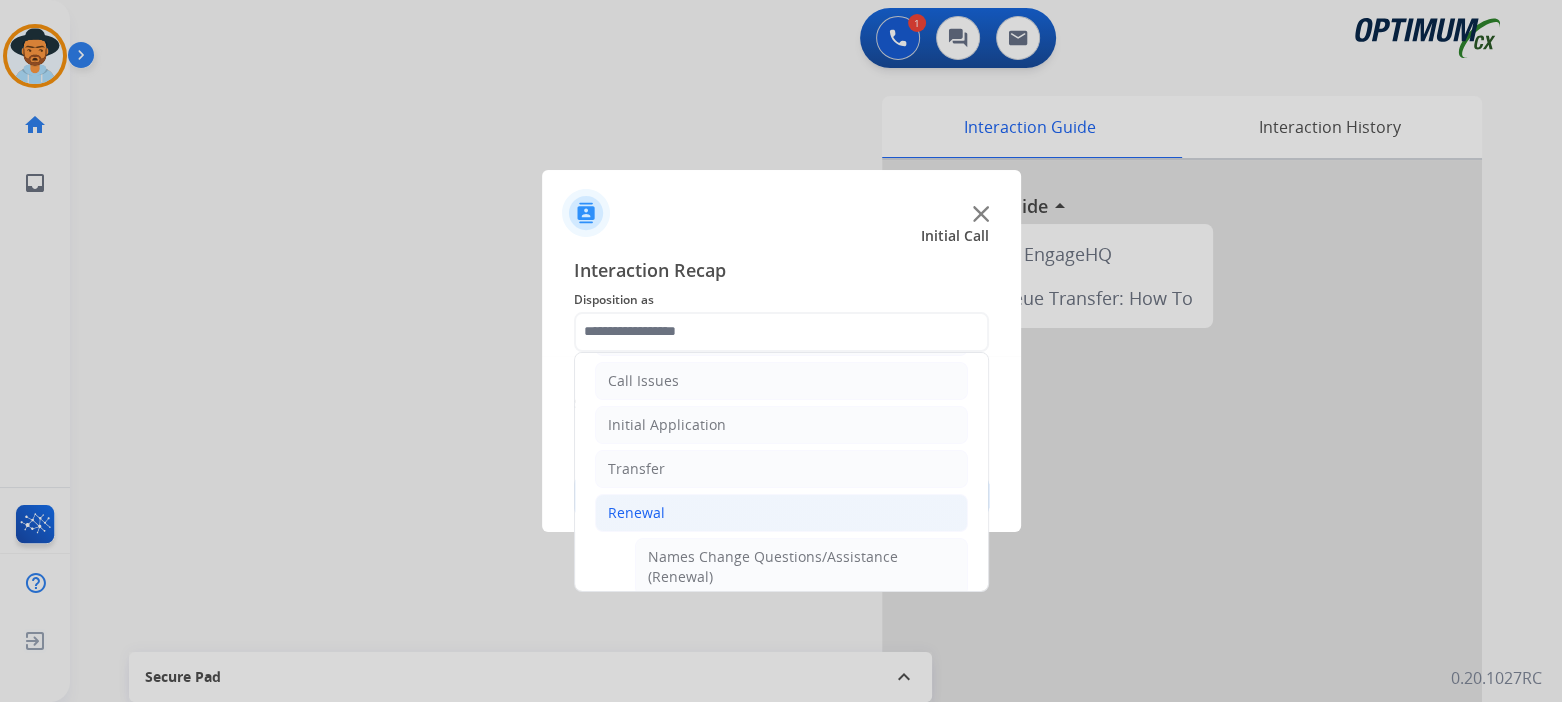 click on "General Questions (Renewal)" 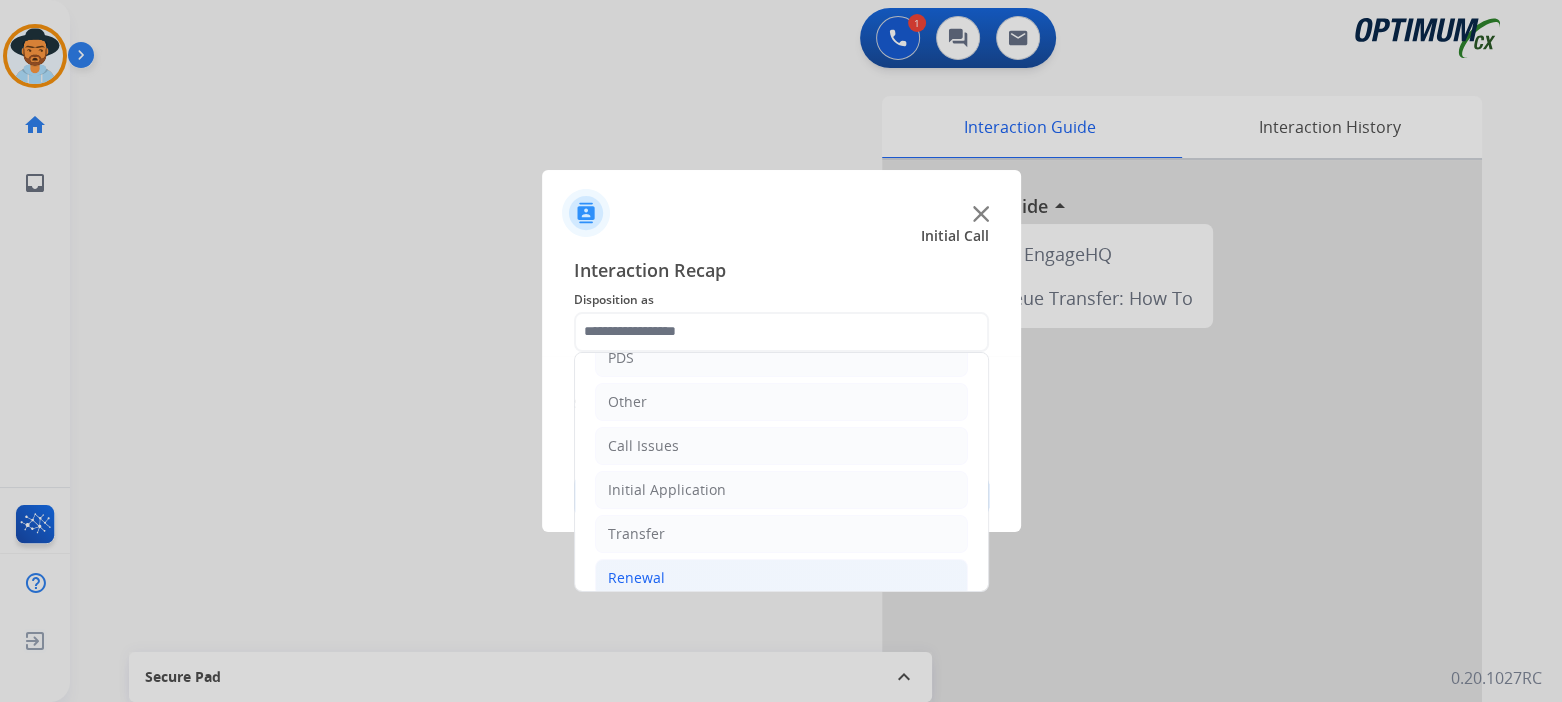 type on "**********" 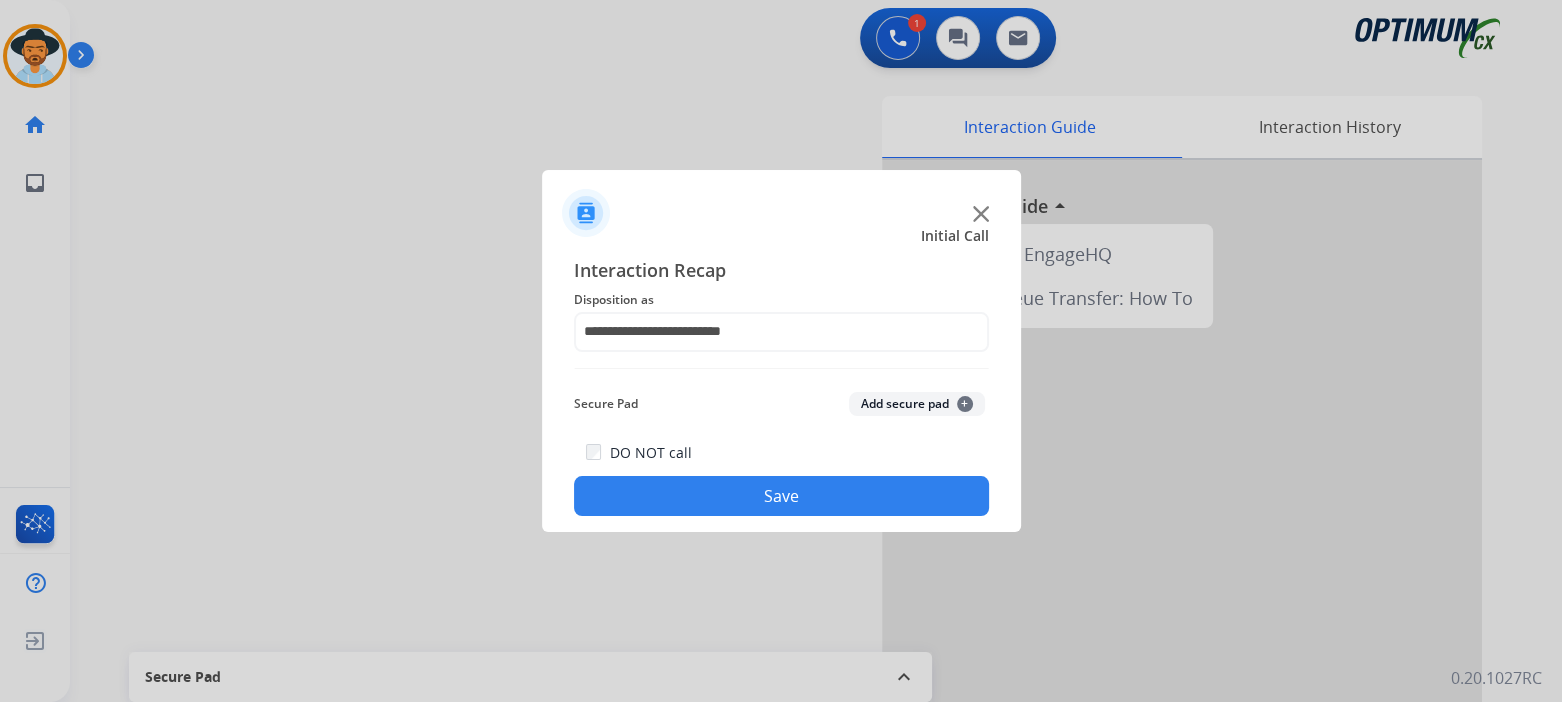 click on "Save" 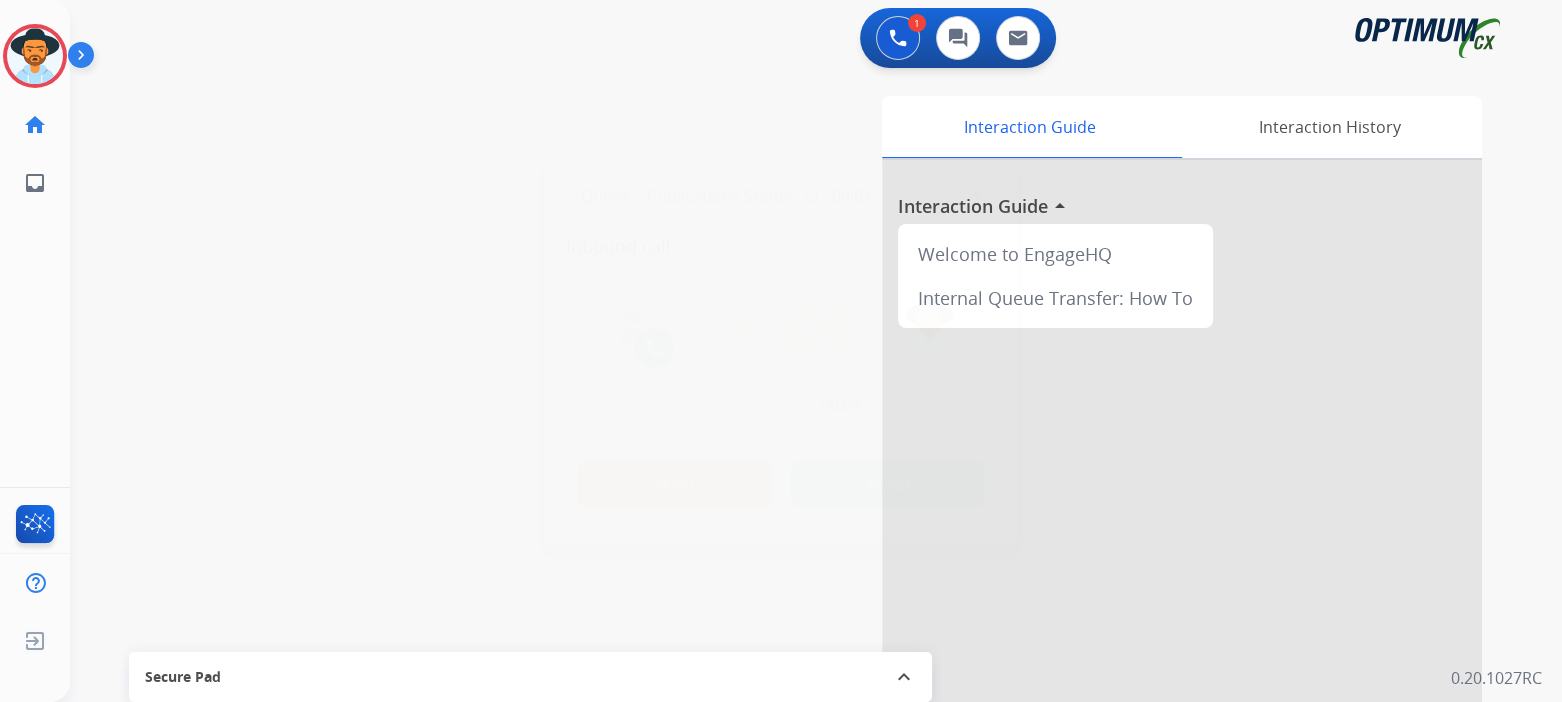 click on "Reject" at bounding box center (675, 484) 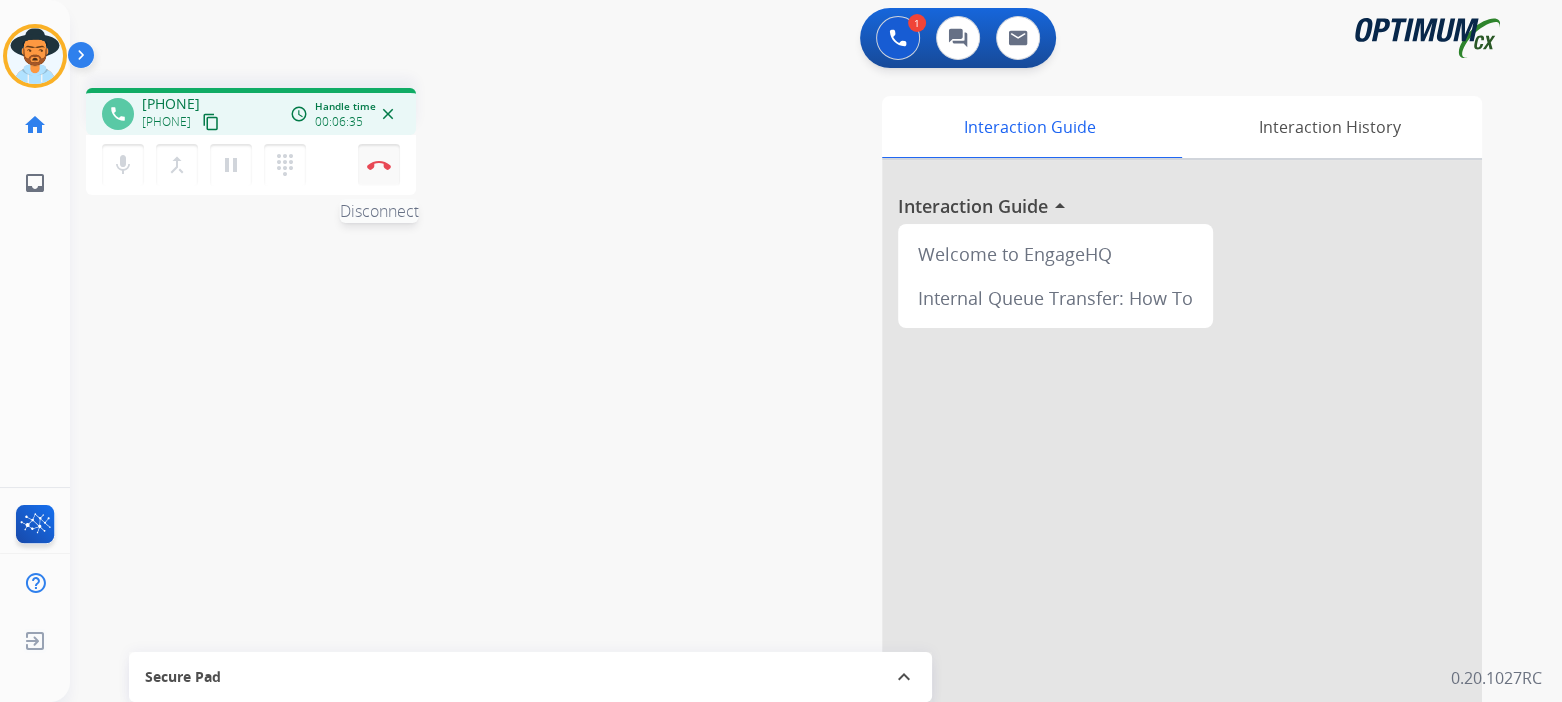 click at bounding box center [379, 165] 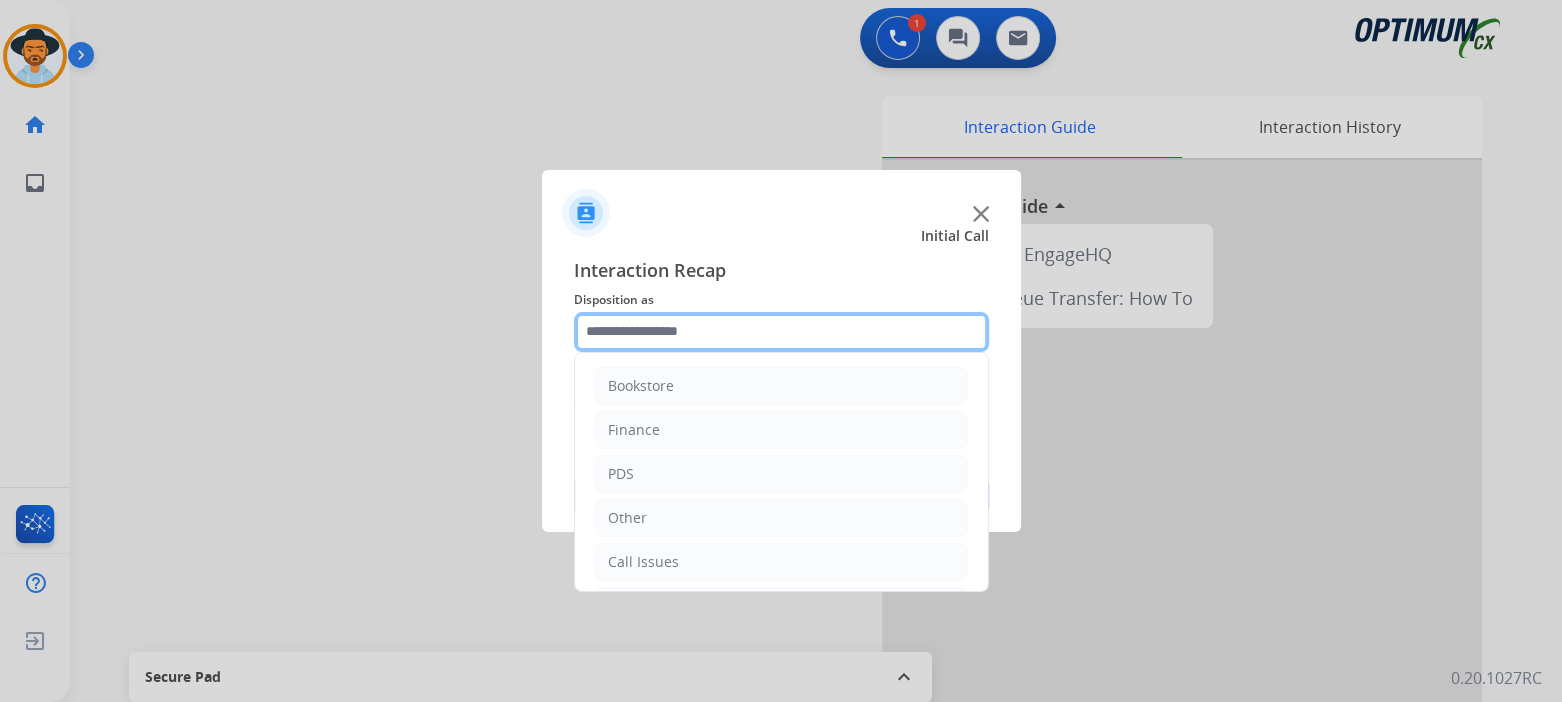 click 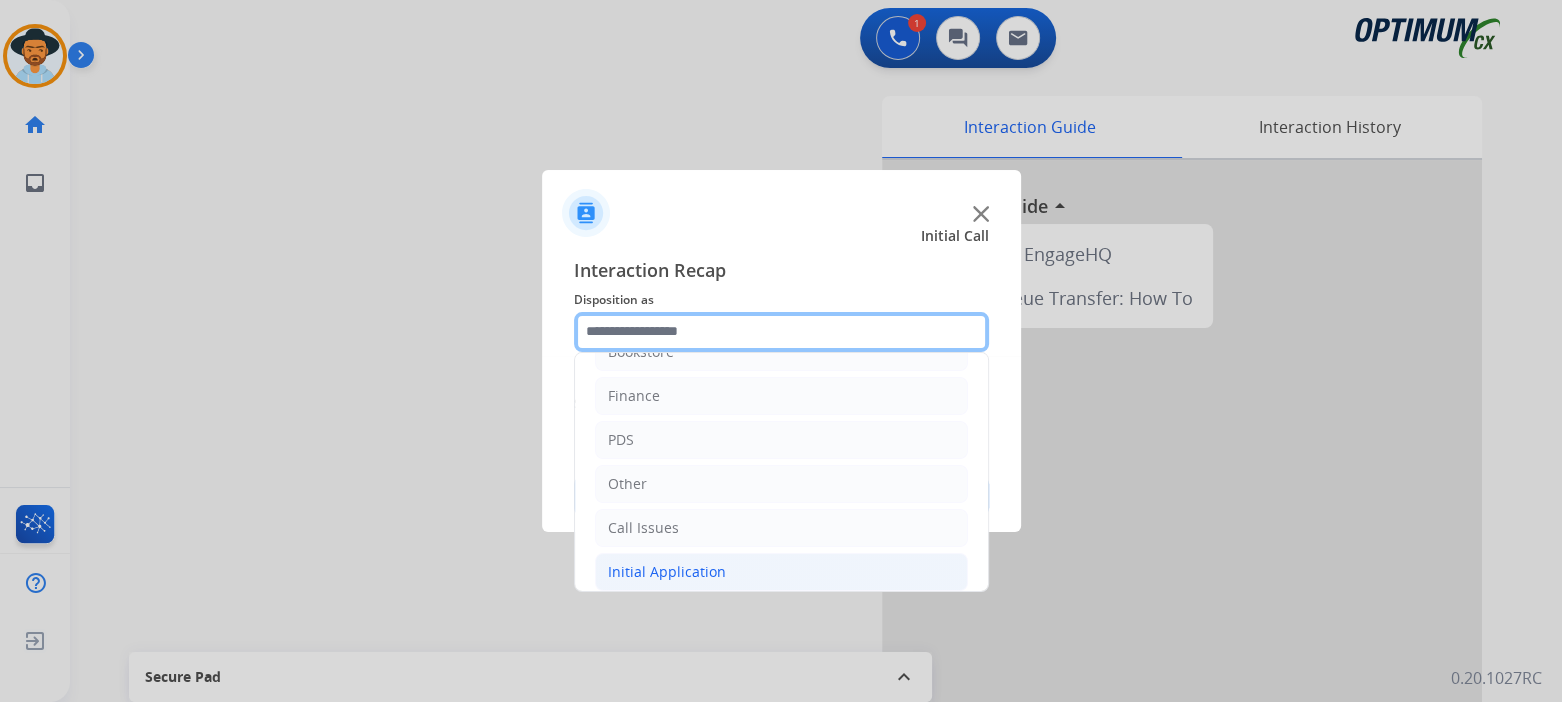 scroll, scrollTop: 132, scrollLeft: 0, axis: vertical 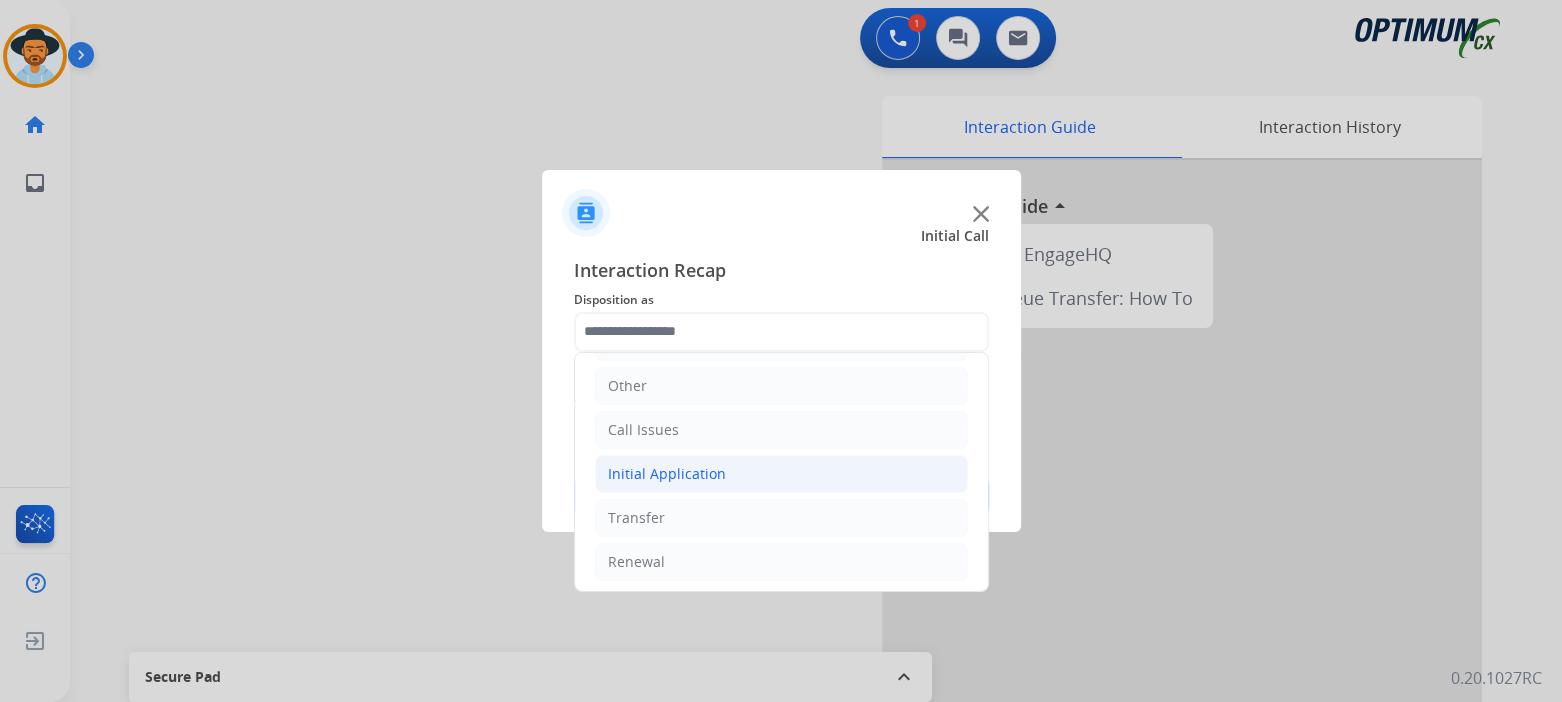 click on "Initial Application" 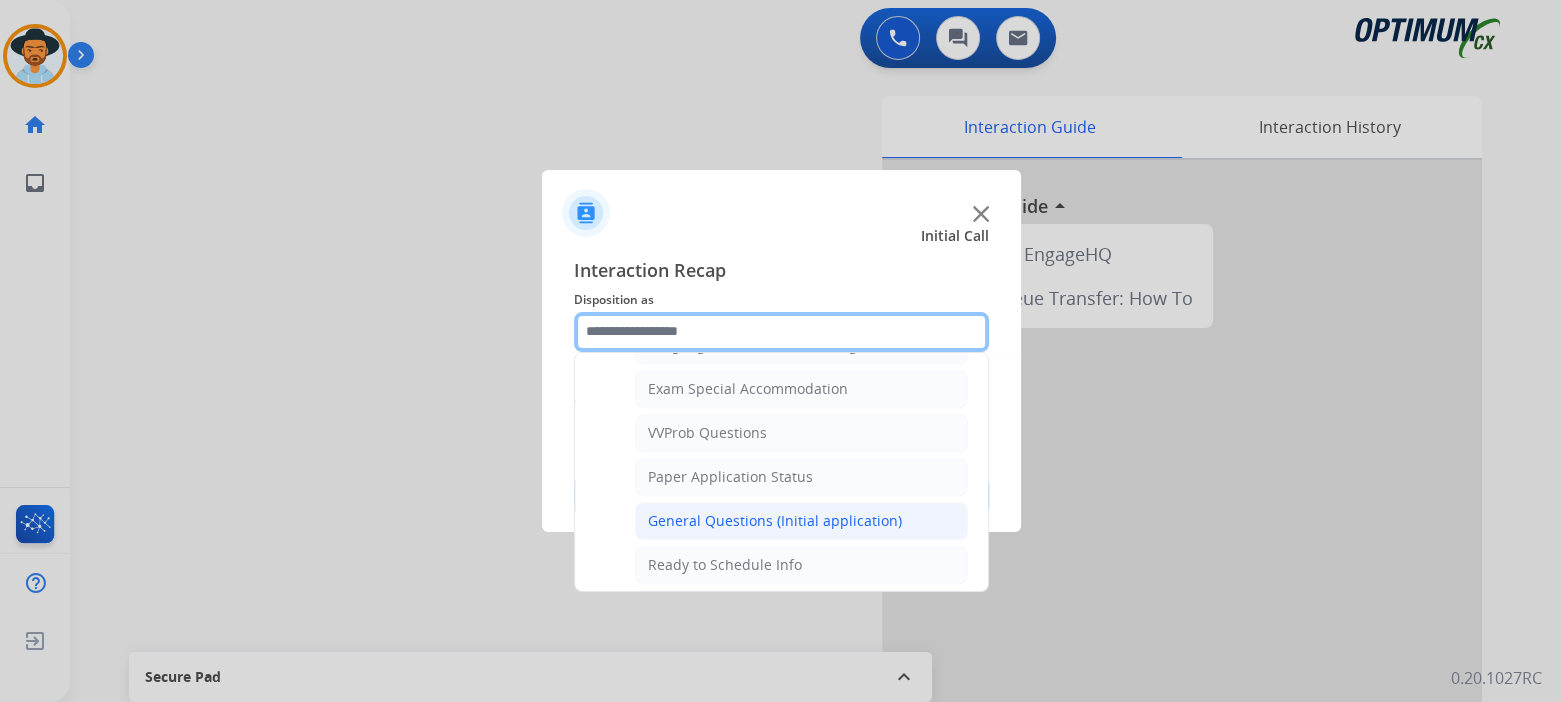 scroll, scrollTop: 1030, scrollLeft: 0, axis: vertical 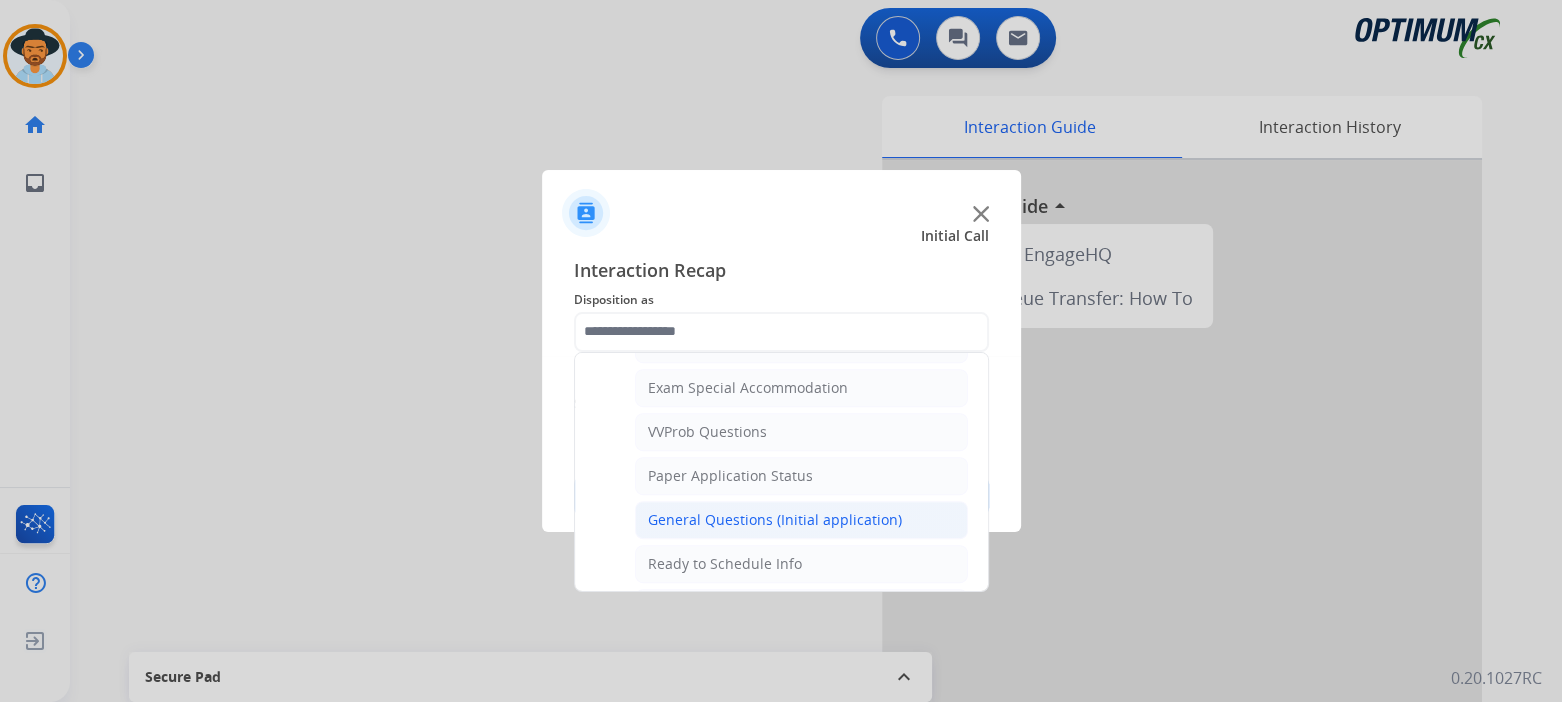 click on "General Questions (Initial application)" 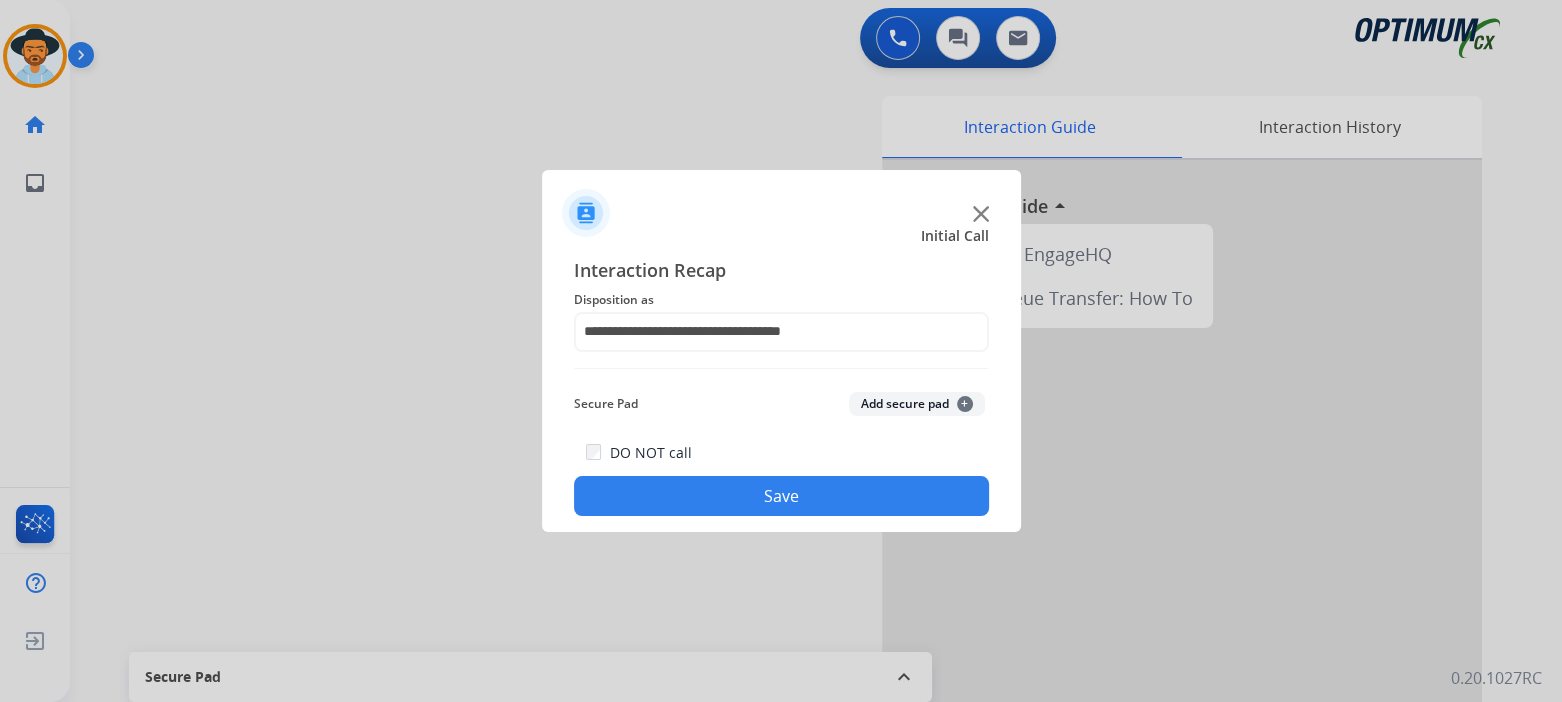 click on "Save" 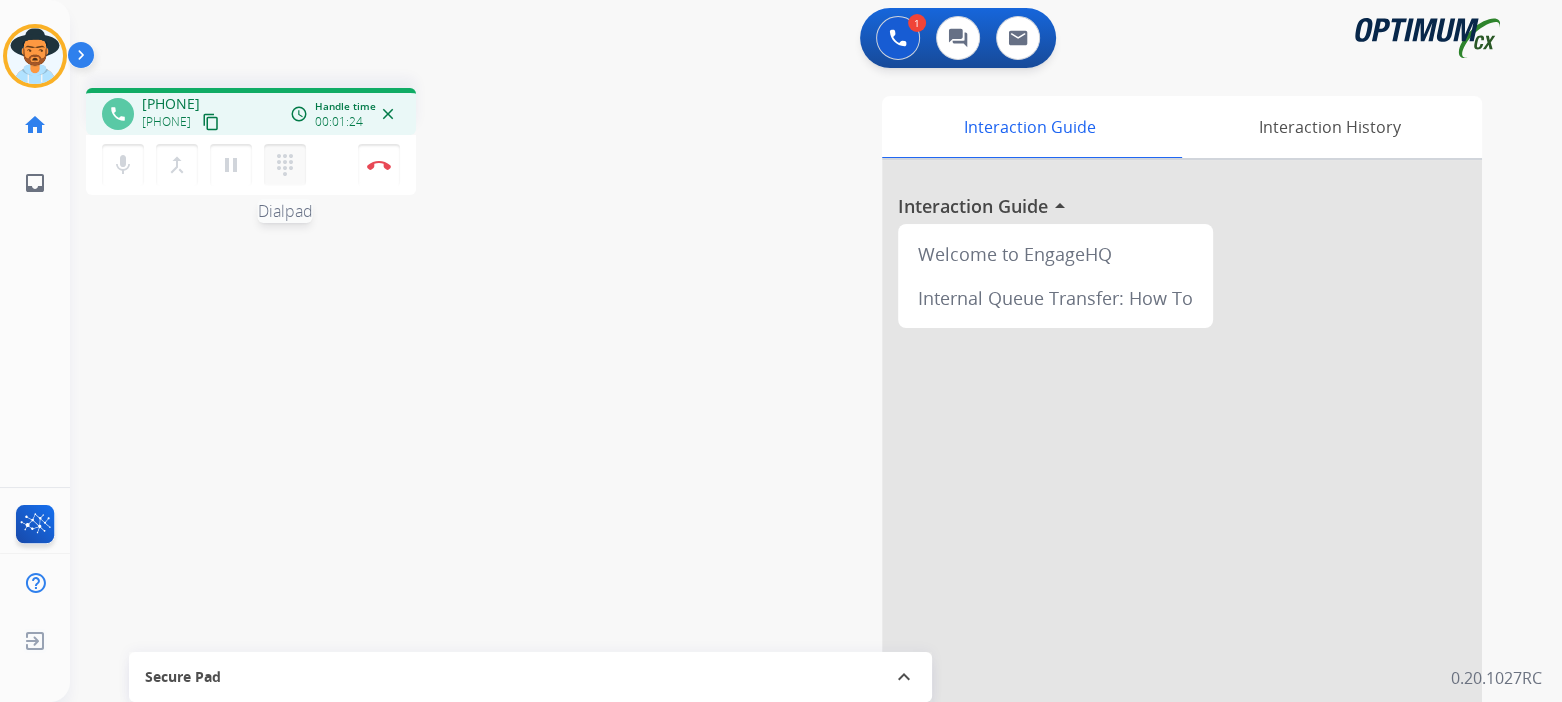 click on "dialpad" at bounding box center (285, 165) 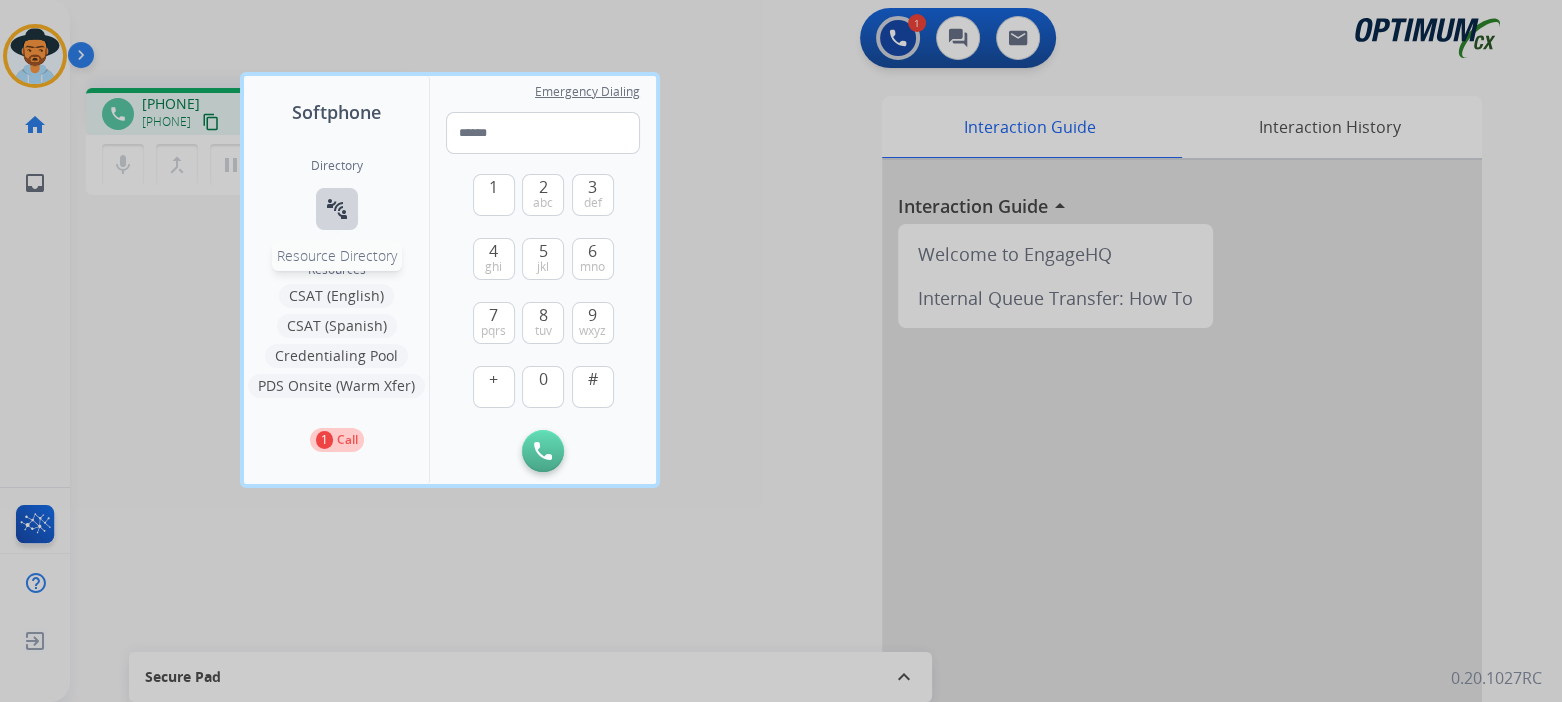 click on "connect_without_contact" at bounding box center (337, 209) 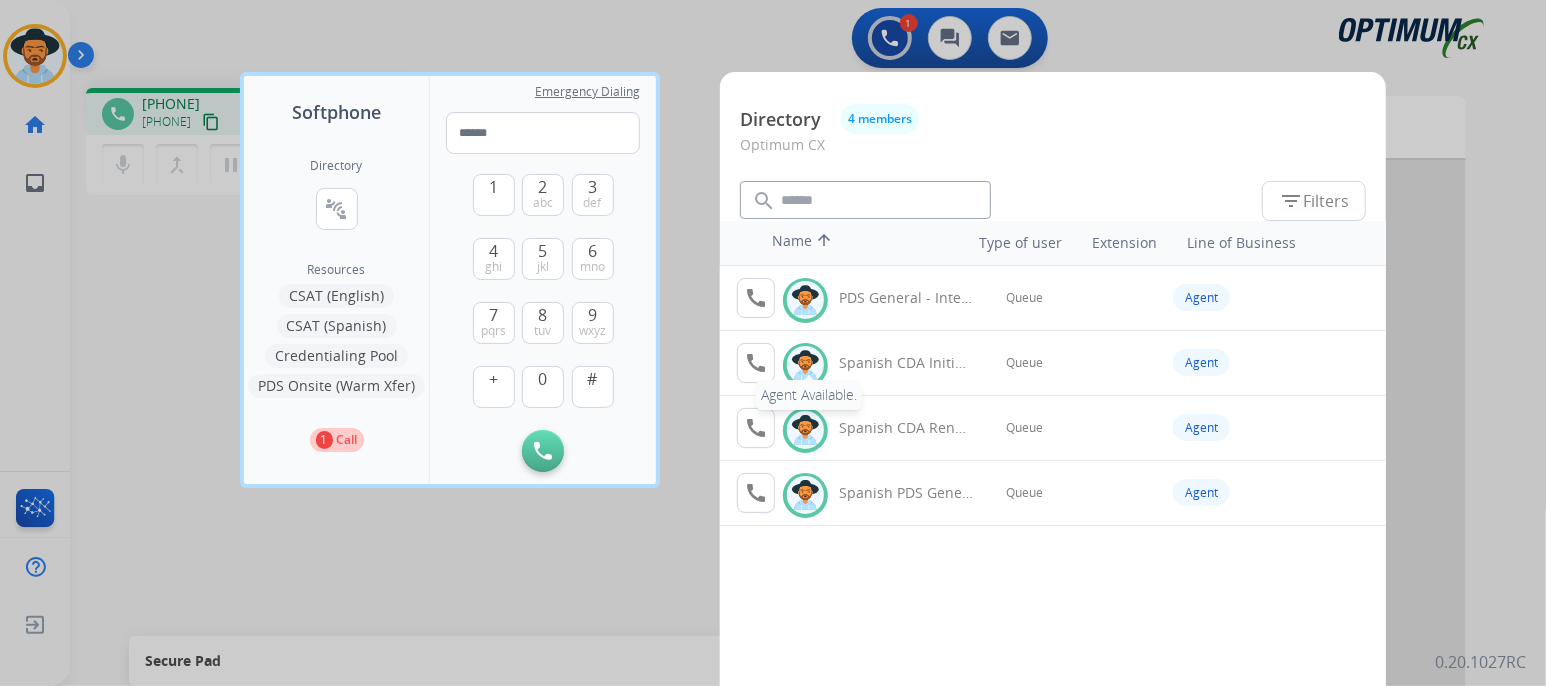 click on "call" at bounding box center (756, 363) 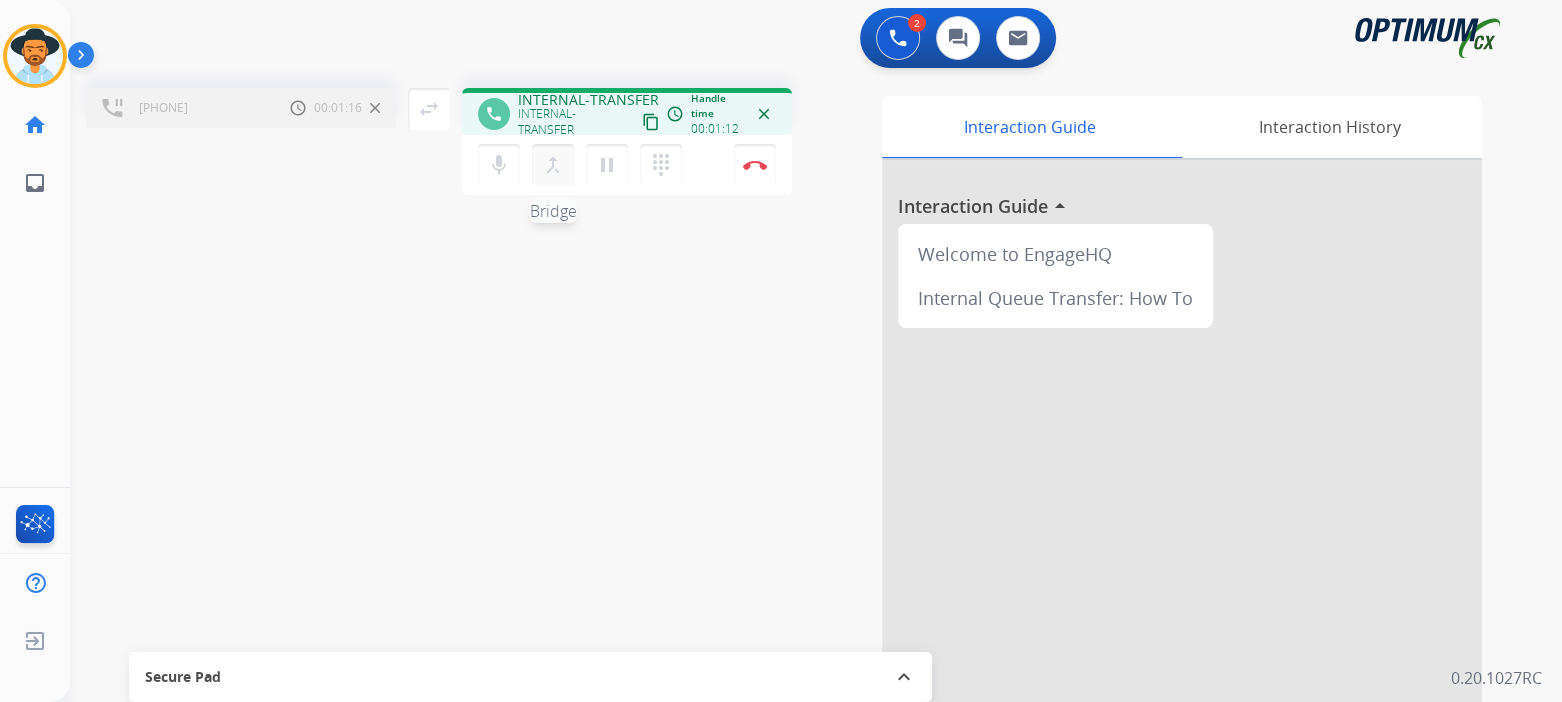 click on "merge_type" at bounding box center [553, 165] 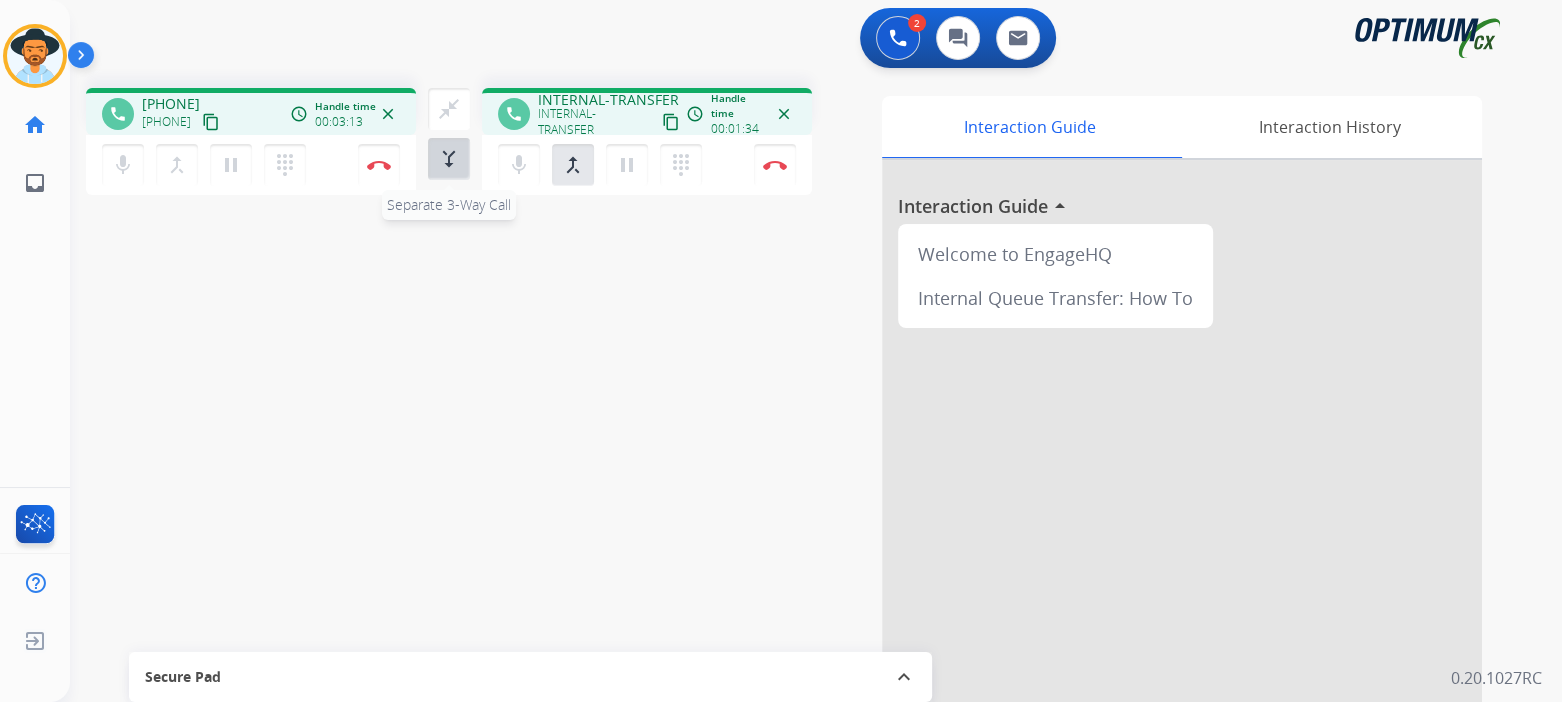 click on "merge_type" at bounding box center (449, 159) 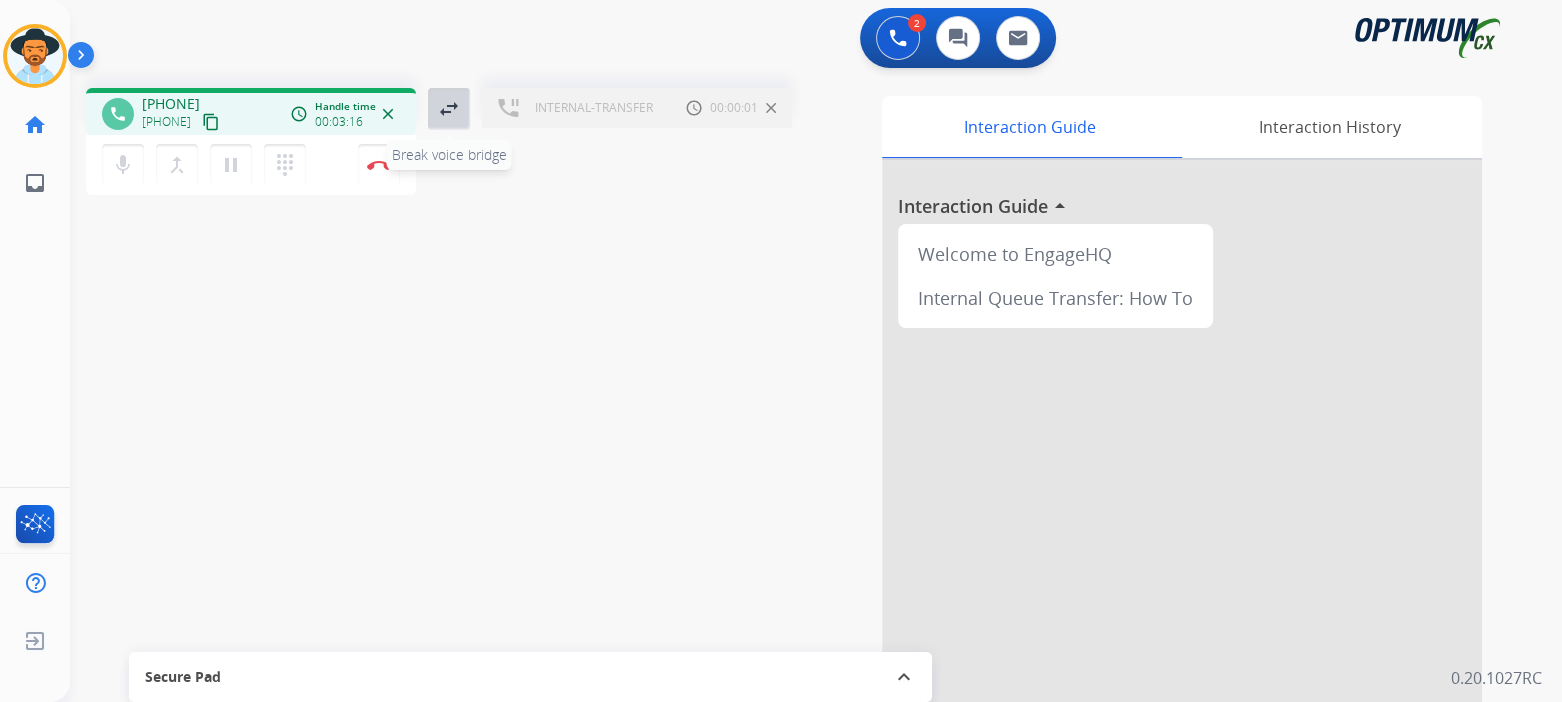 click on "swap_horiz" at bounding box center (449, 109) 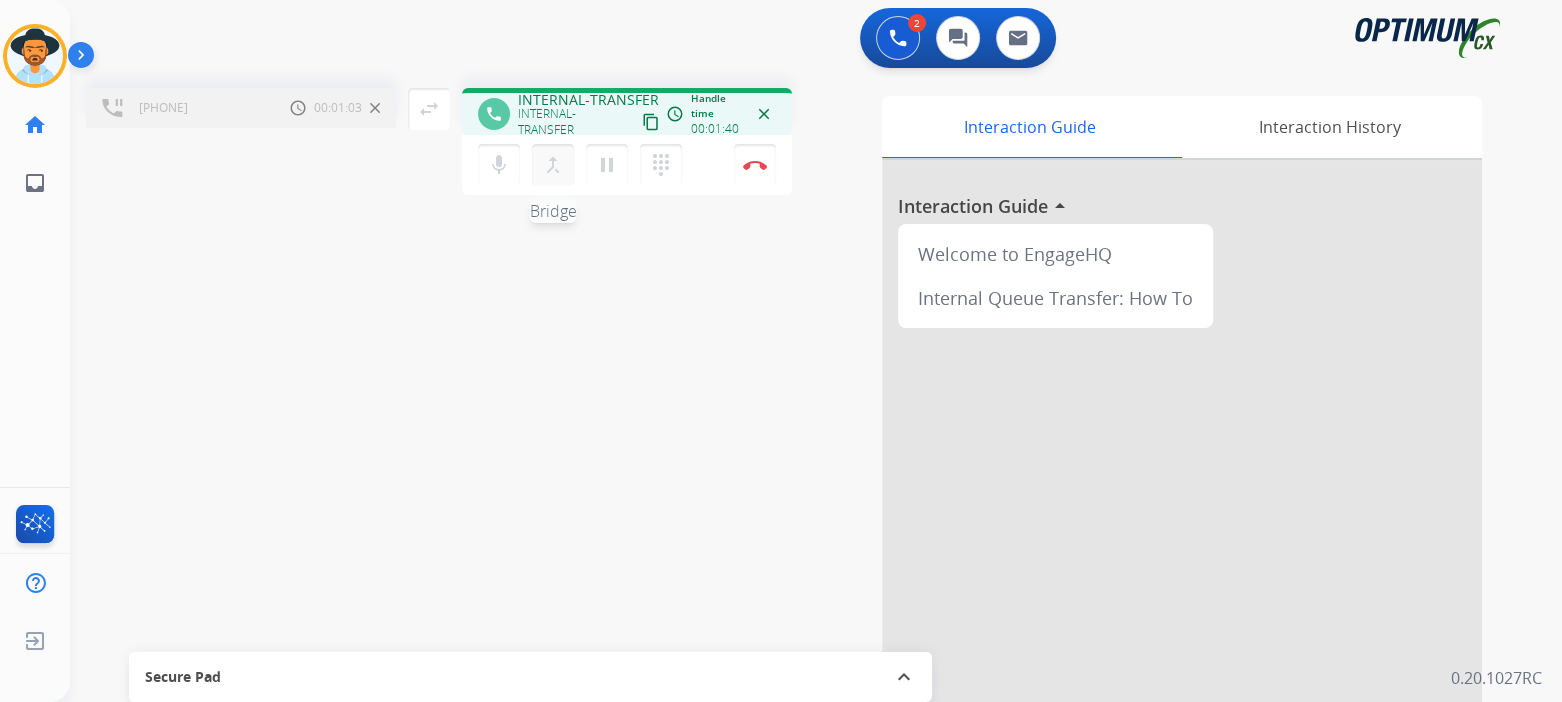 click on "merge_type" at bounding box center [553, 165] 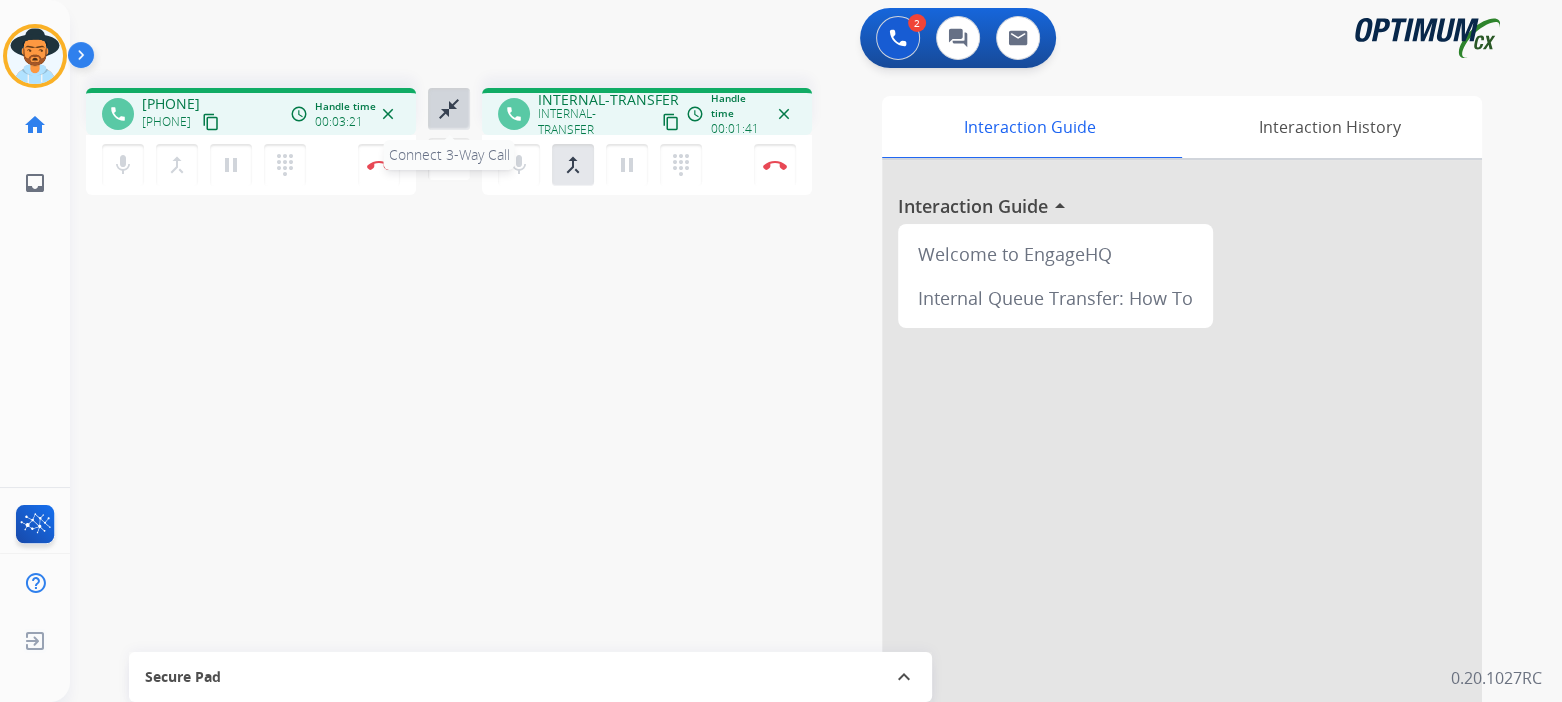 click on "close_fullscreen" at bounding box center [449, 109] 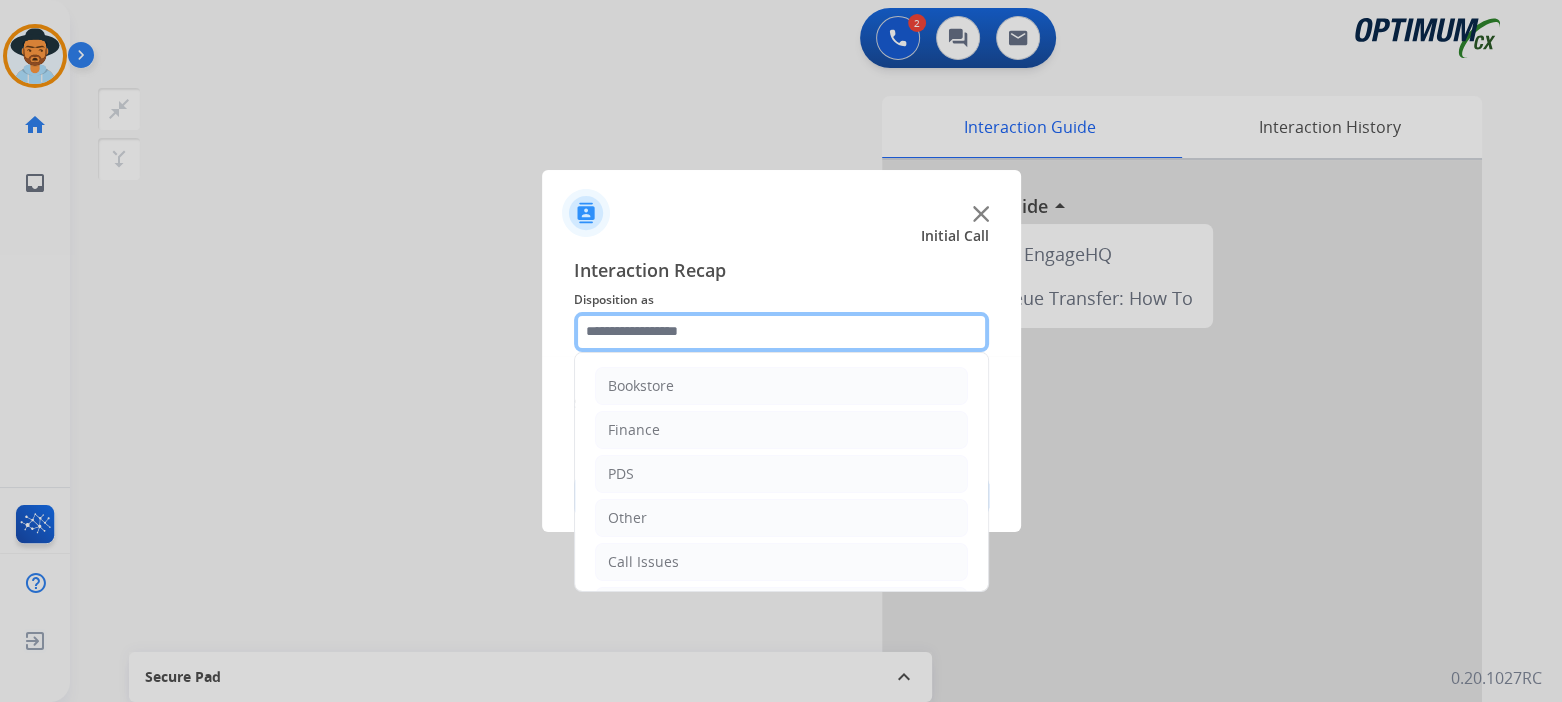 click 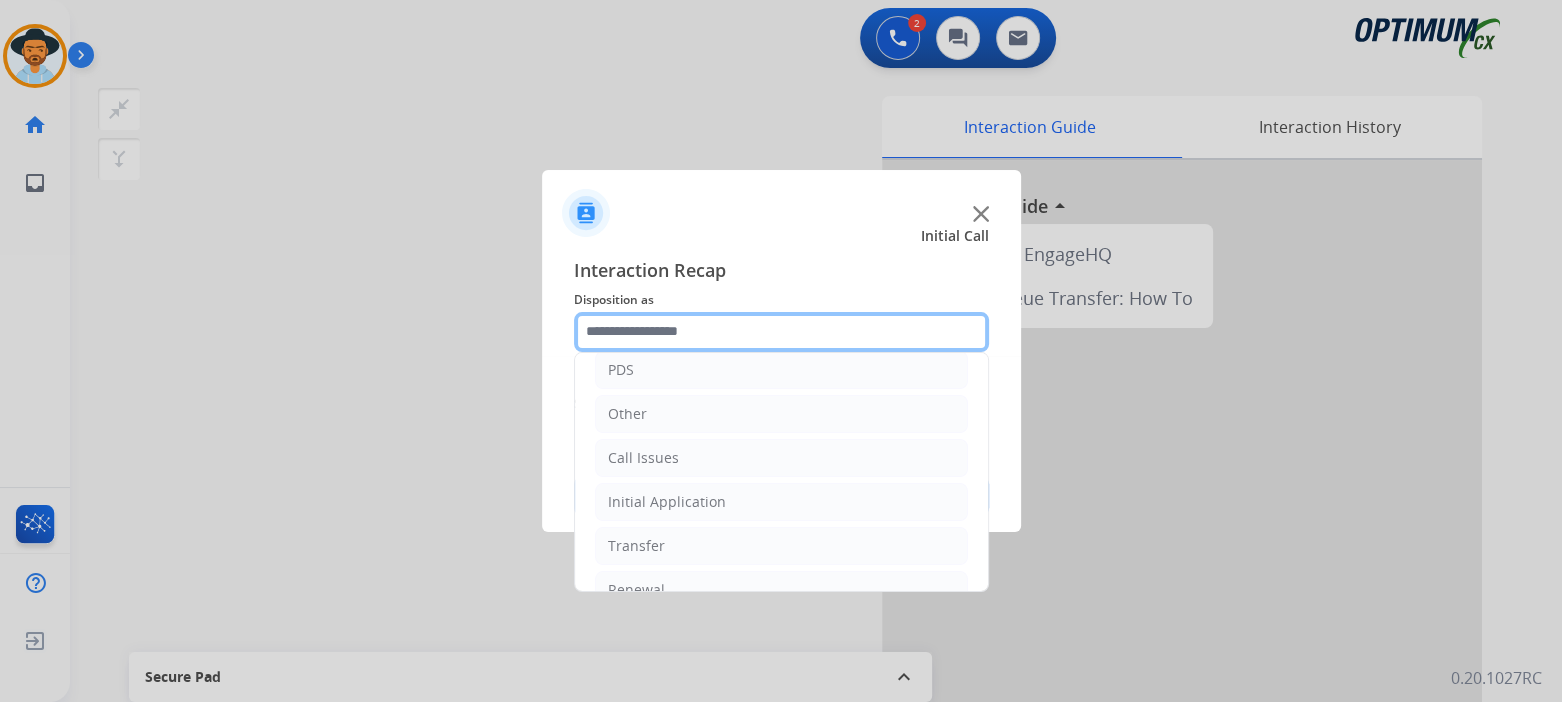 scroll, scrollTop: 132, scrollLeft: 0, axis: vertical 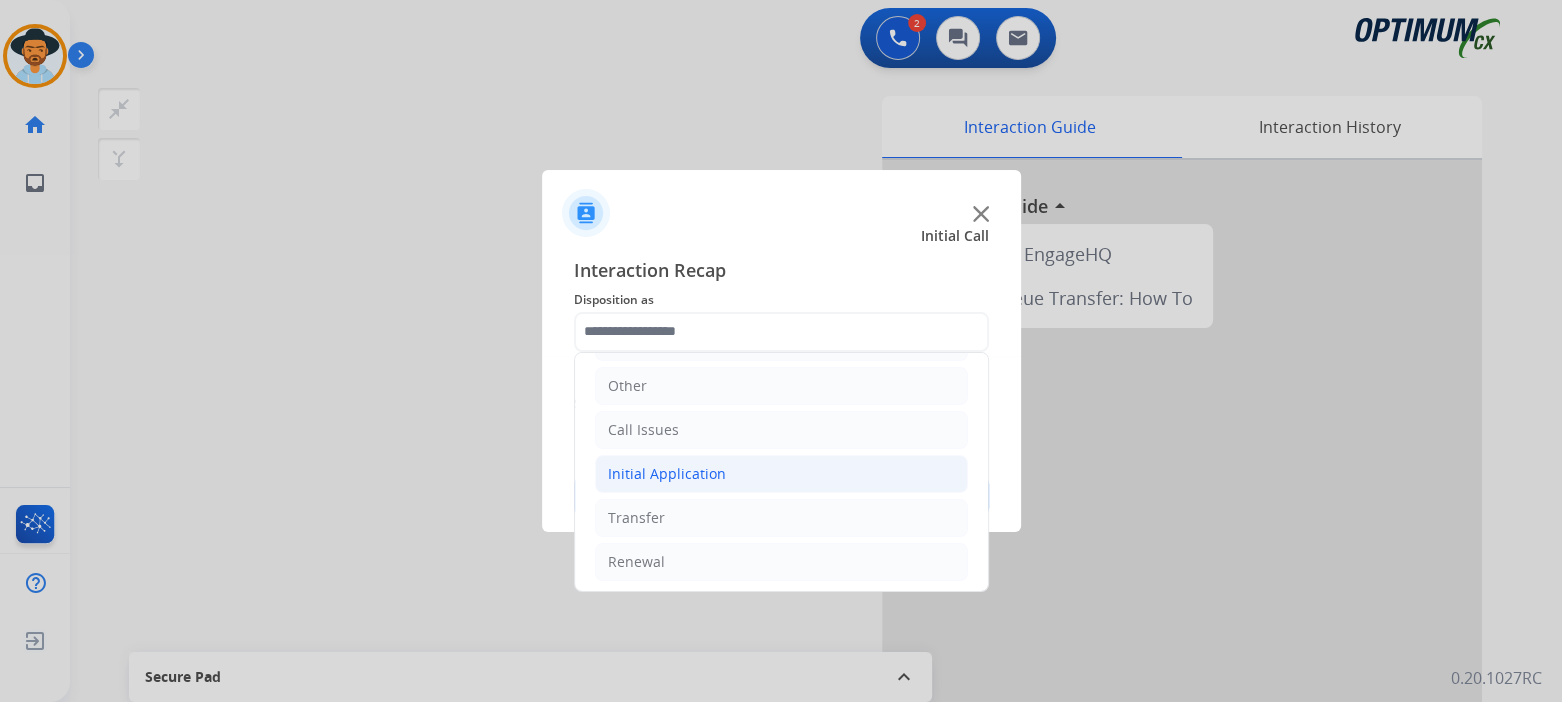 click on "Initial Application" 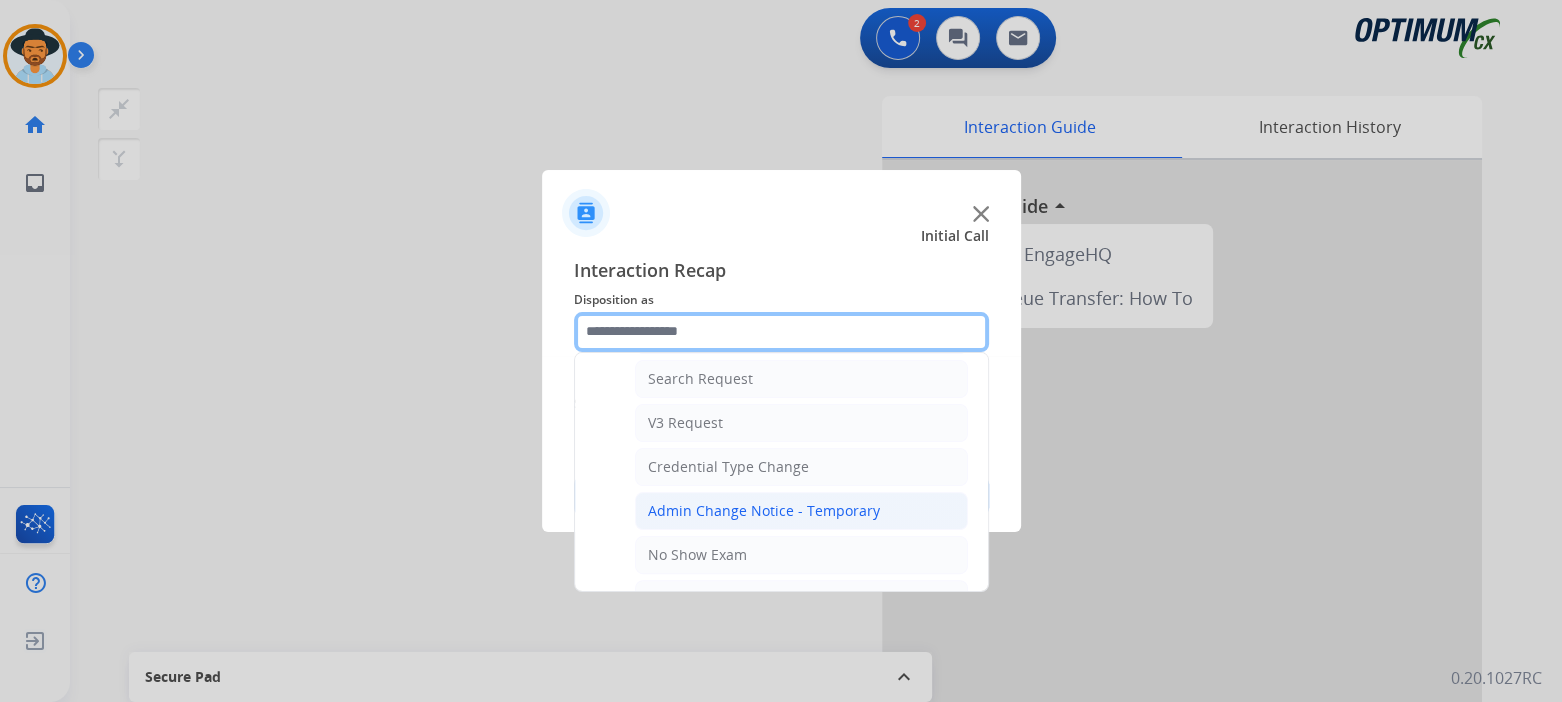scroll, scrollTop: 732, scrollLeft: 0, axis: vertical 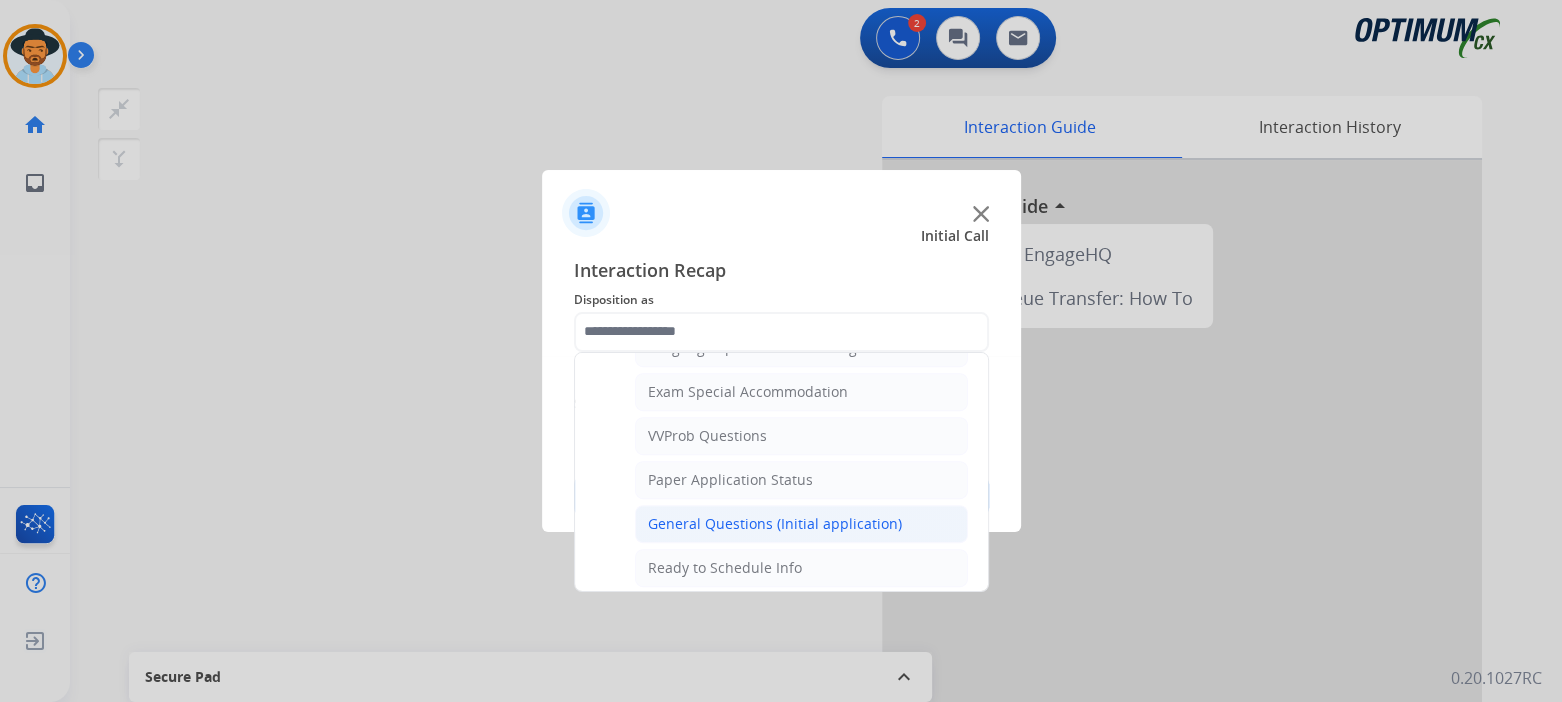 click on "General Questions (Initial application)" 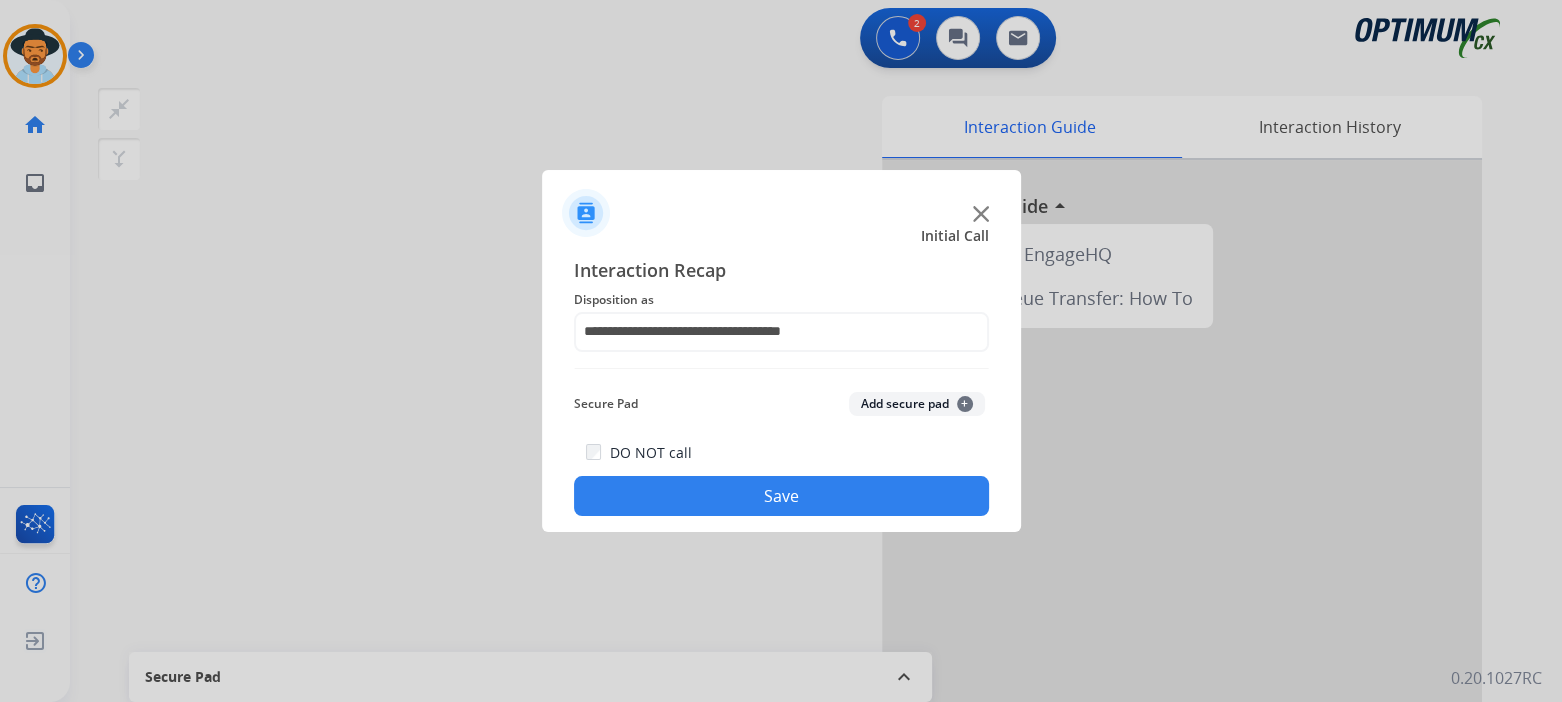 click on "Save" 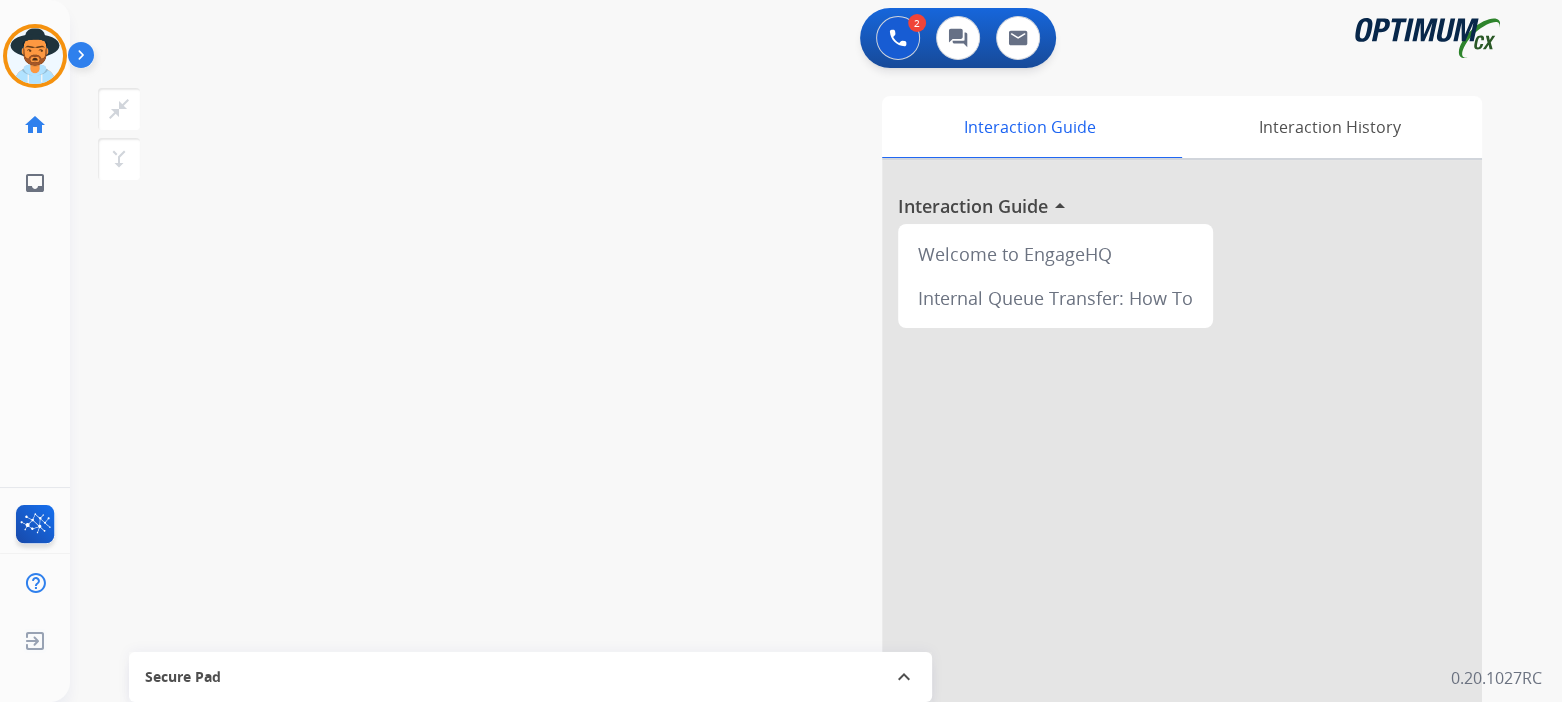 scroll, scrollTop: 0, scrollLeft: 0, axis: both 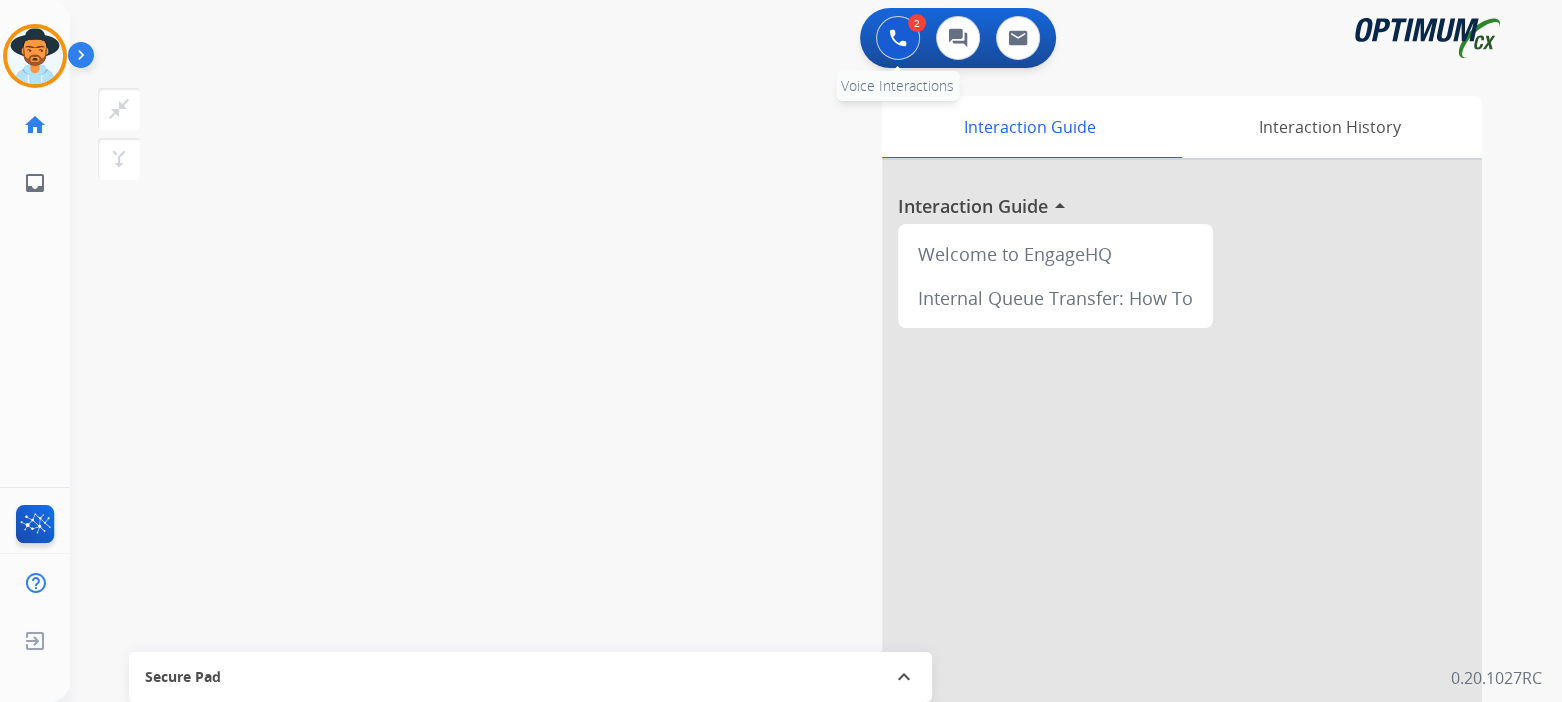 click at bounding box center [898, 38] 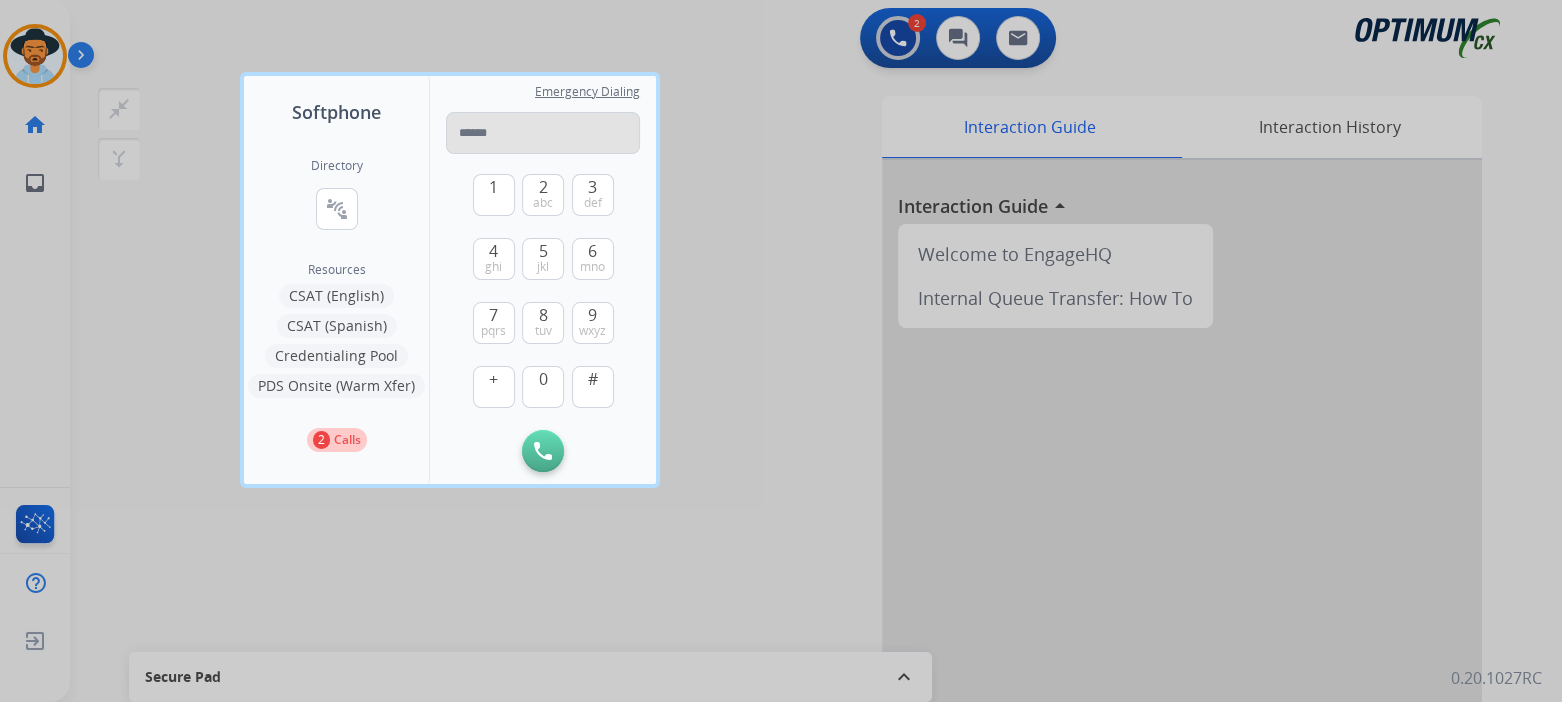 drag, startPoint x: 494, startPoint y: 137, endPoint x: 506, endPoint y: 130, distance: 13.892444 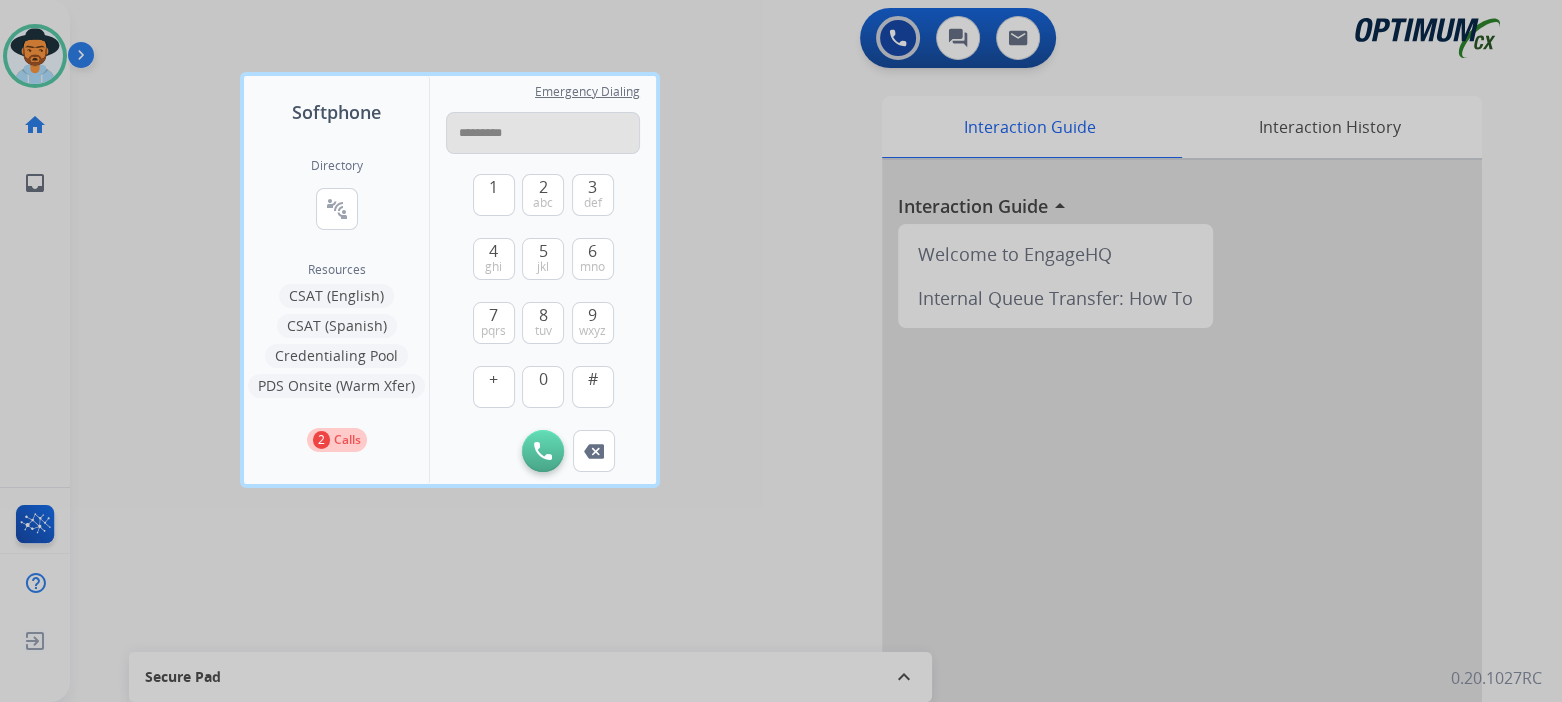 type on "**********" 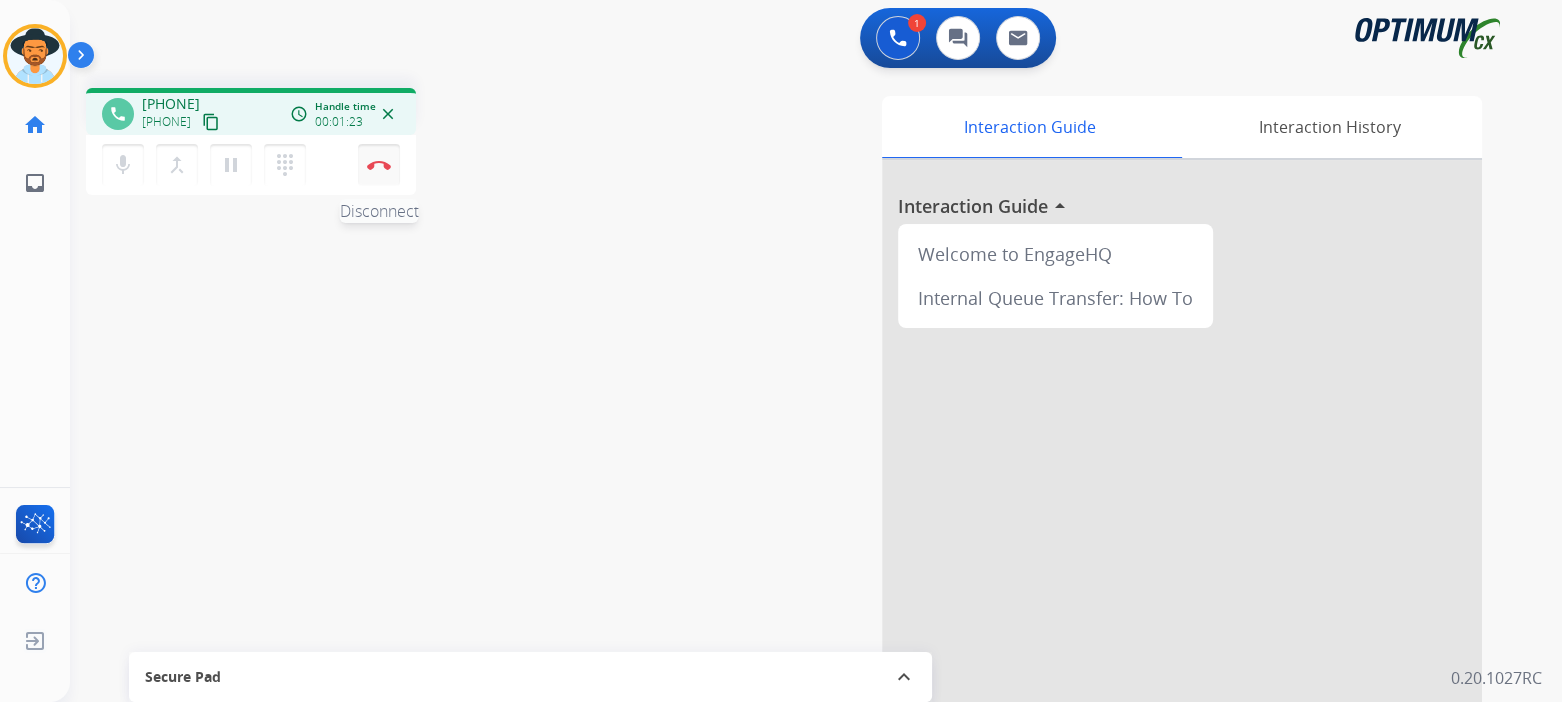 click at bounding box center (379, 165) 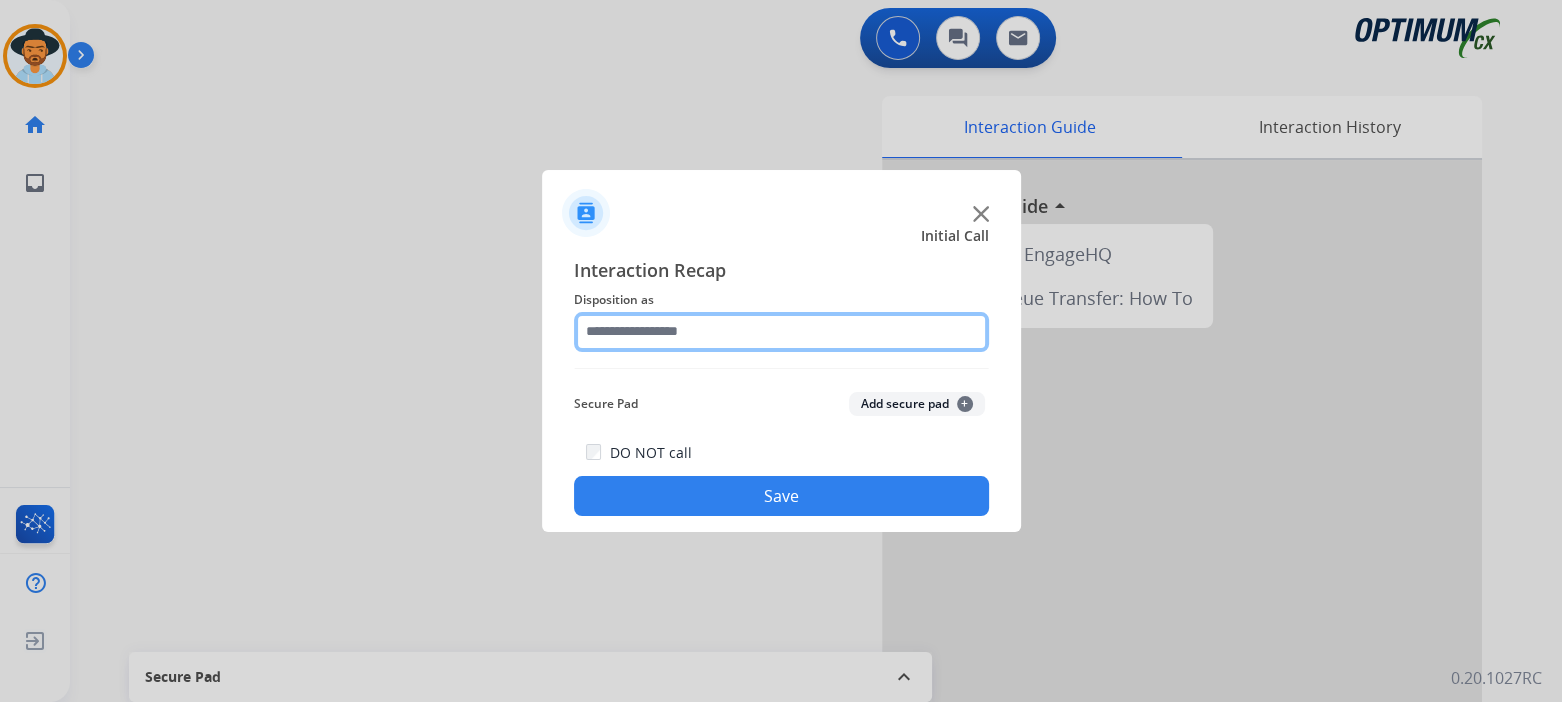 click 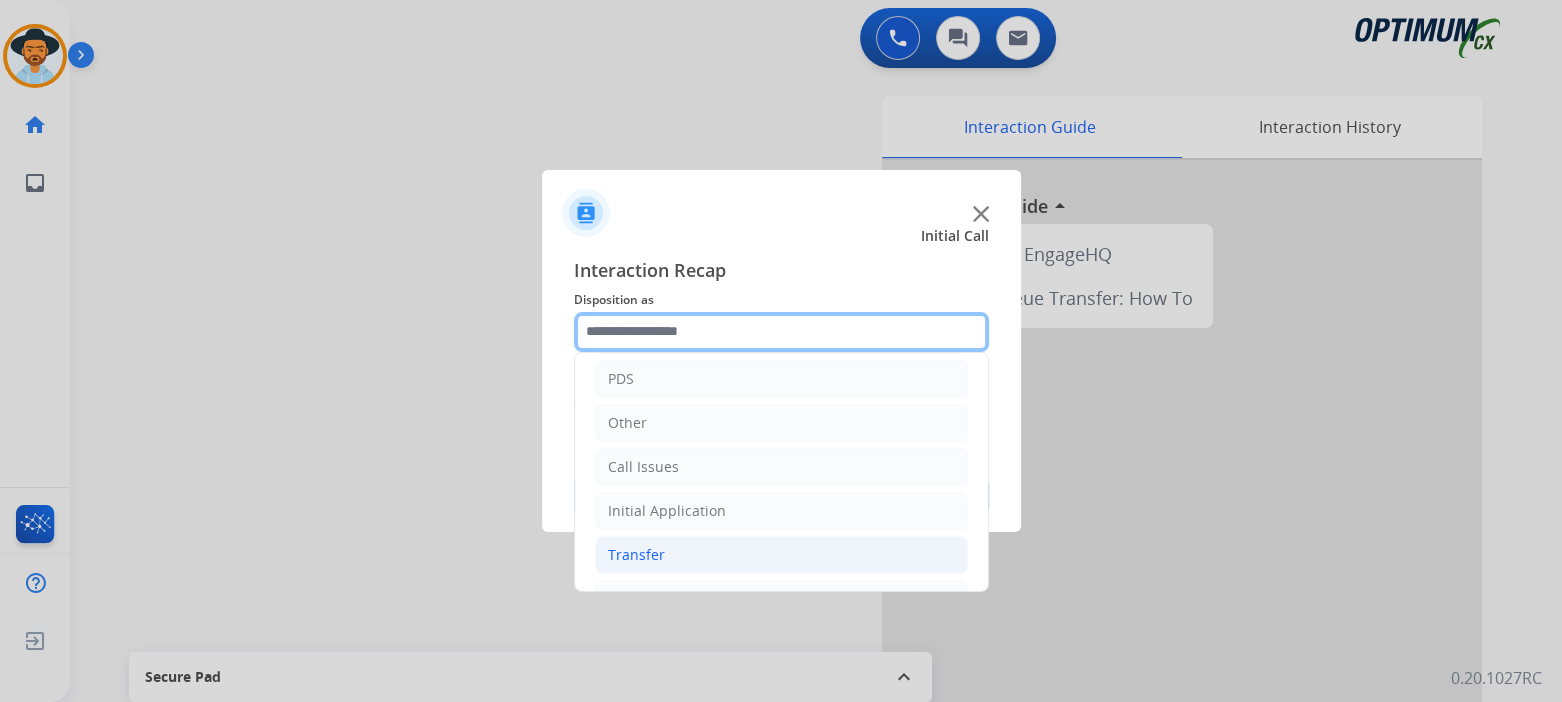 scroll, scrollTop: 132, scrollLeft: 0, axis: vertical 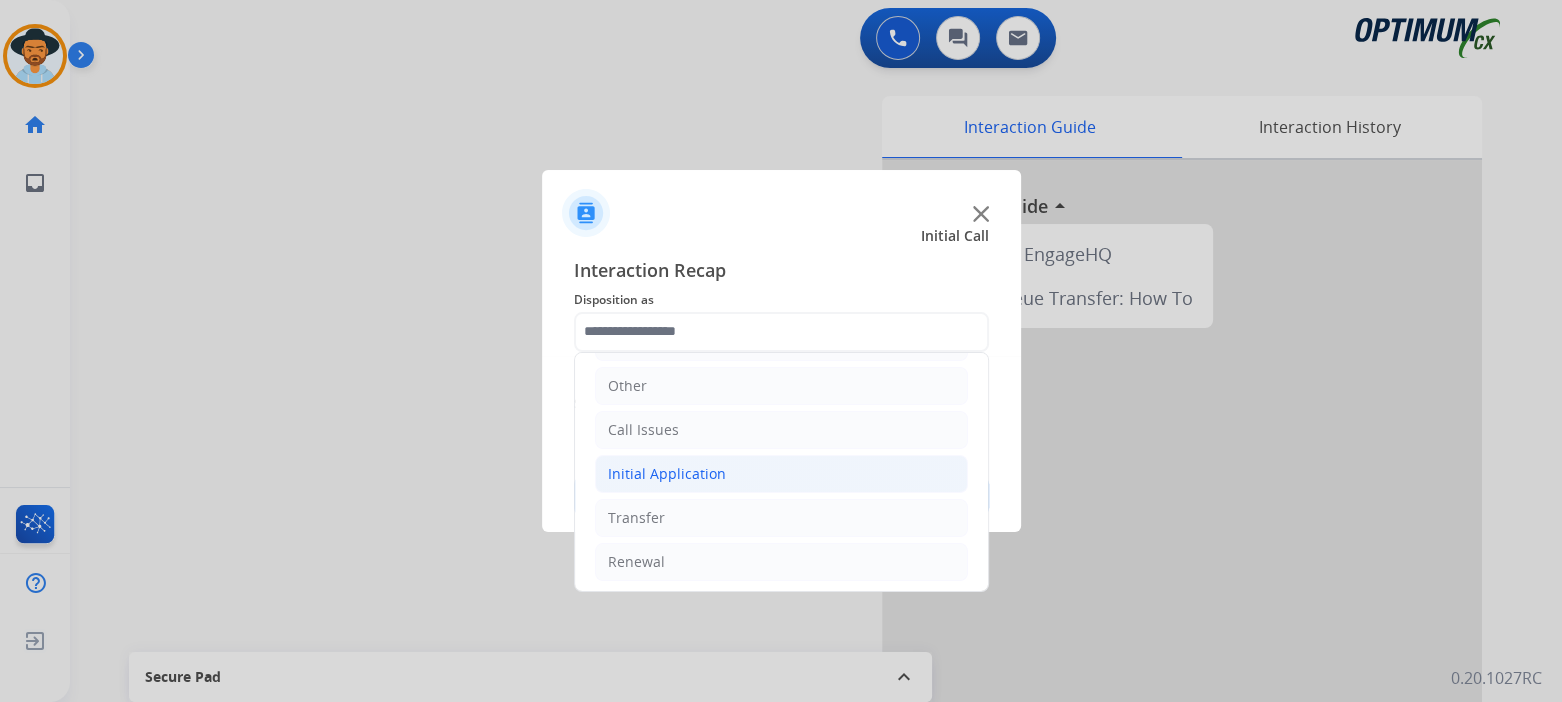 click on "Initial Application" 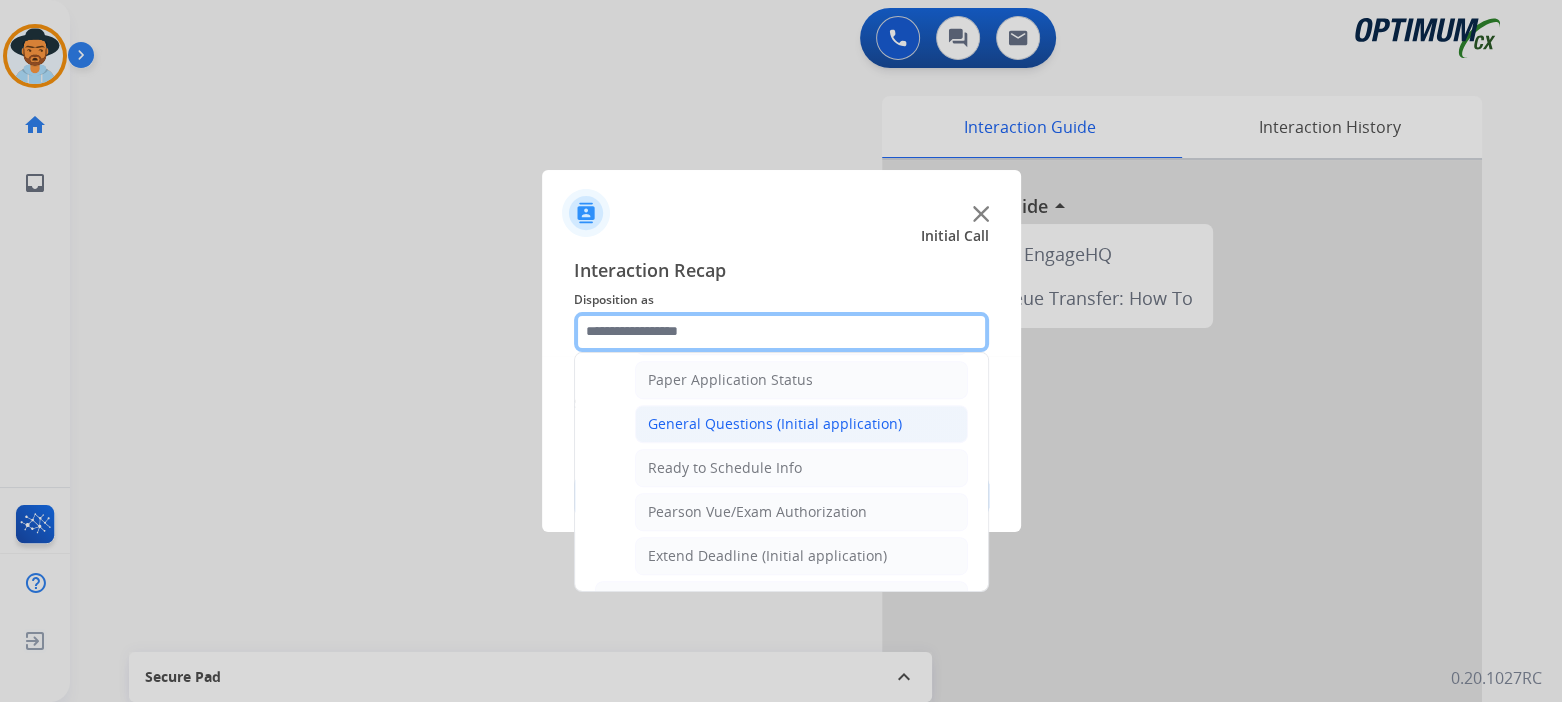 scroll, scrollTop: 1126, scrollLeft: 0, axis: vertical 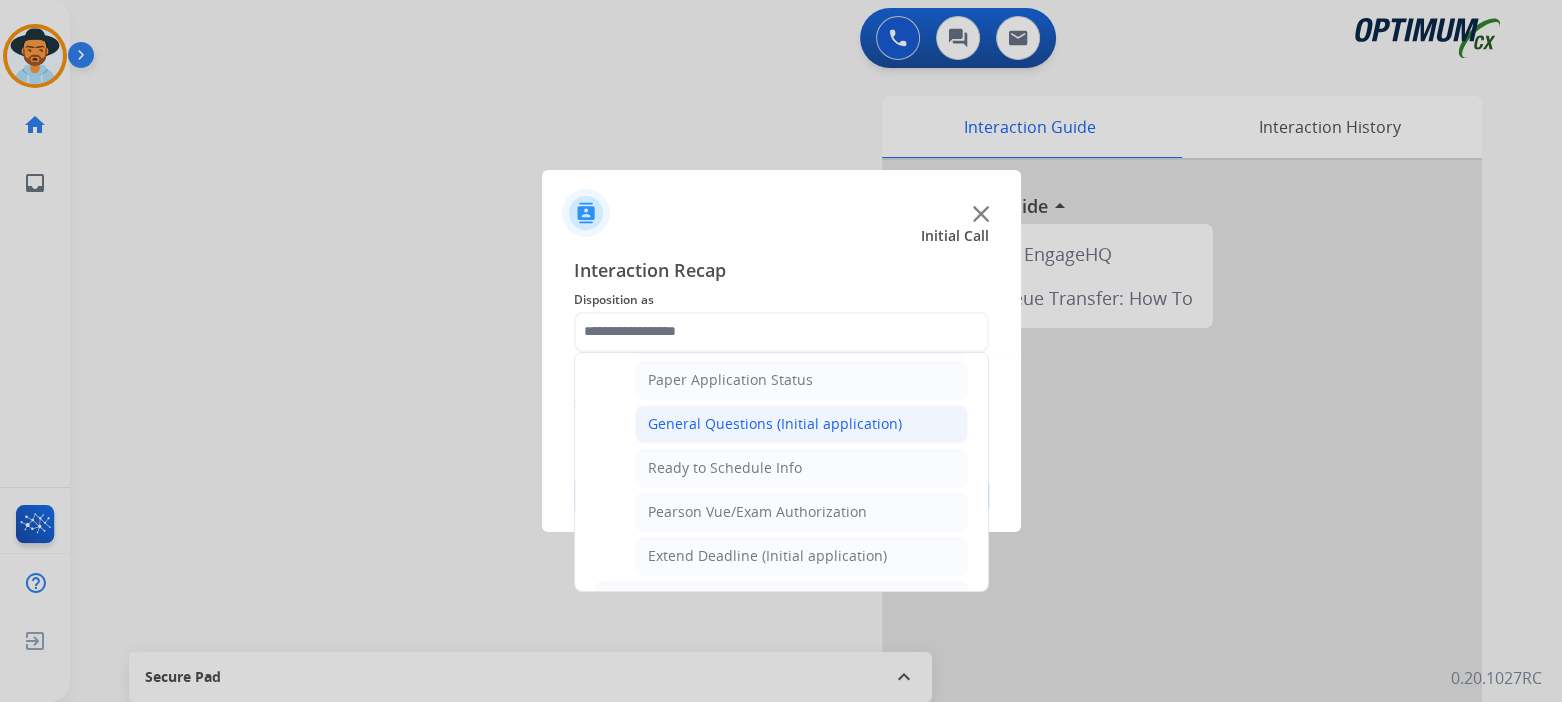 click on "General Questions (Initial application)" 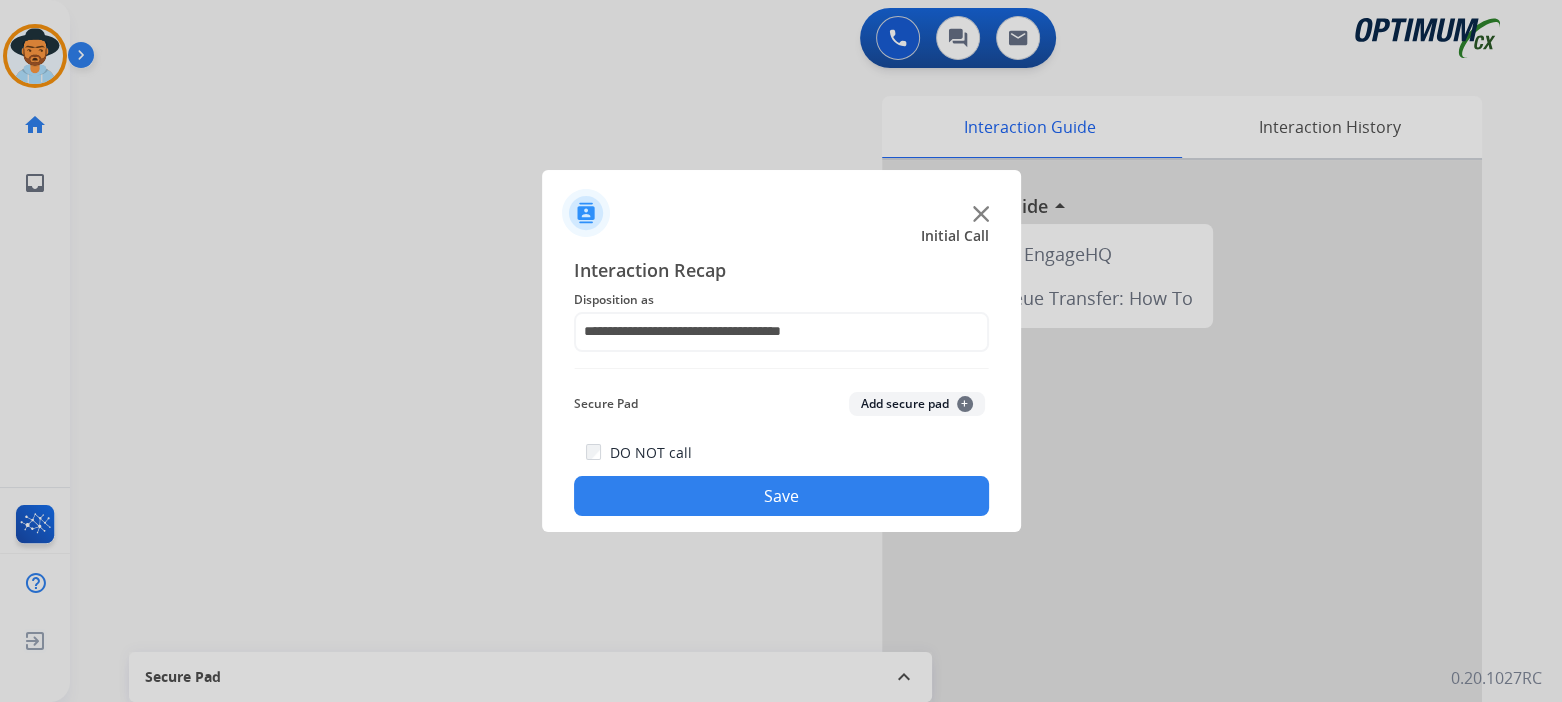 click on "Save" 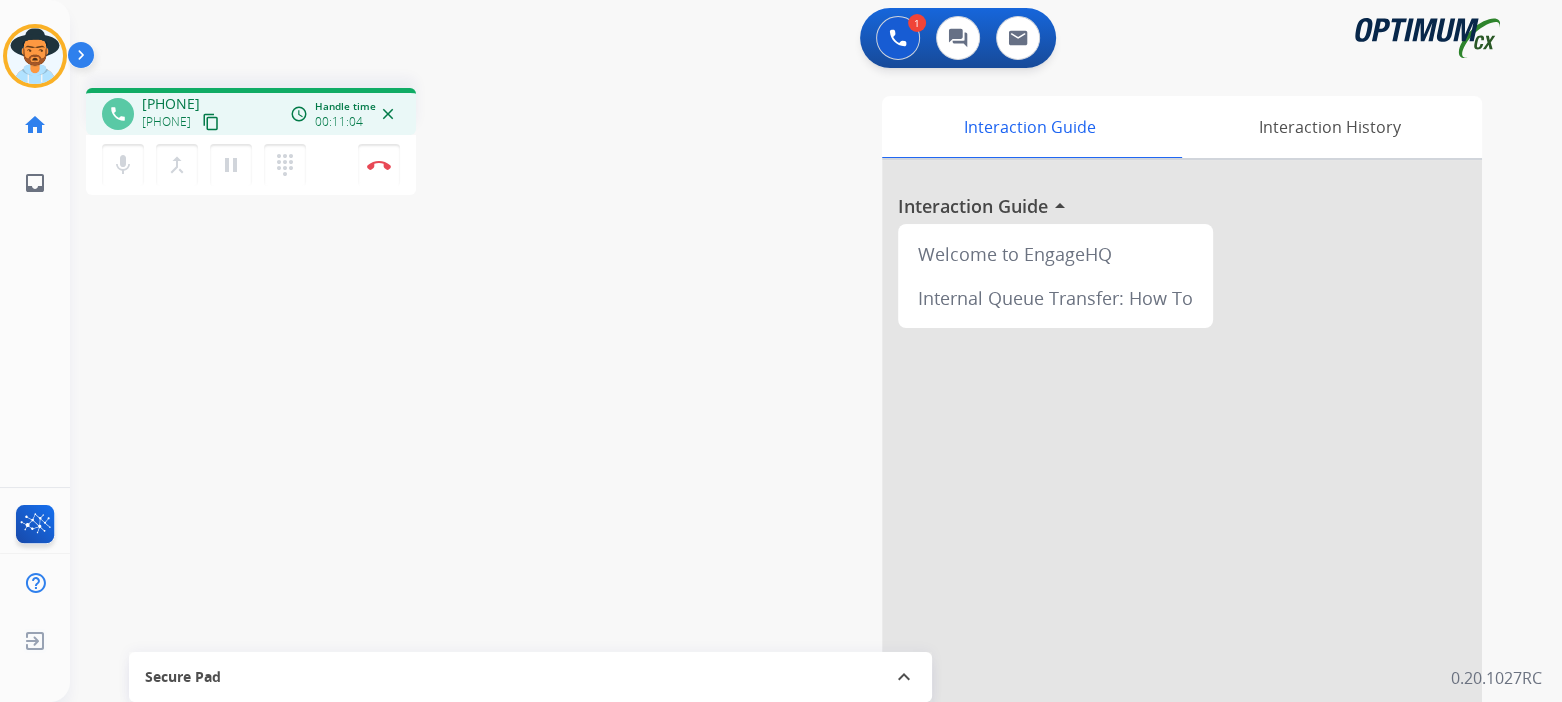 drag, startPoint x: 382, startPoint y: 171, endPoint x: 517, endPoint y: 193, distance: 136.78085 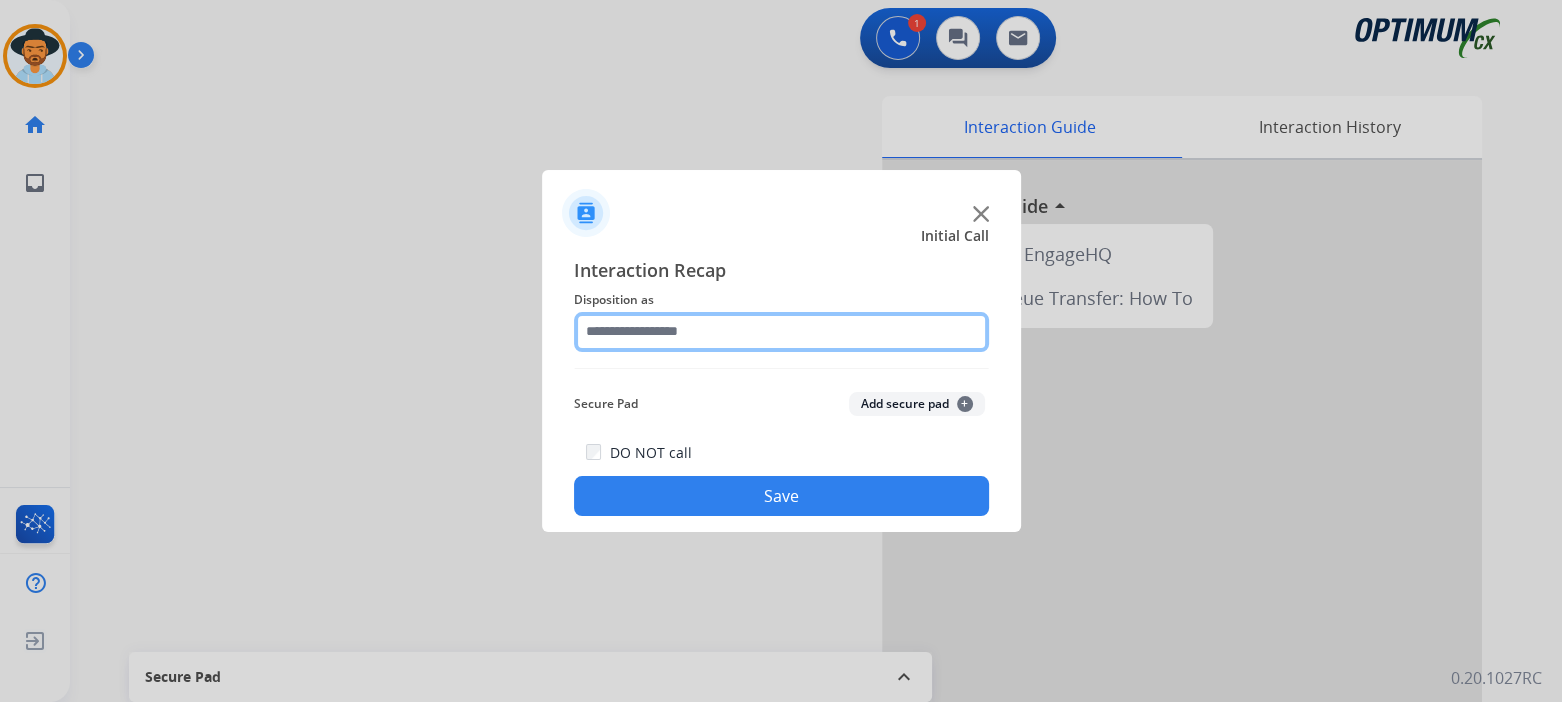 click 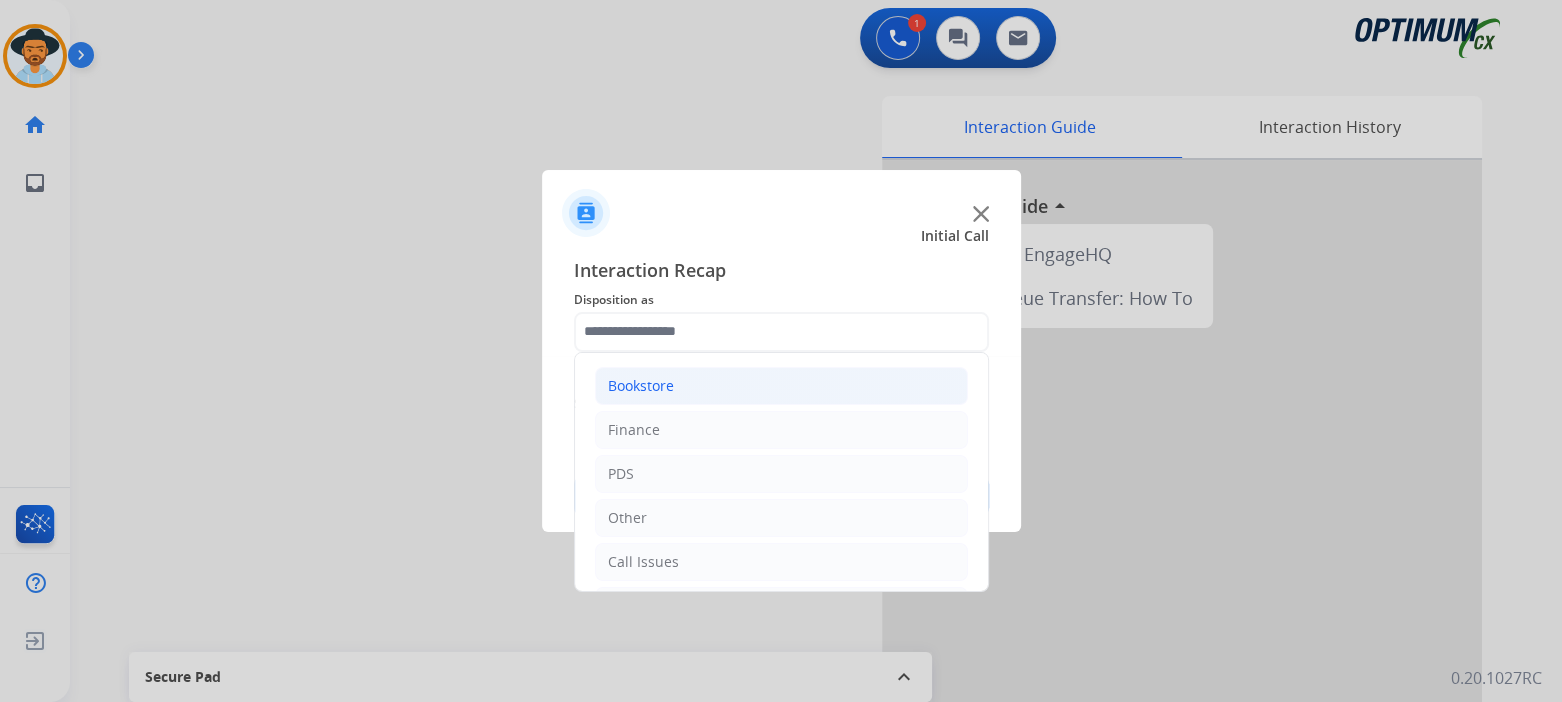 click on "Bookstore" 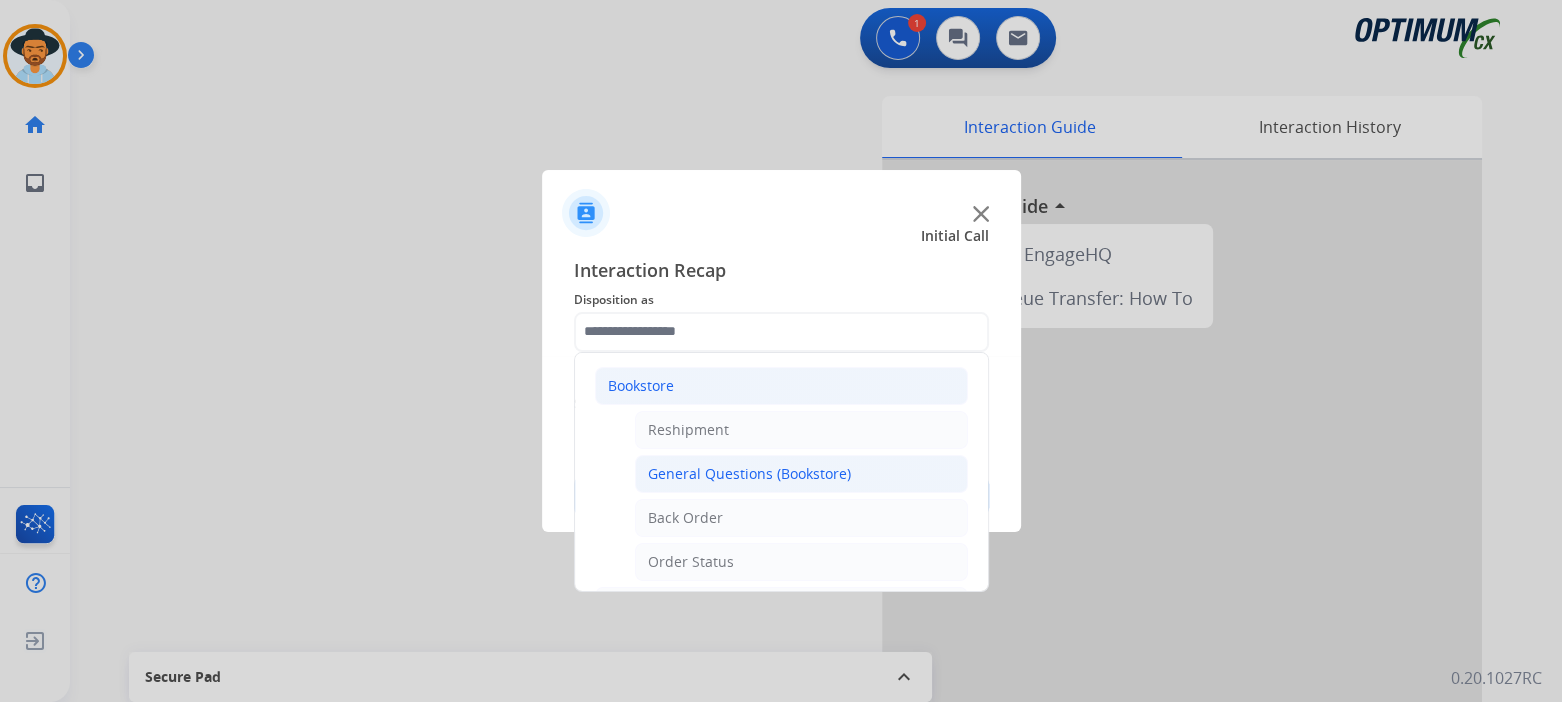 click on "General Questions (Bookstore)" 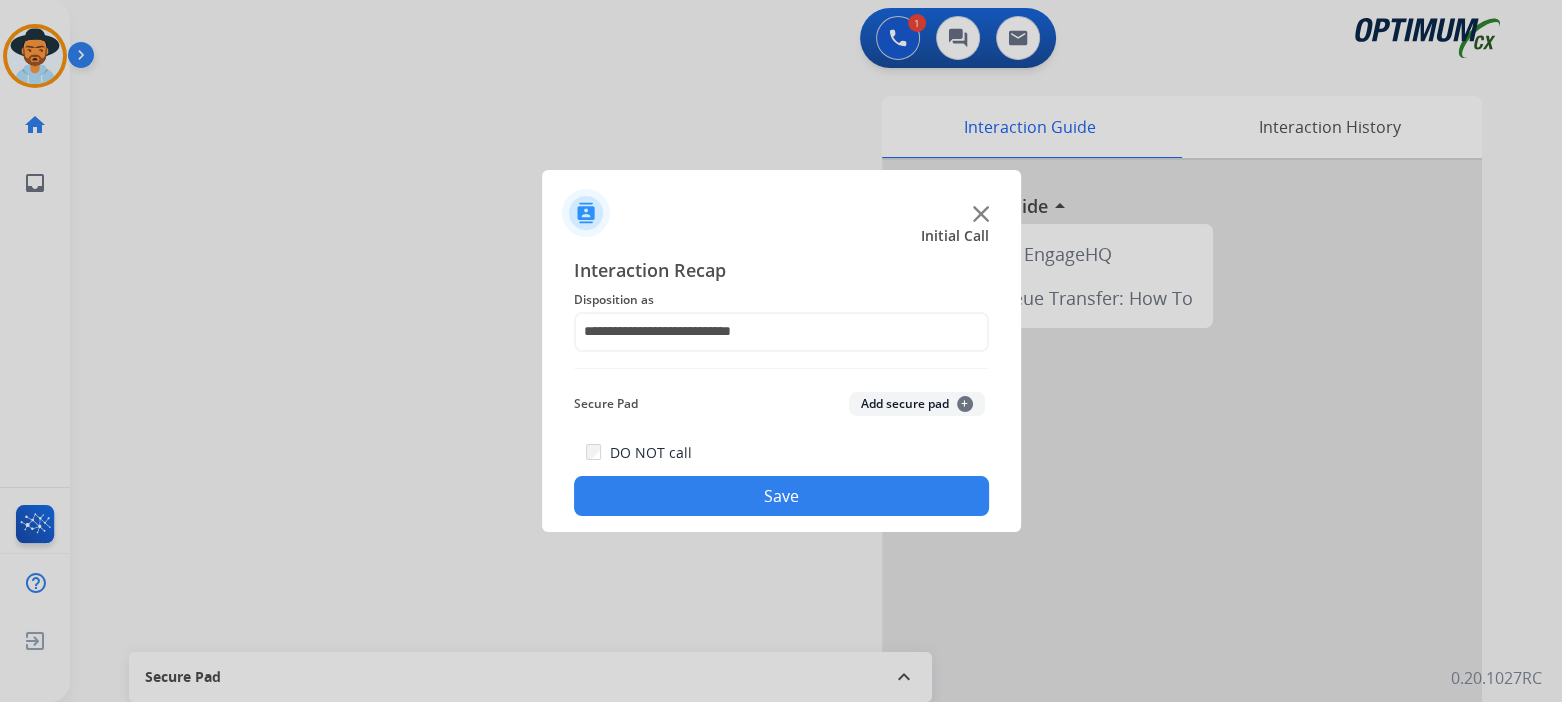 click on "Save" 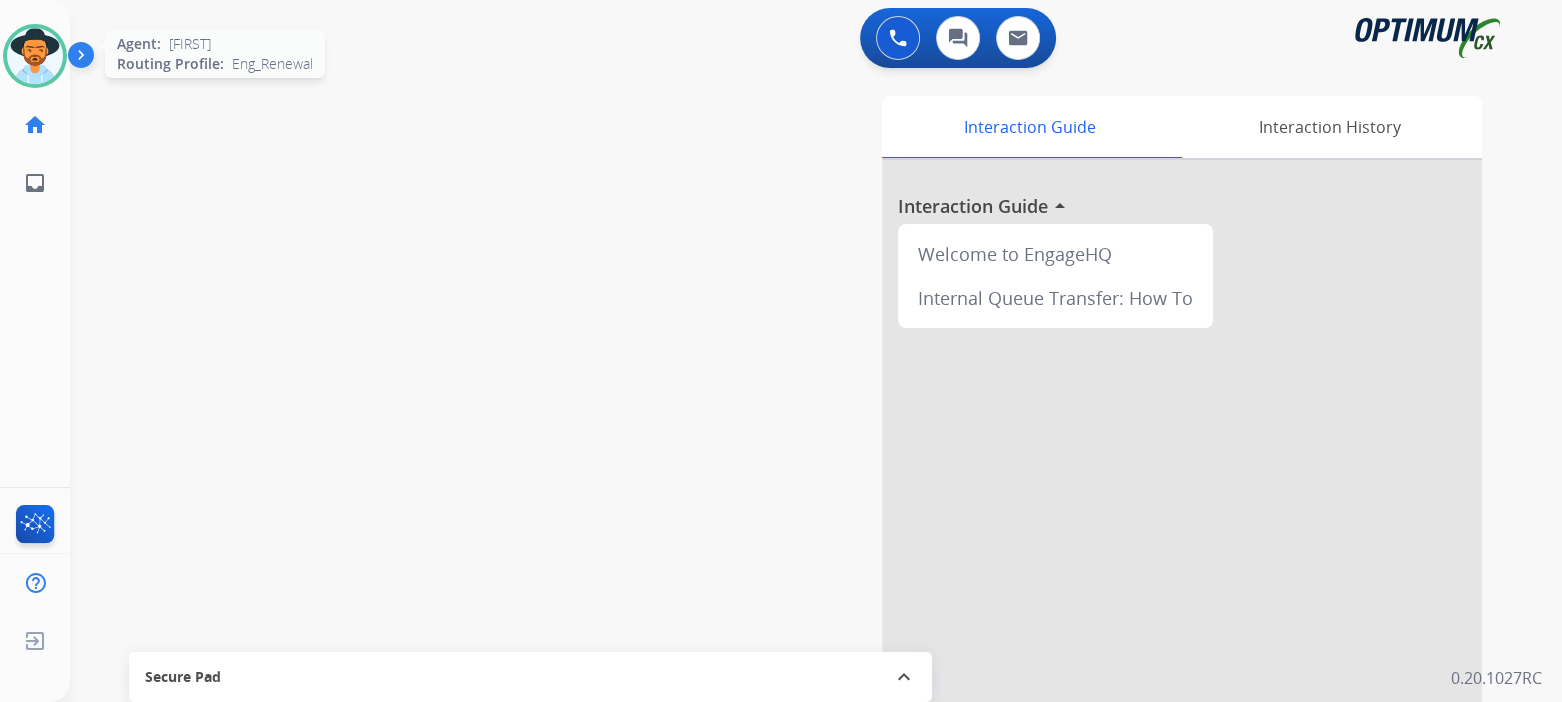 drag, startPoint x: 26, startPoint y: 60, endPoint x: 39, endPoint y: 63, distance: 13.341664 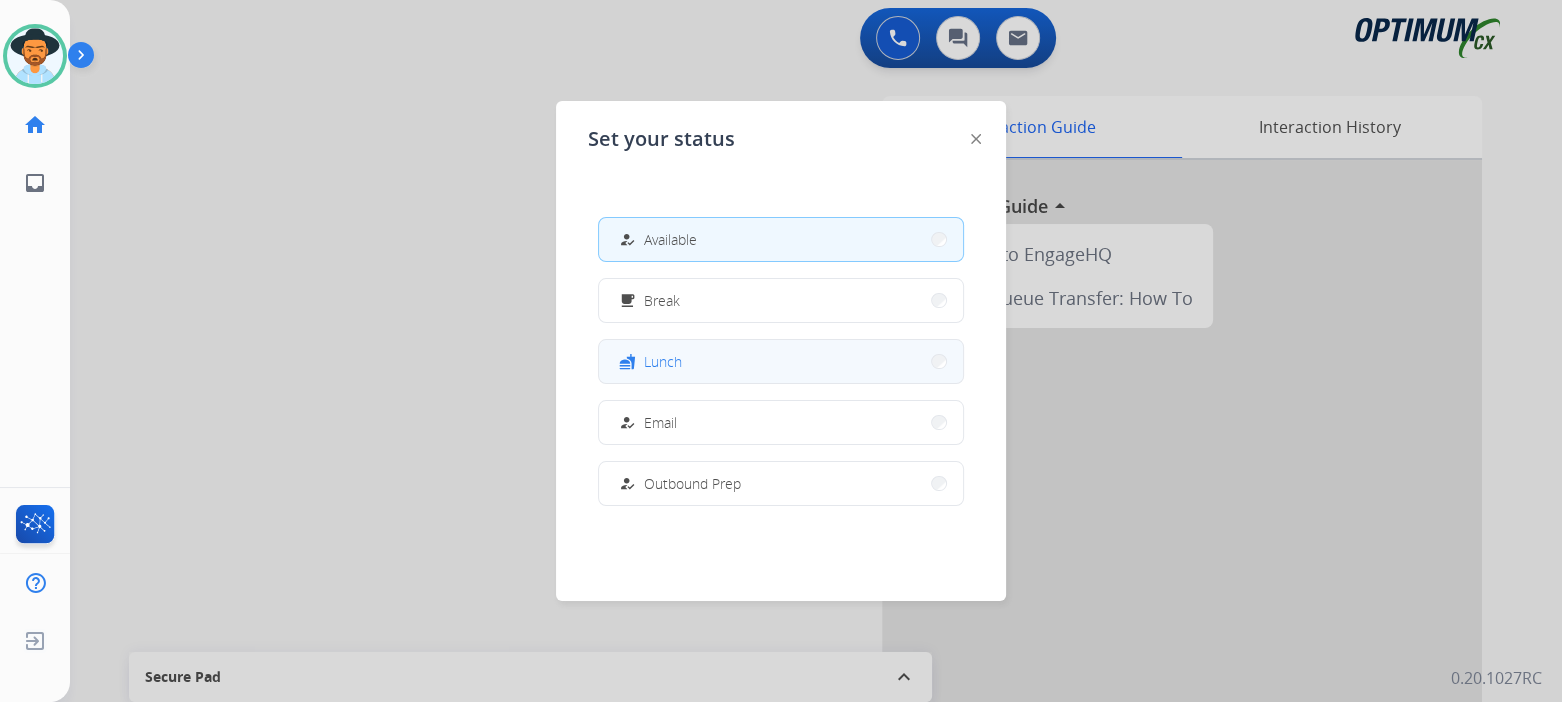 click on "fastfood Lunch" at bounding box center [781, 361] 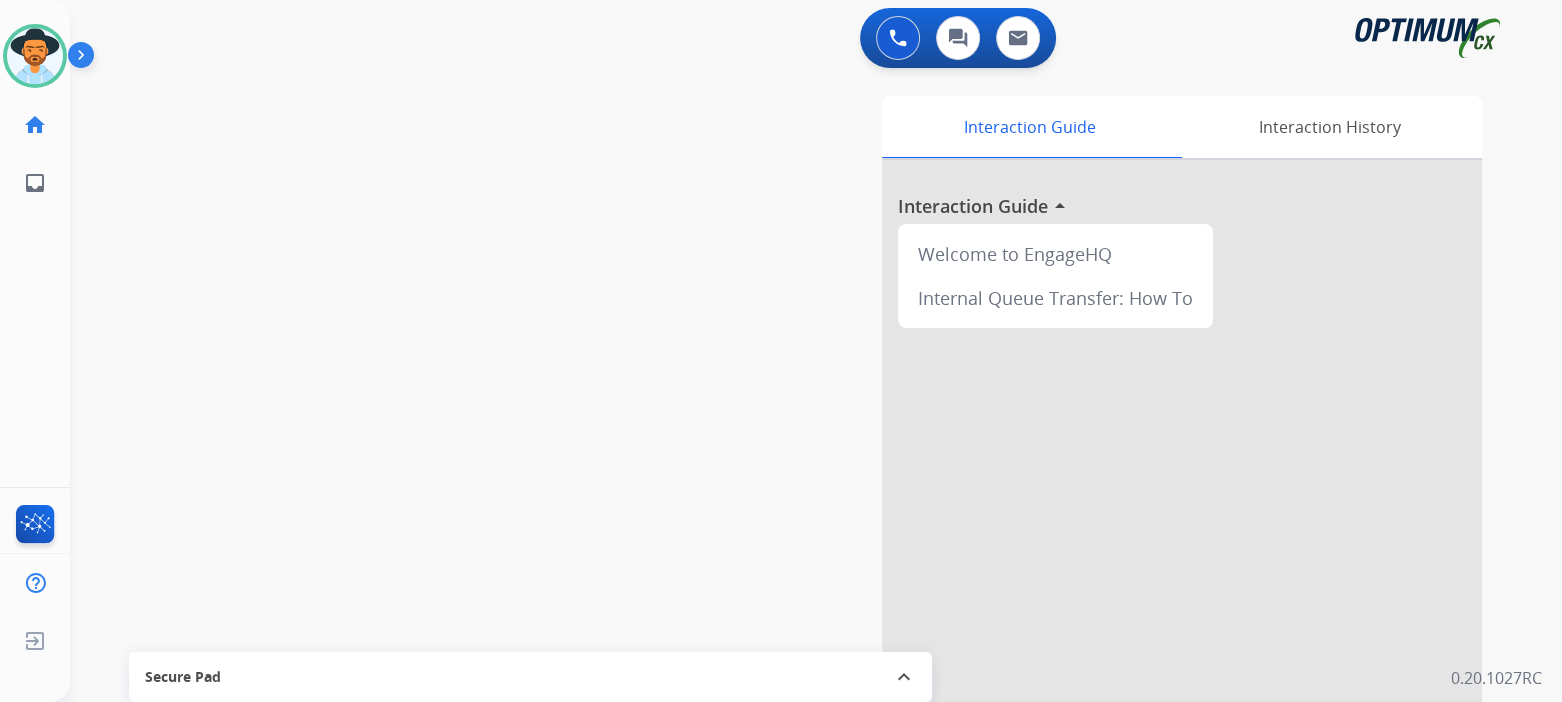 scroll, scrollTop: 0, scrollLeft: 0, axis: both 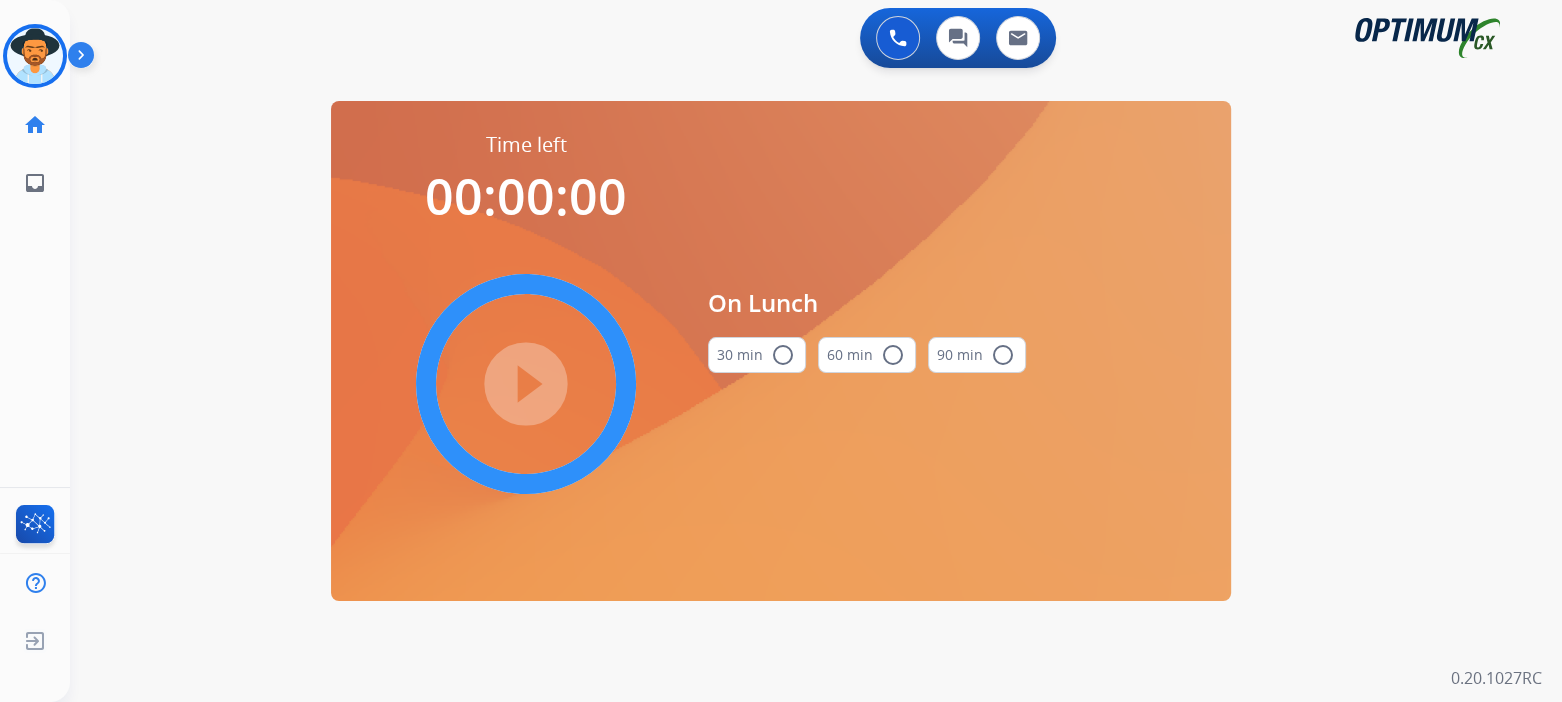 click on "radio_button_unchecked" at bounding box center (783, 355) 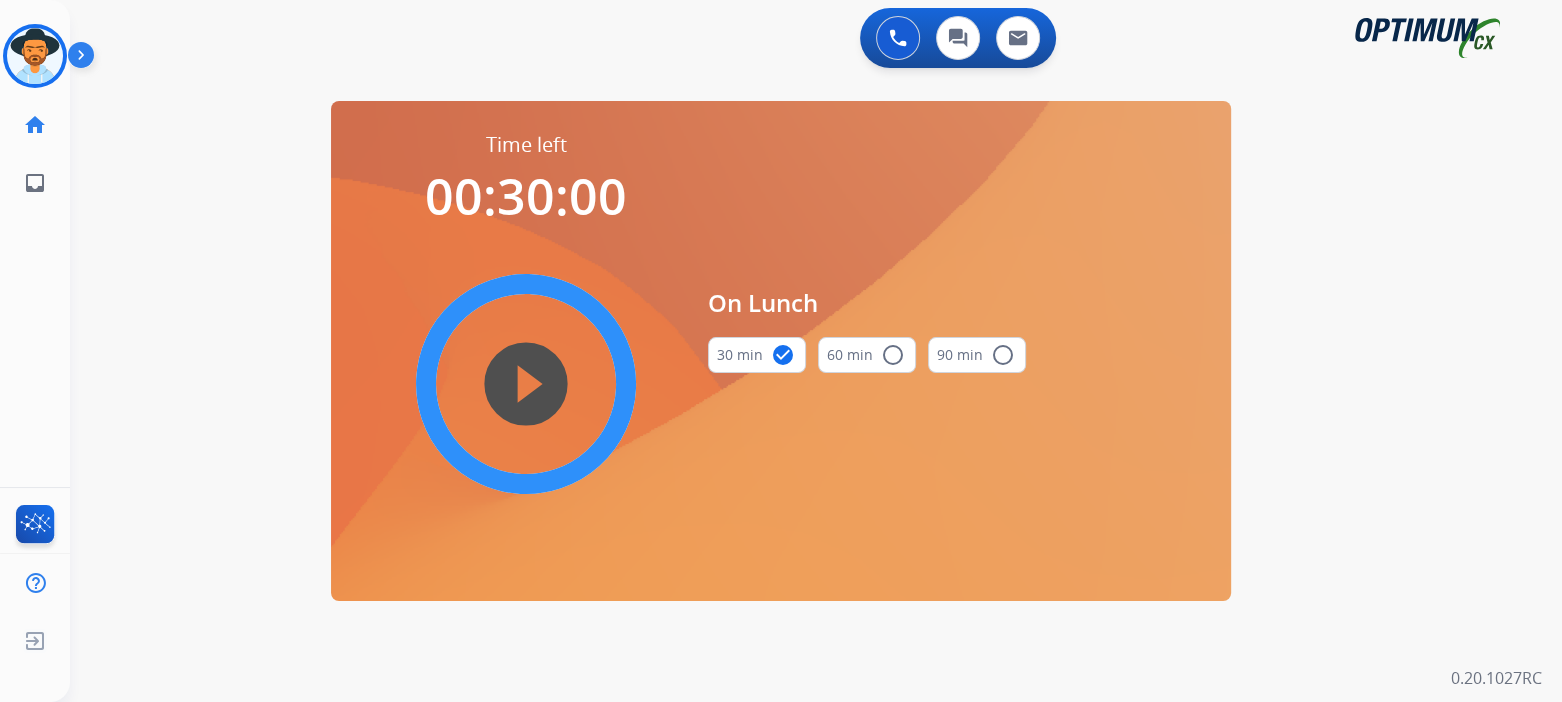 click on "play_circle_filled" at bounding box center [526, 384] 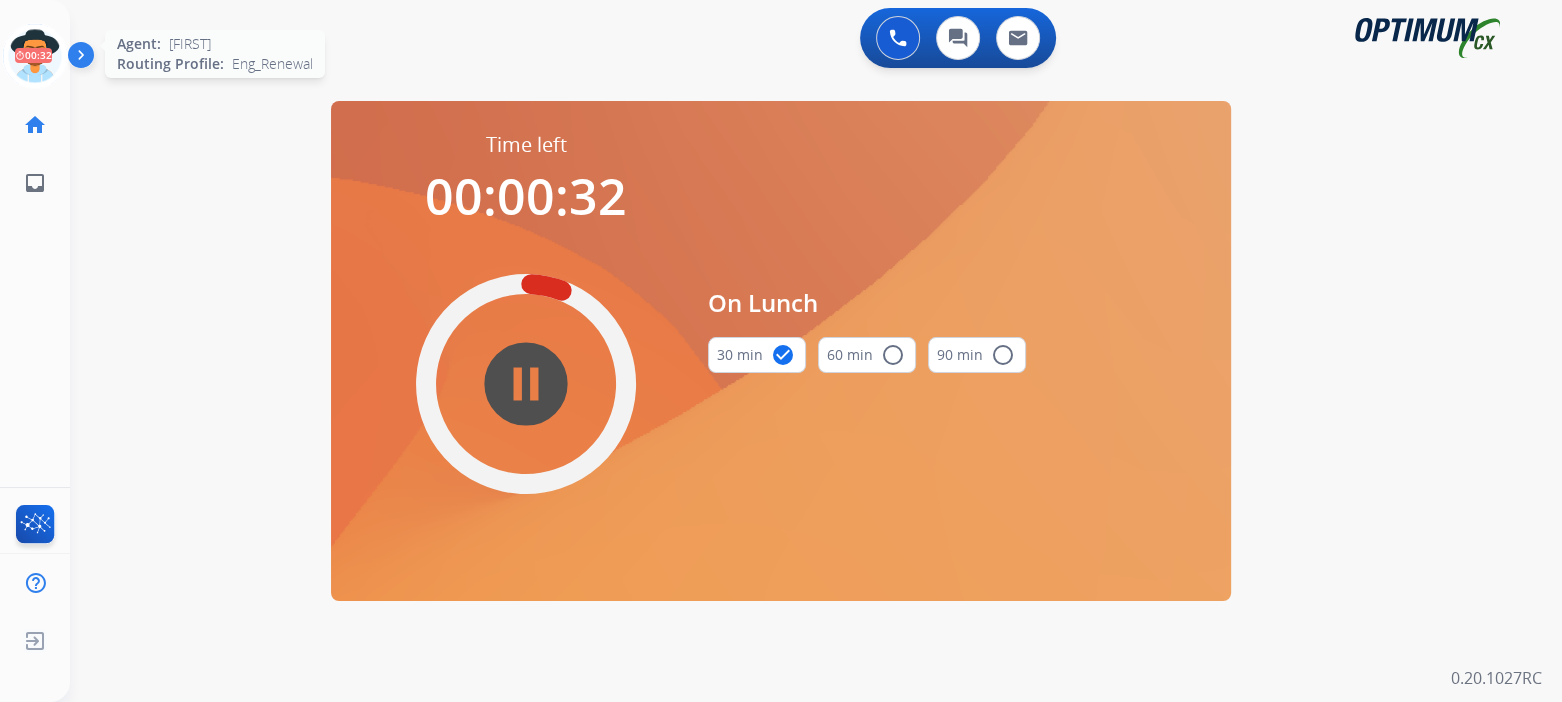 click 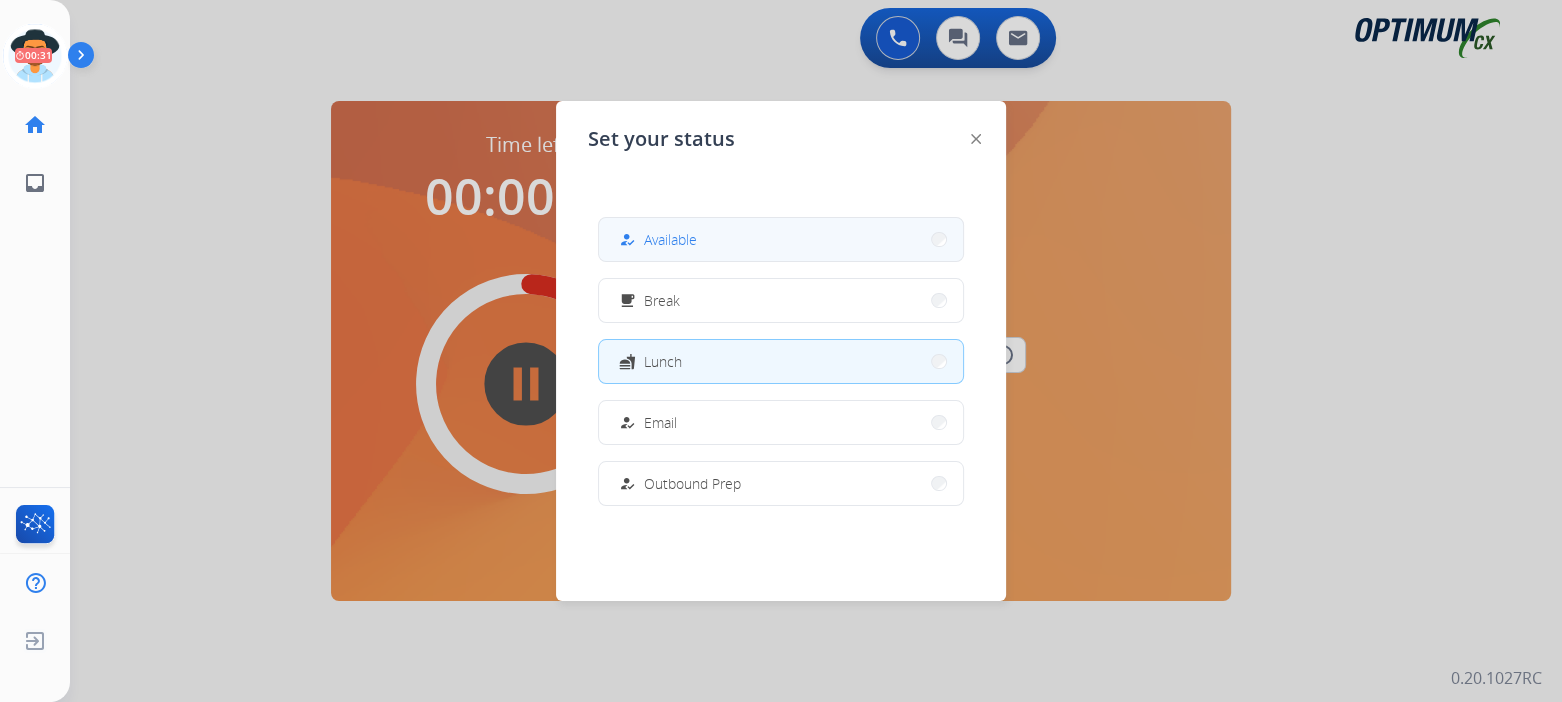 click on "how_to_reg Available" at bounding box center (781, 239) 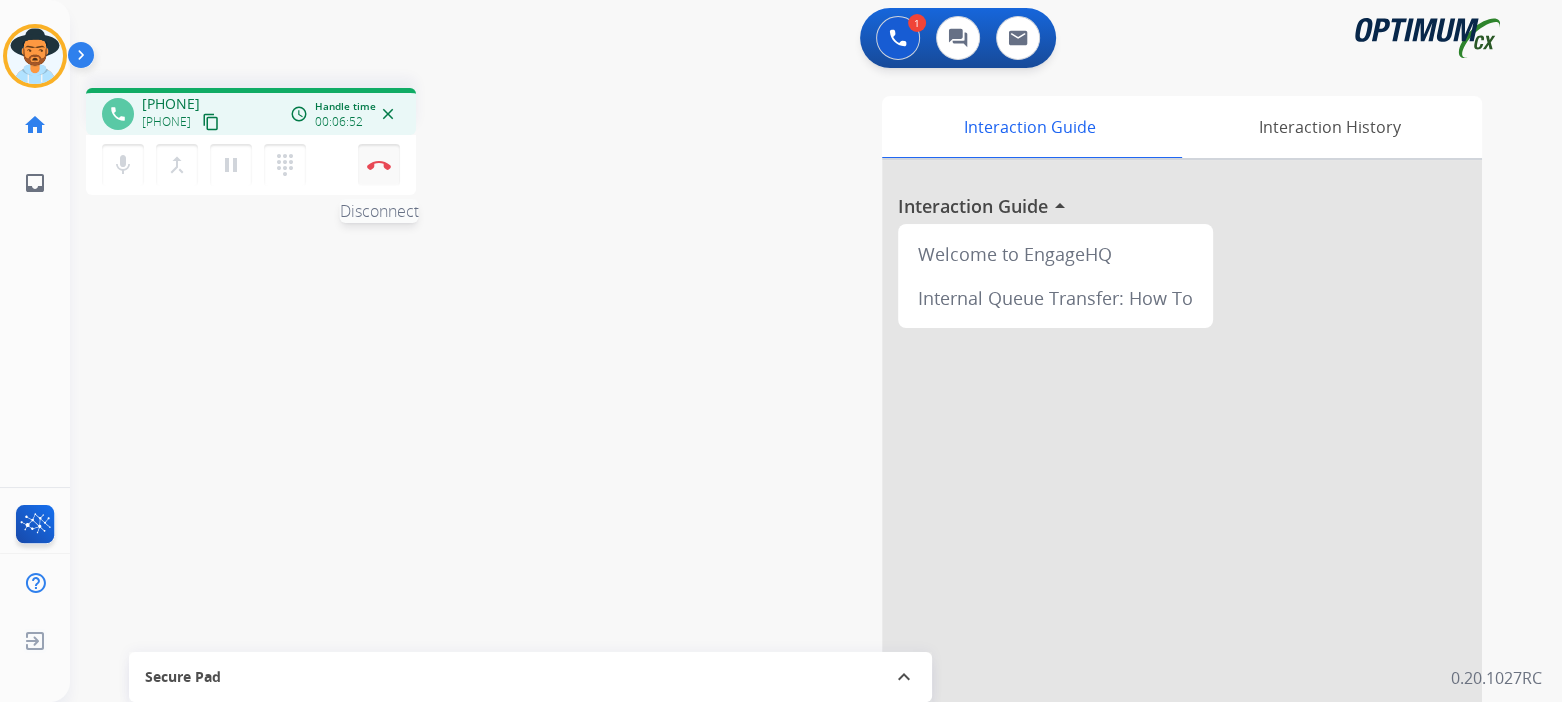 click at bounding box center [379, 165] 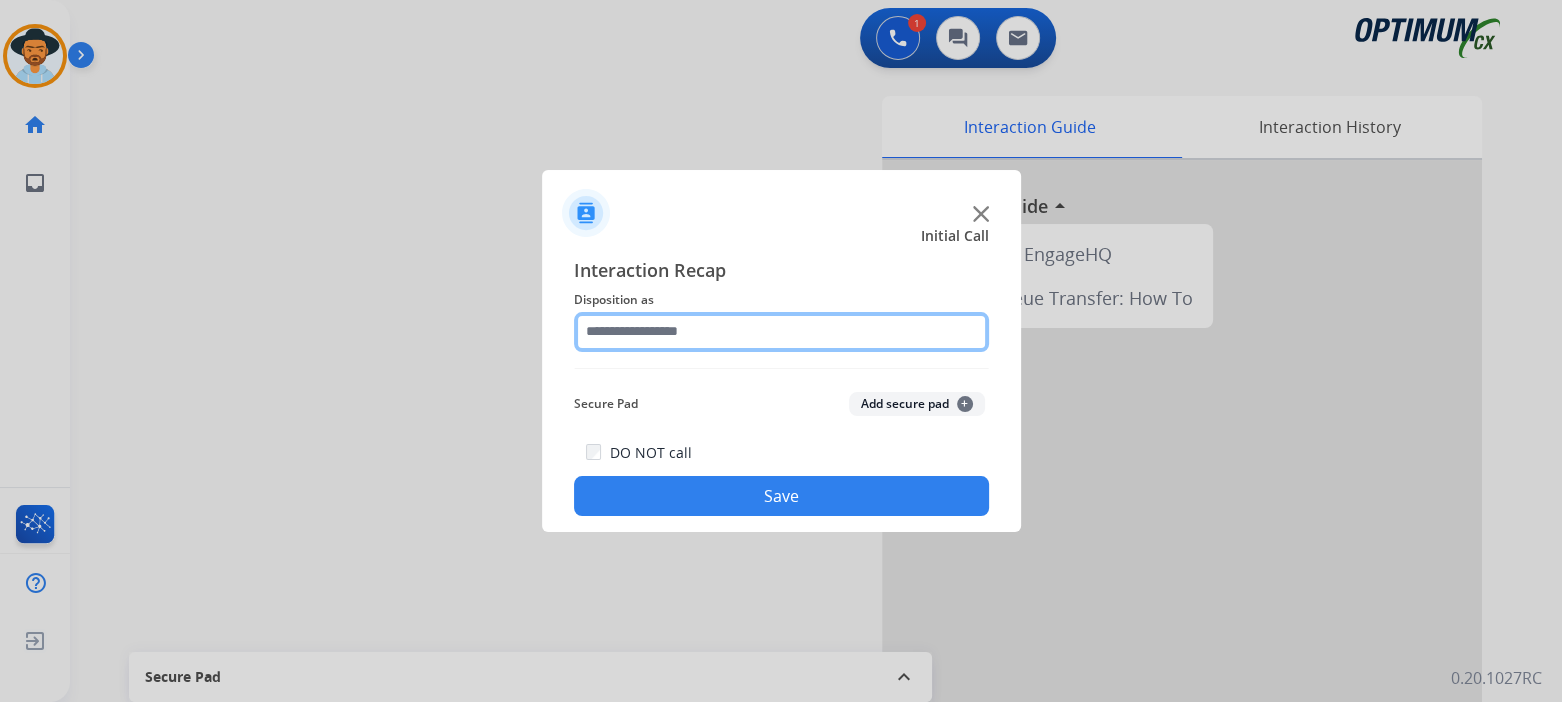 click 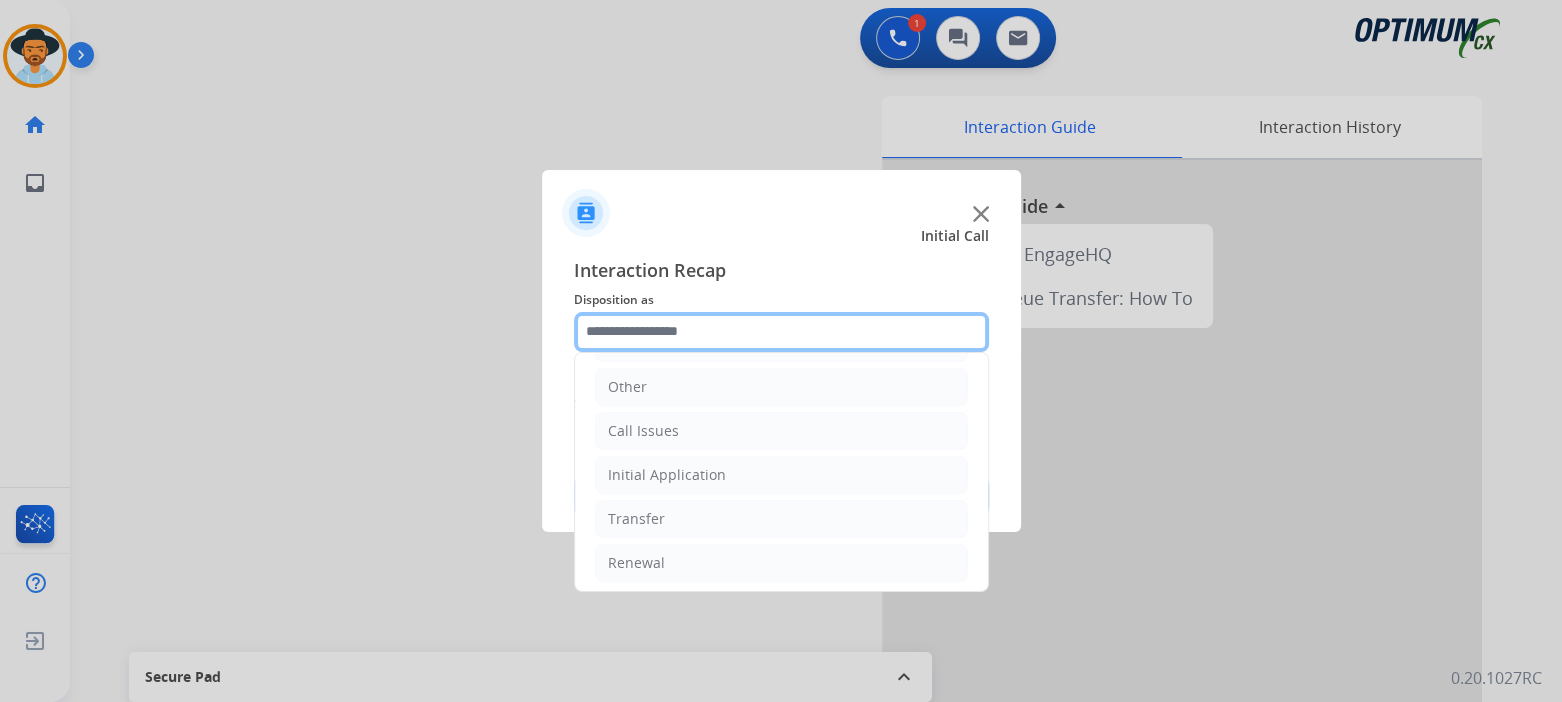 scroll, scrollTop: 132, scrollLeft: 0, axis: vertical 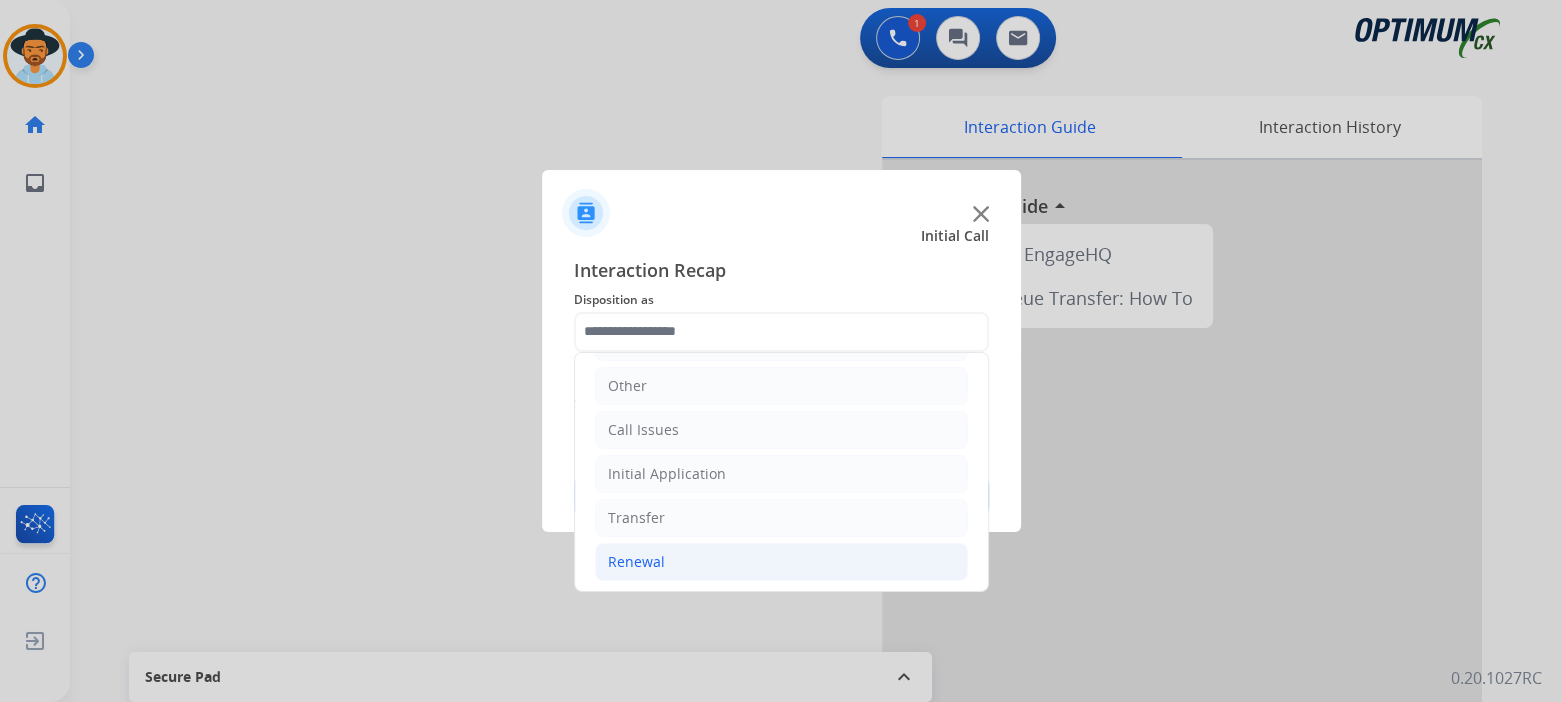 click on "Renewal" 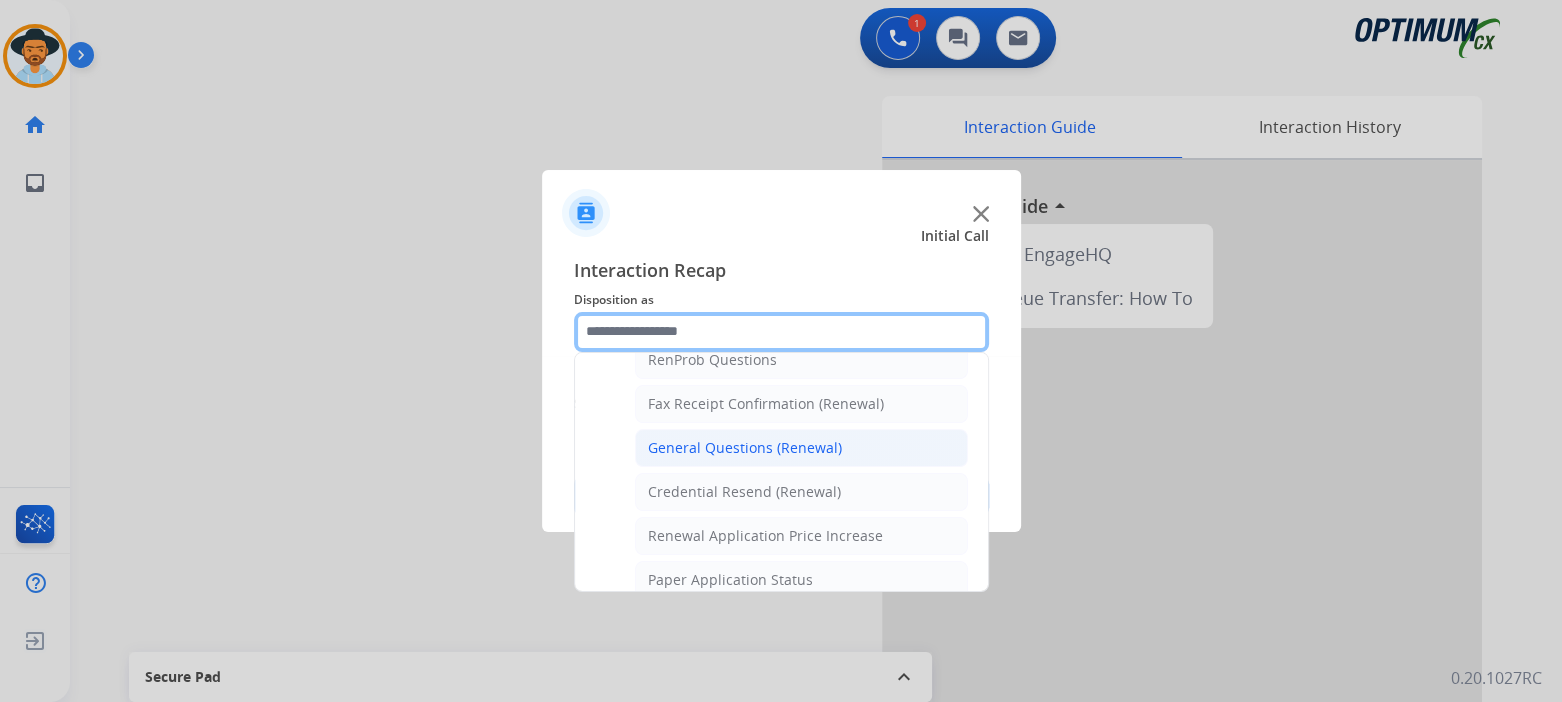 scroll, scrollTop: 531, scrollLeft: 0, axis: vertical 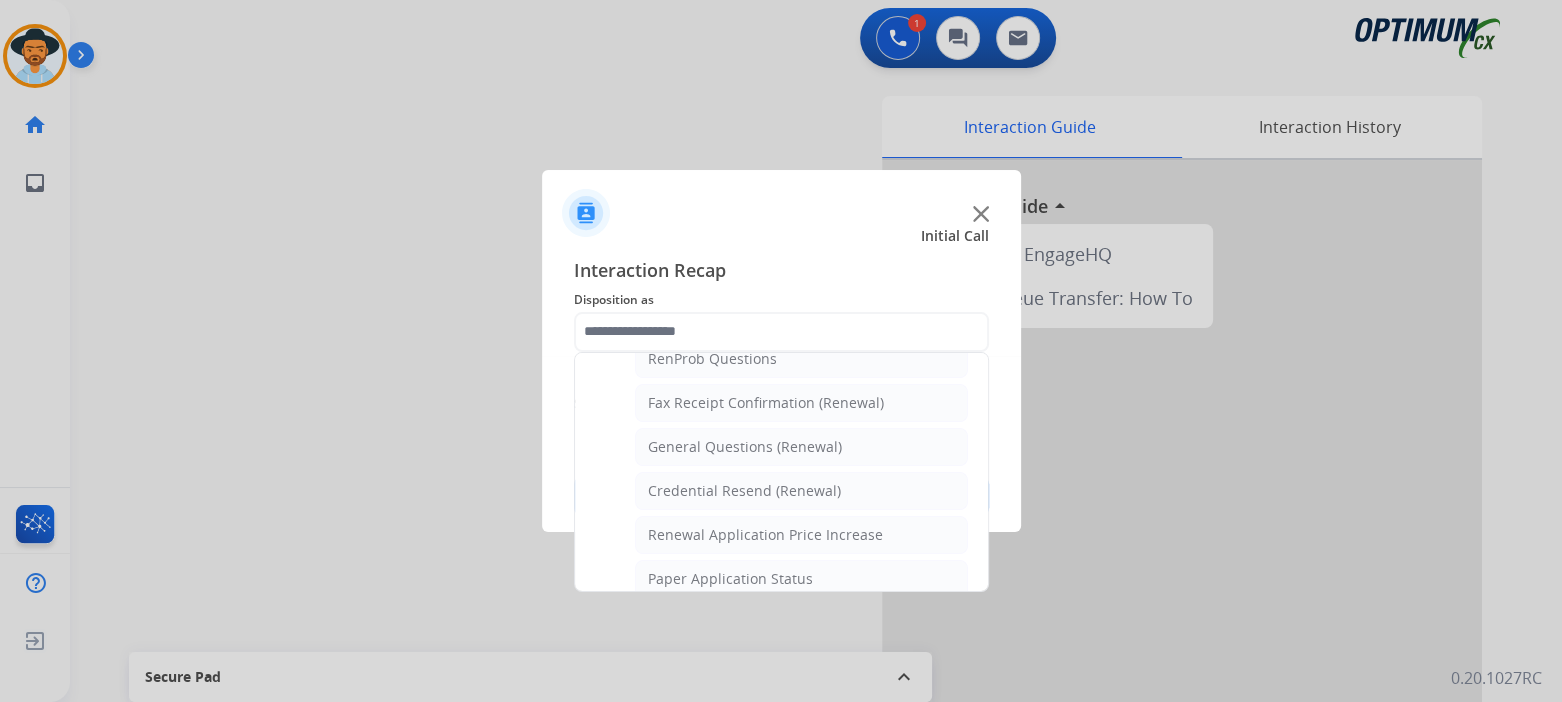 click on "General Questions (Renewal)" 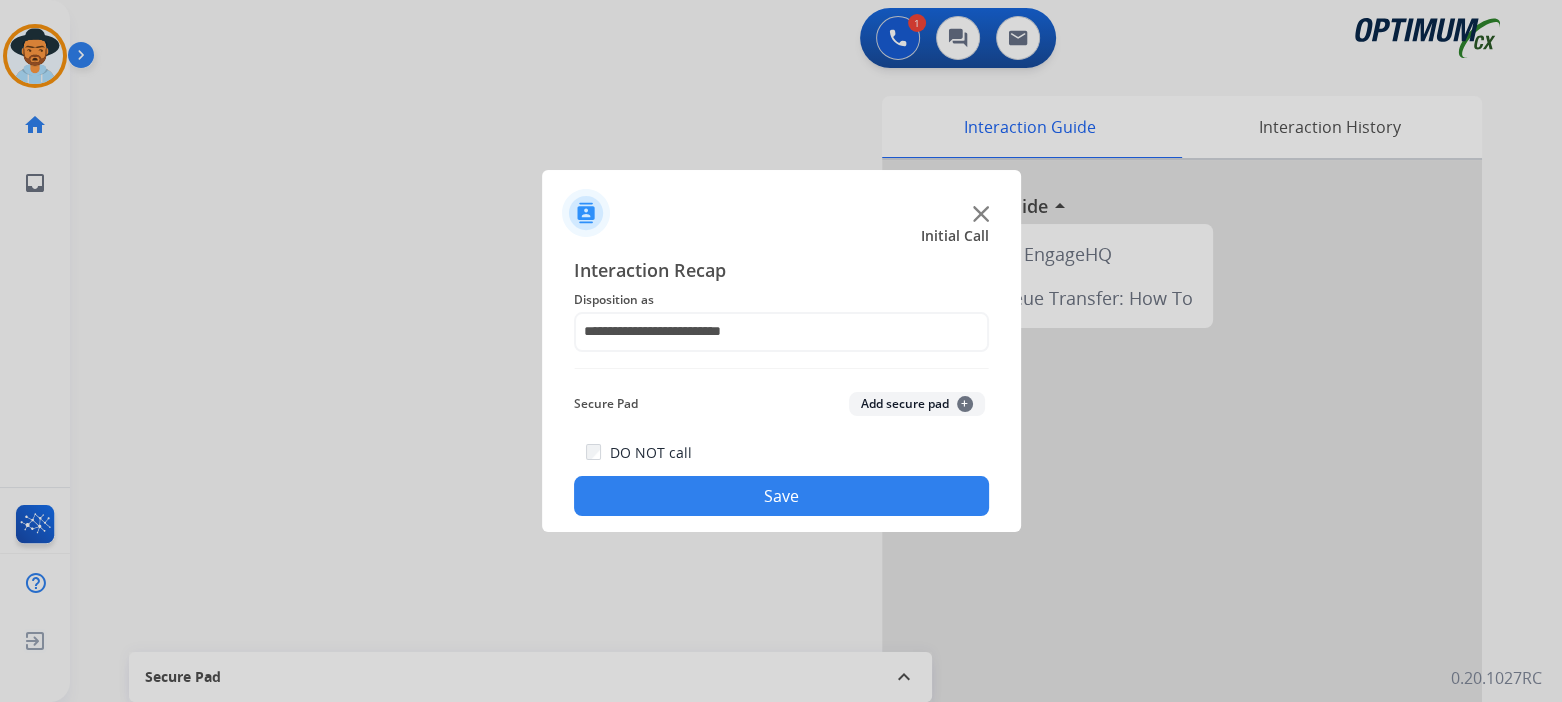 click on "Save" 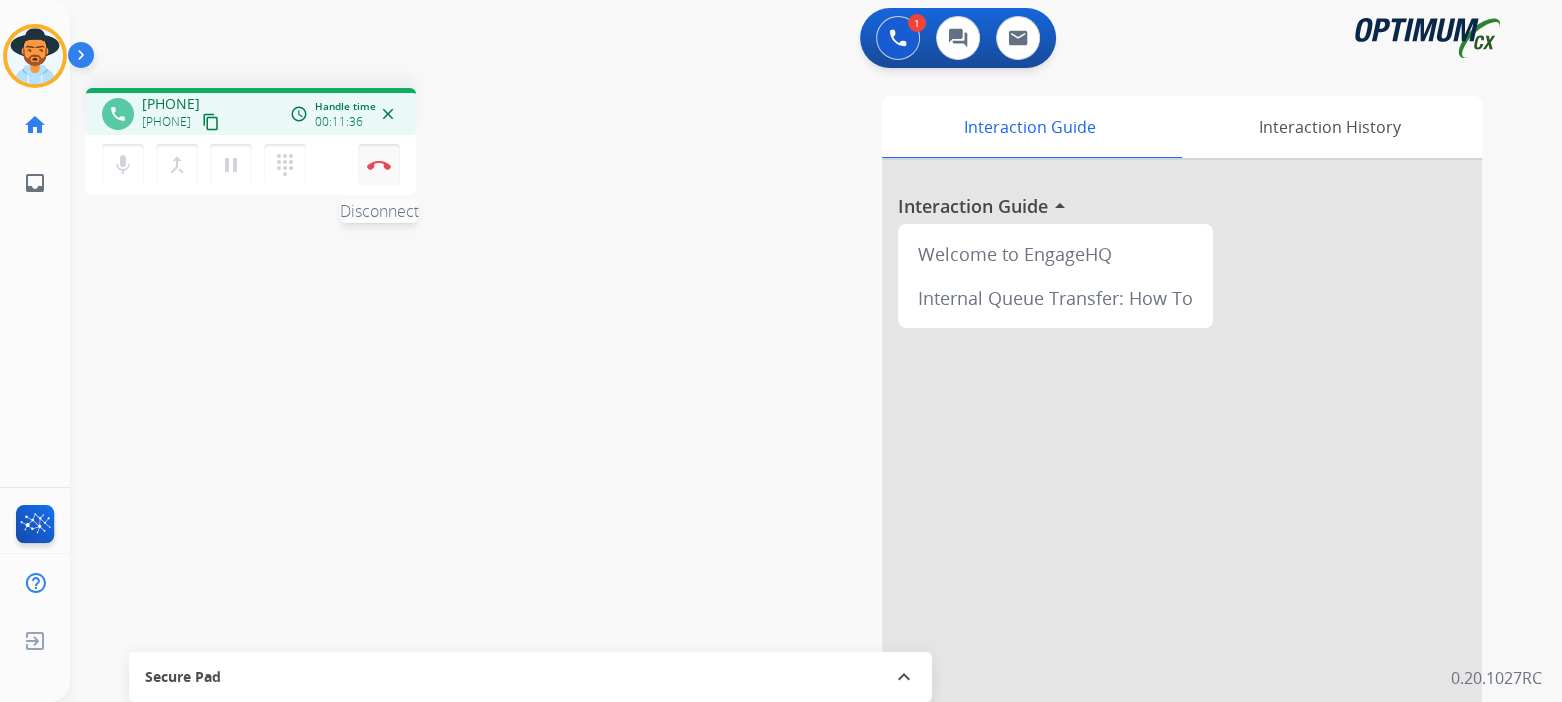 click on "Disconnect" at bounding box center [379, 165] 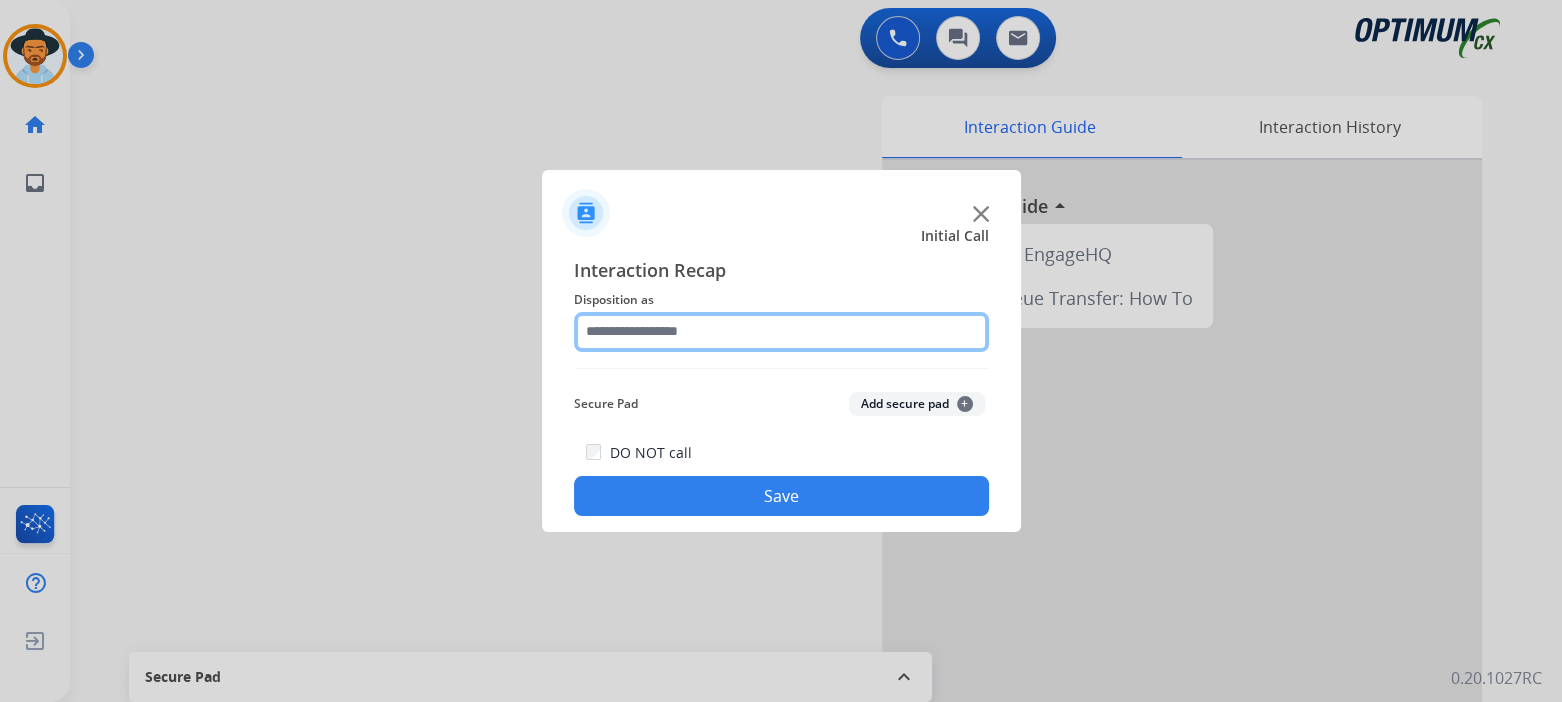 click 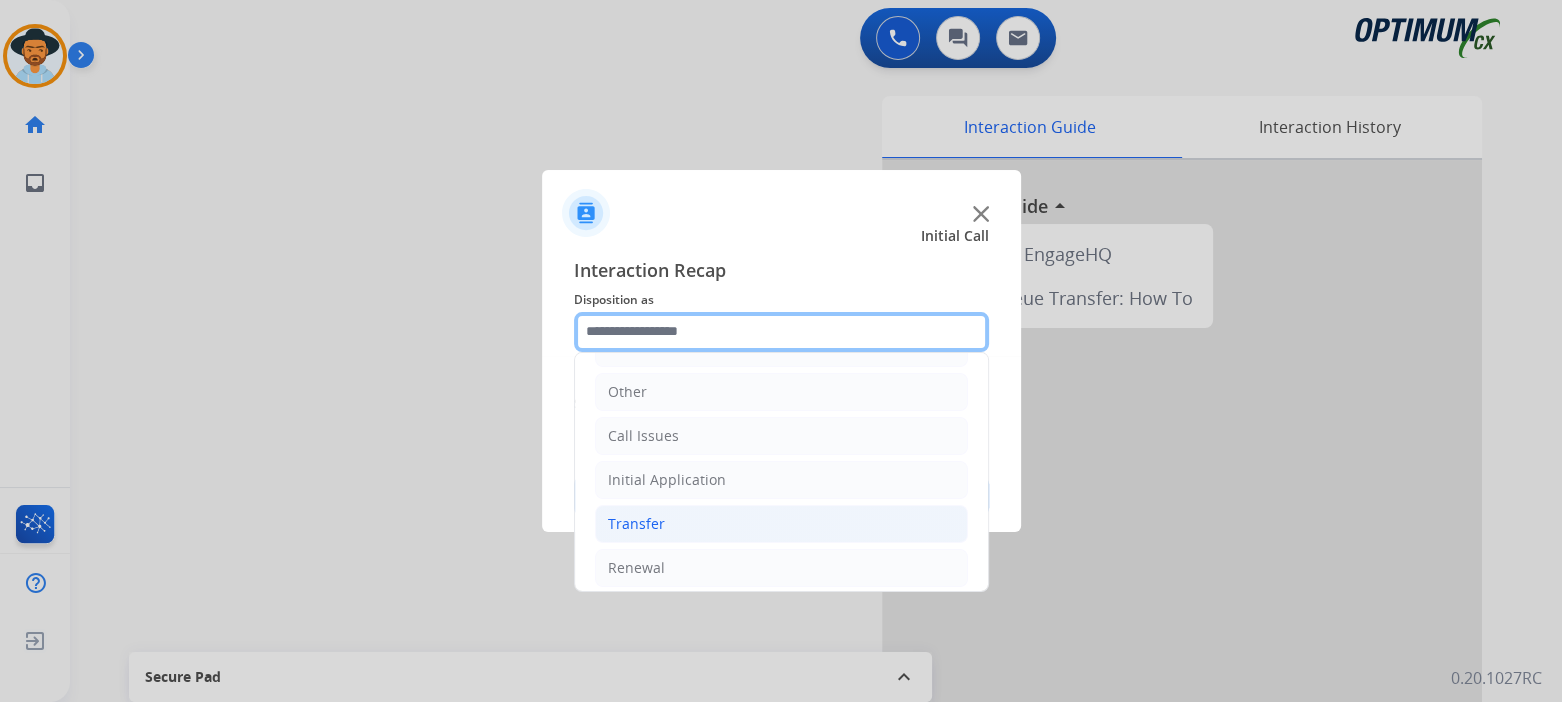 scroll, scrollTop: 132, scrollLeft: 0, axis: vertical 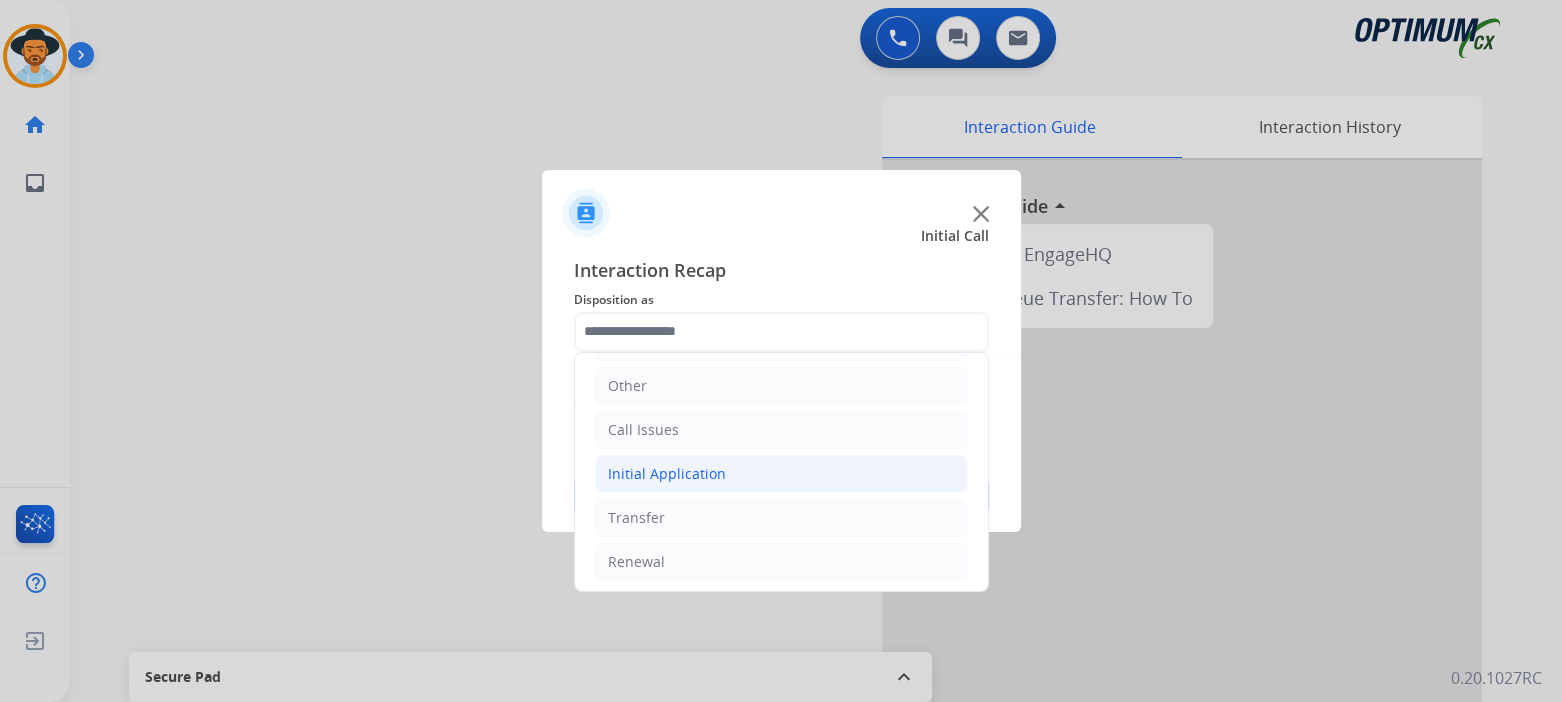 click on "Initial Application" 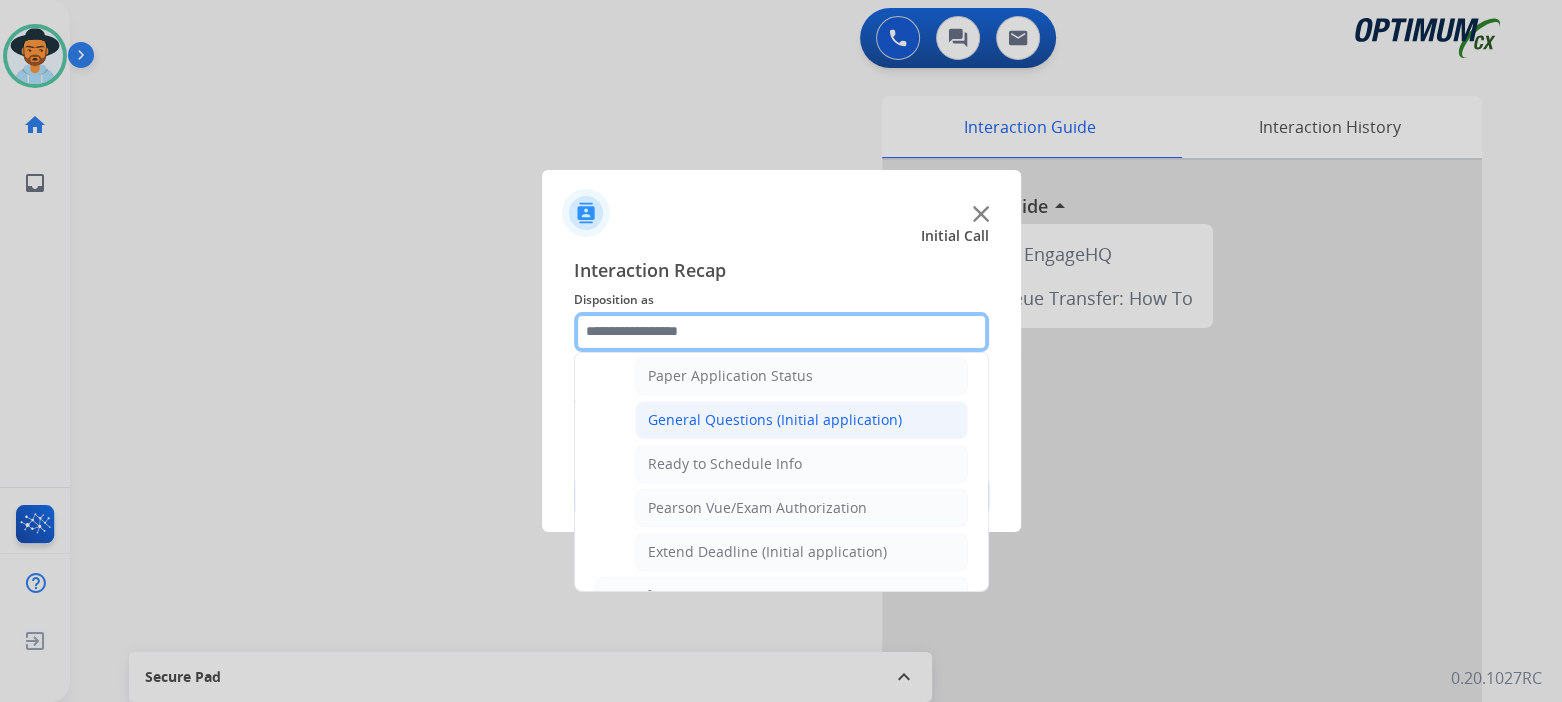 scroll, scrollTop: 1130, scrollLeft: 0, axis: vertical 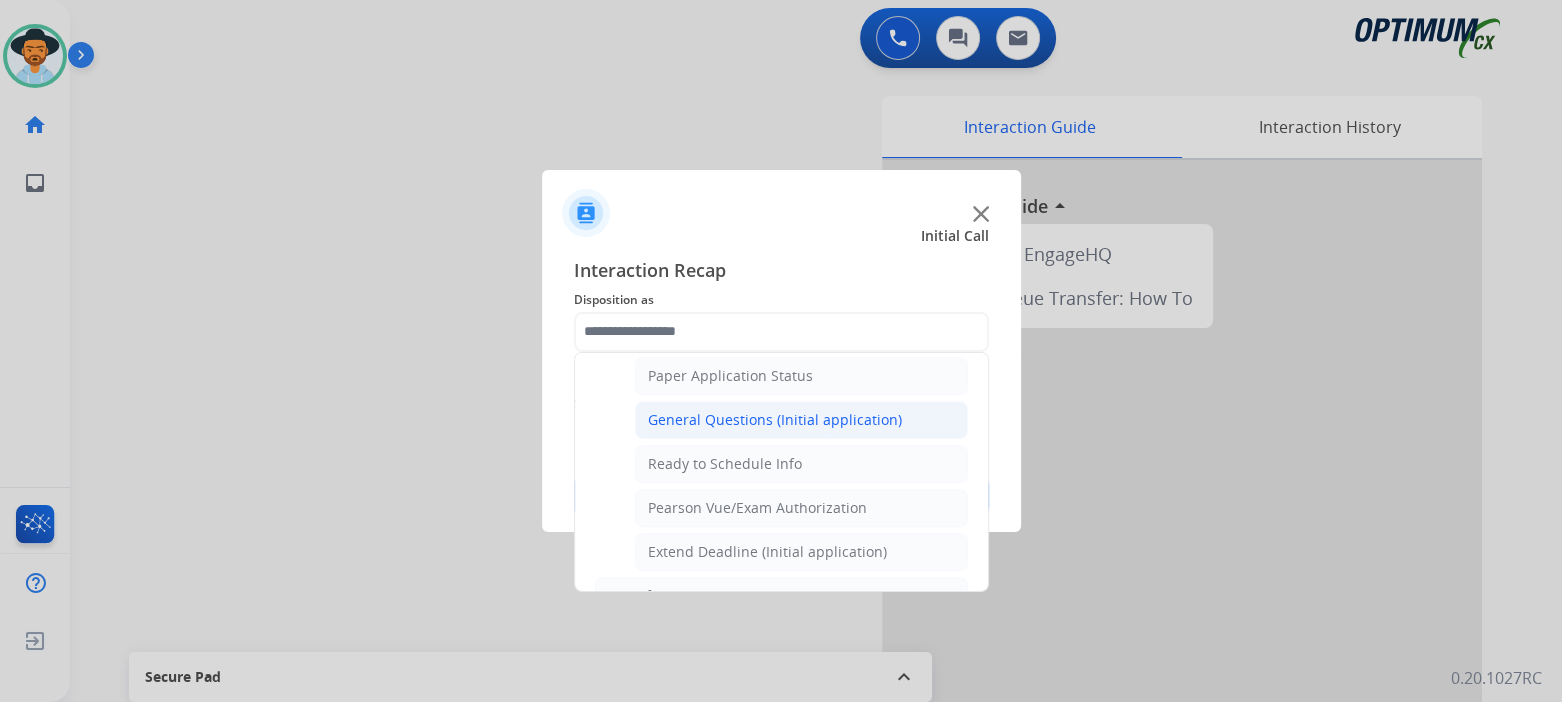 click on "General Questions (Initial application)" 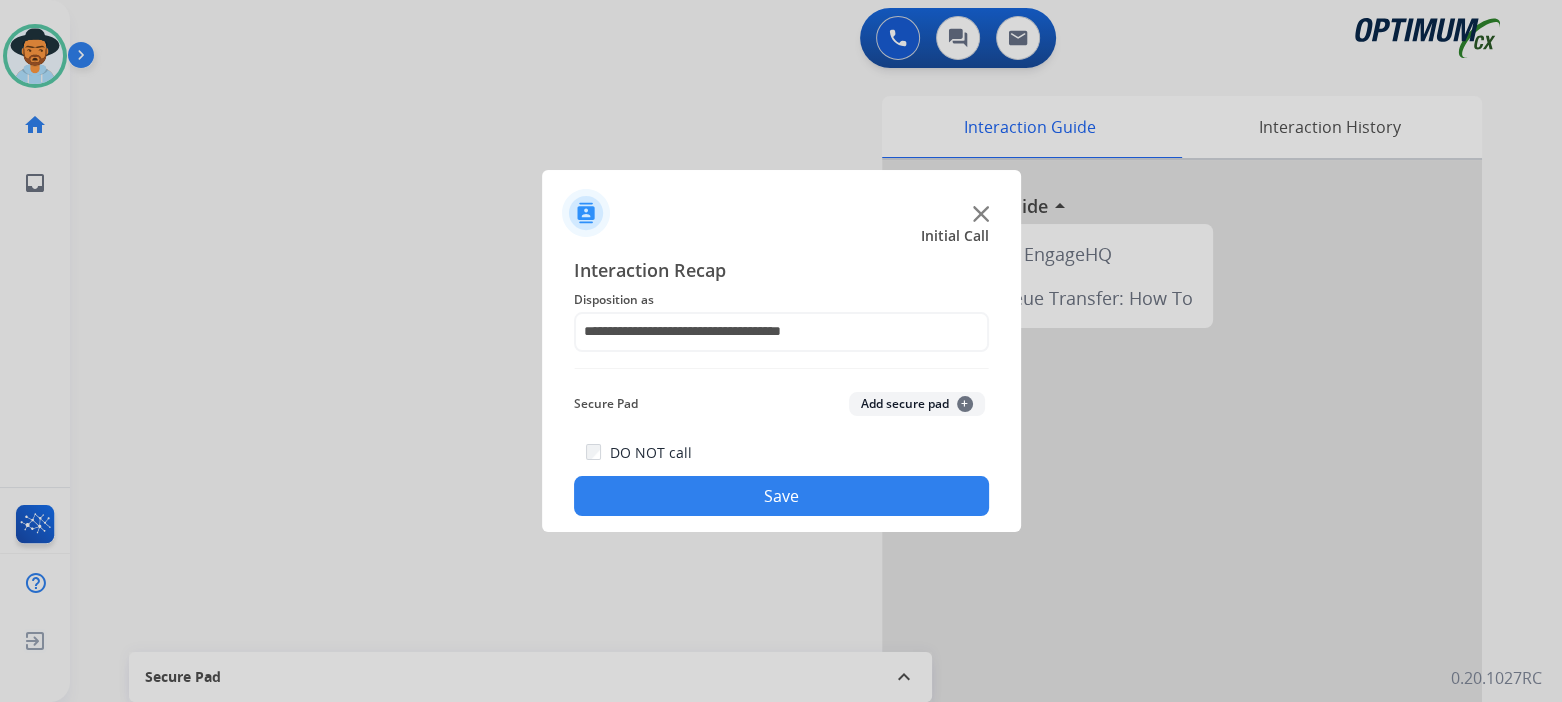click on "Save" 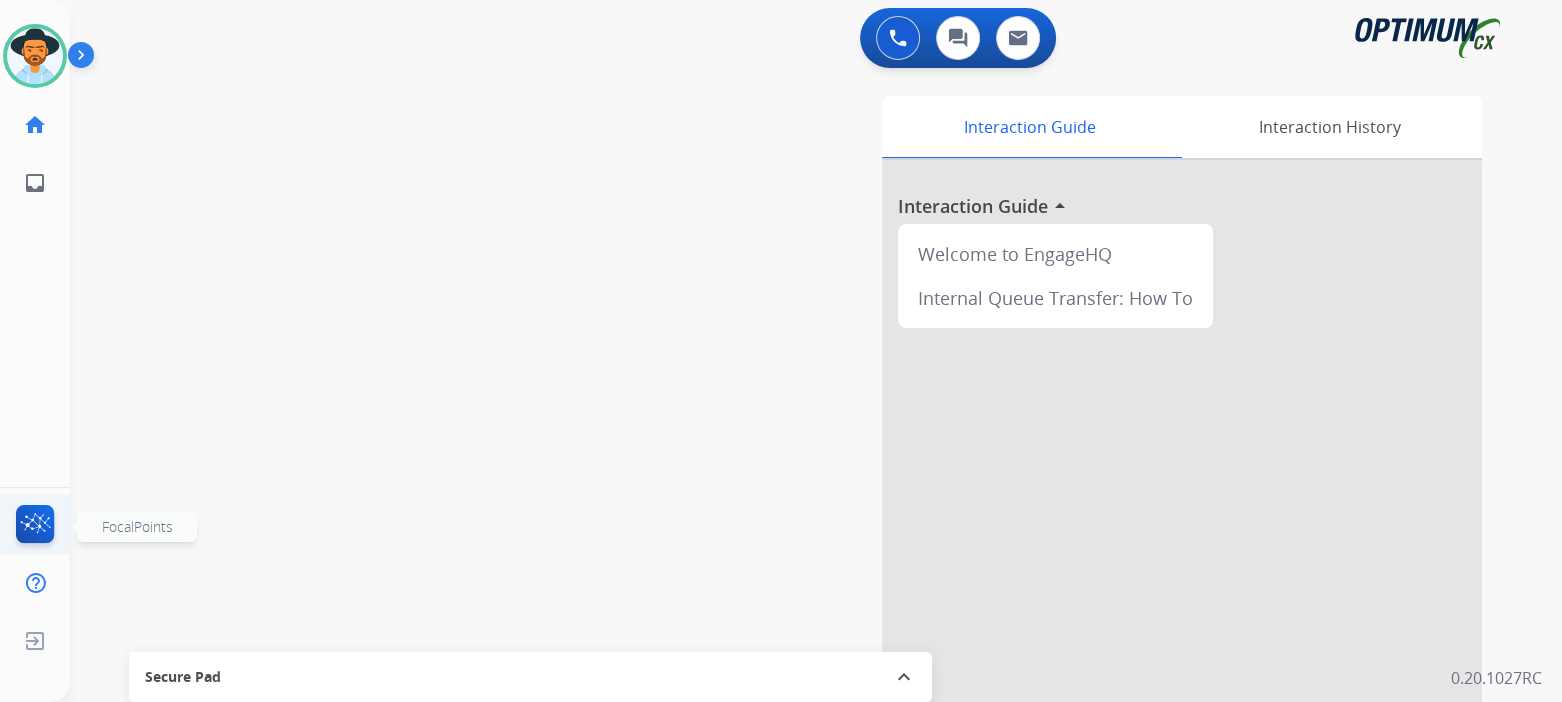 click 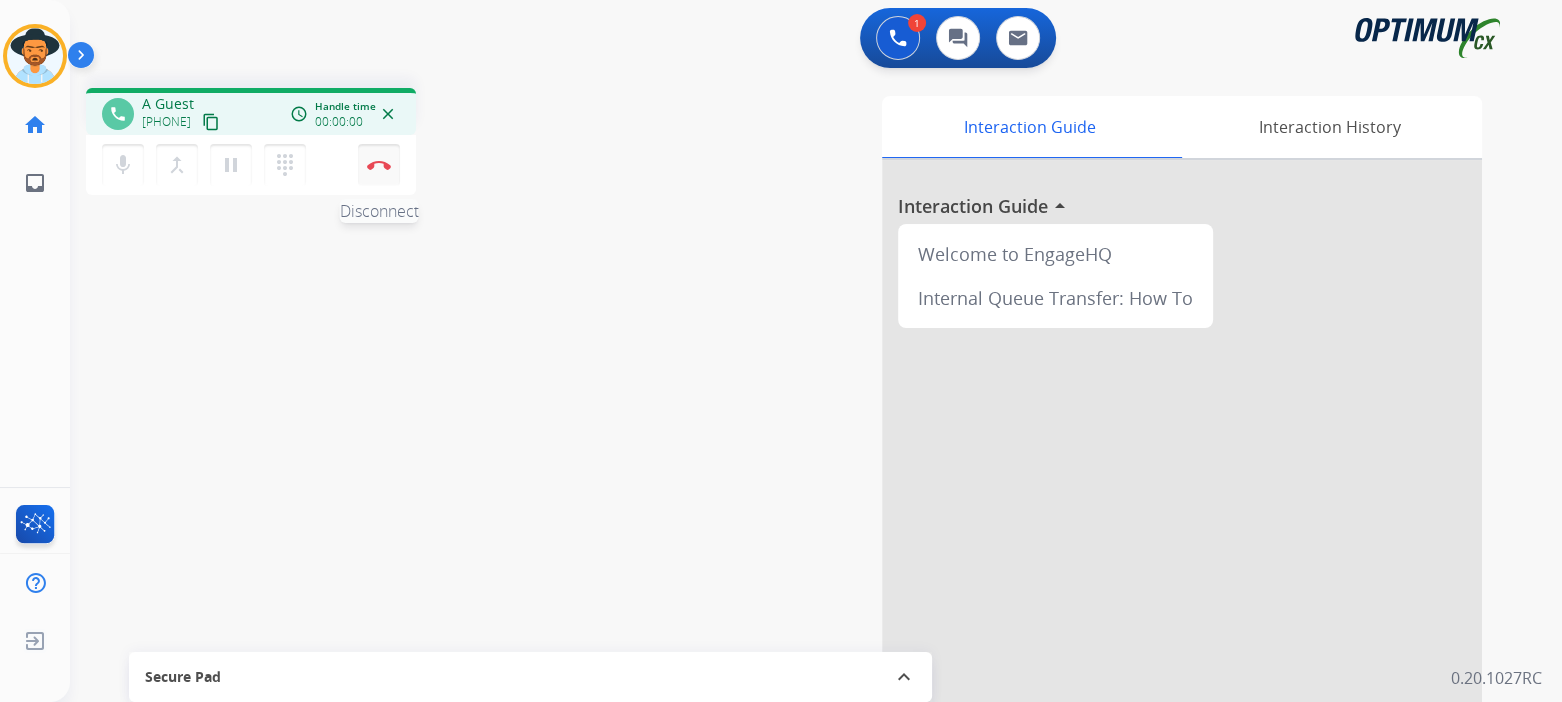 drag, startPoint x: 688, startPoint y: 487, endPoint x: 360, endPoint y: 178, distance: 450.62735 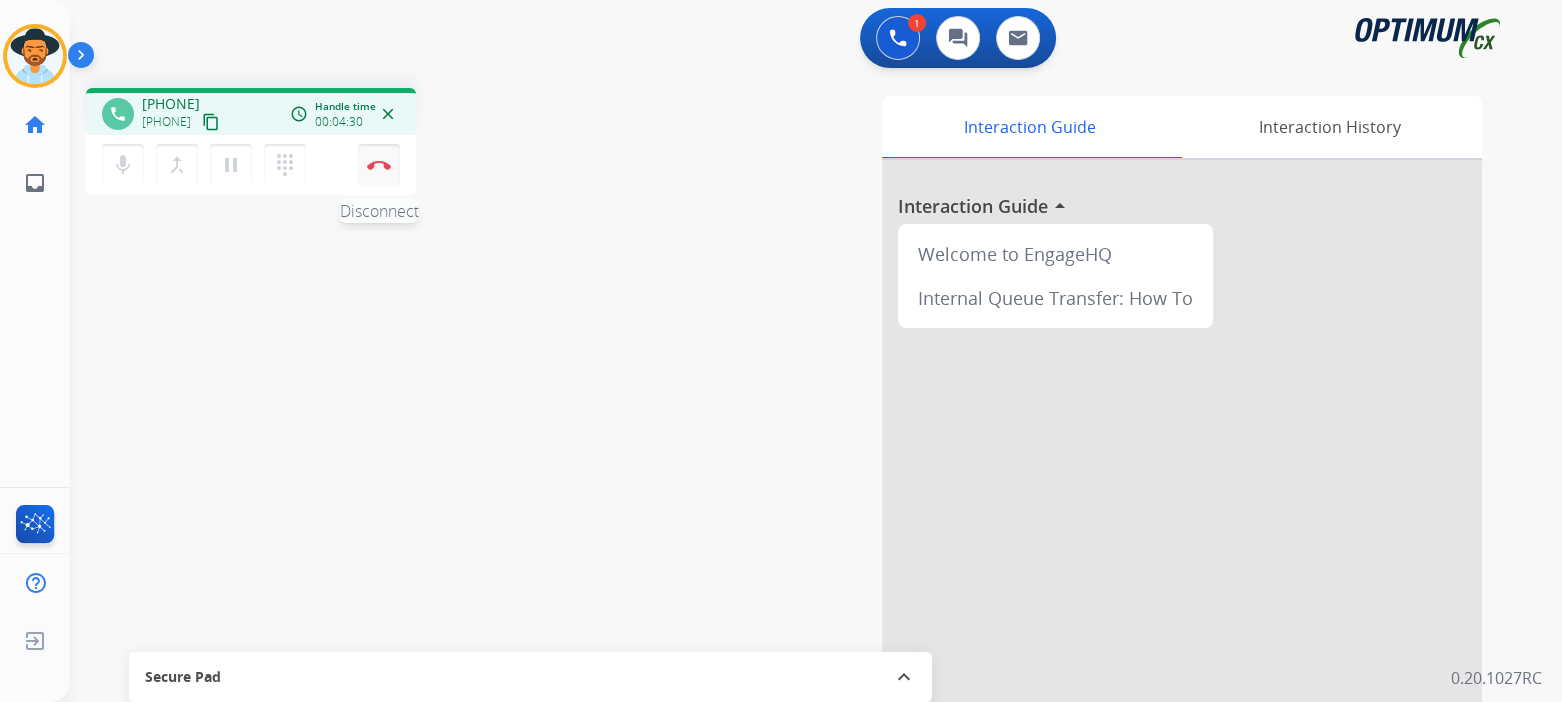 click on "Disconnect" at bounding box center [379, 165] 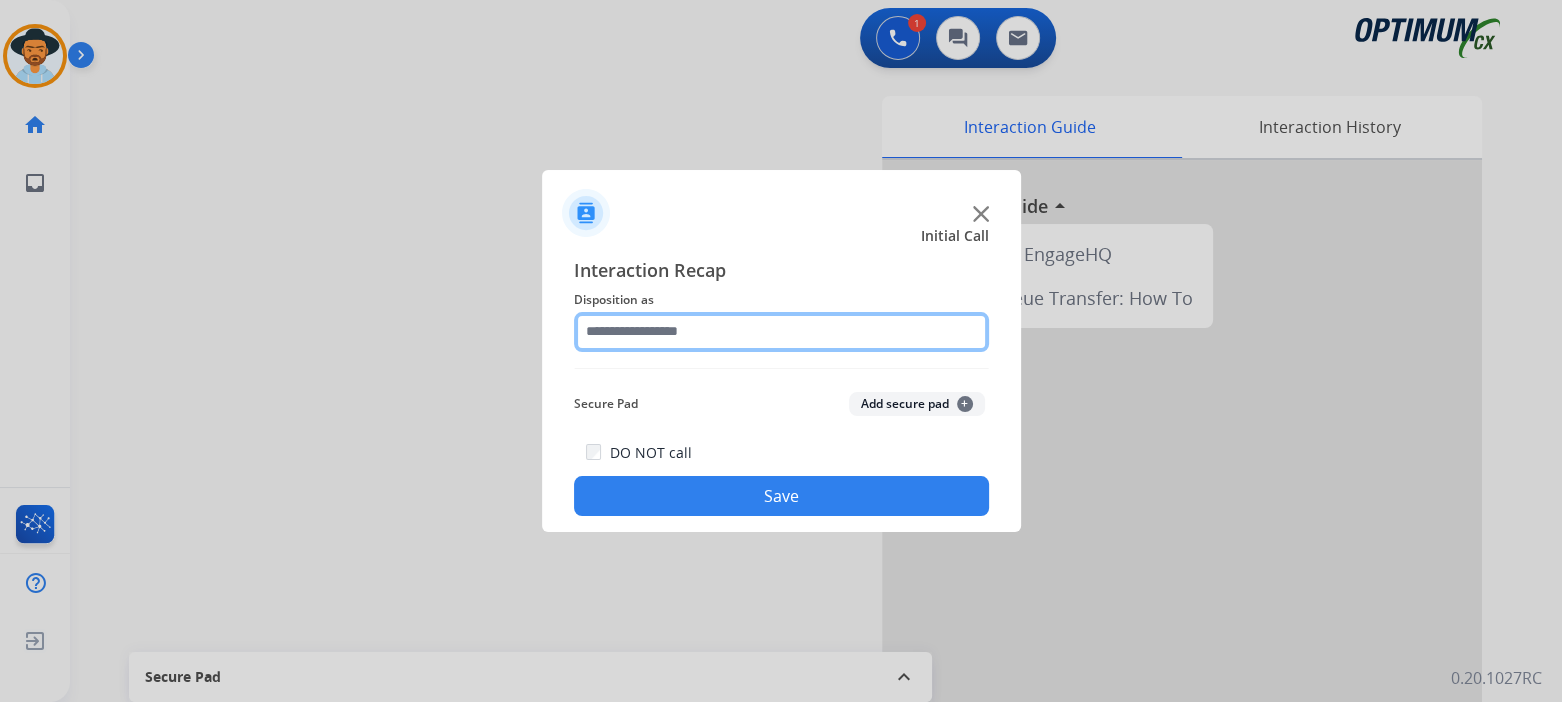 click 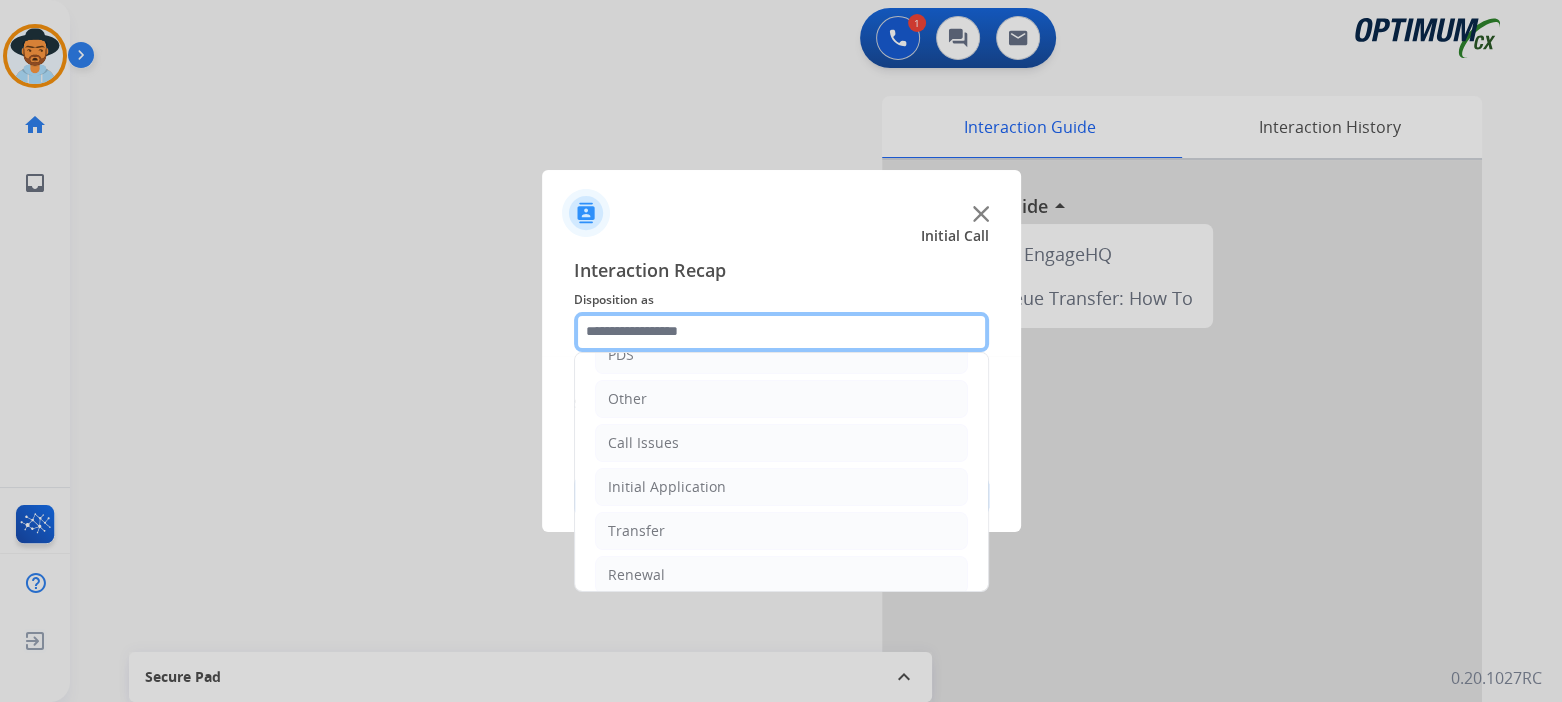 scroll, scrollTop: 132, scrollLeft: 0, axis: vertical 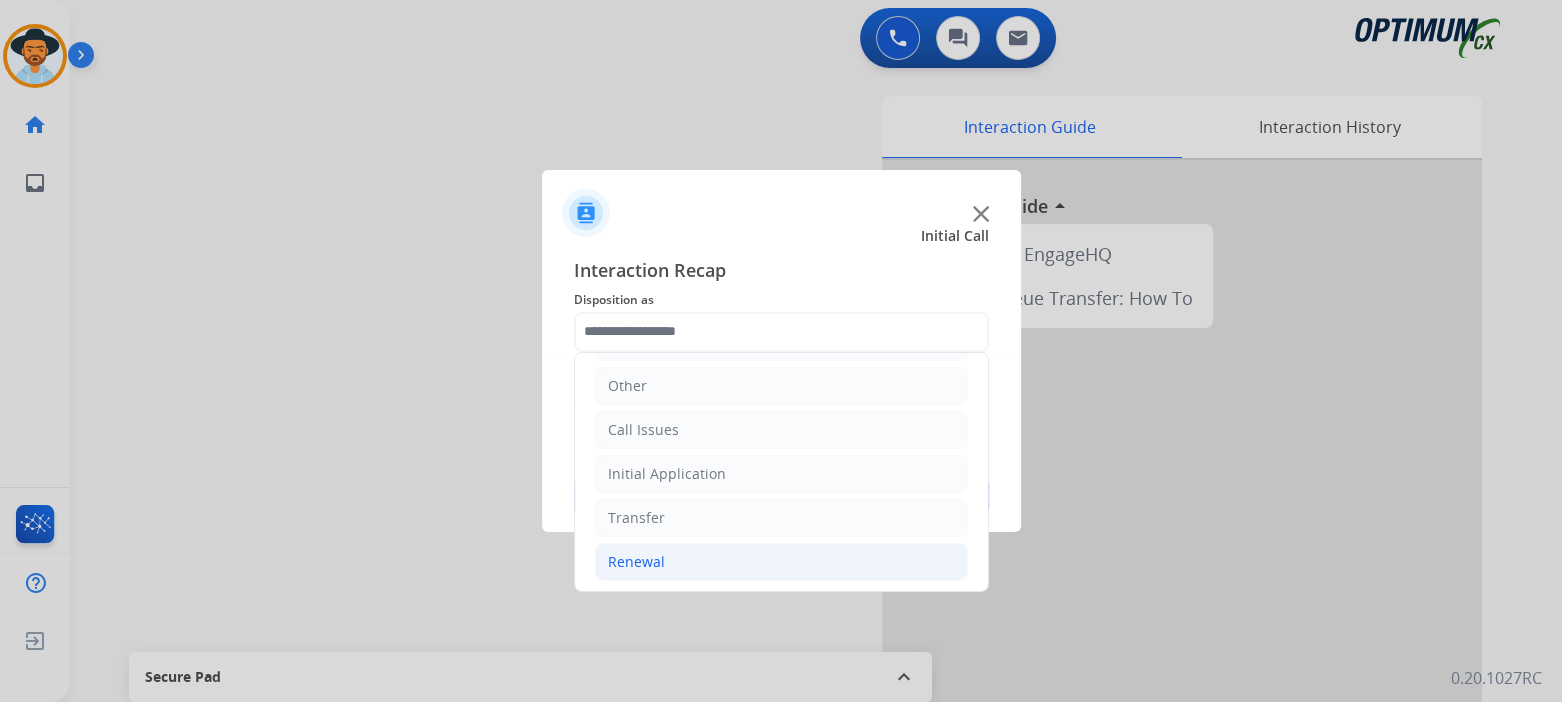 click on "Renewal" 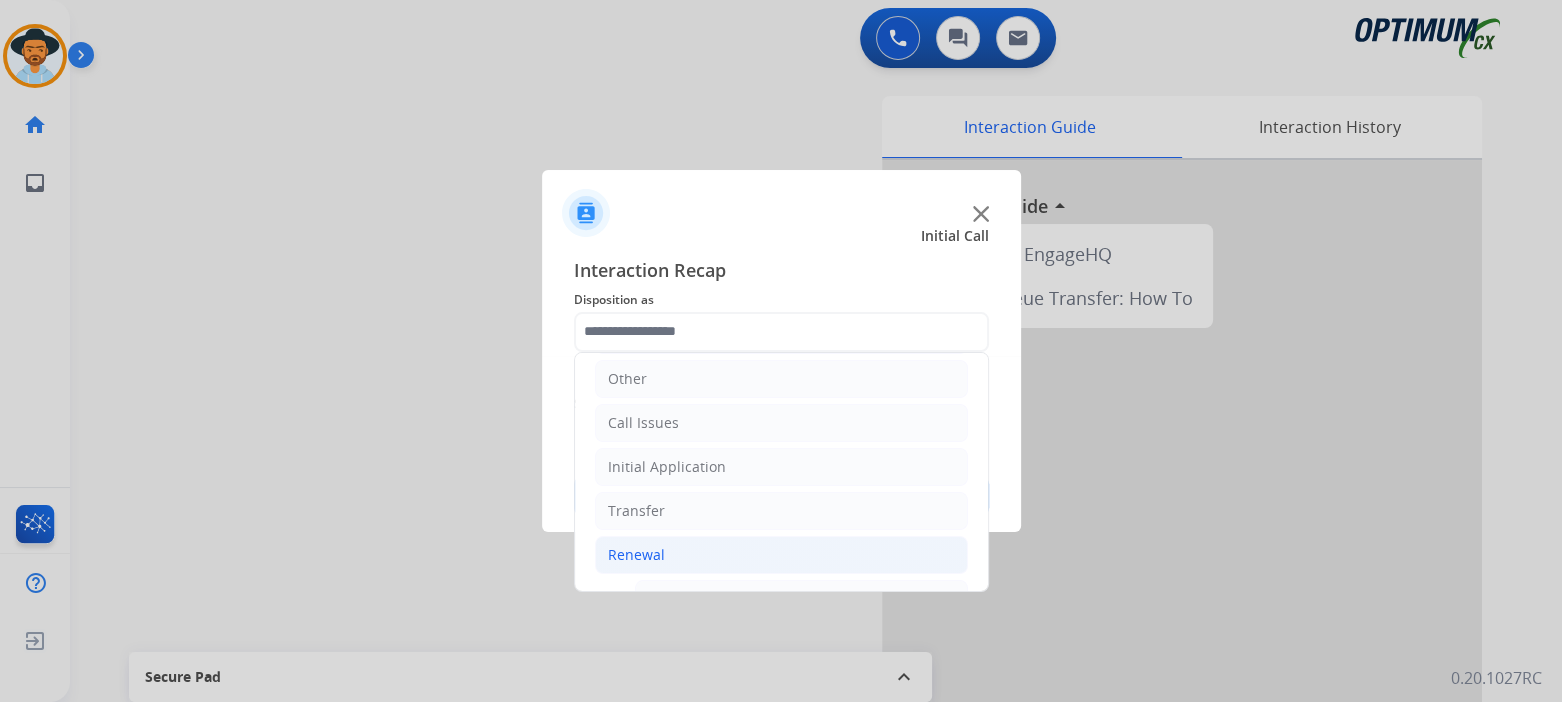 click on "Renewal" 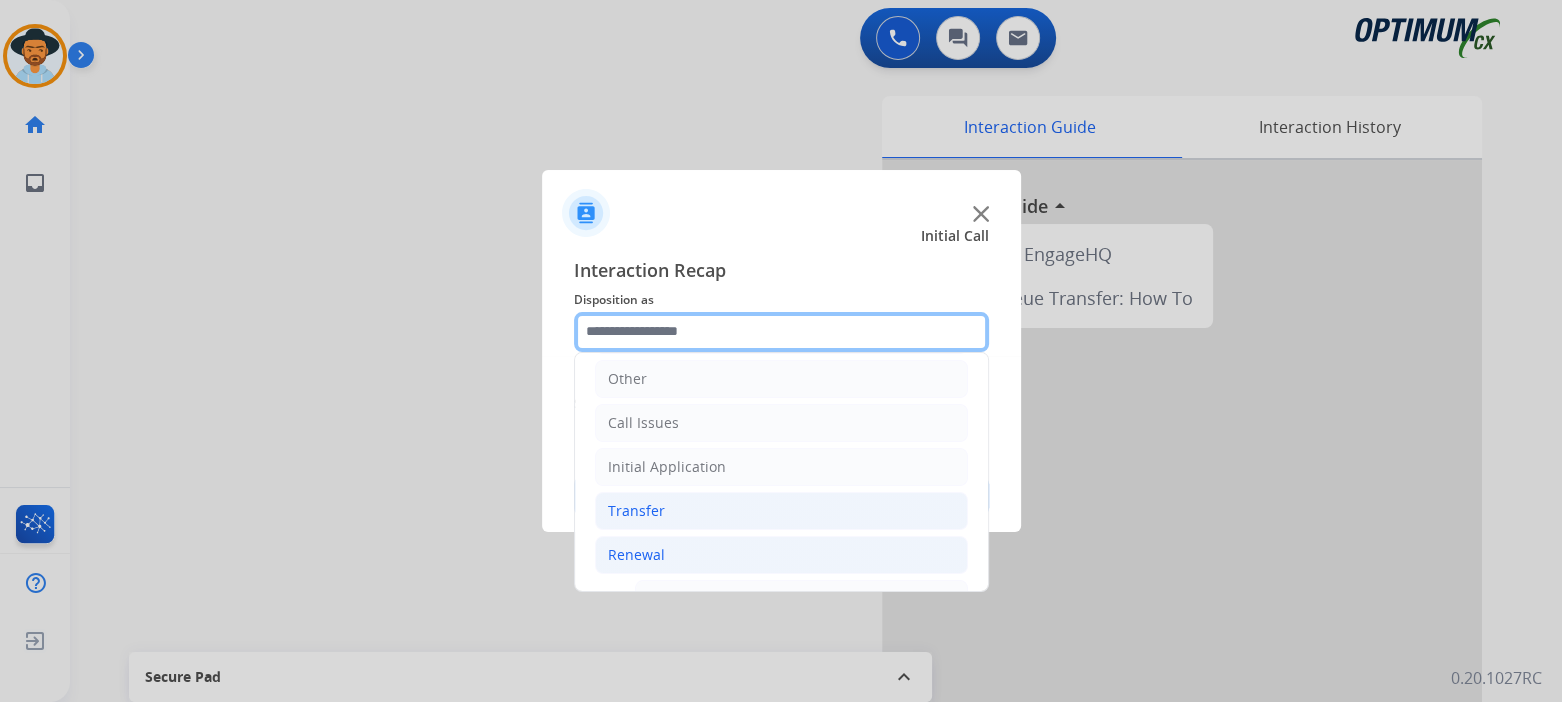 scroll, scrollTop: 132, scrollLeft: 0, axis: vertical 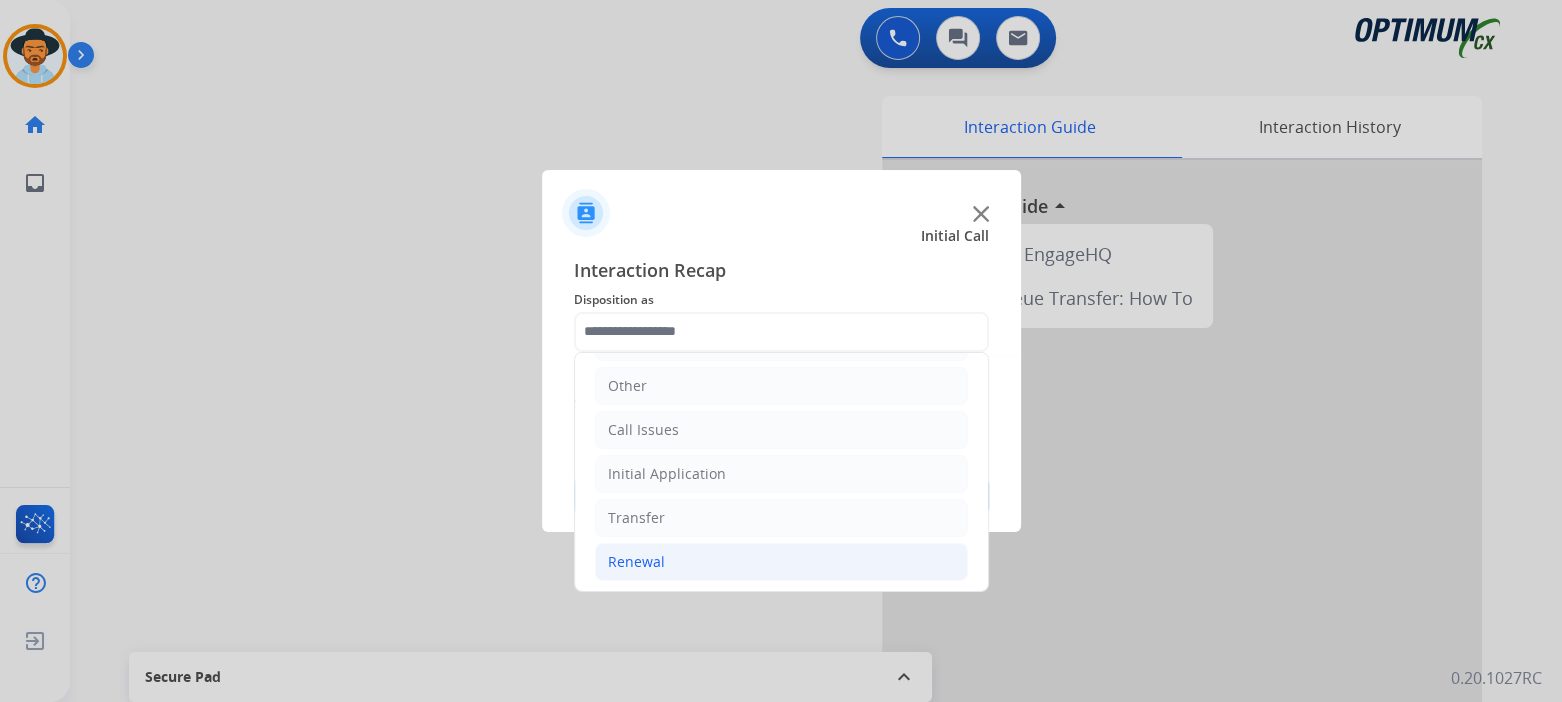 click on "Renewal" 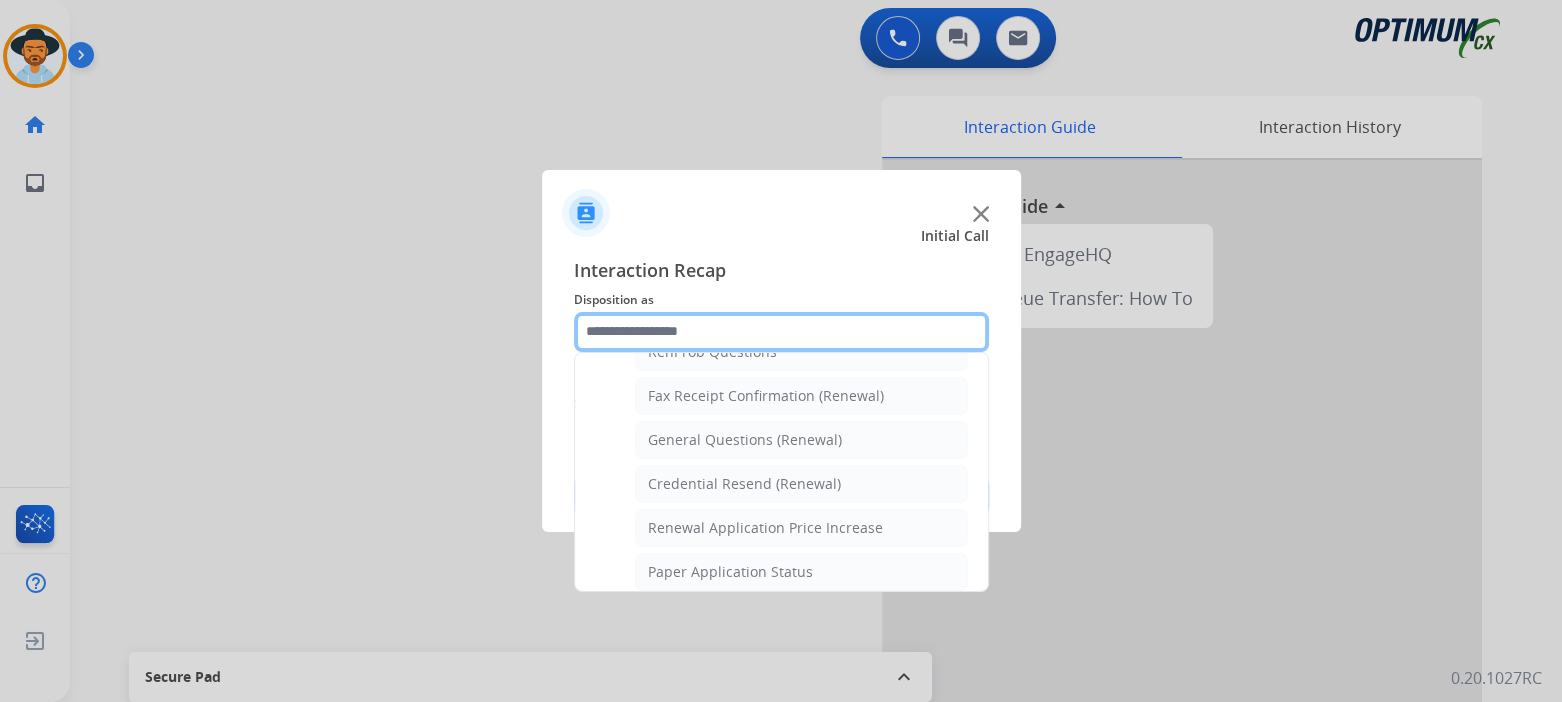 scroll, scrollTop: 539, scrollLeft: 0, axis: vertical 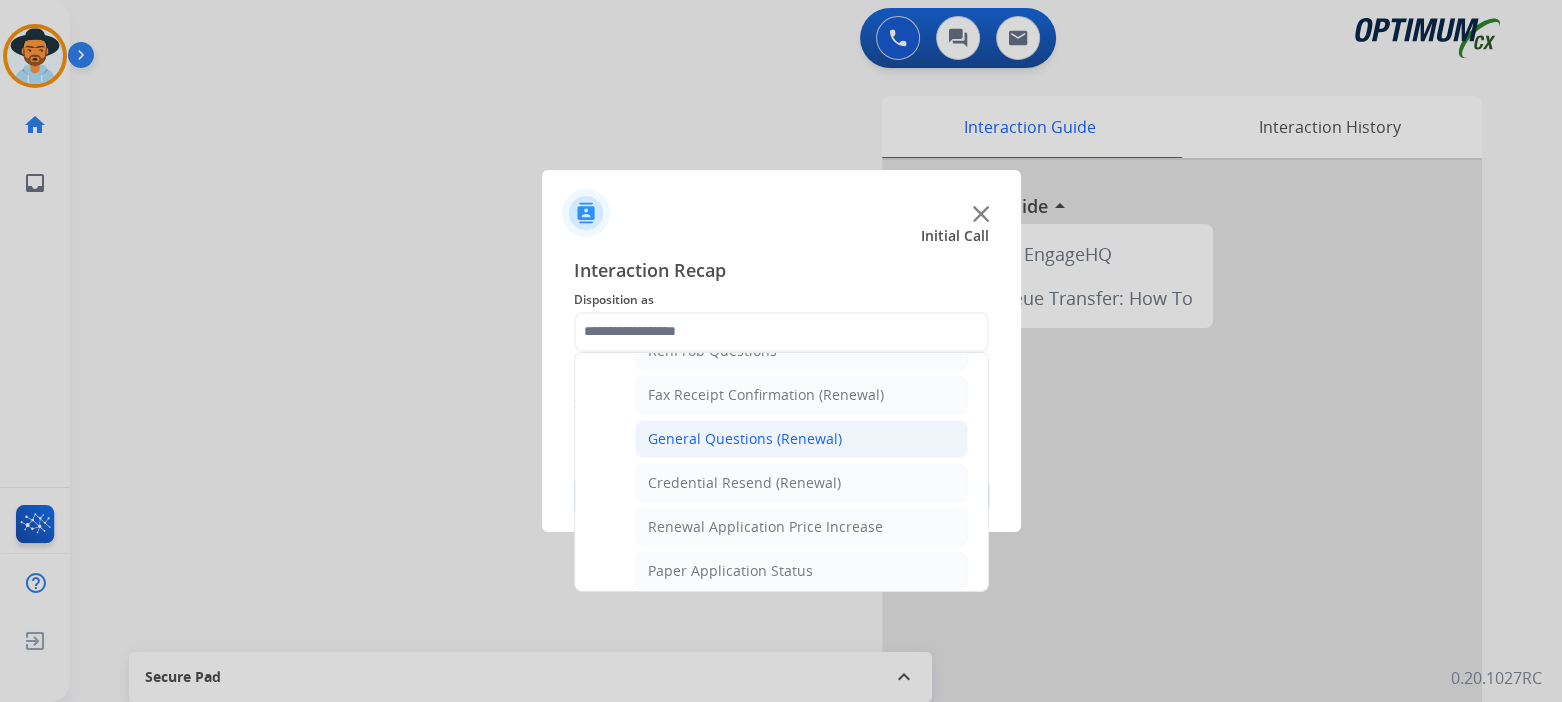 click on "General Questions (Renewal)" 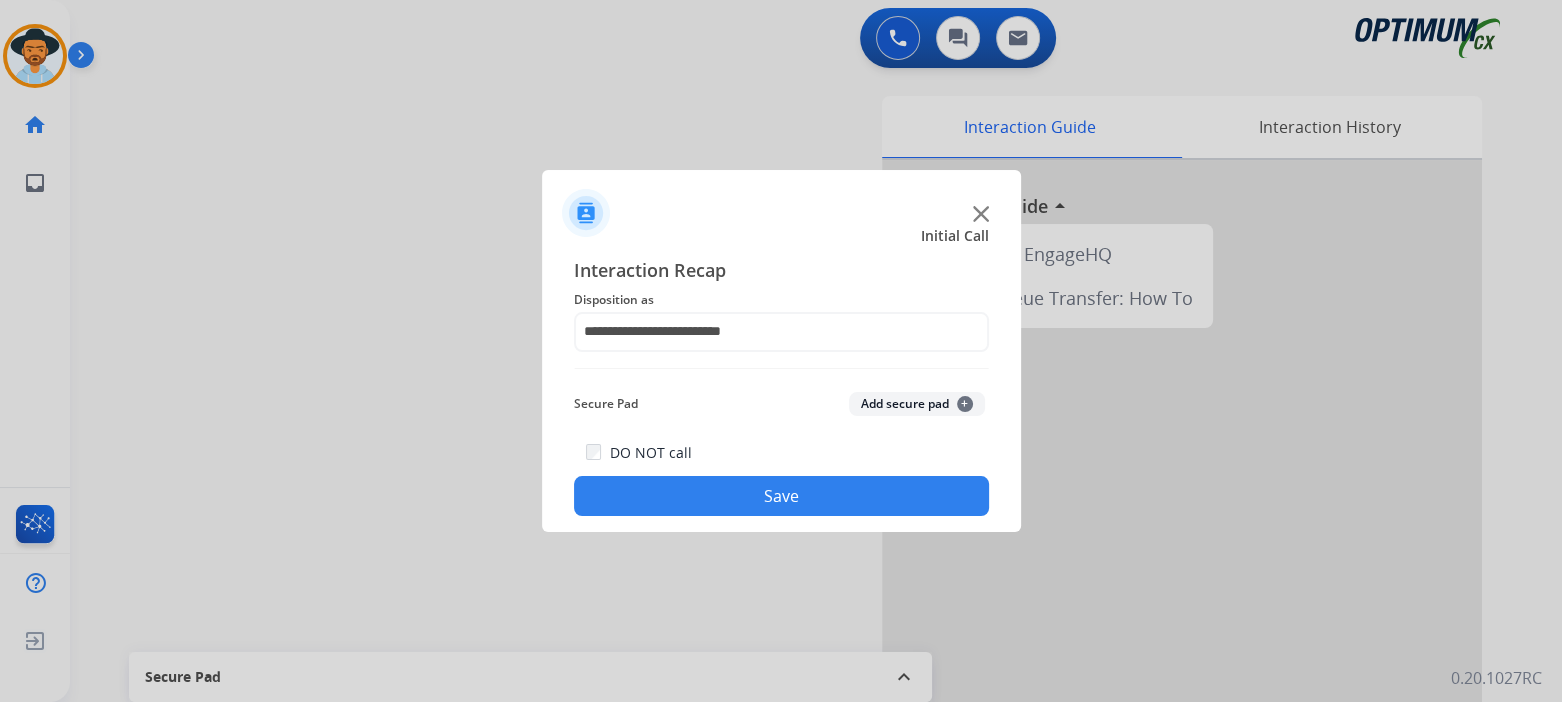 click on "Save" 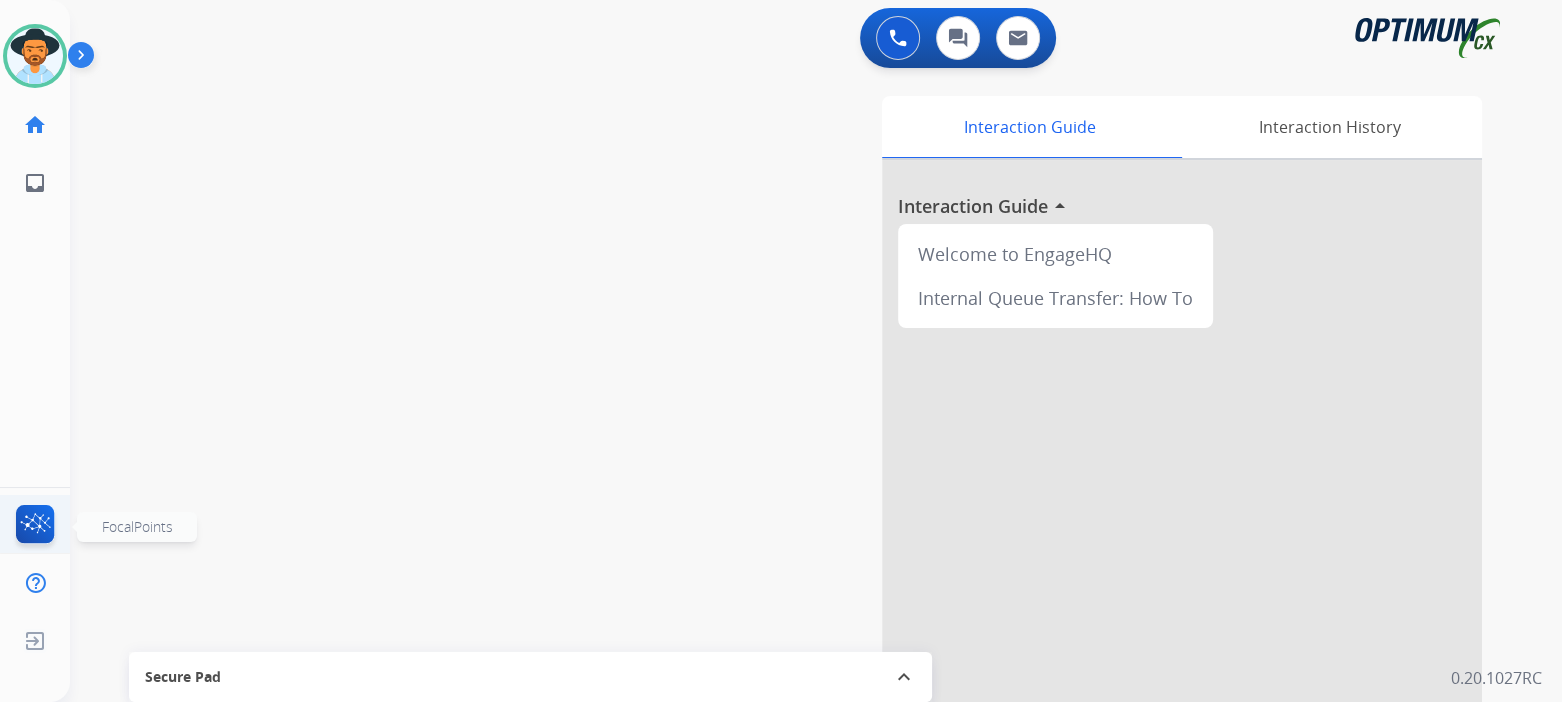click 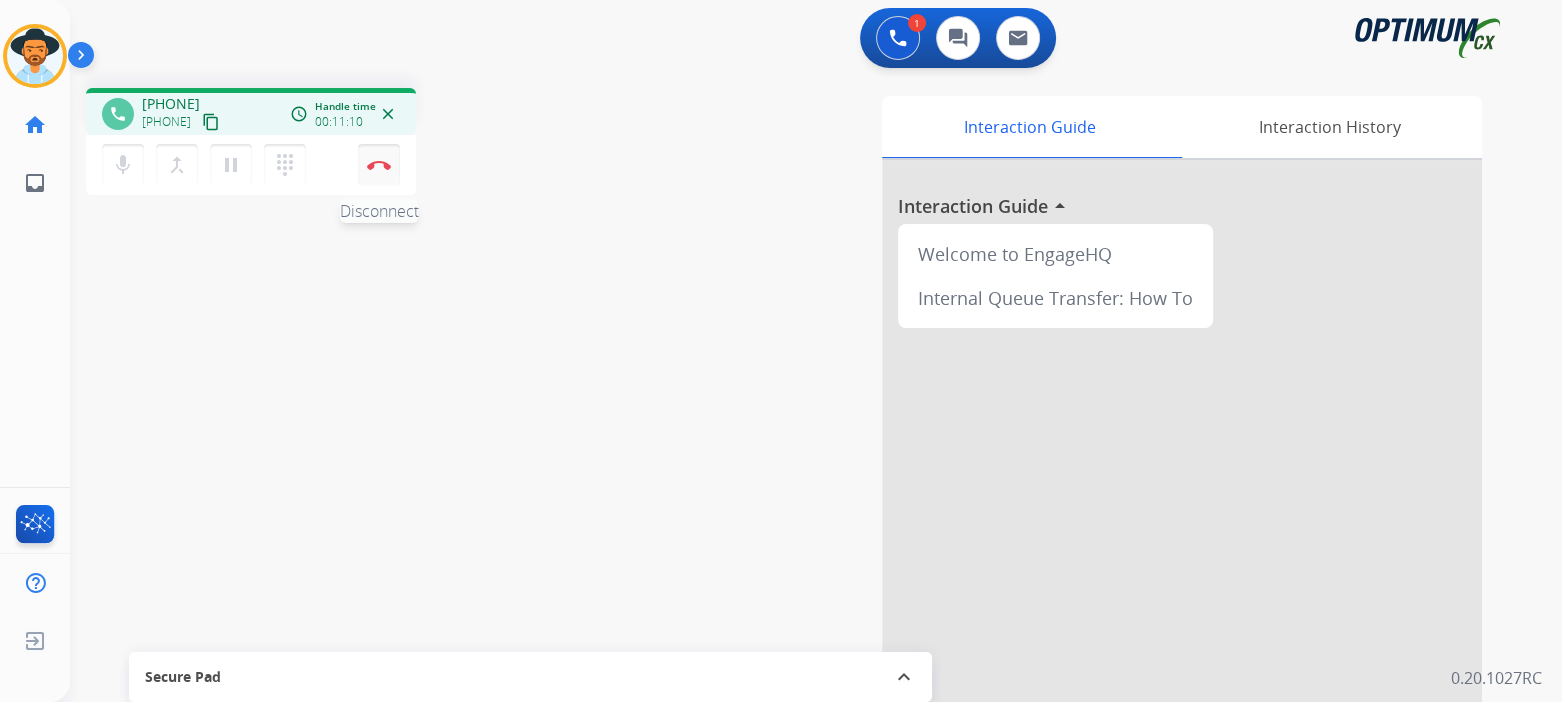 click at bounding box center (379, 165) 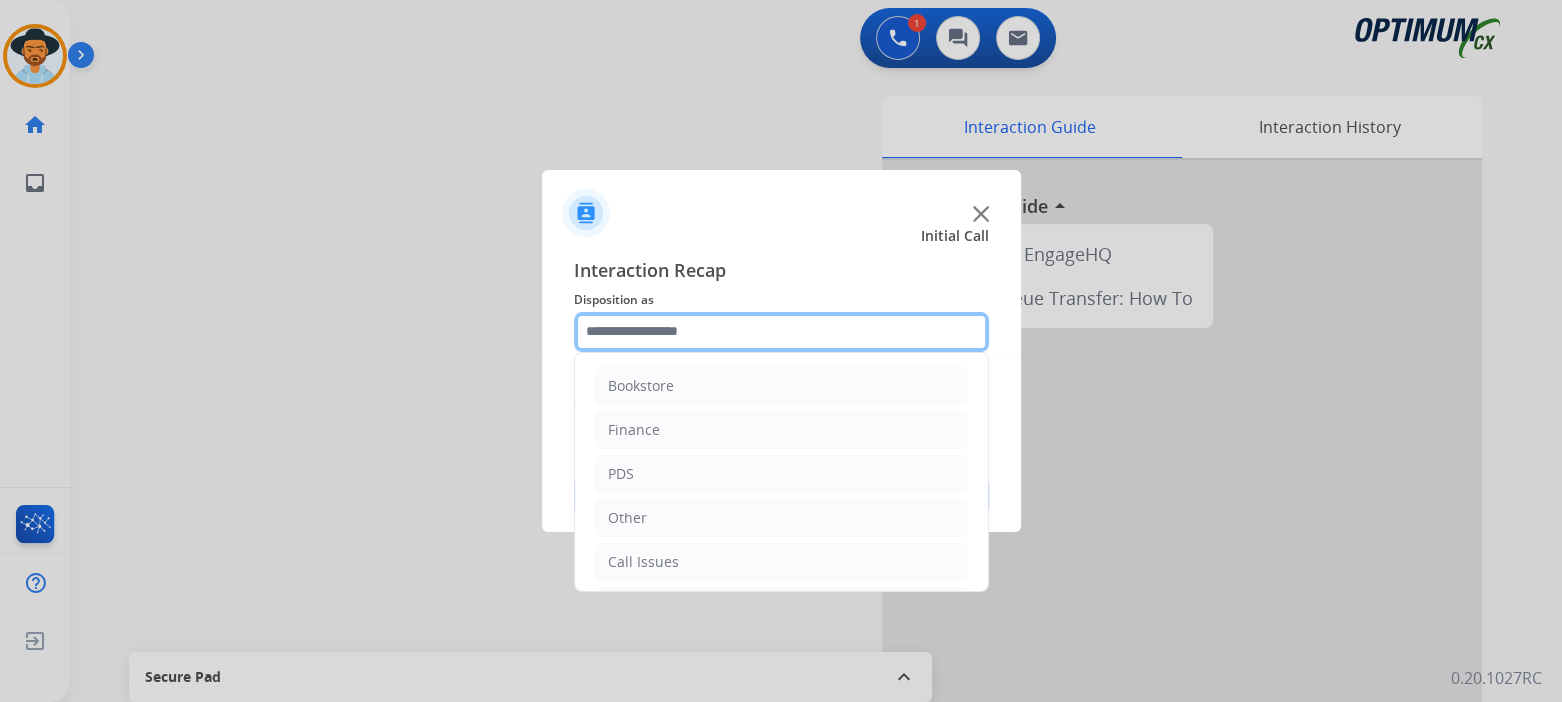 click 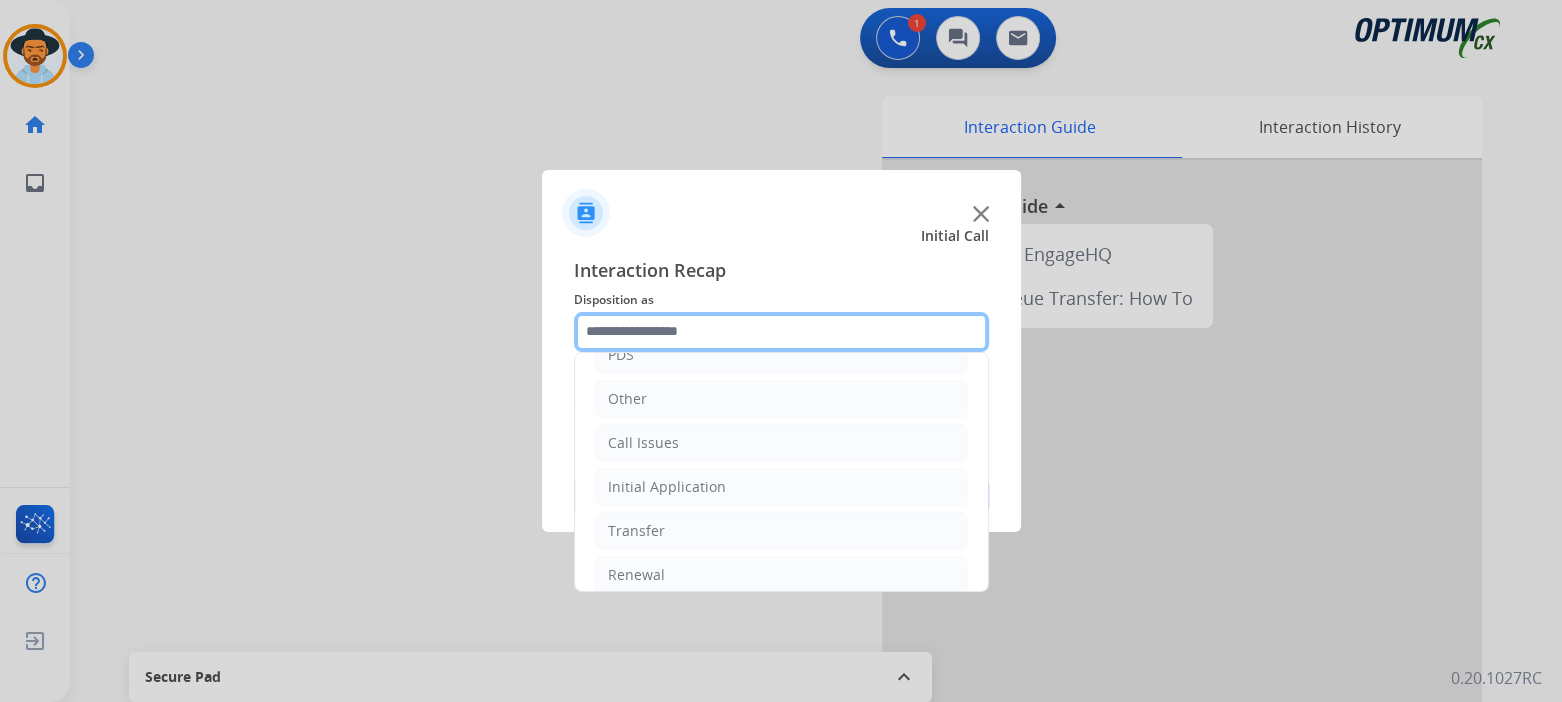 scroll, scrollTop: 132, scrollLeft: 0, axis: vertical 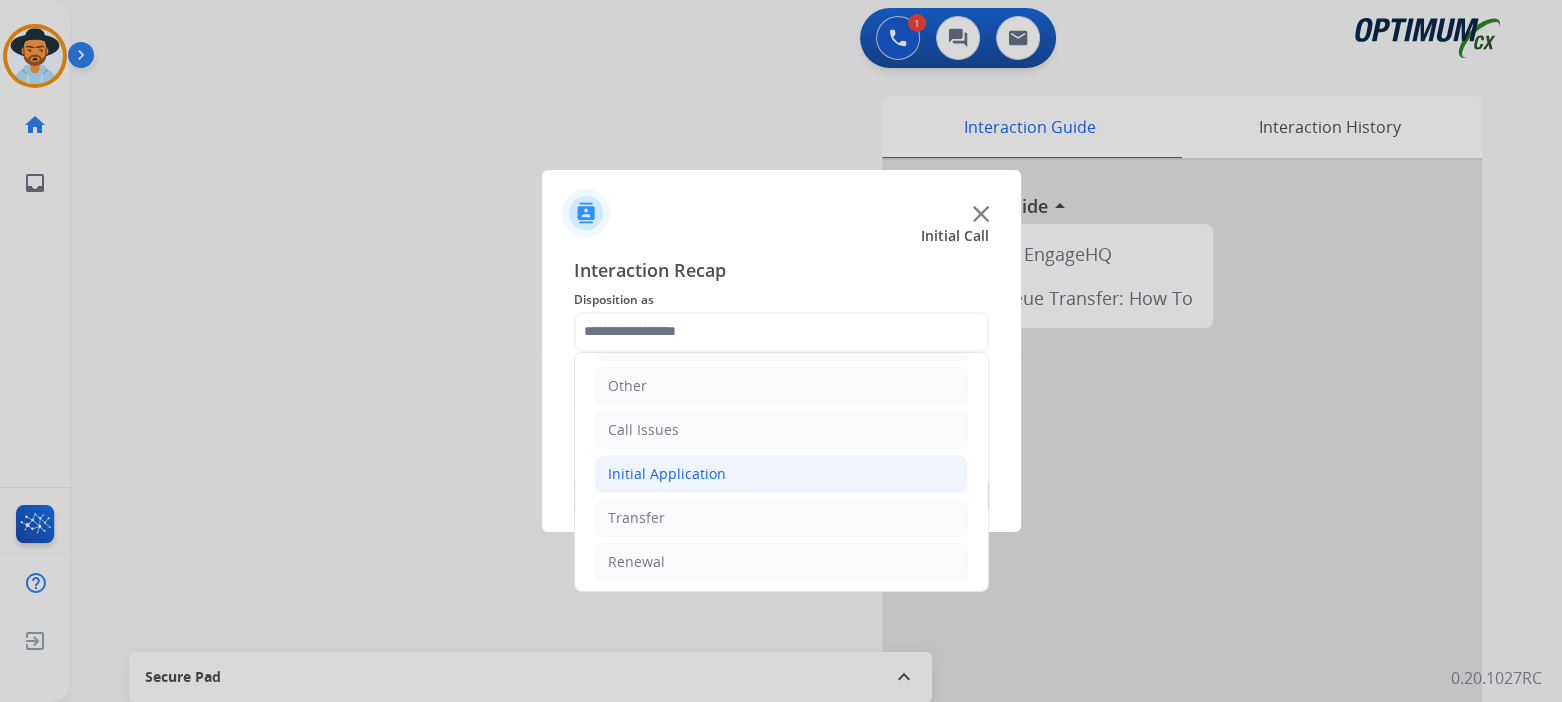 click on "Initial Application" 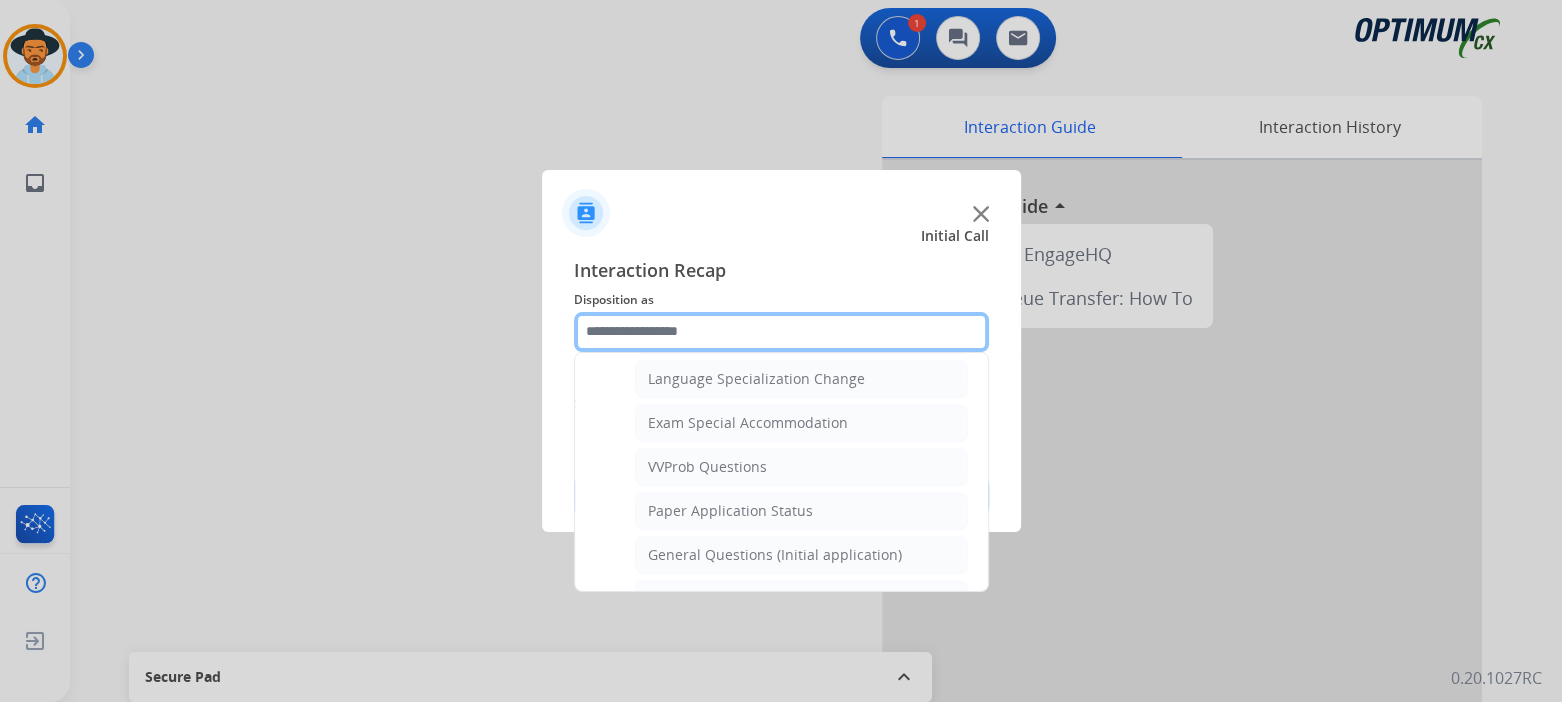 scroll, scrollTop: 996, scrollLeft: 0, axis: vertical 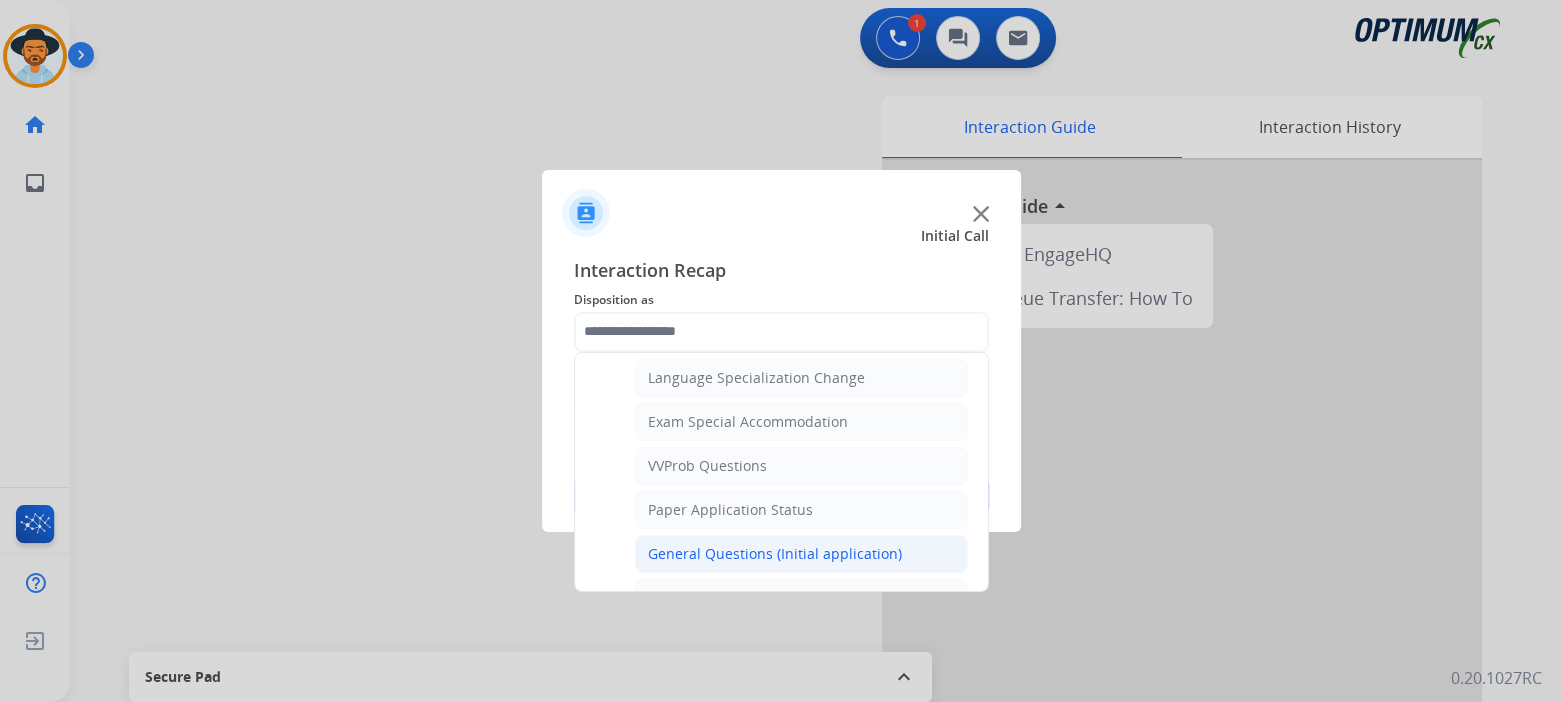 click on "General Questions (Initial application)" 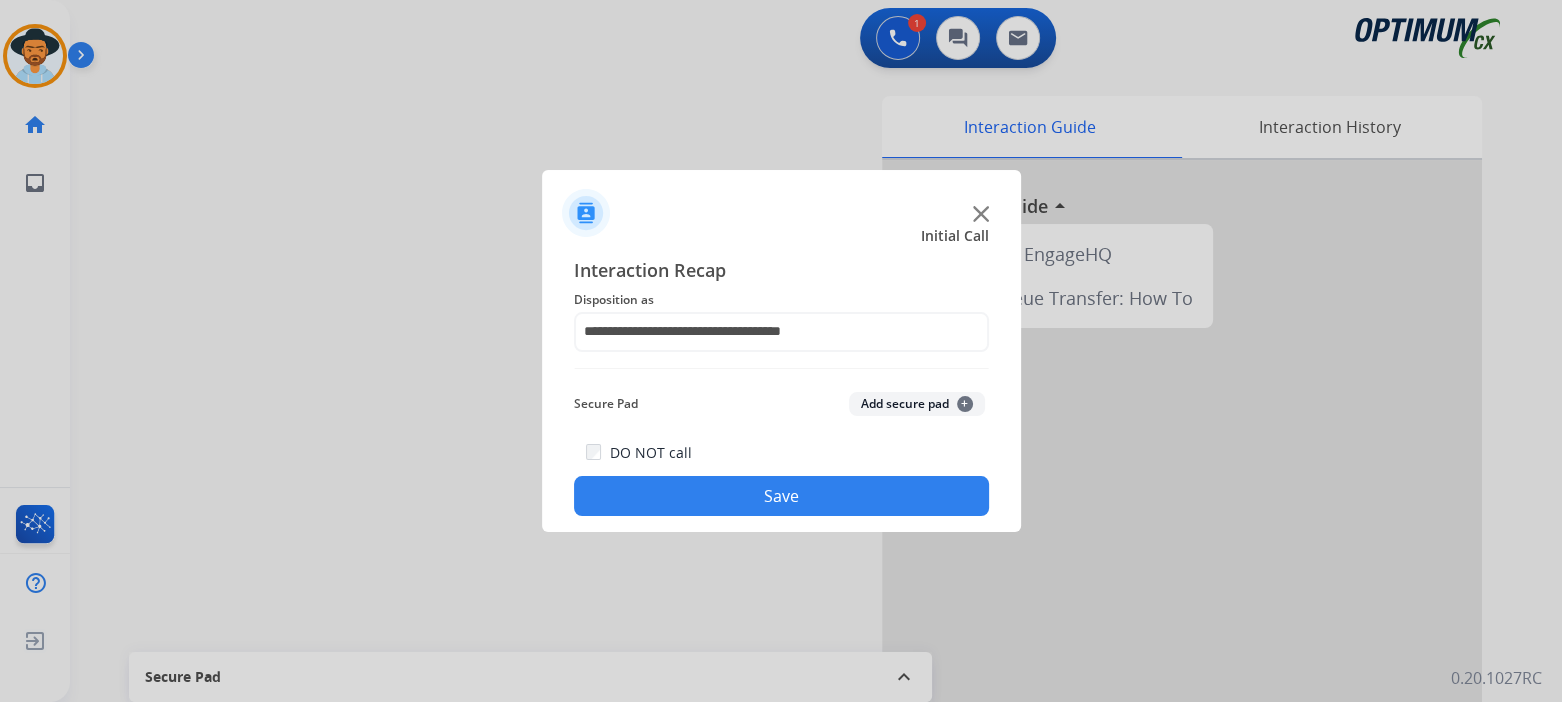 click on "Save" 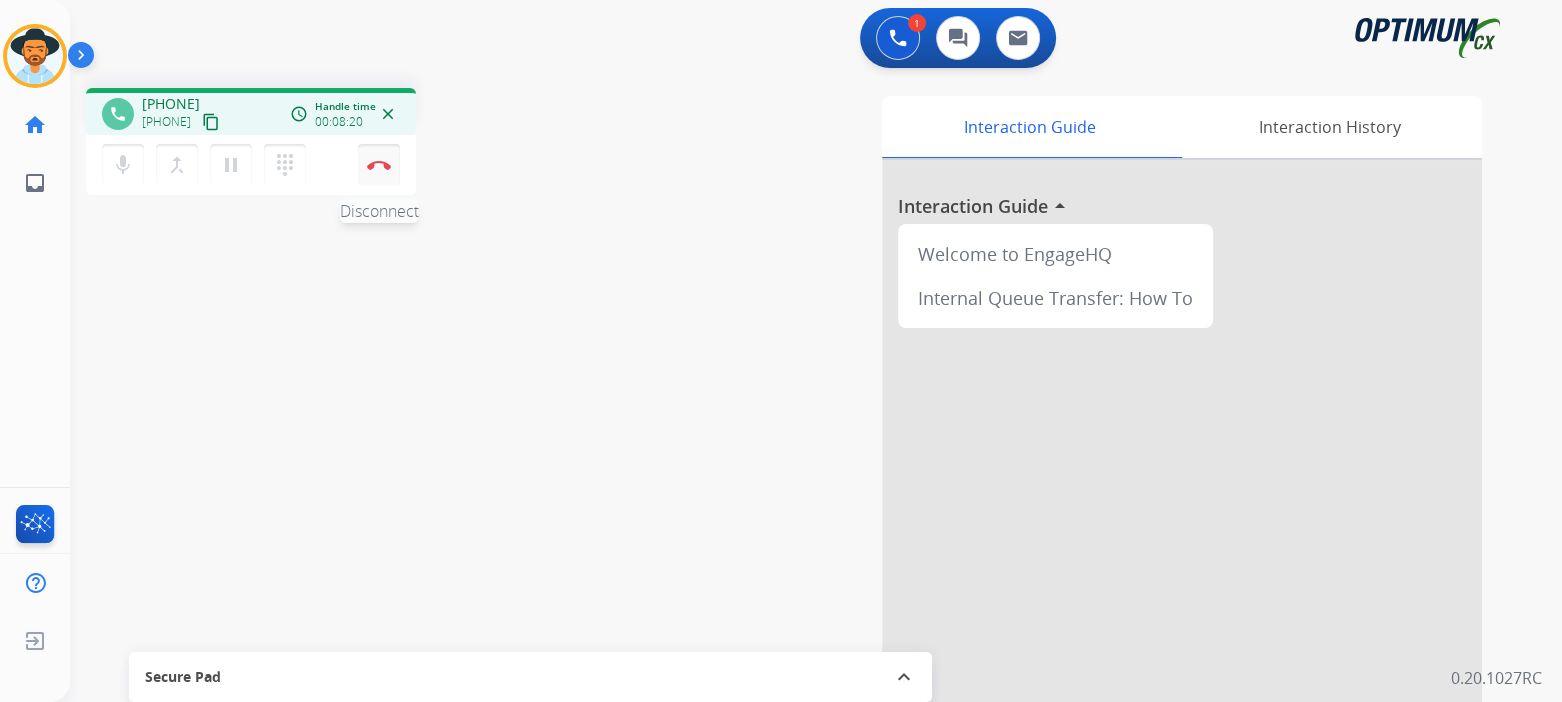 click at bounding box center [379, 165] 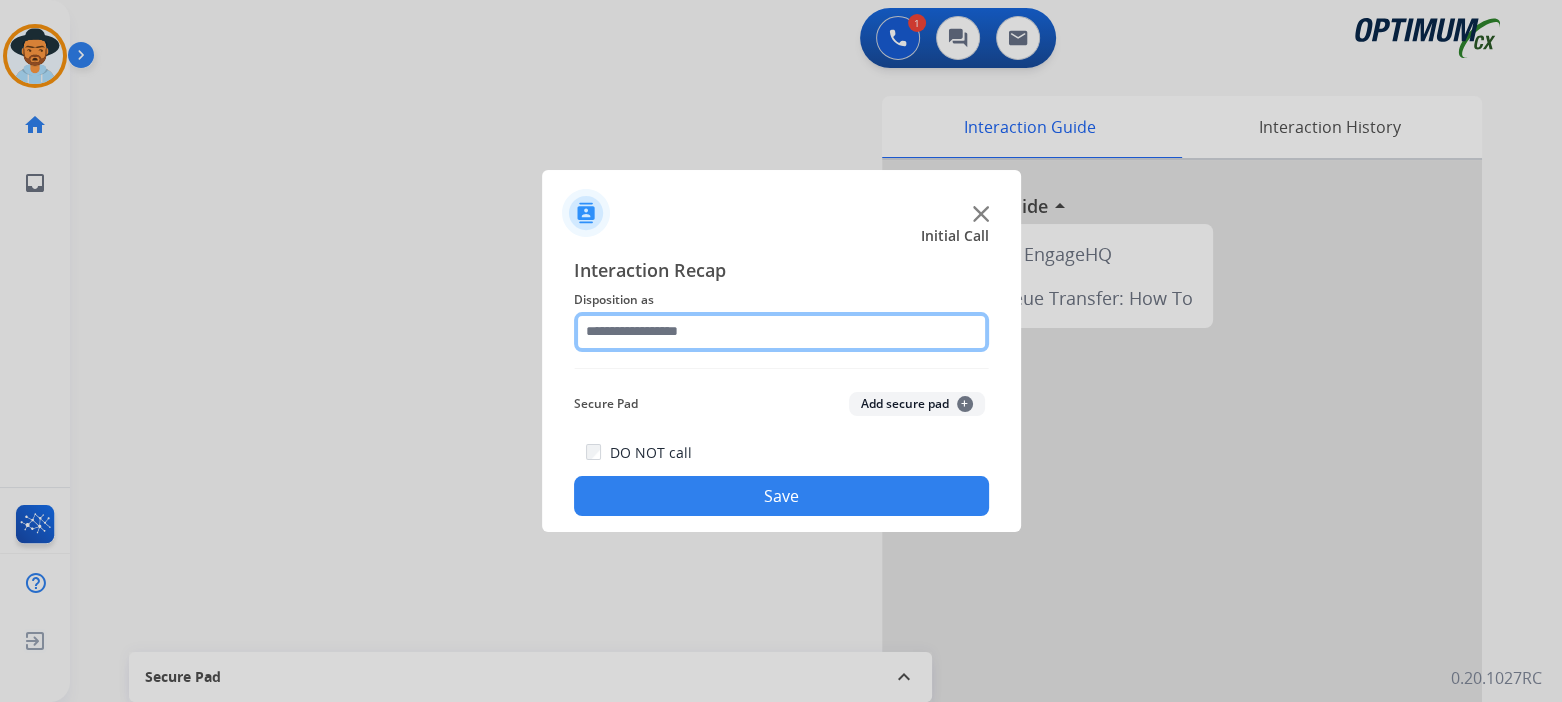 click 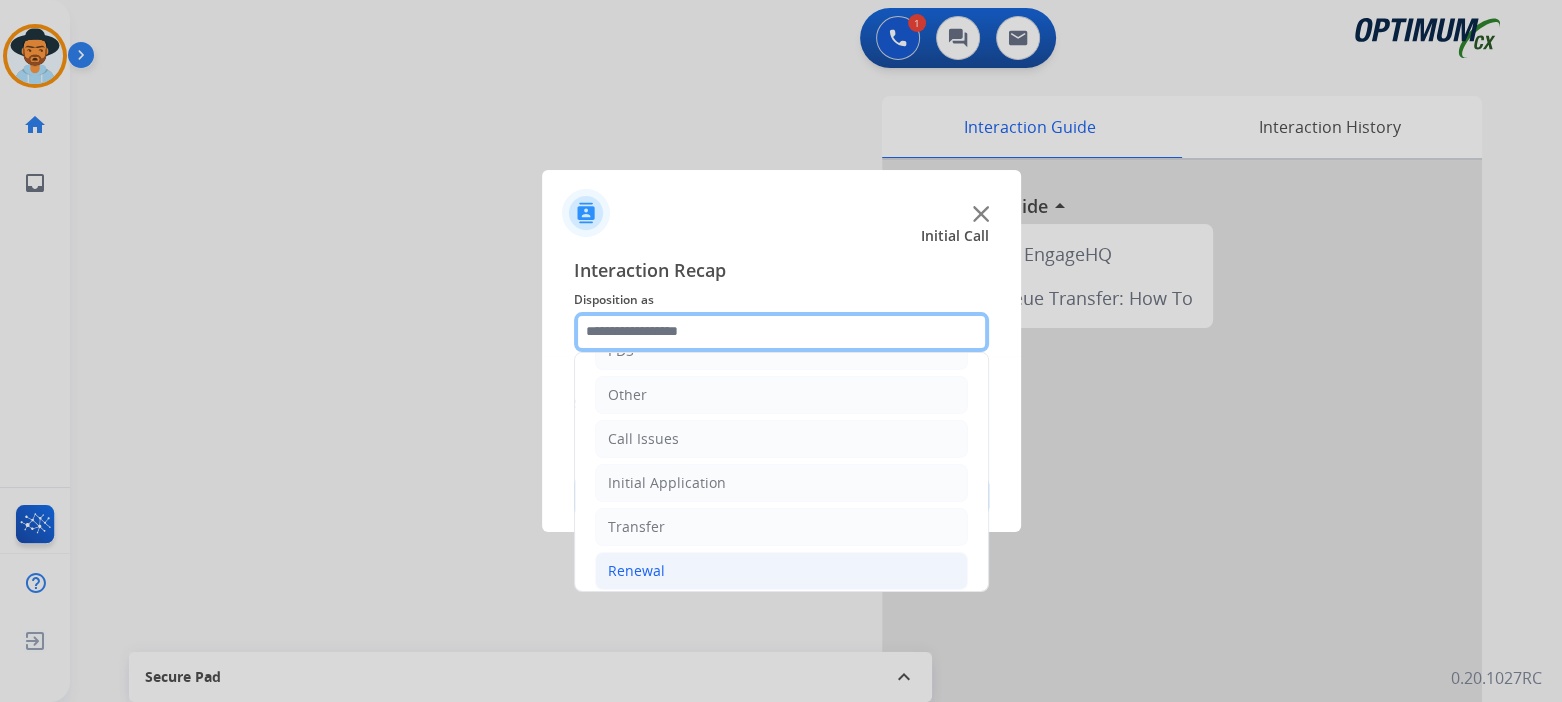 scroll, scrollTop: 132, scrollLeft: 0, axis: vertical 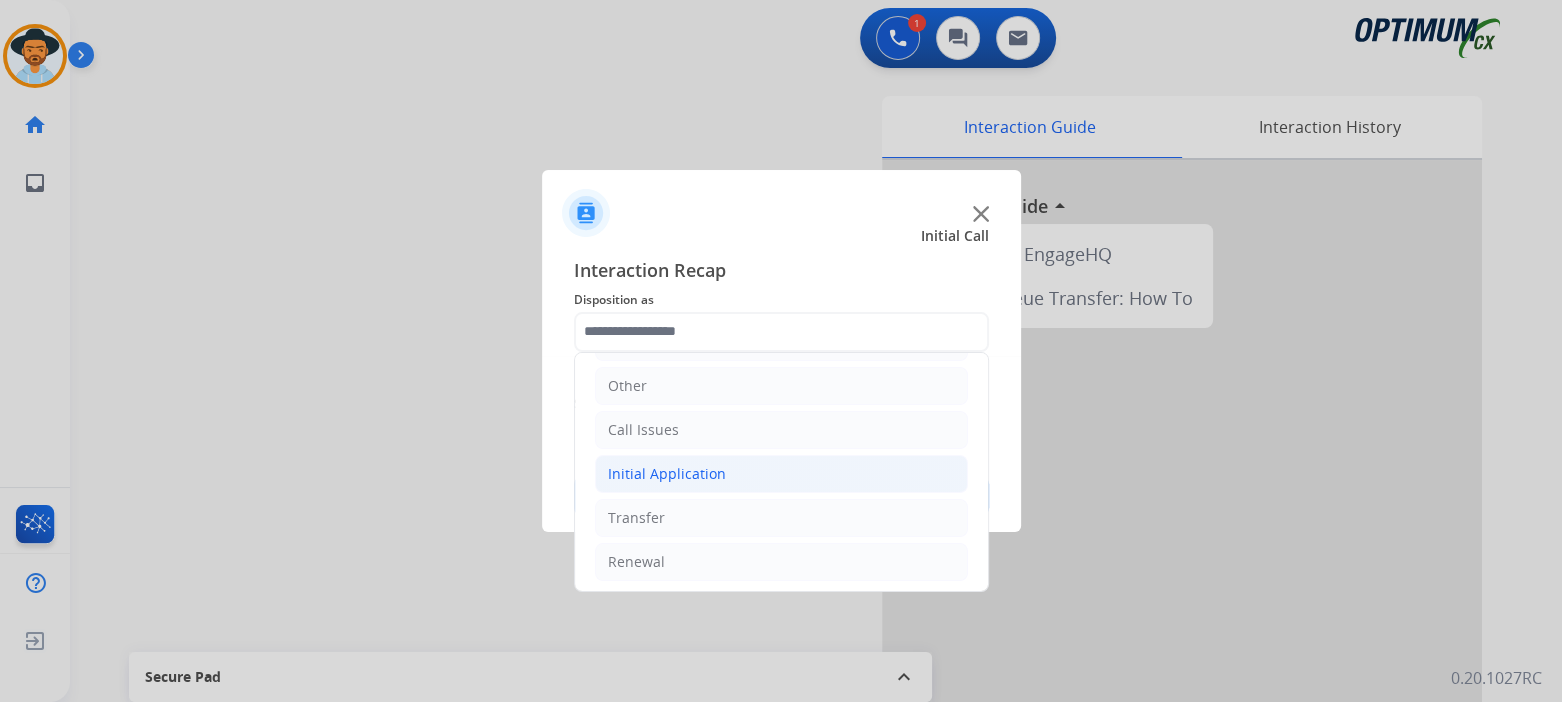 click on "Initial Application" 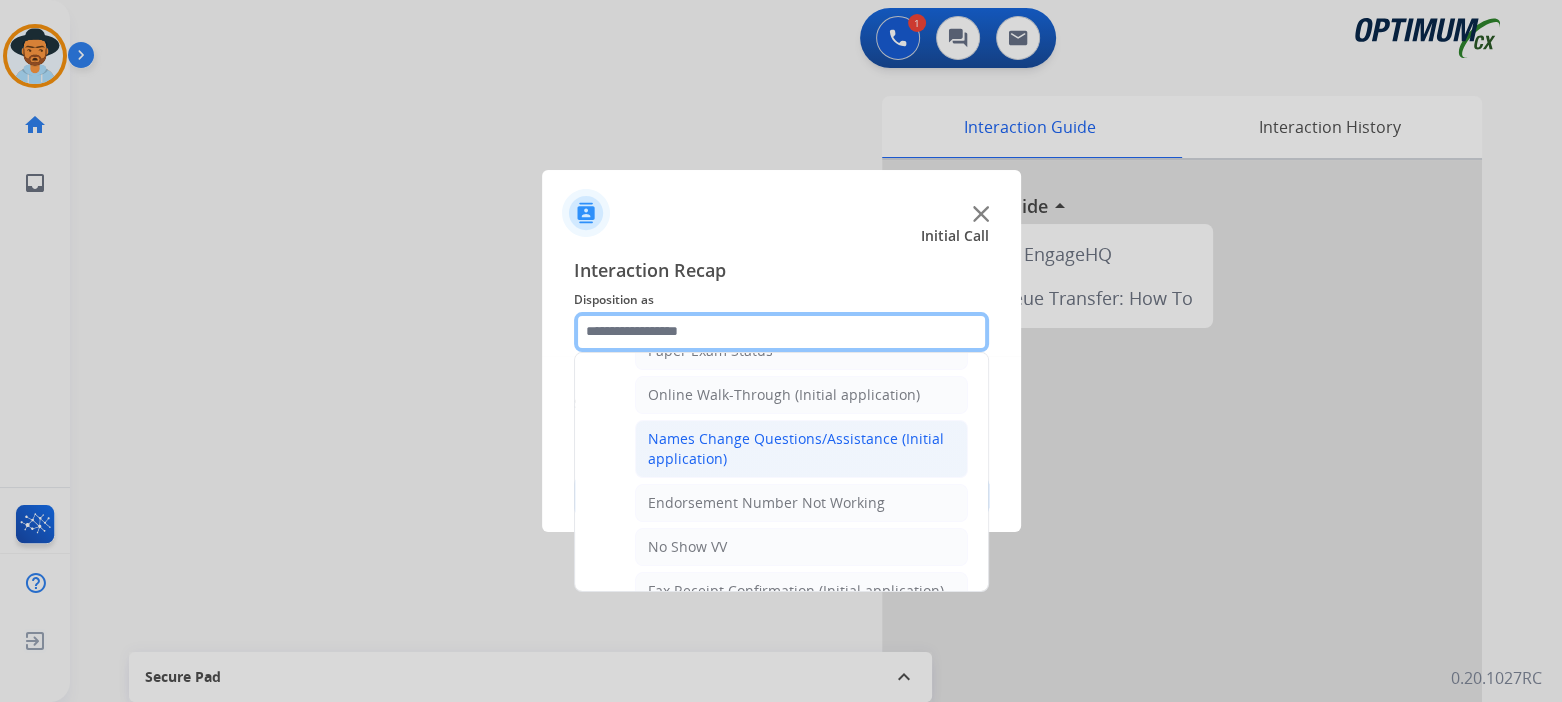 scroll, scrollTop: 432, scrollLeft: 0, axis: vertical 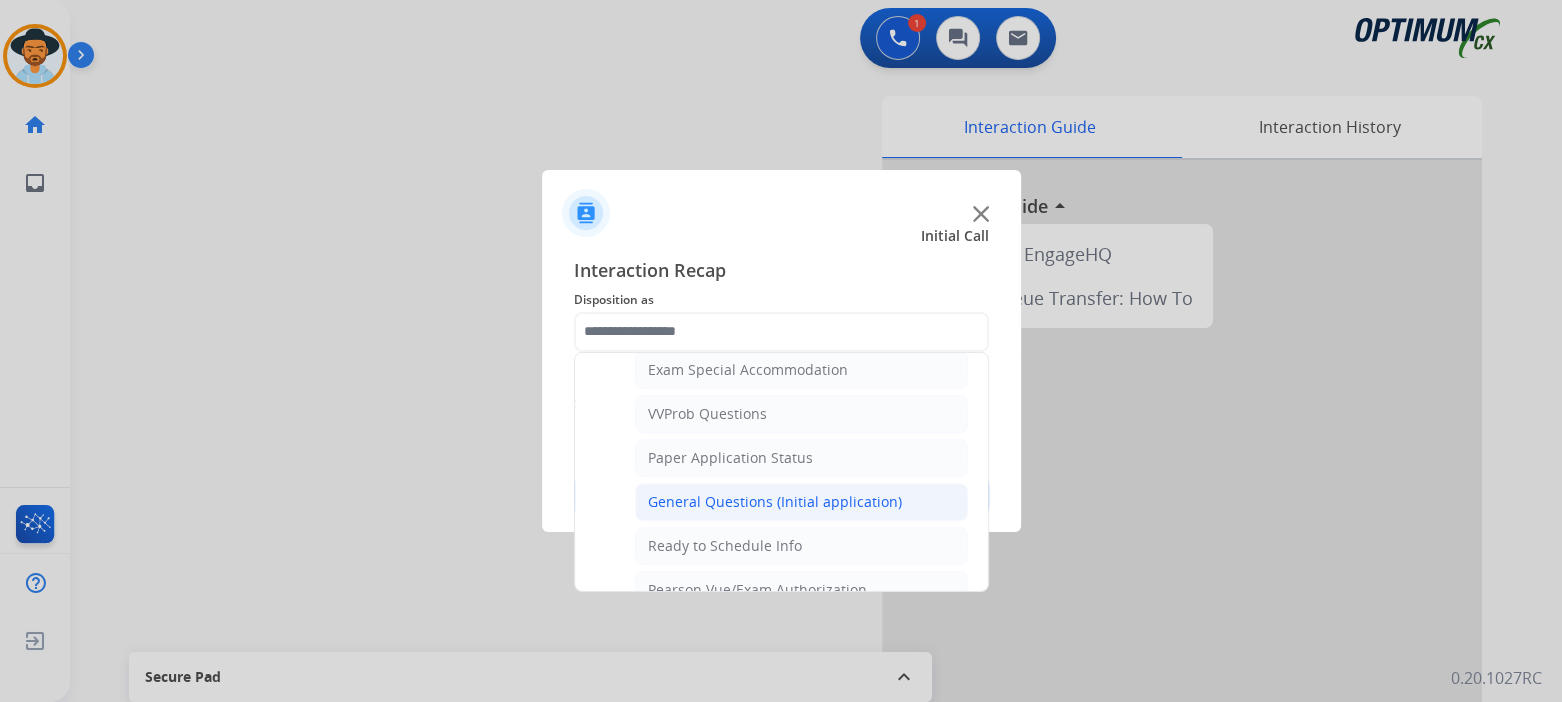 click on "General Questions (Initial application)" 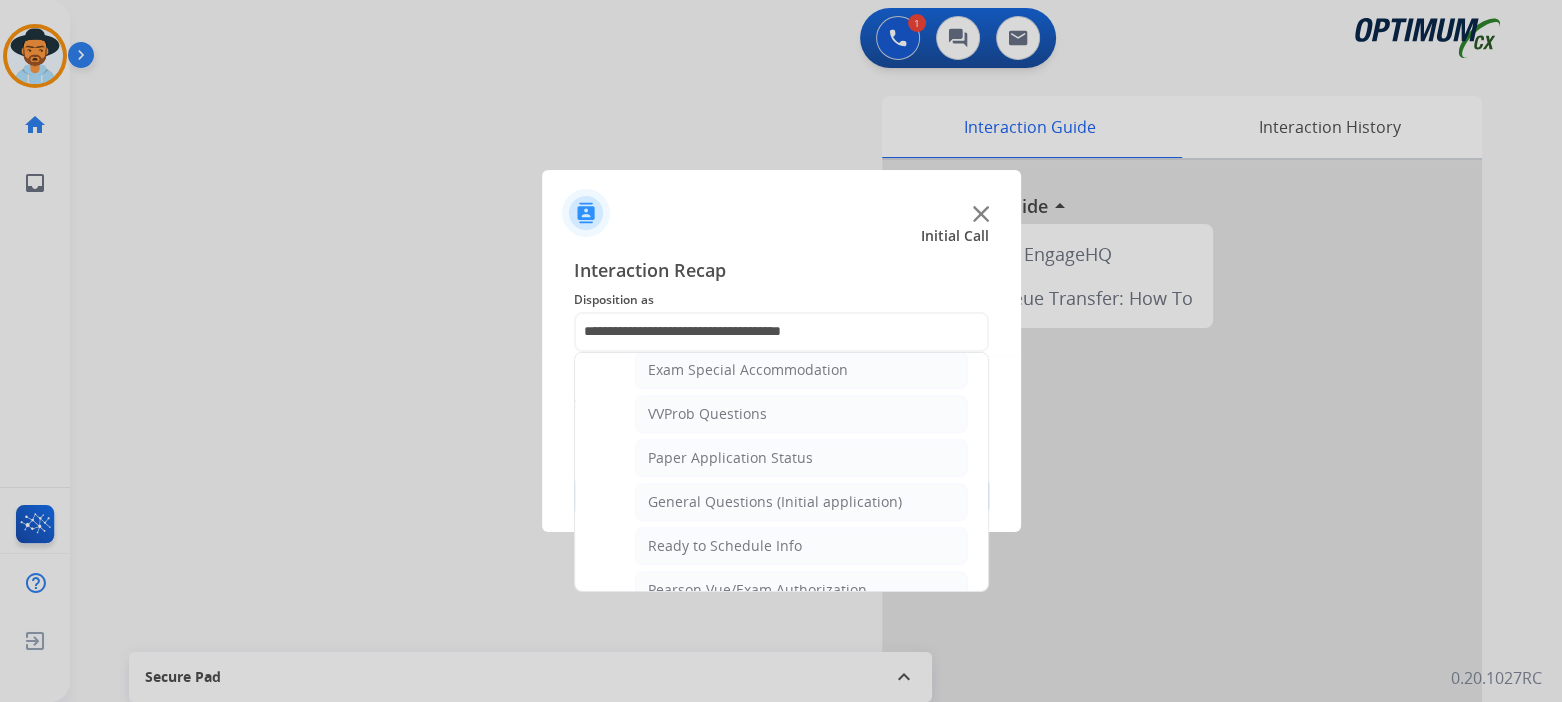 scroll, scrollTop: 0, scrollLeft: 0, axis: both 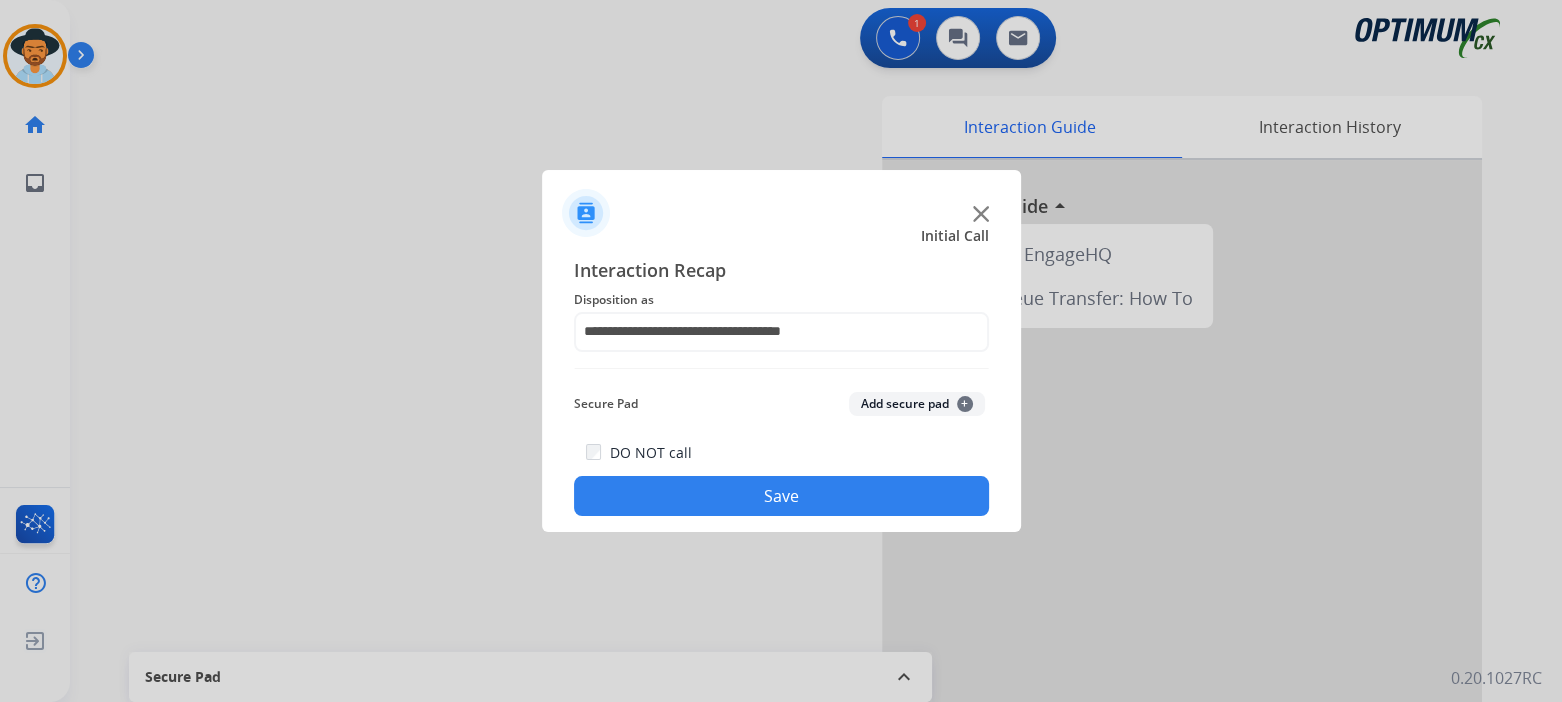 click on "Save" 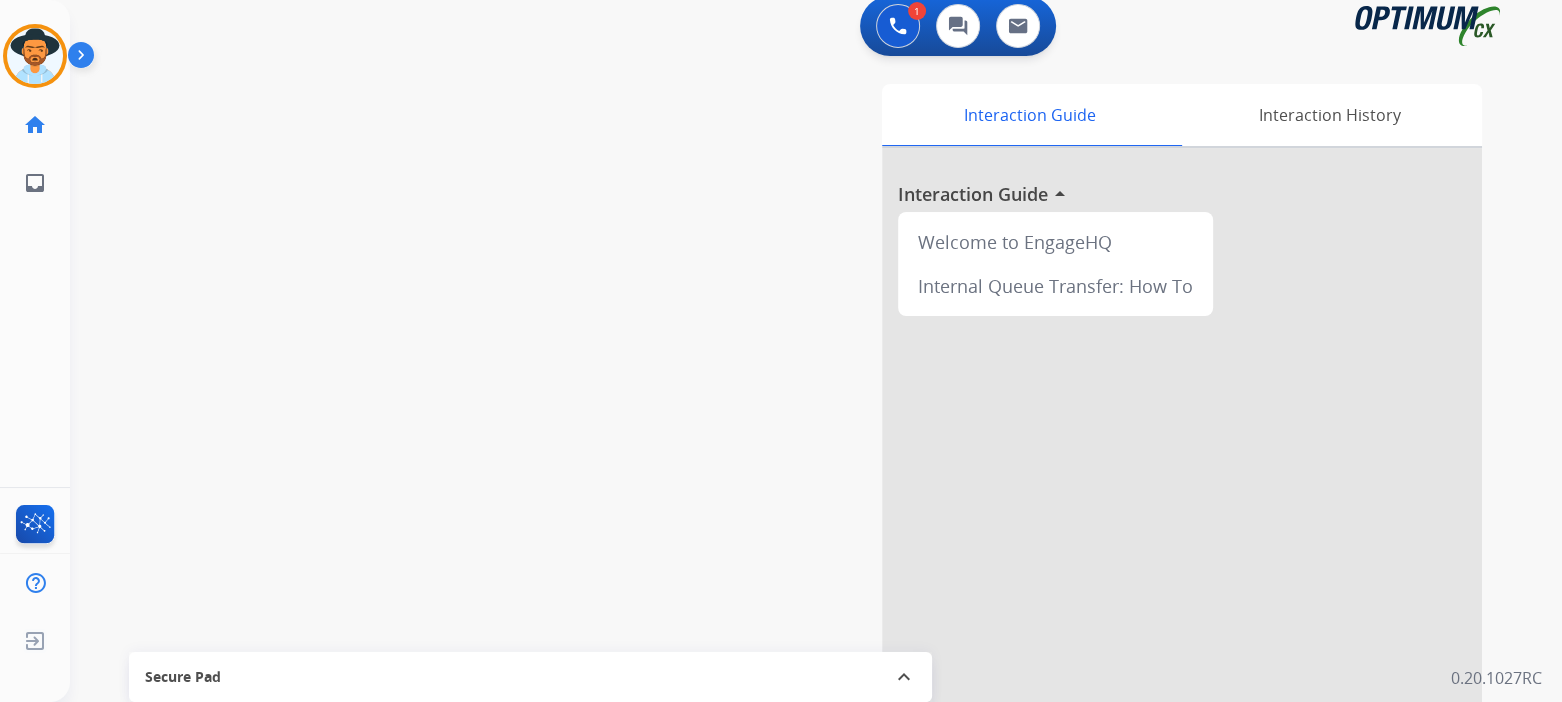 scroll, scrollTop: 13, scrollLeft: 0, axis: vertical 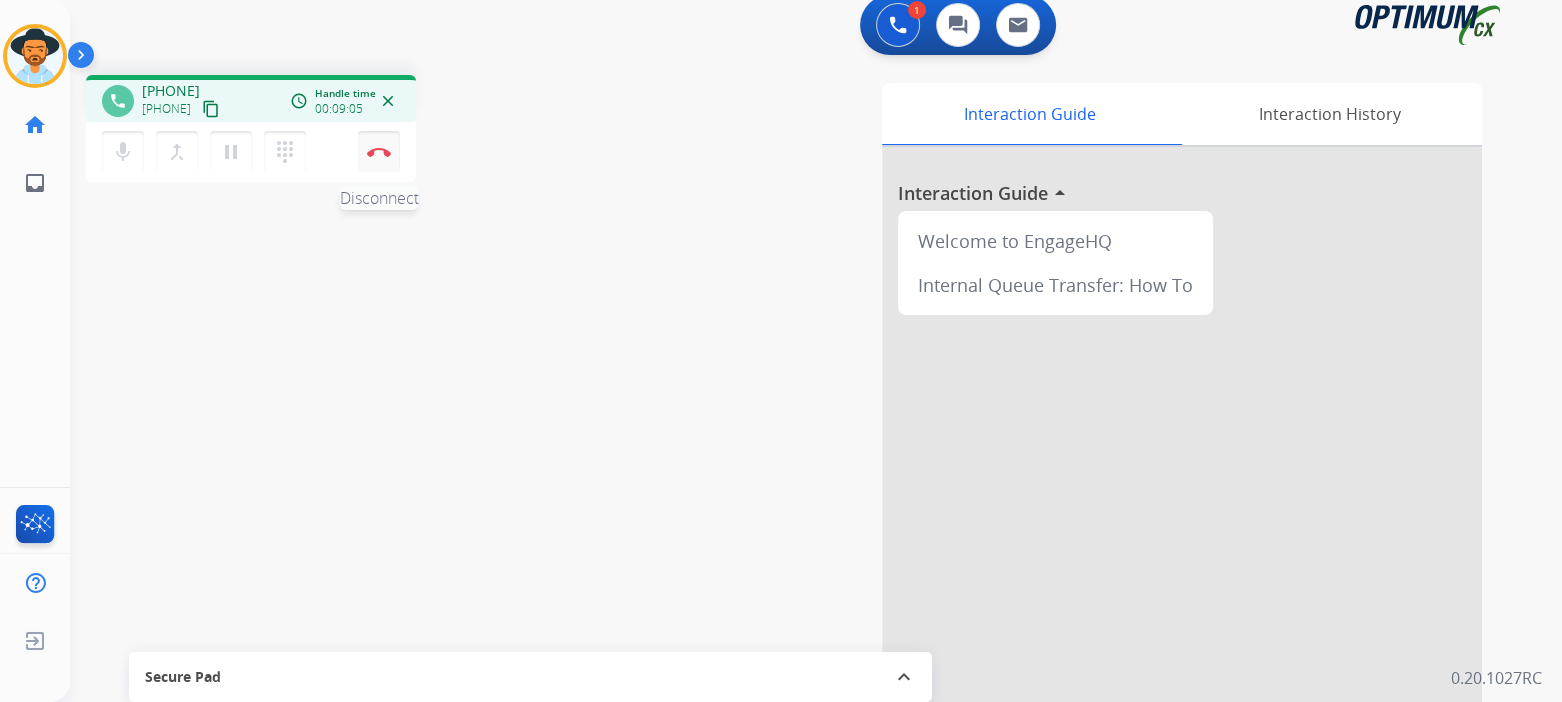 click at bounding box center [379, 152] 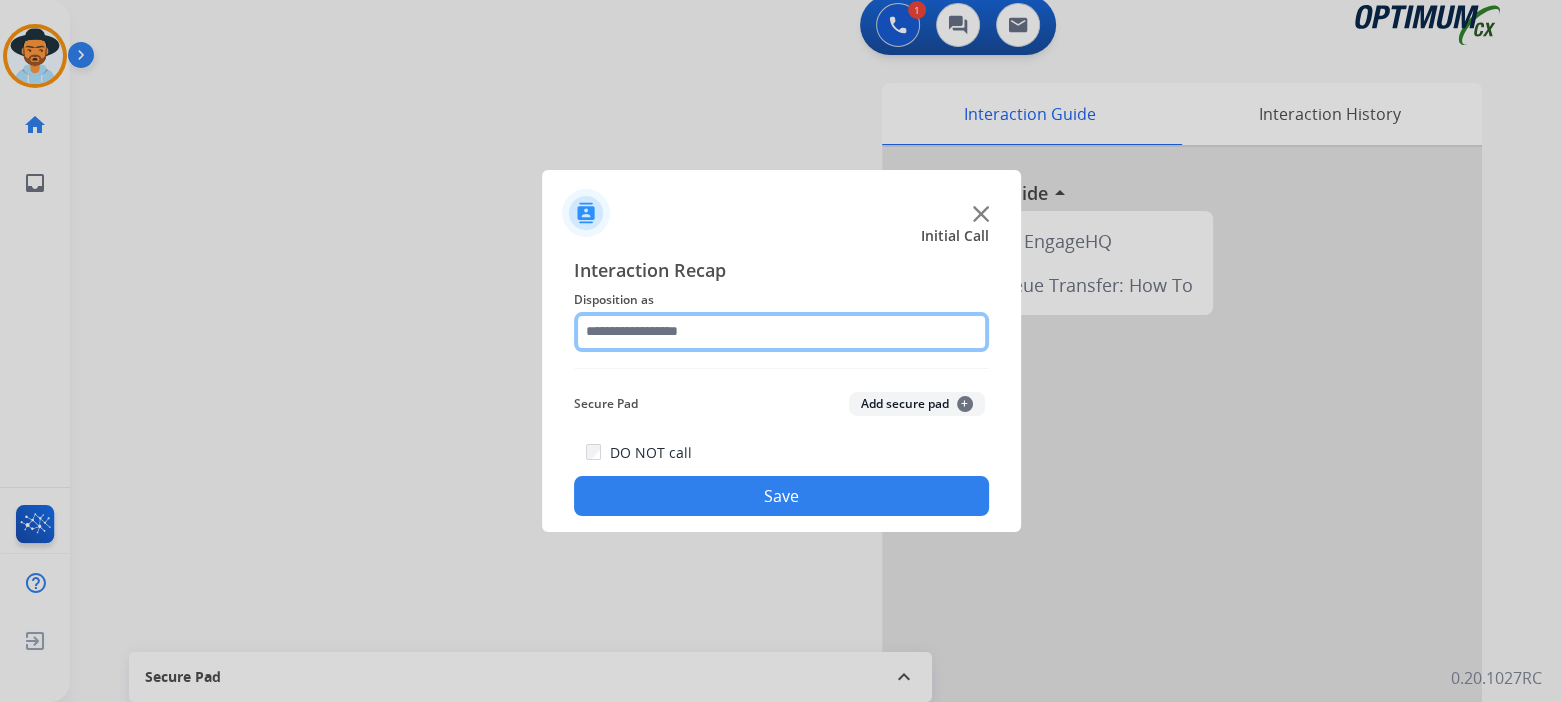 click 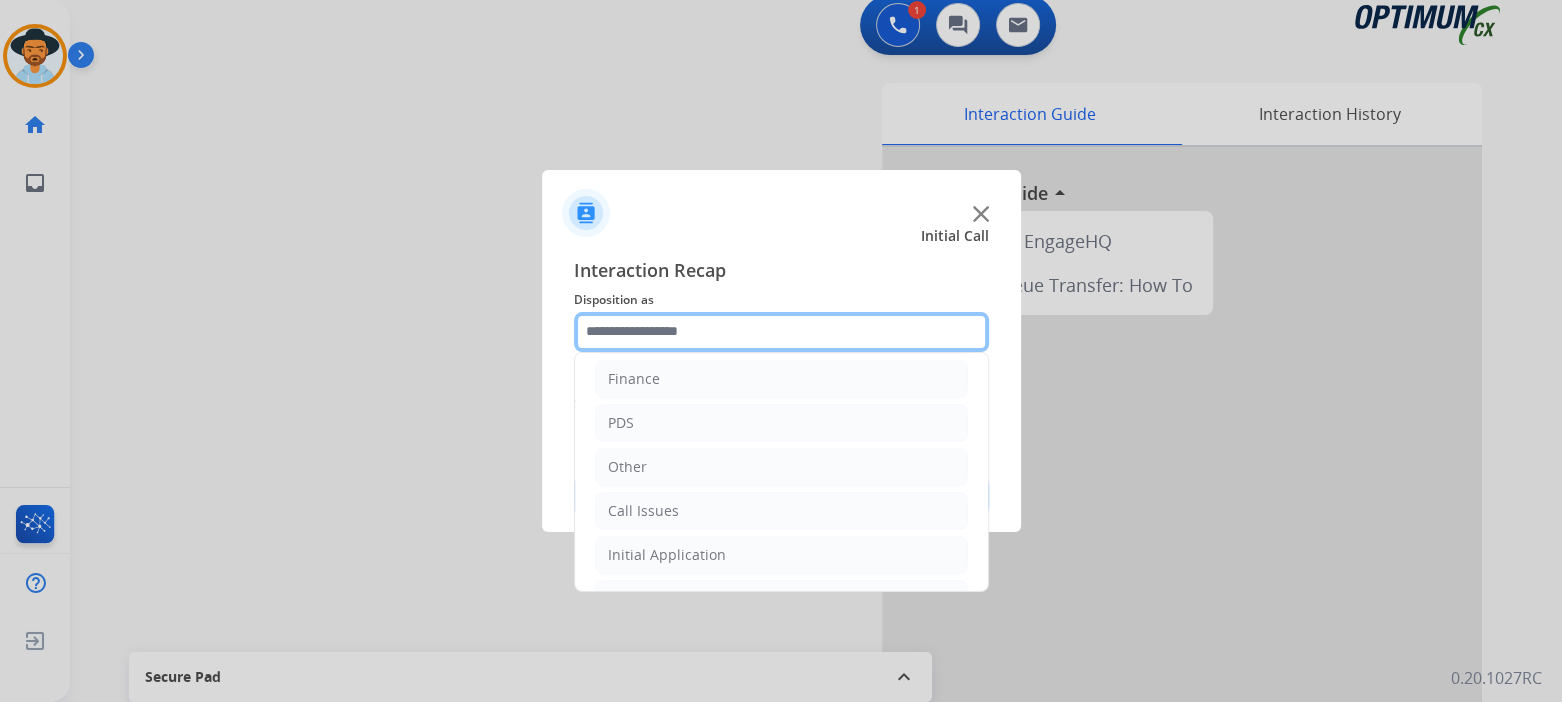 scroll, scrollTop: 132, scrollLeft: 0, axis: vertical 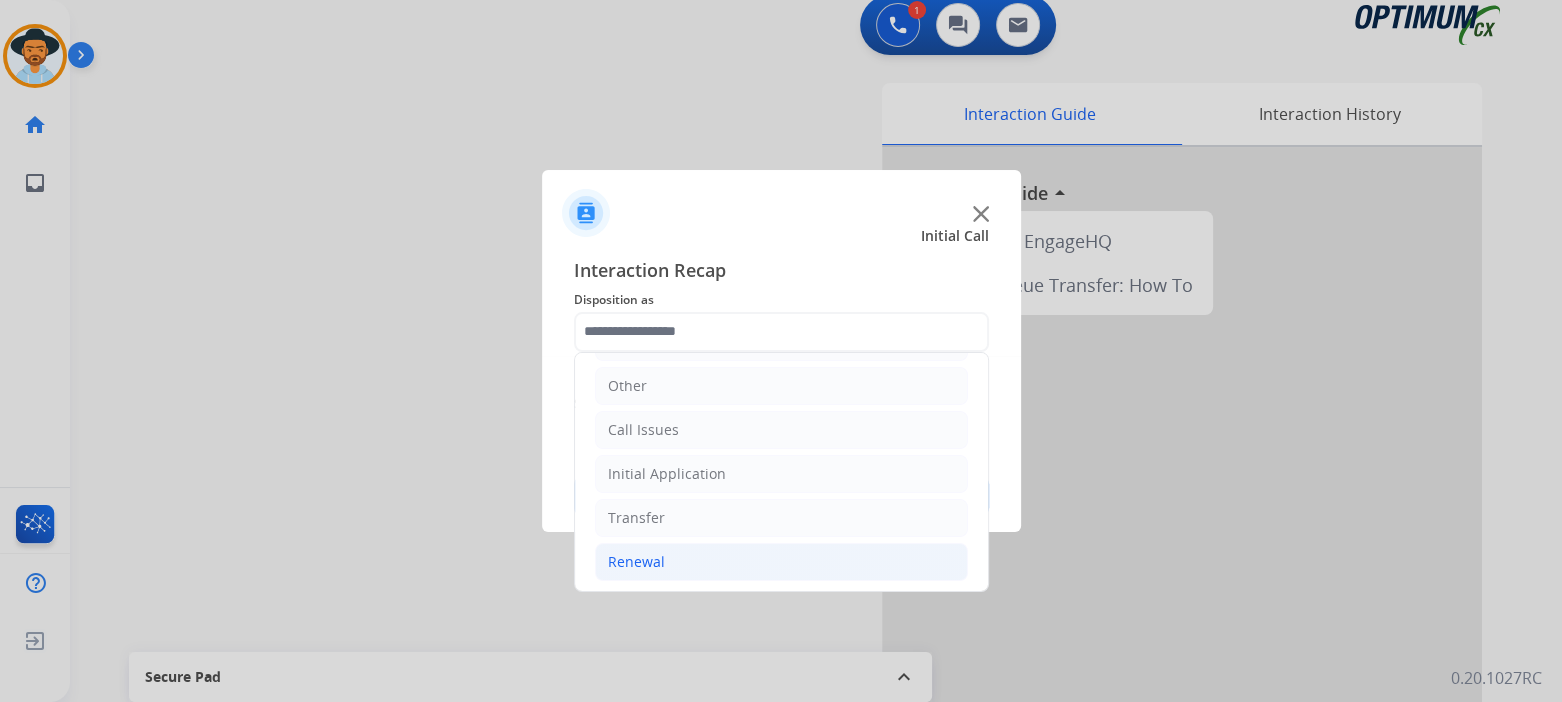 click on "Renewal" 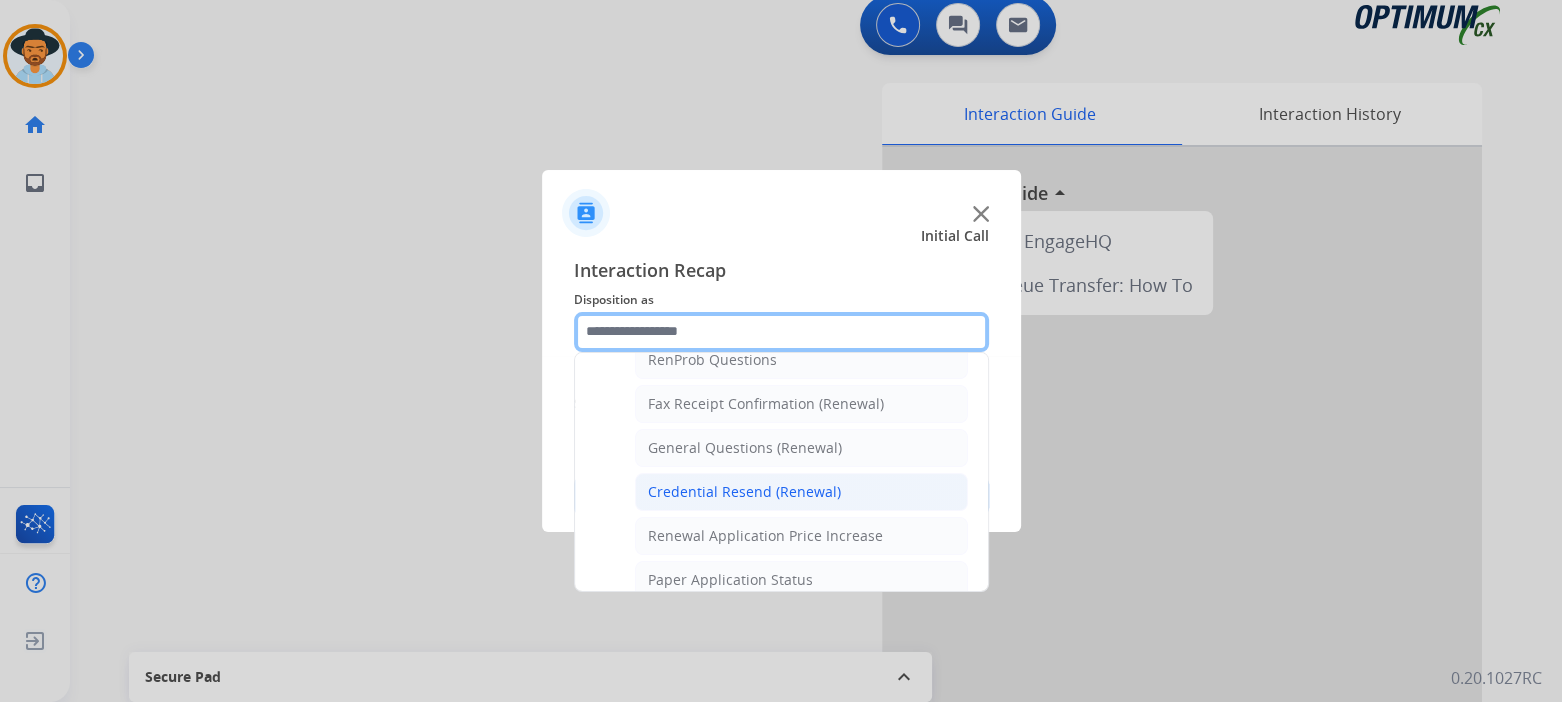 scroll, scrollTop: 531, scrollLeft: 0, axis: vertical 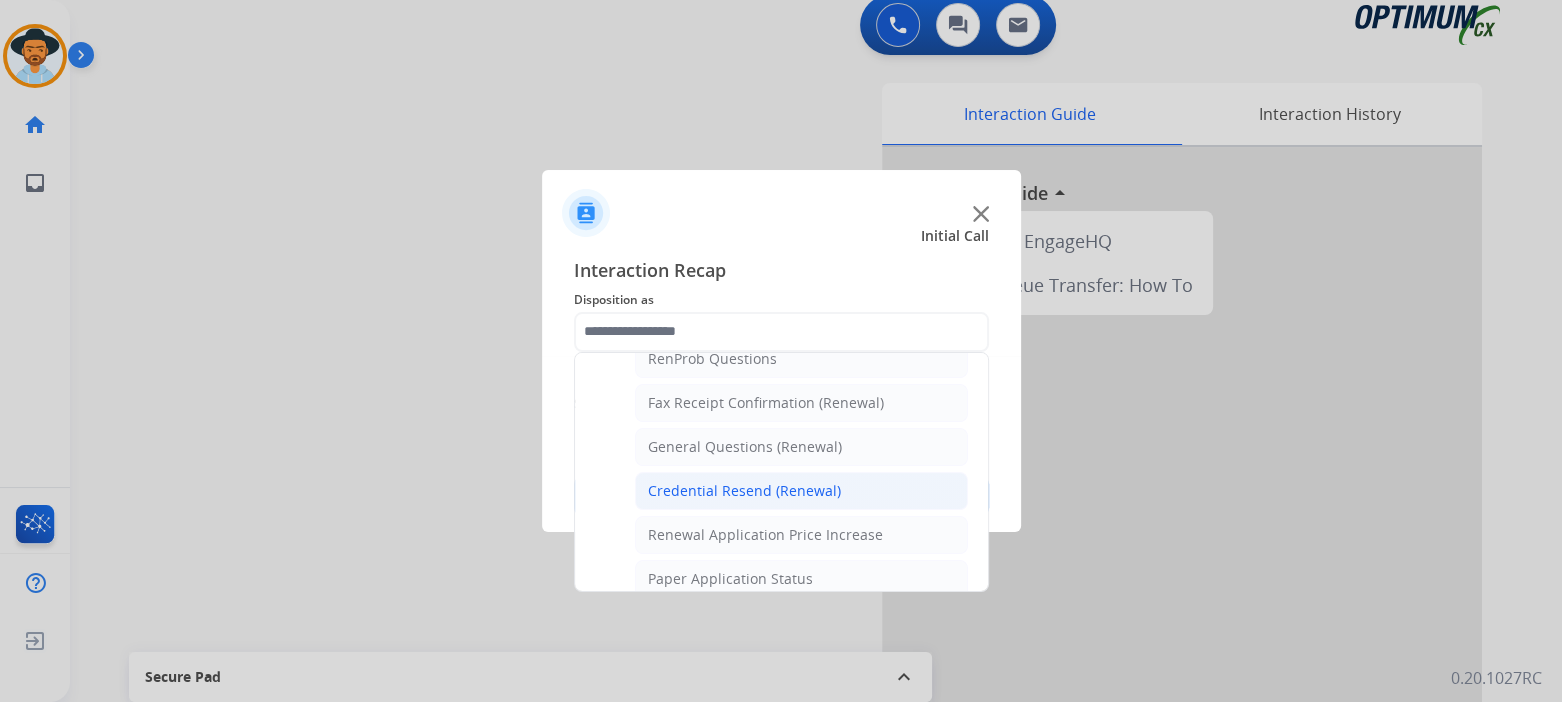 click on "Credential Resend (Renewal)" 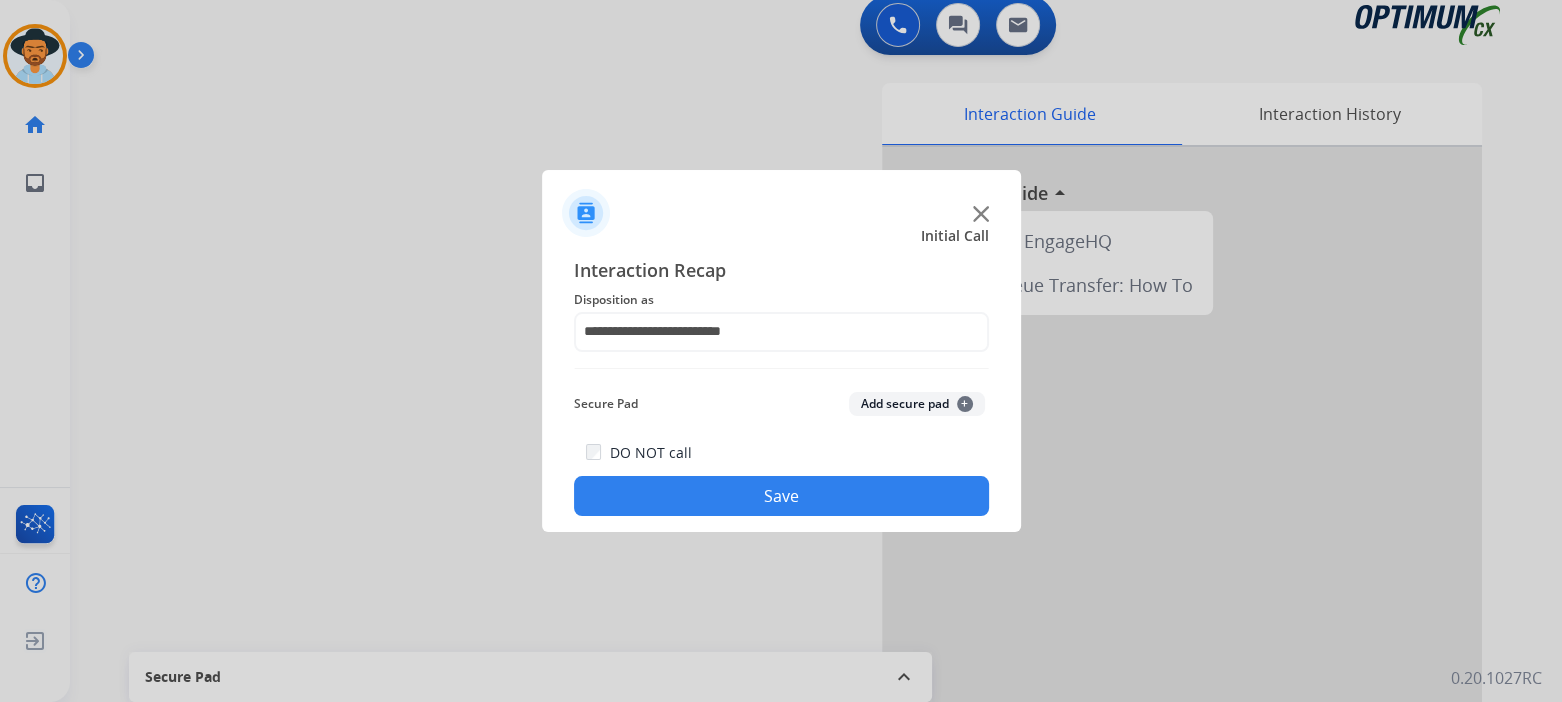 click on "Save" 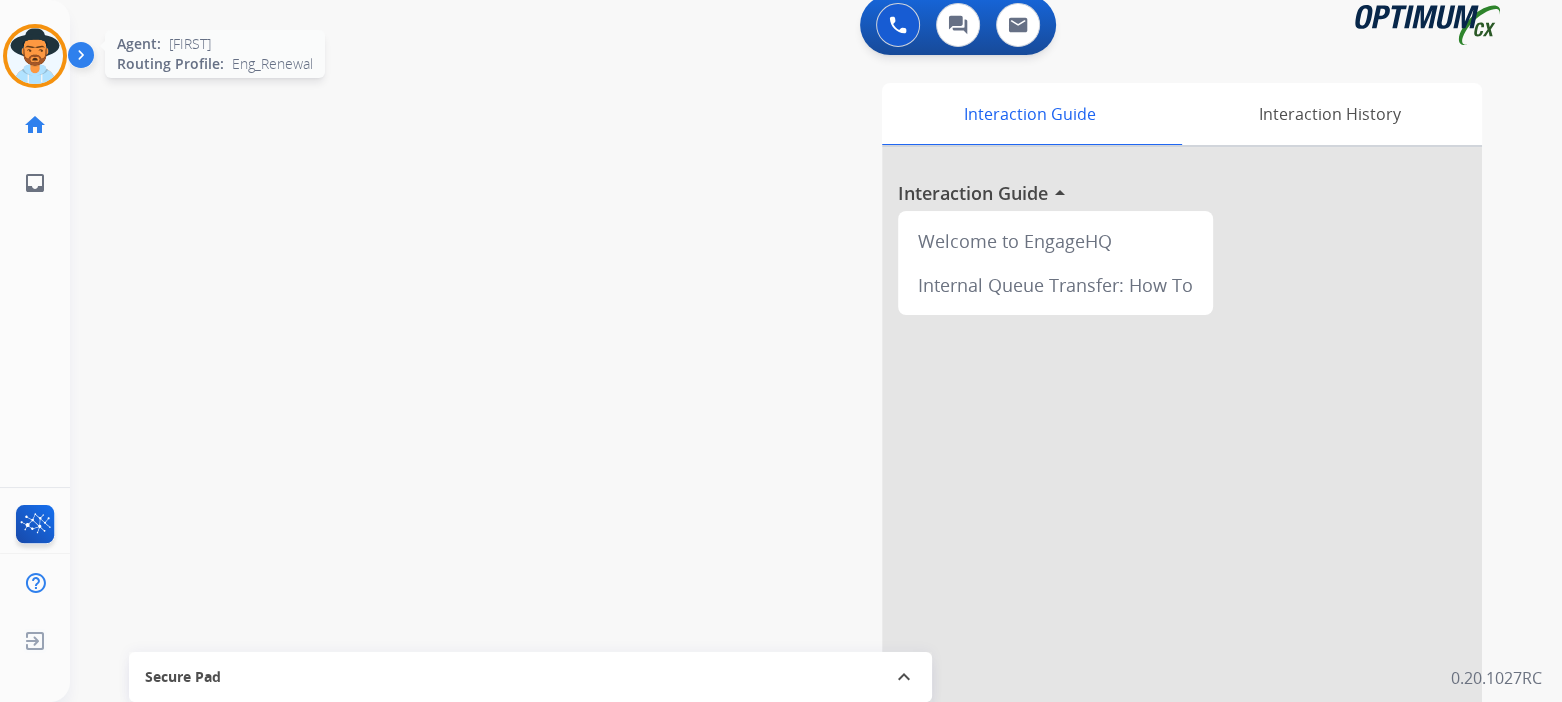 click at bounding box center [35, 56] 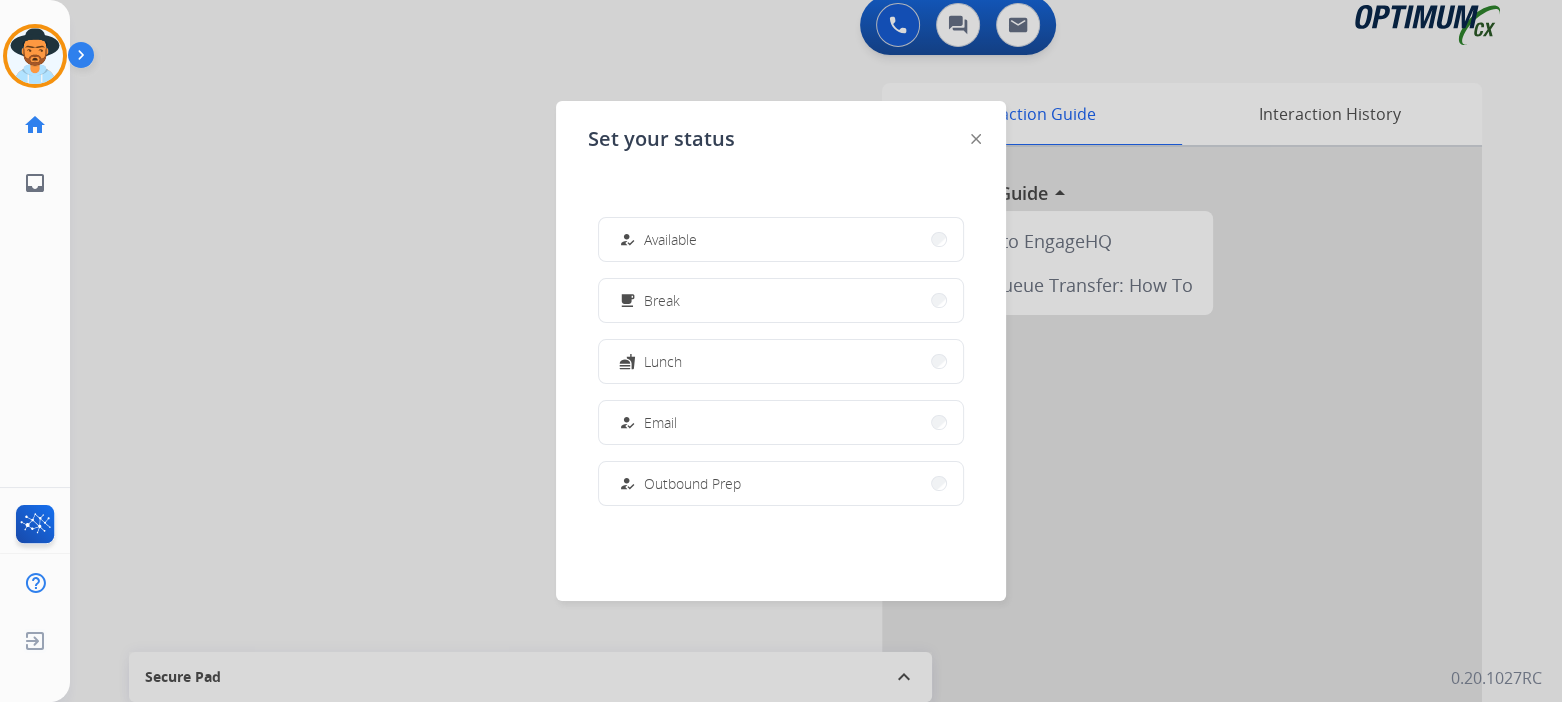 click on "how_to_reg Available" at bounding box center [781, 239] 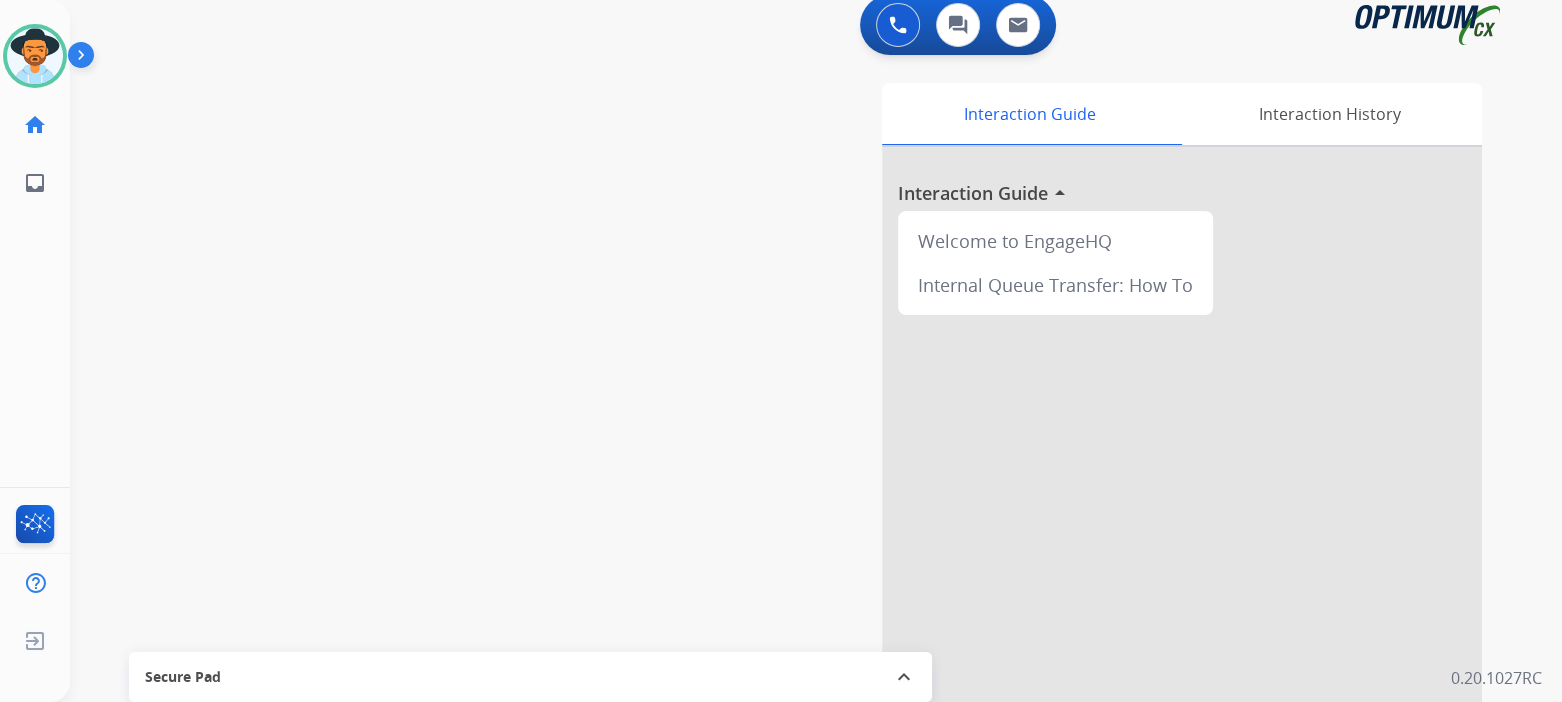 click at bounding box center [85, 59] 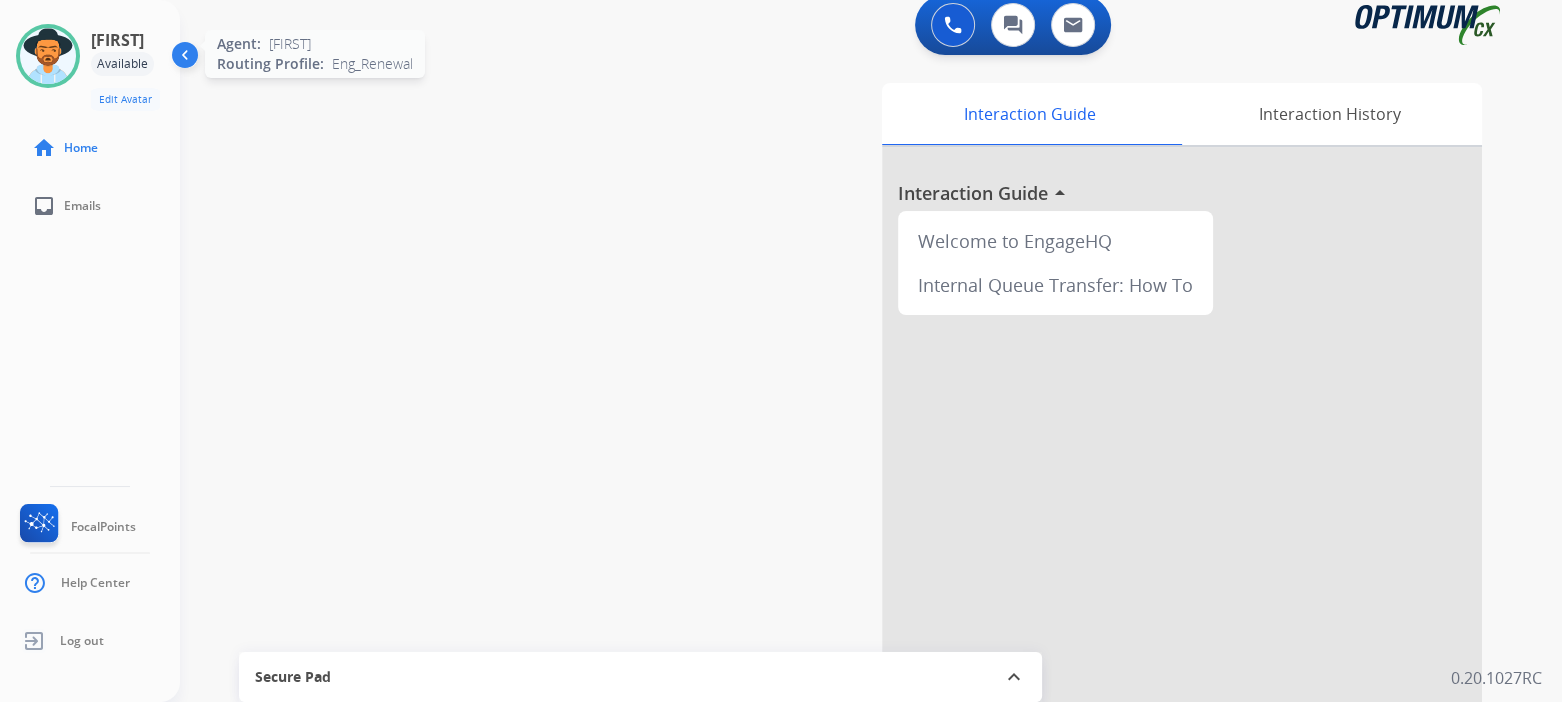 click at bounding box center (48, 56) 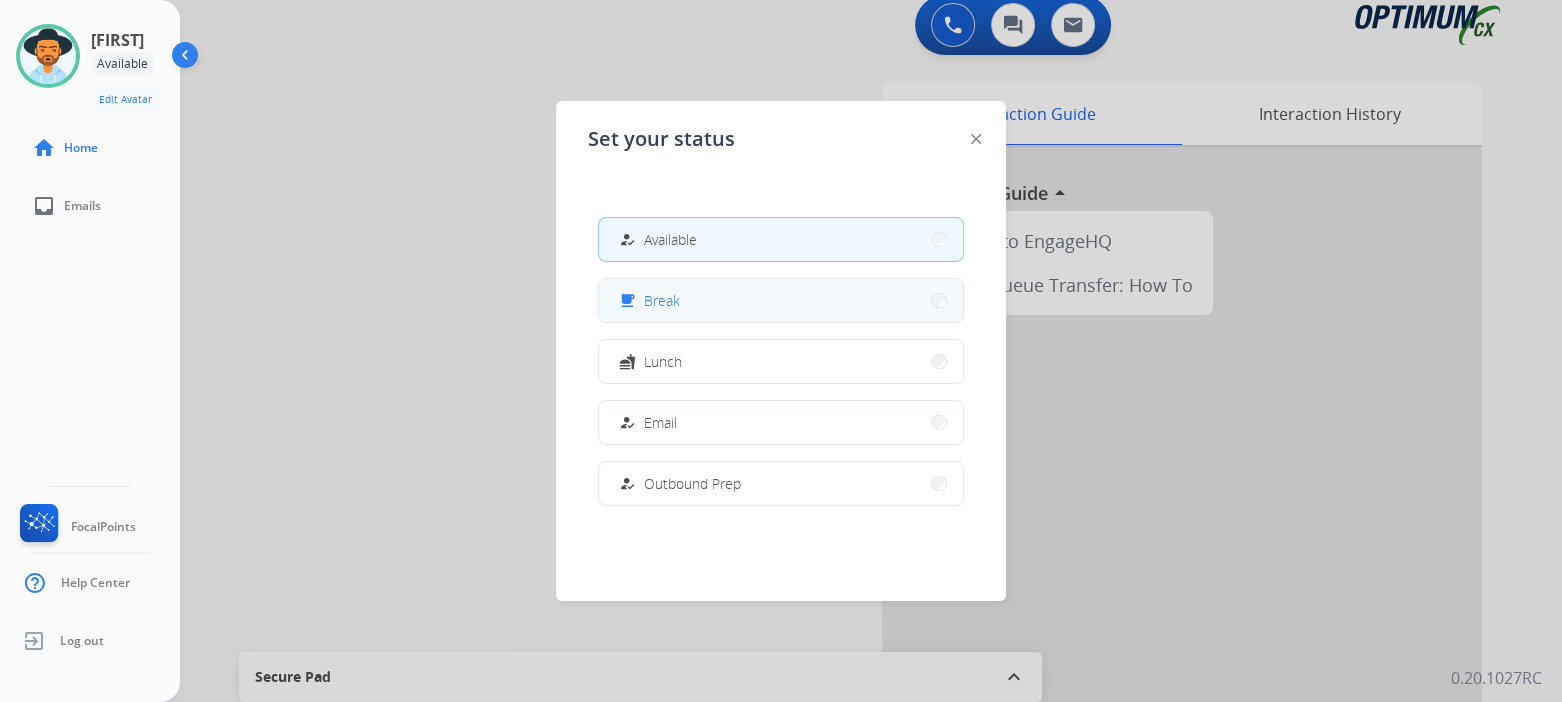 click on "free_breakfast Break" at bounding box center [781, 300] 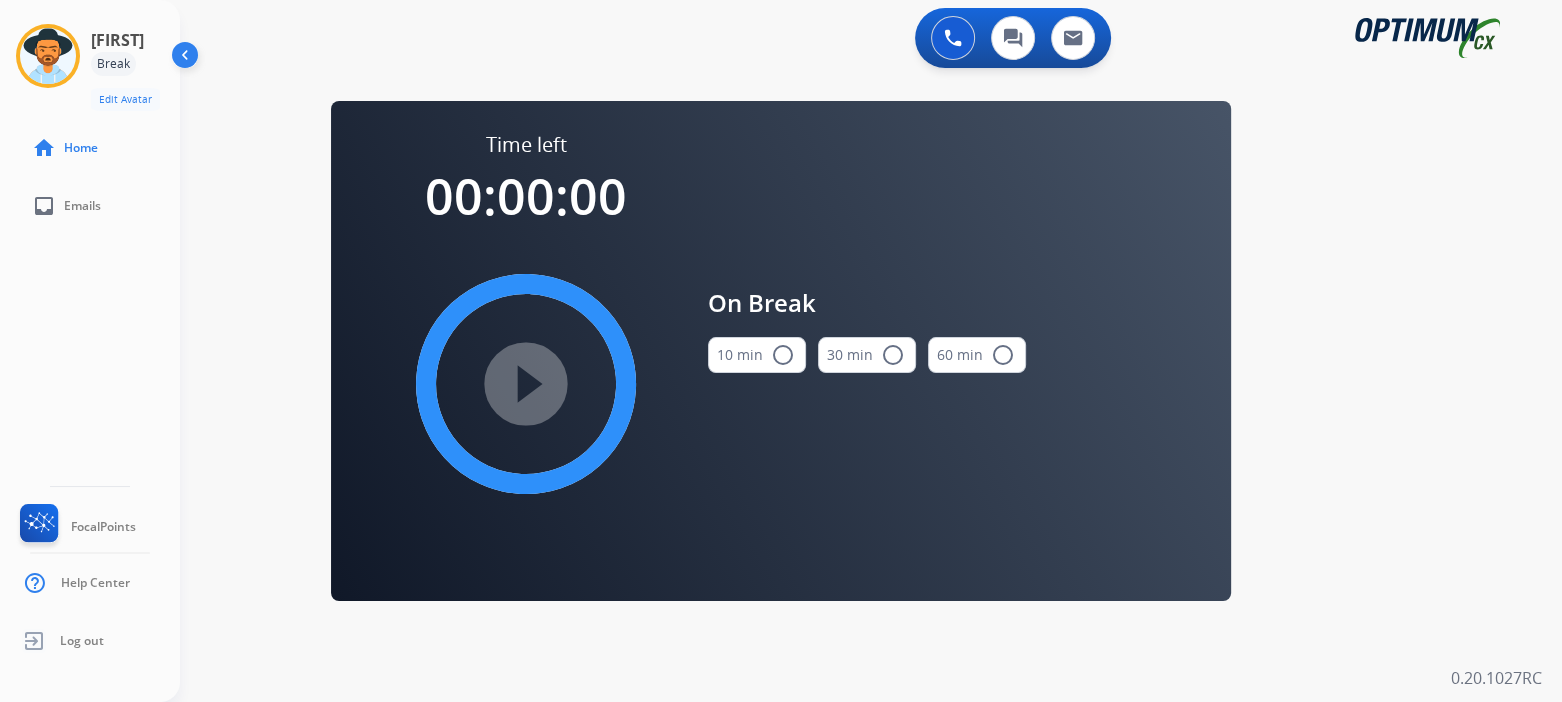 scroll, scrollTop: 0, scrollLeft: 0, axis: both 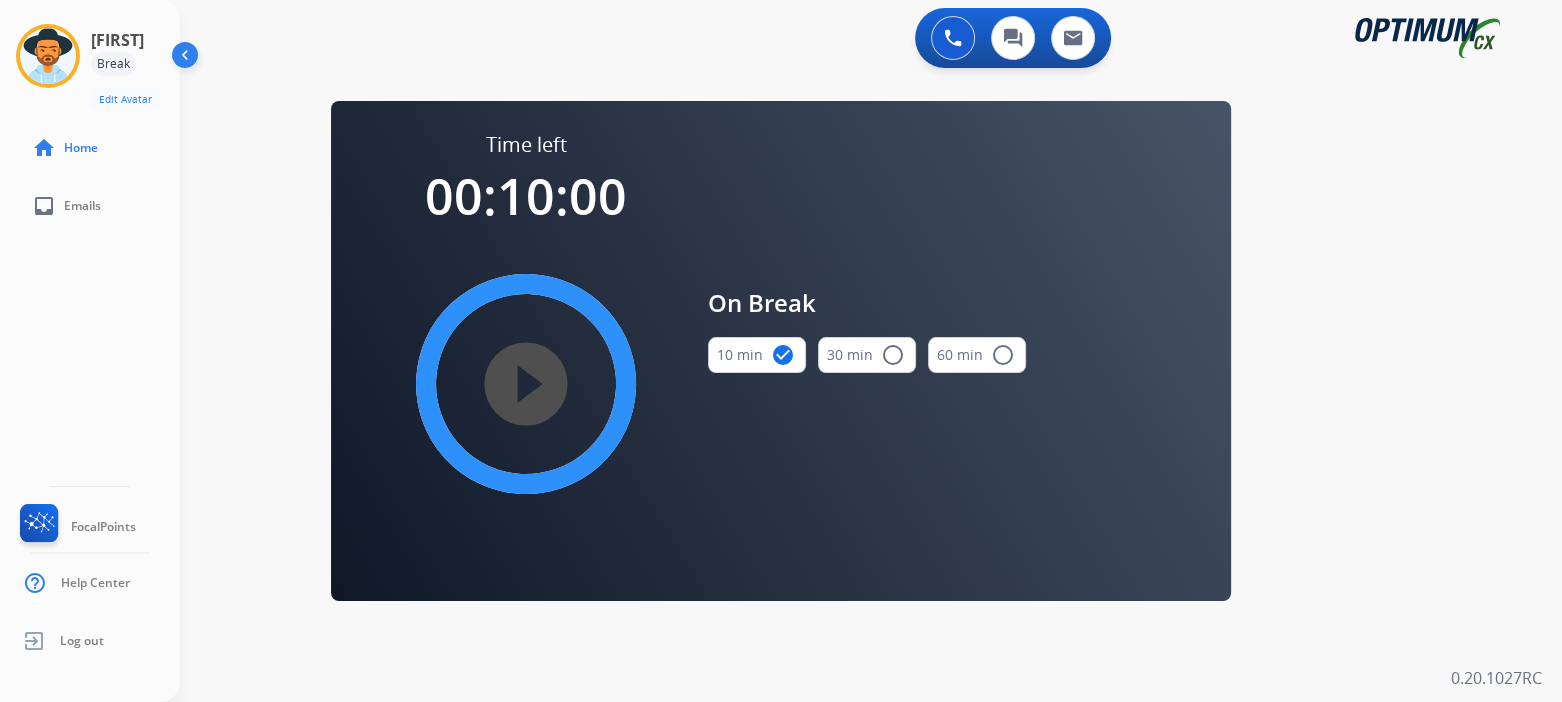 drag, startPoint x: 526, startPoint y: 371, endPoint x: 780, endPoint y: 440, distance: 263.20523 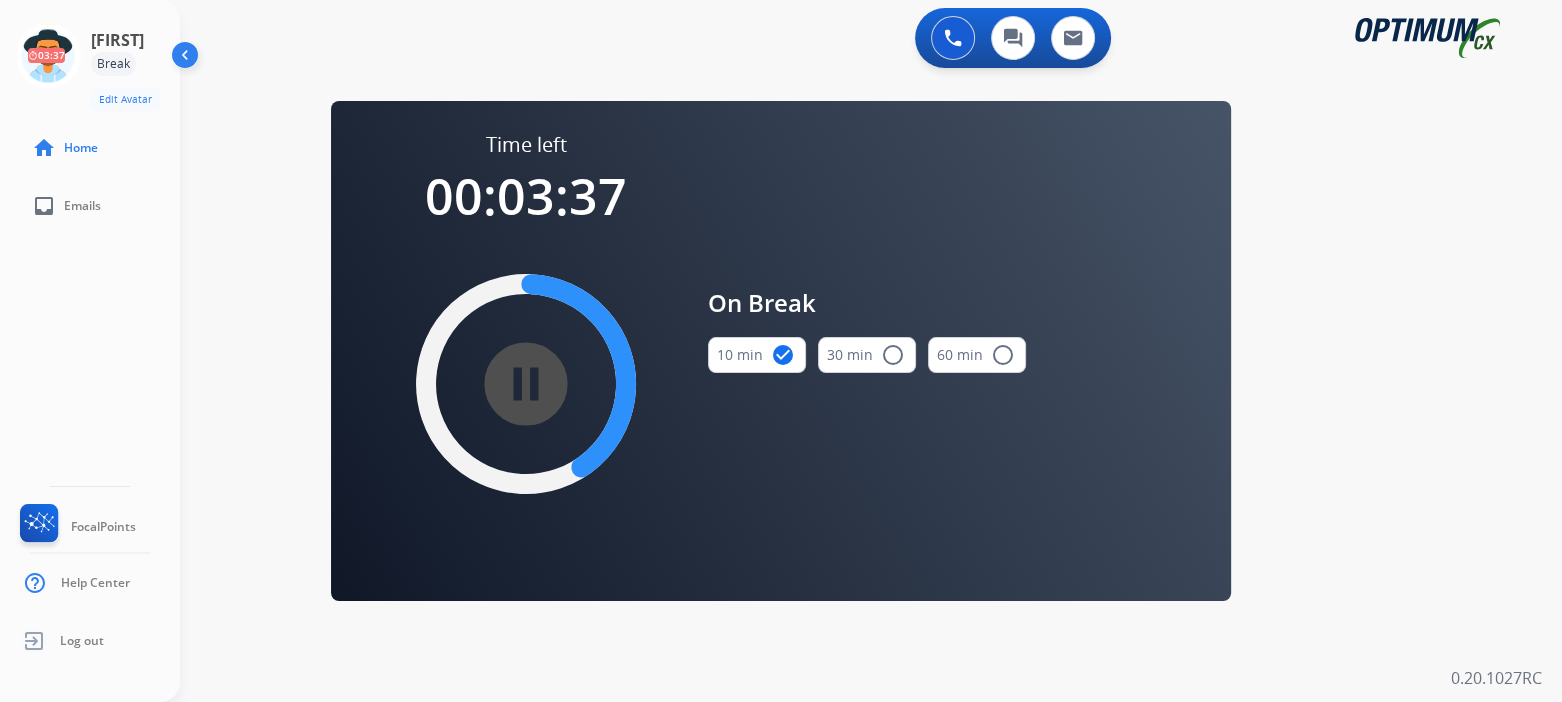 drag, startPoint x: 1282, startPoint y: 176, endPoint x: 1241, endPoint y: 261, distance: 94.371605 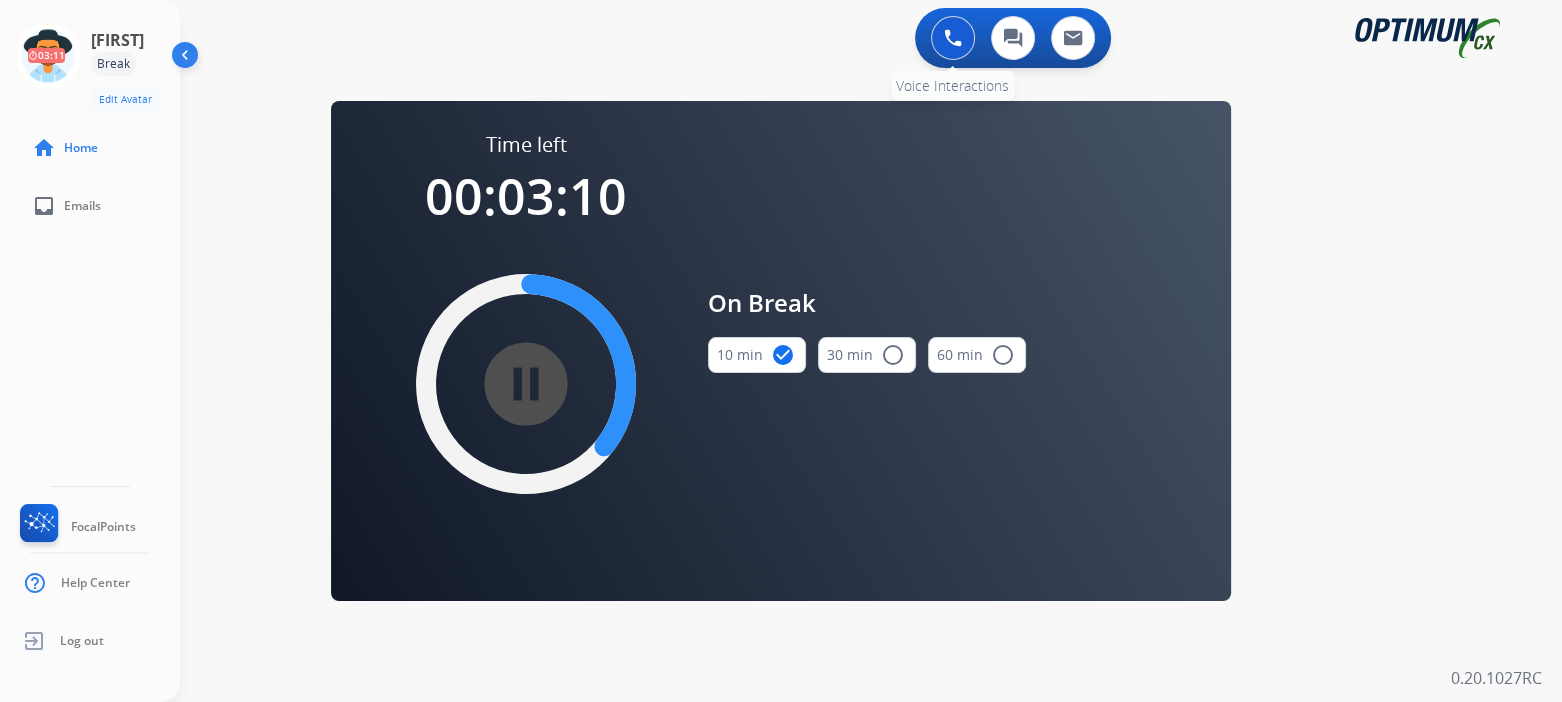 click at bounding box center (953, 38) 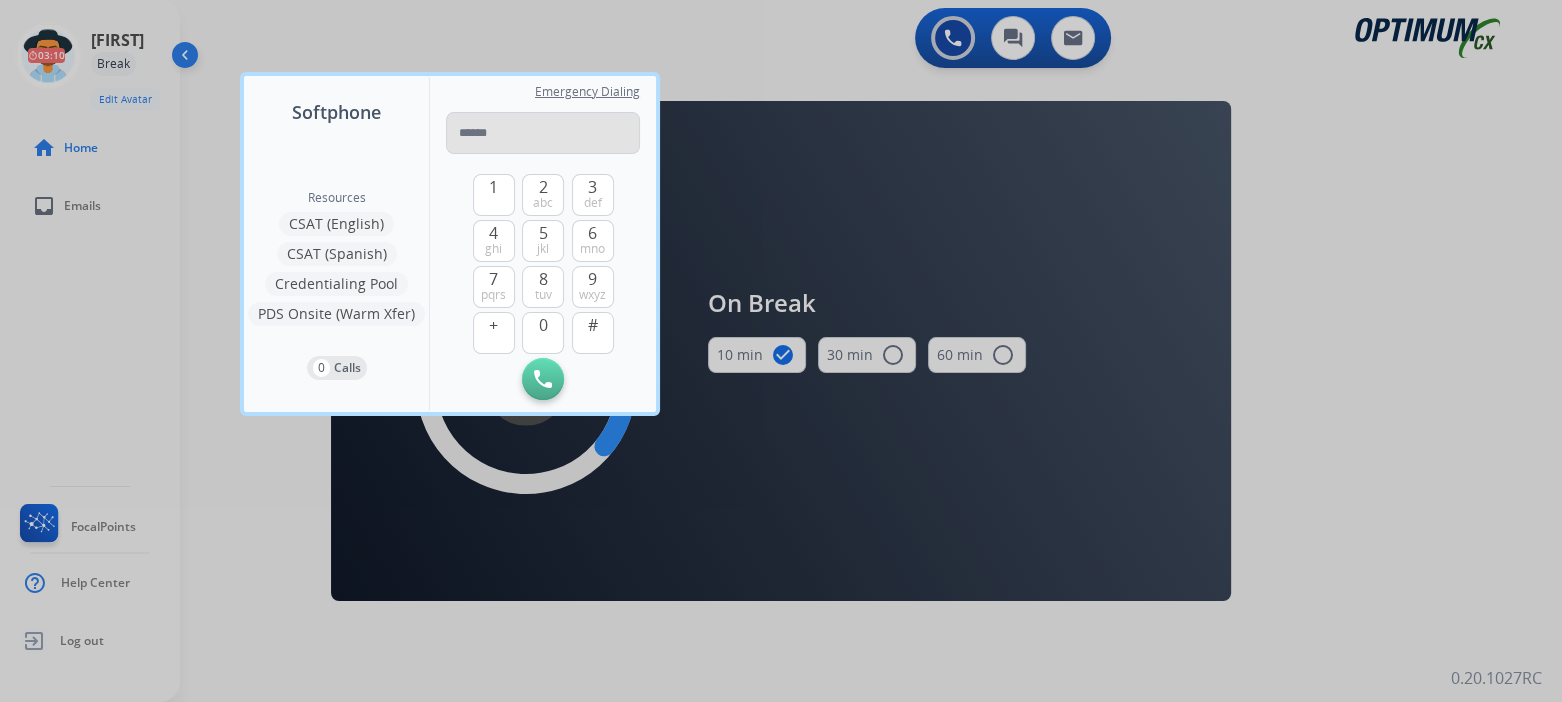 click at bounding box center [543, 133] 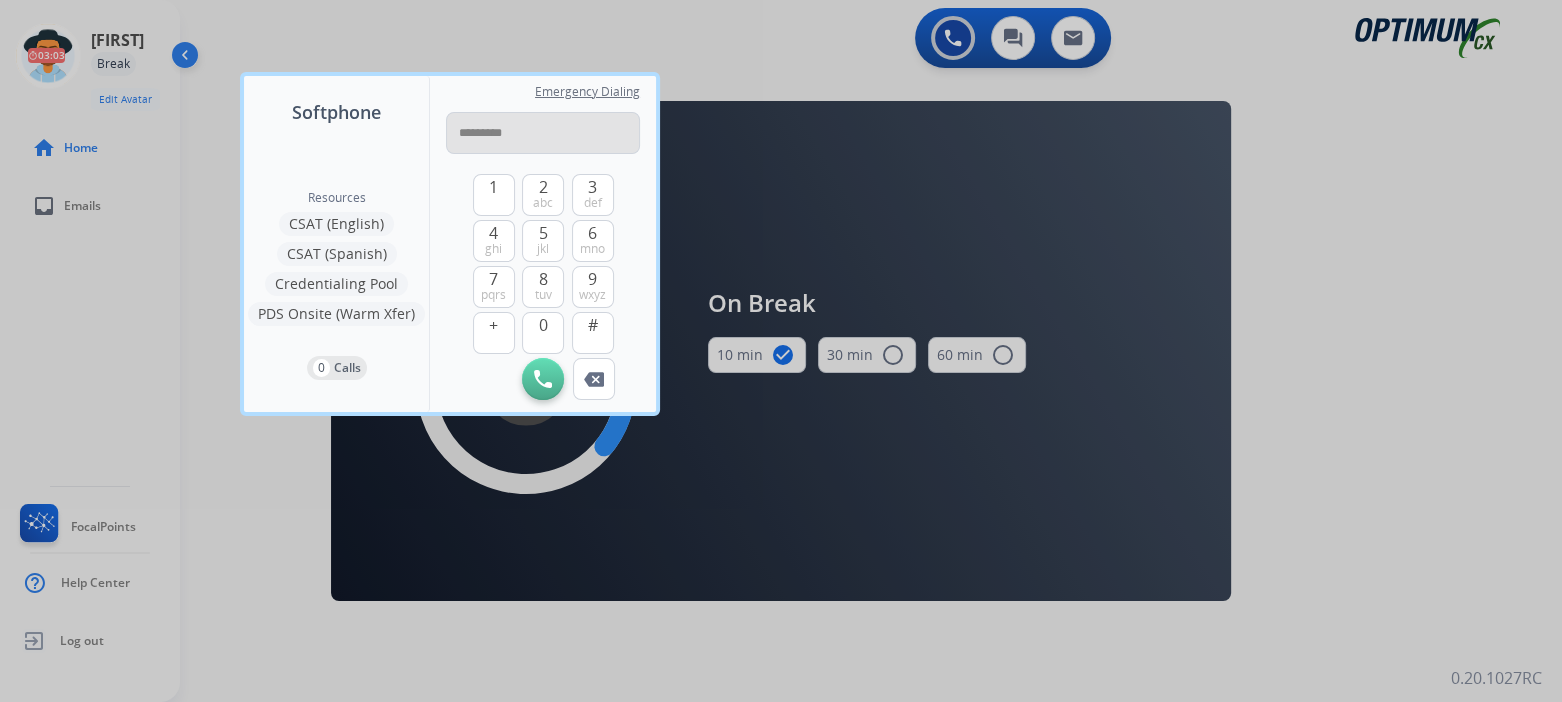 type on "**********" 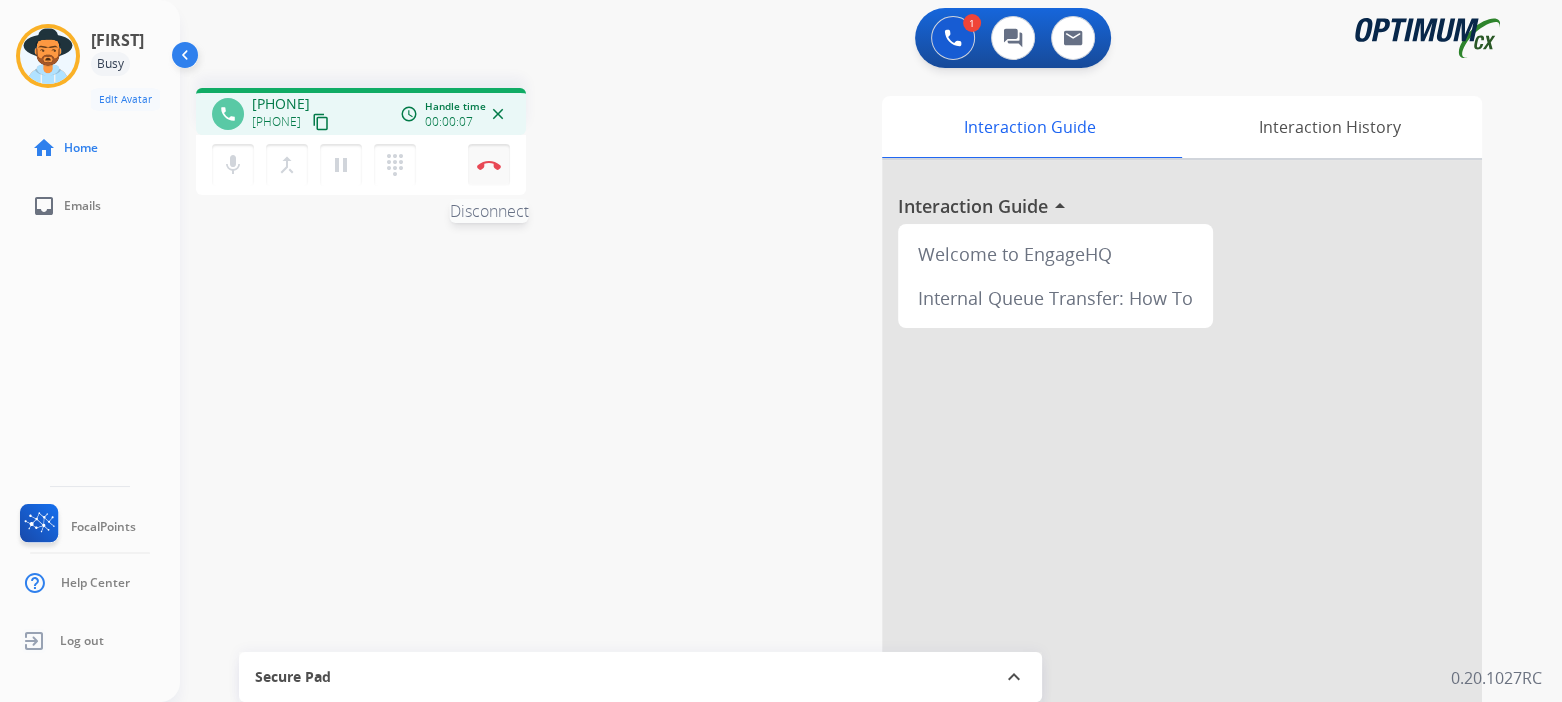 click on "Disconnect" at bounding box center [489, 165] 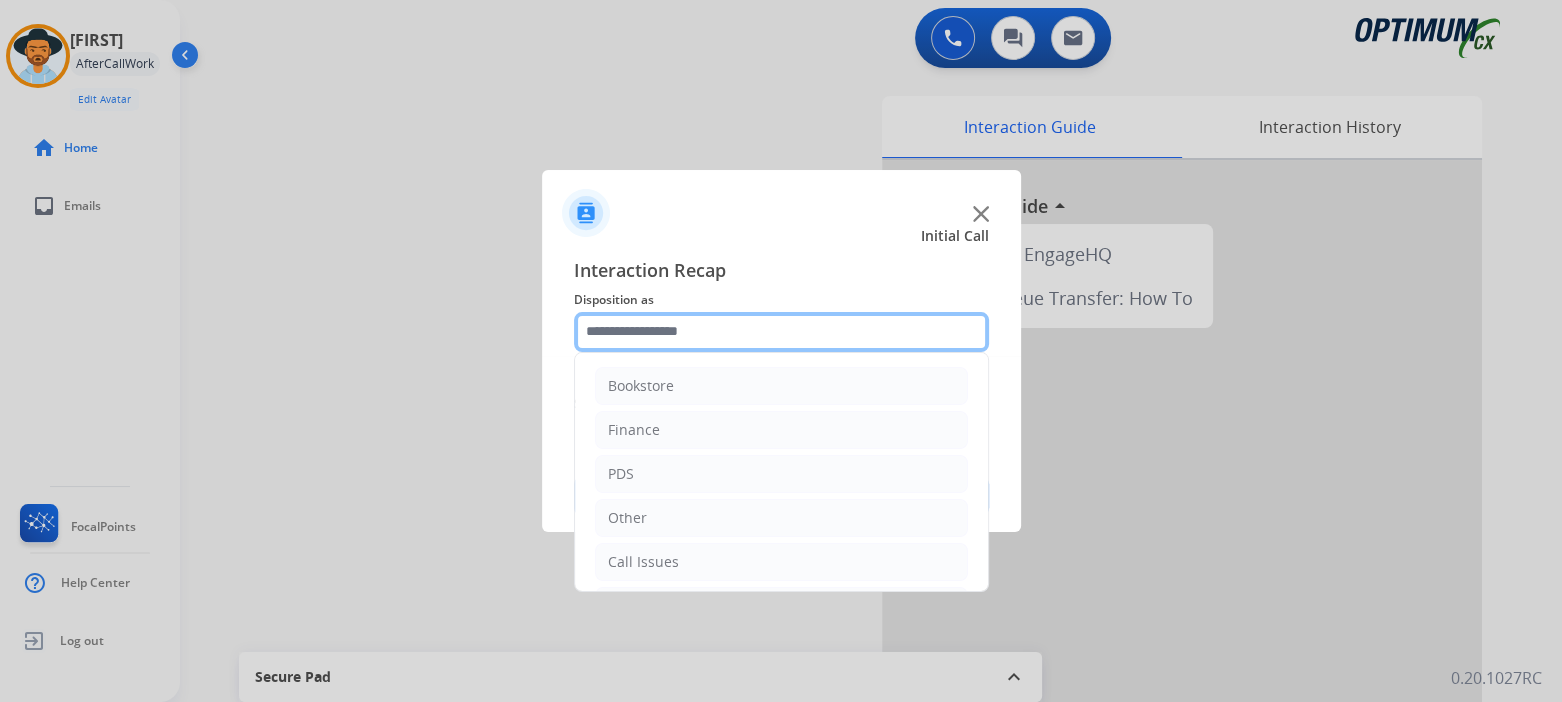 click 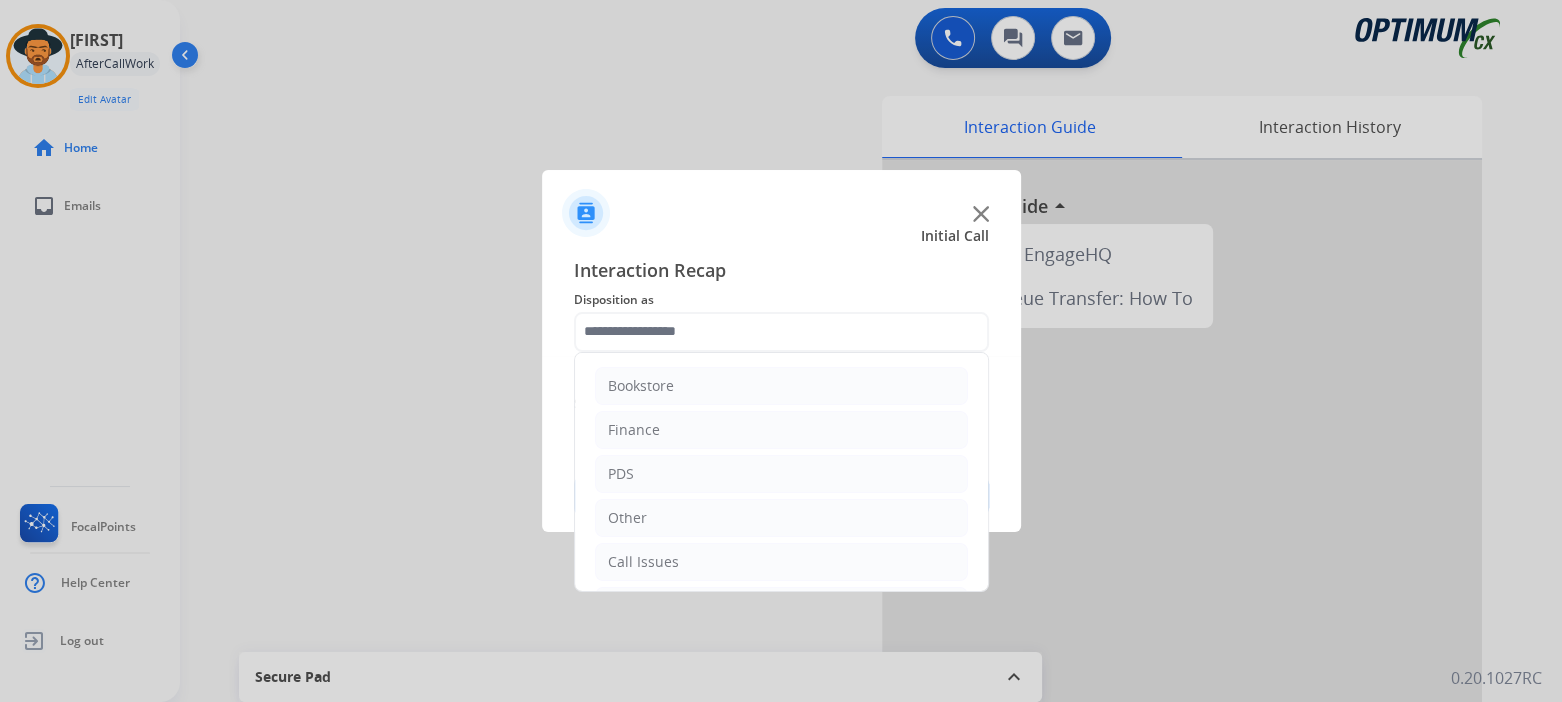click at bounding box center [781, 351] 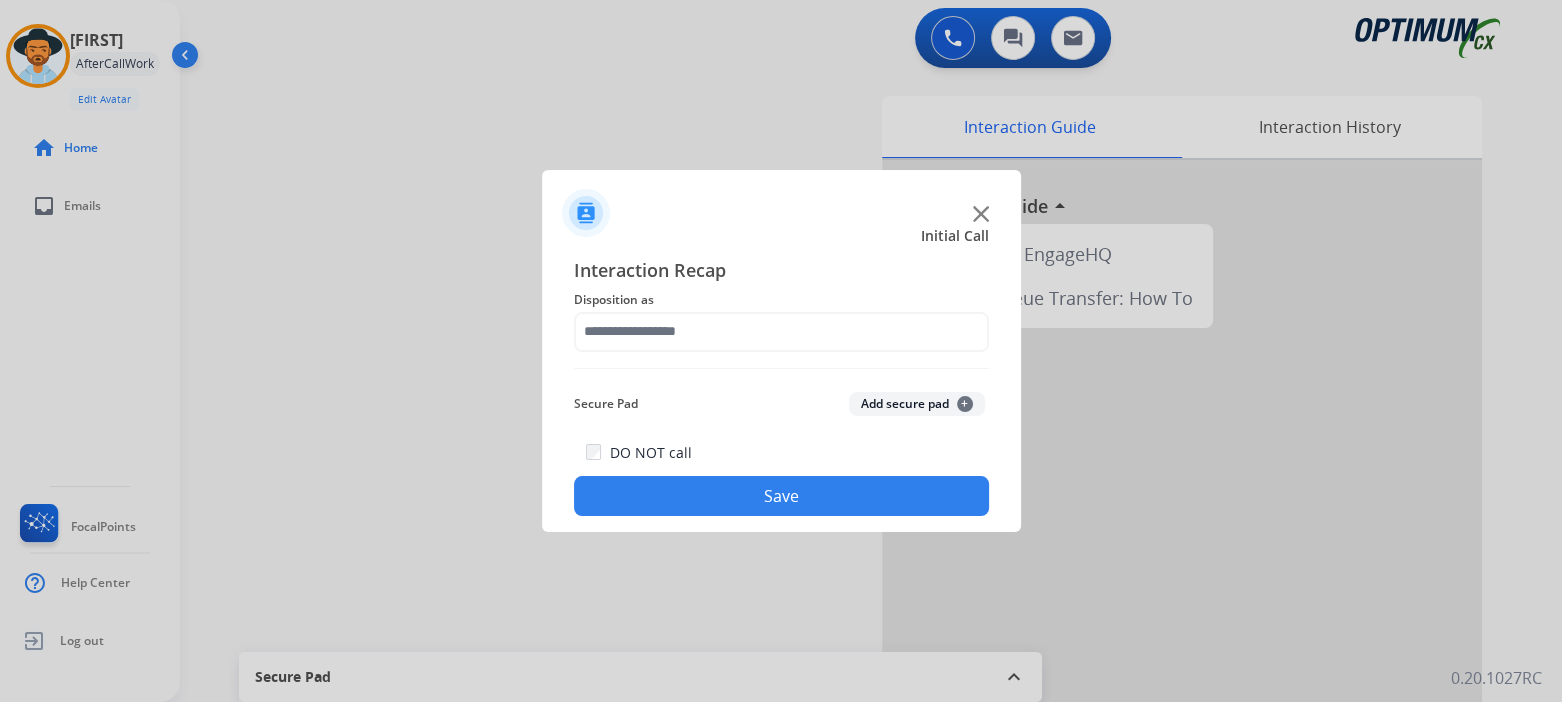 click at bounding box center (781, 351) 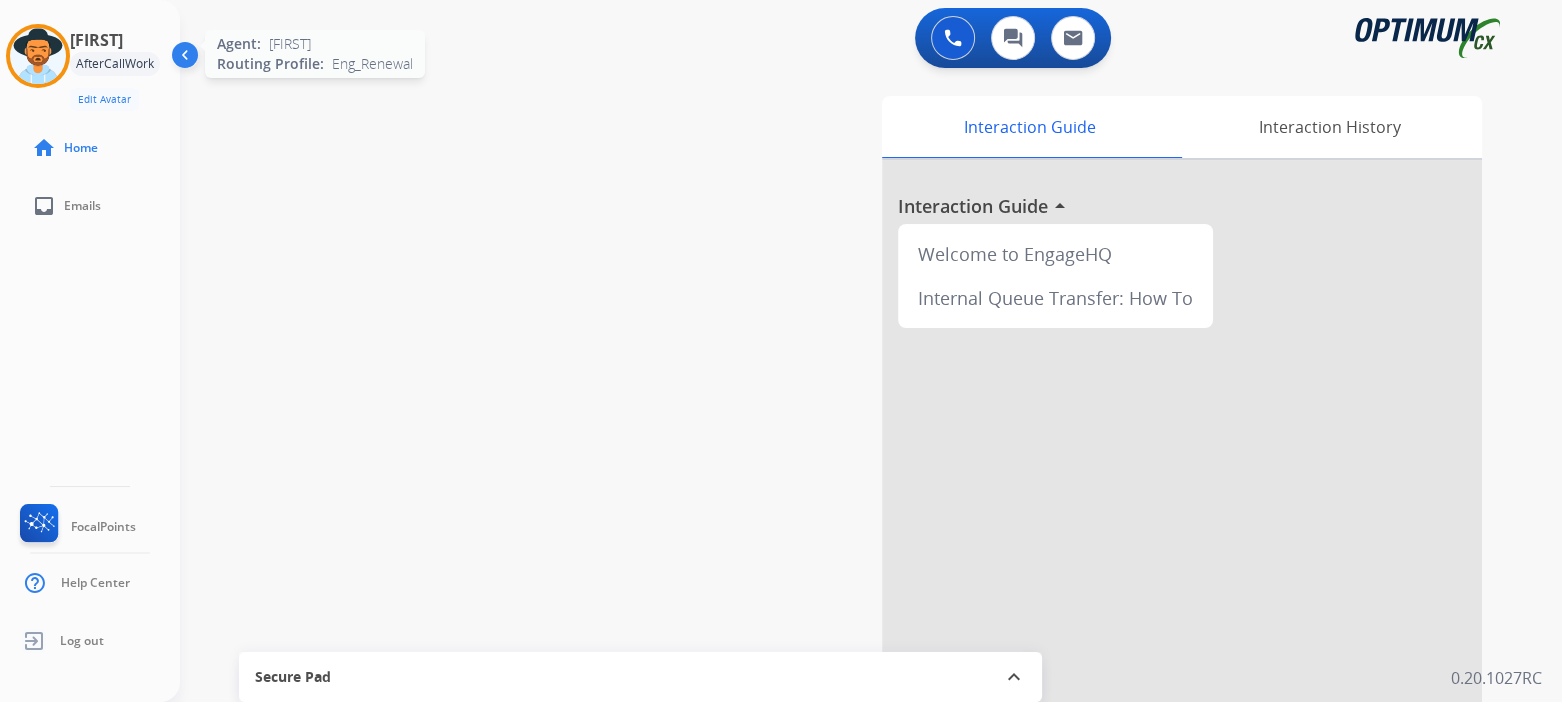 click at bounding box center (38, 56) 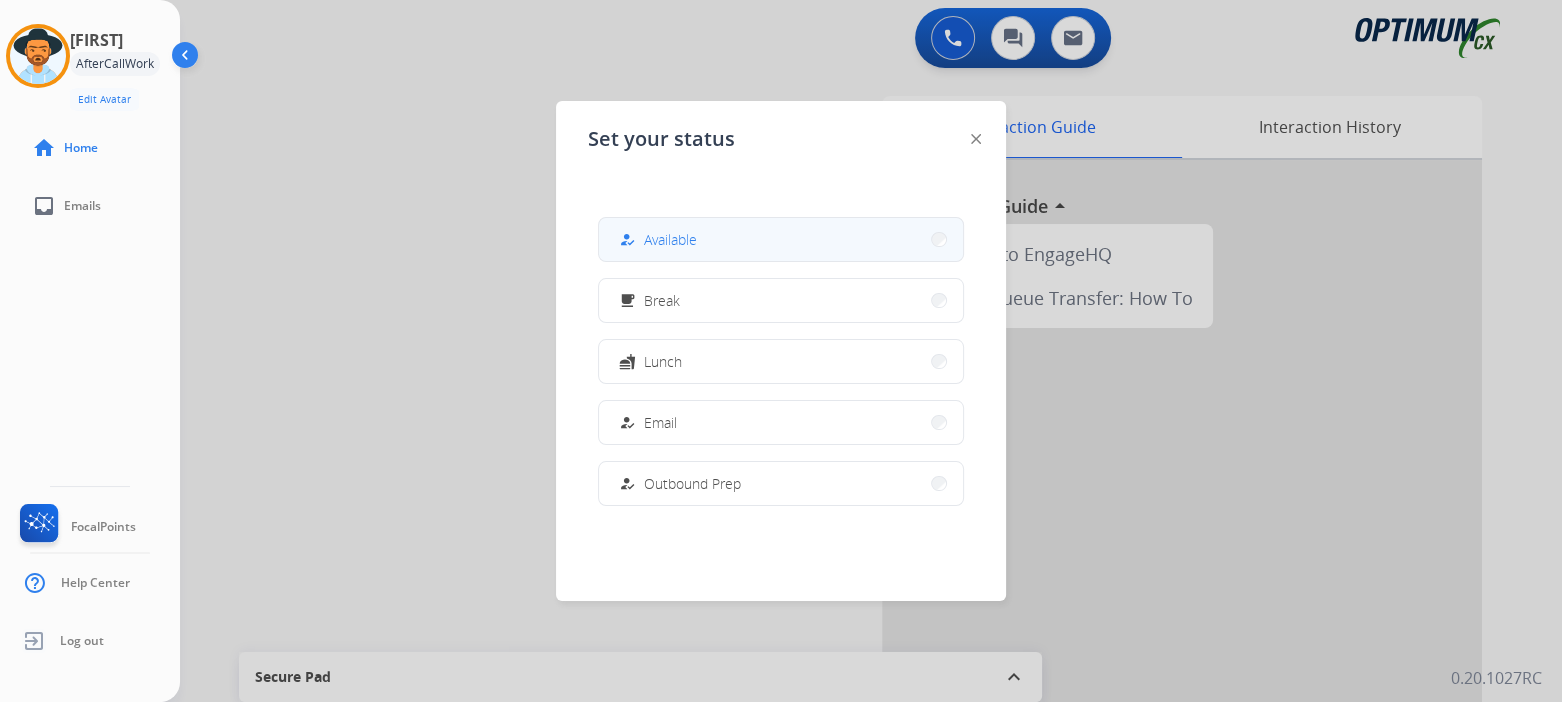 click on "how_to_reg Available" at bounding box center [781, 239] 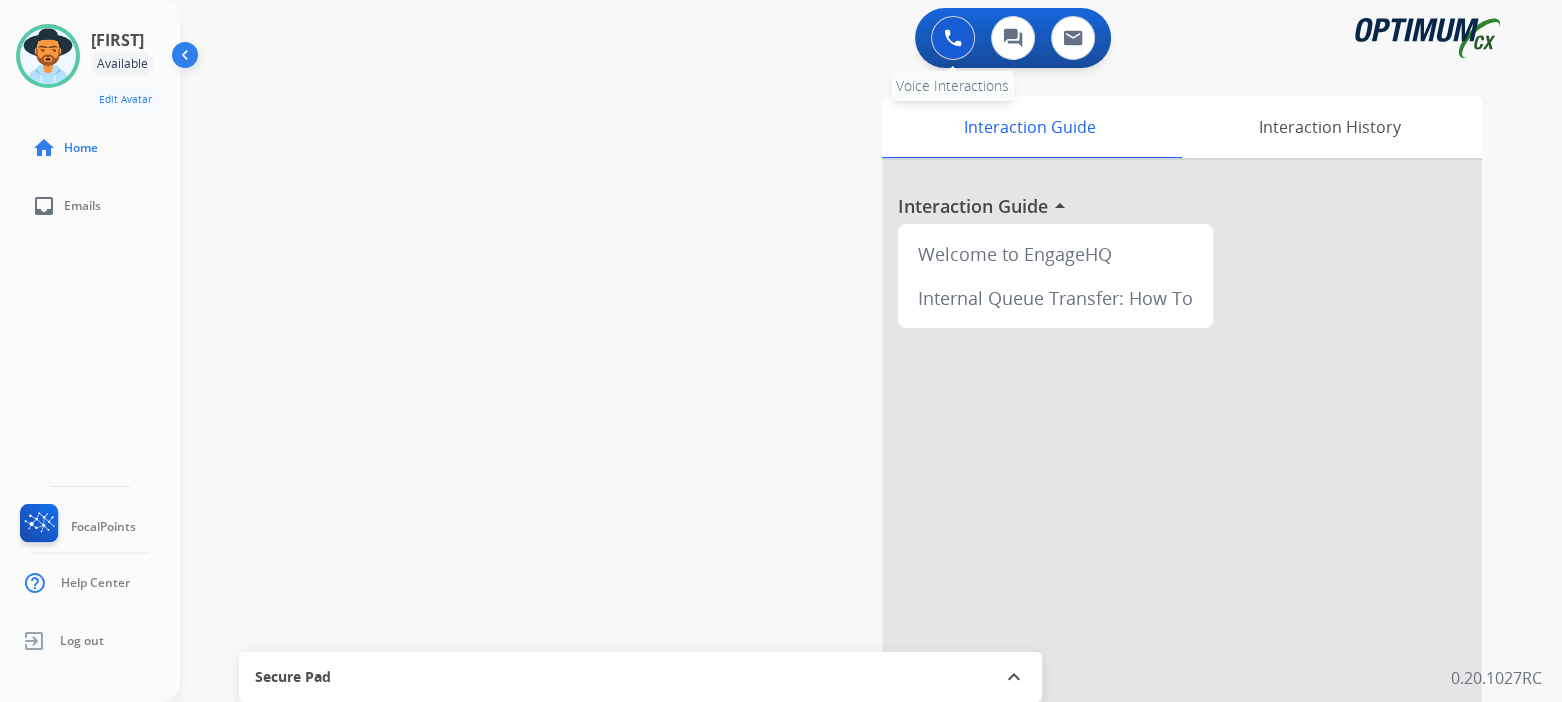 click at bounding box center [953, 38] 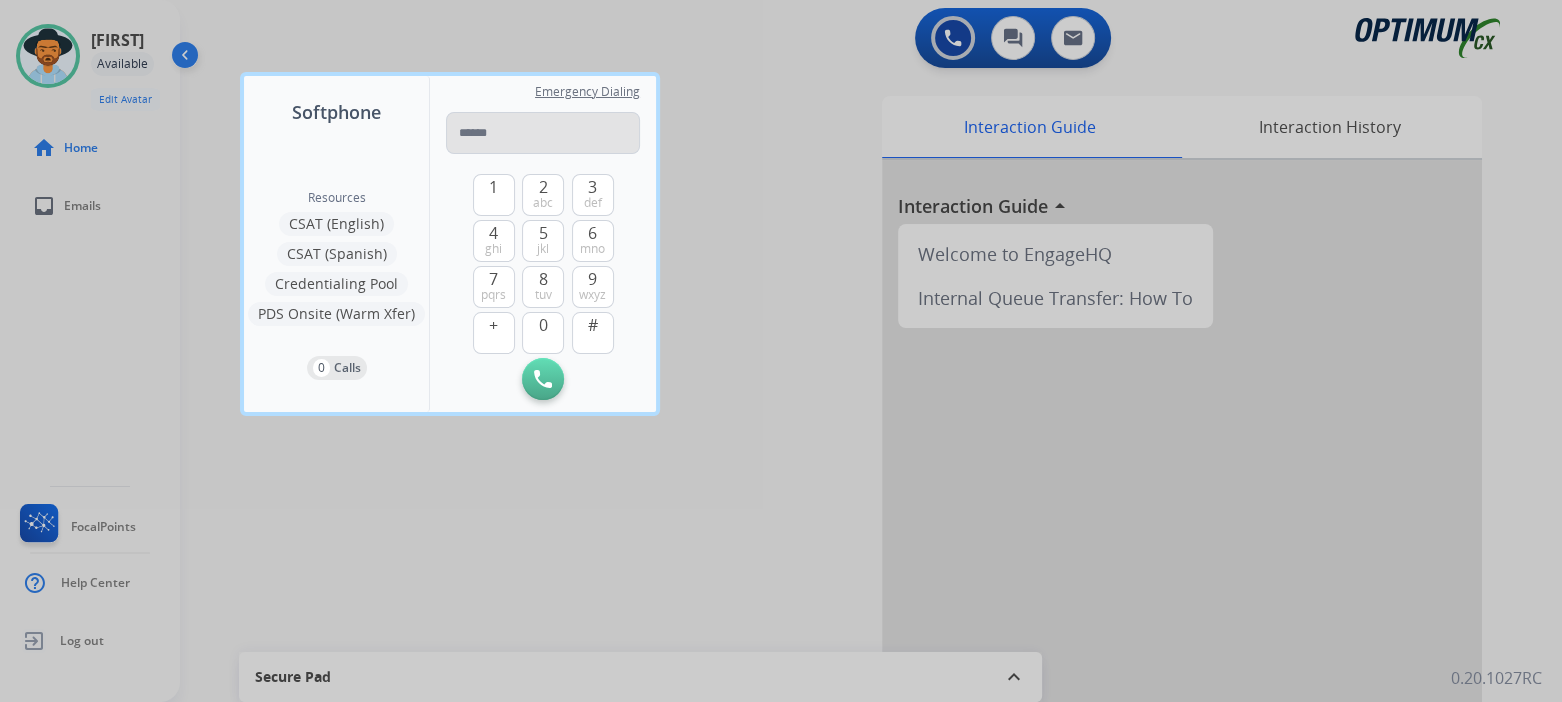 click at bounding box center (543, 133) 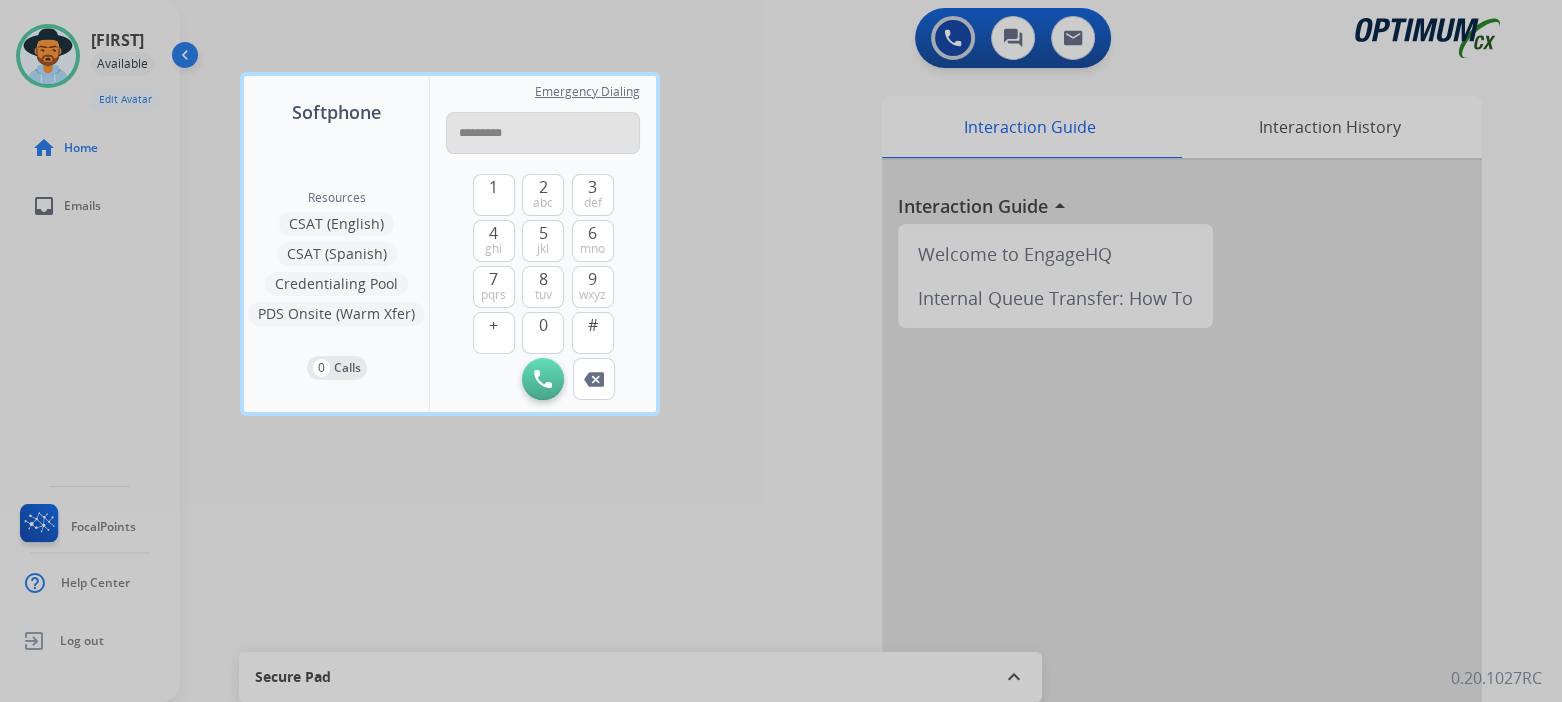 type on "**********" 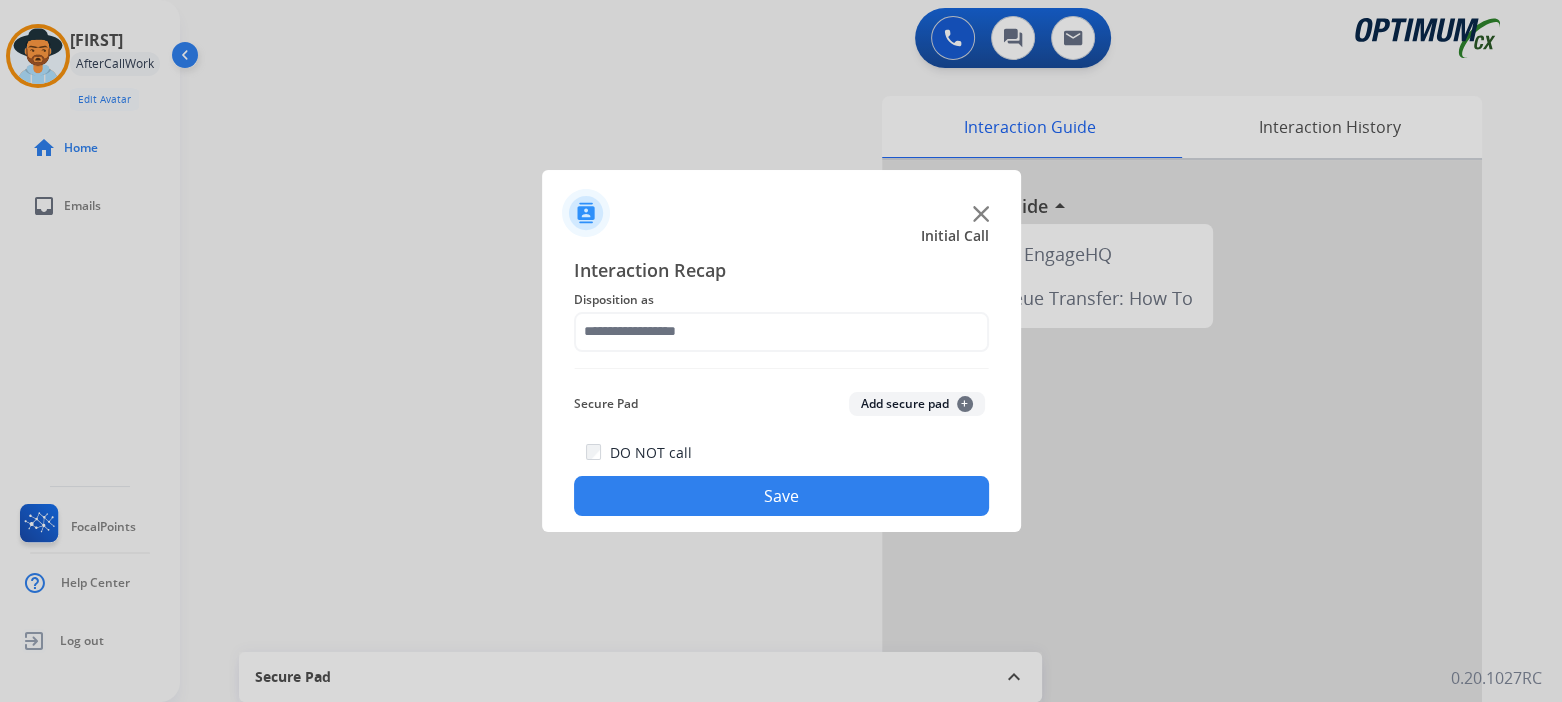 drag, startPoint x: 274, startPoint y: 212, endPoint x: 717, endPoint y: 187, distance: 443.70486 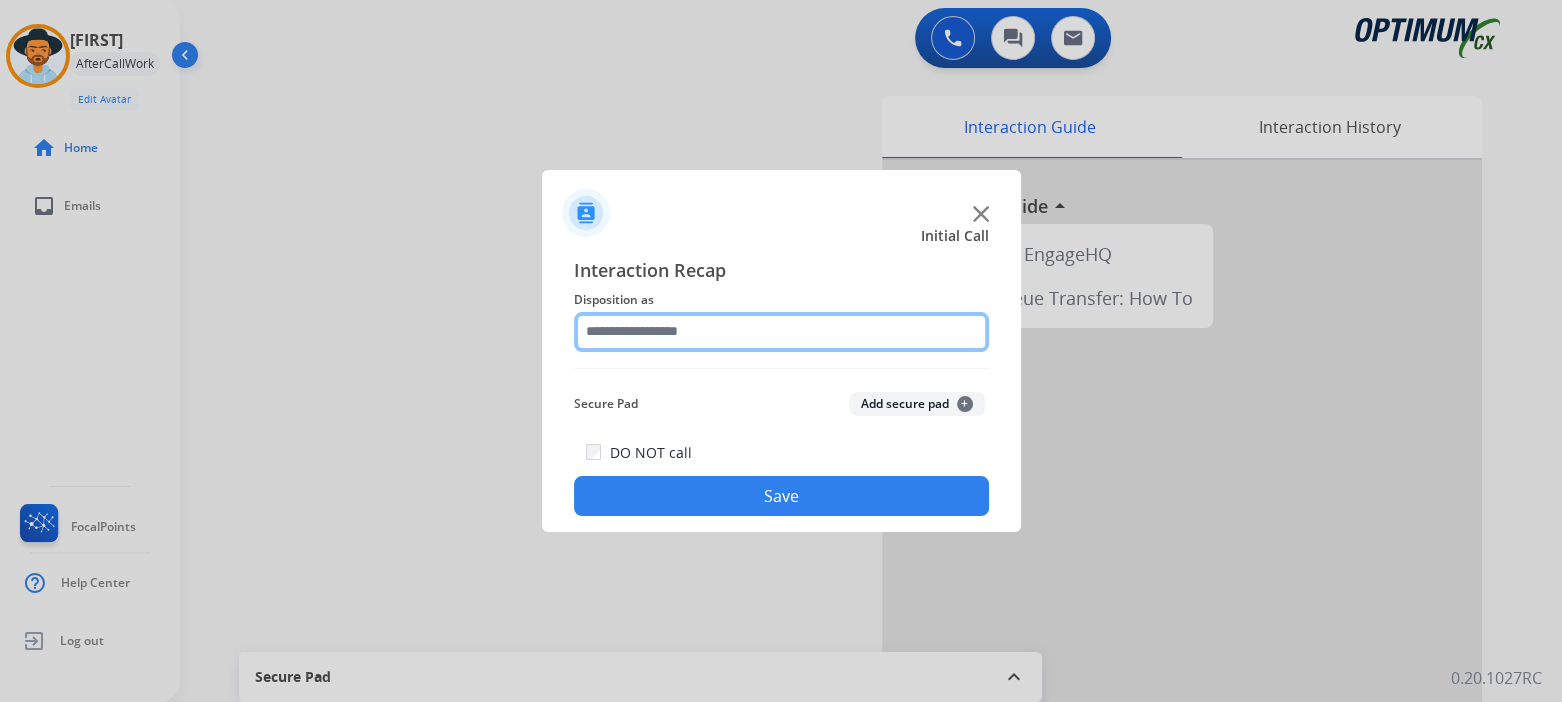 click 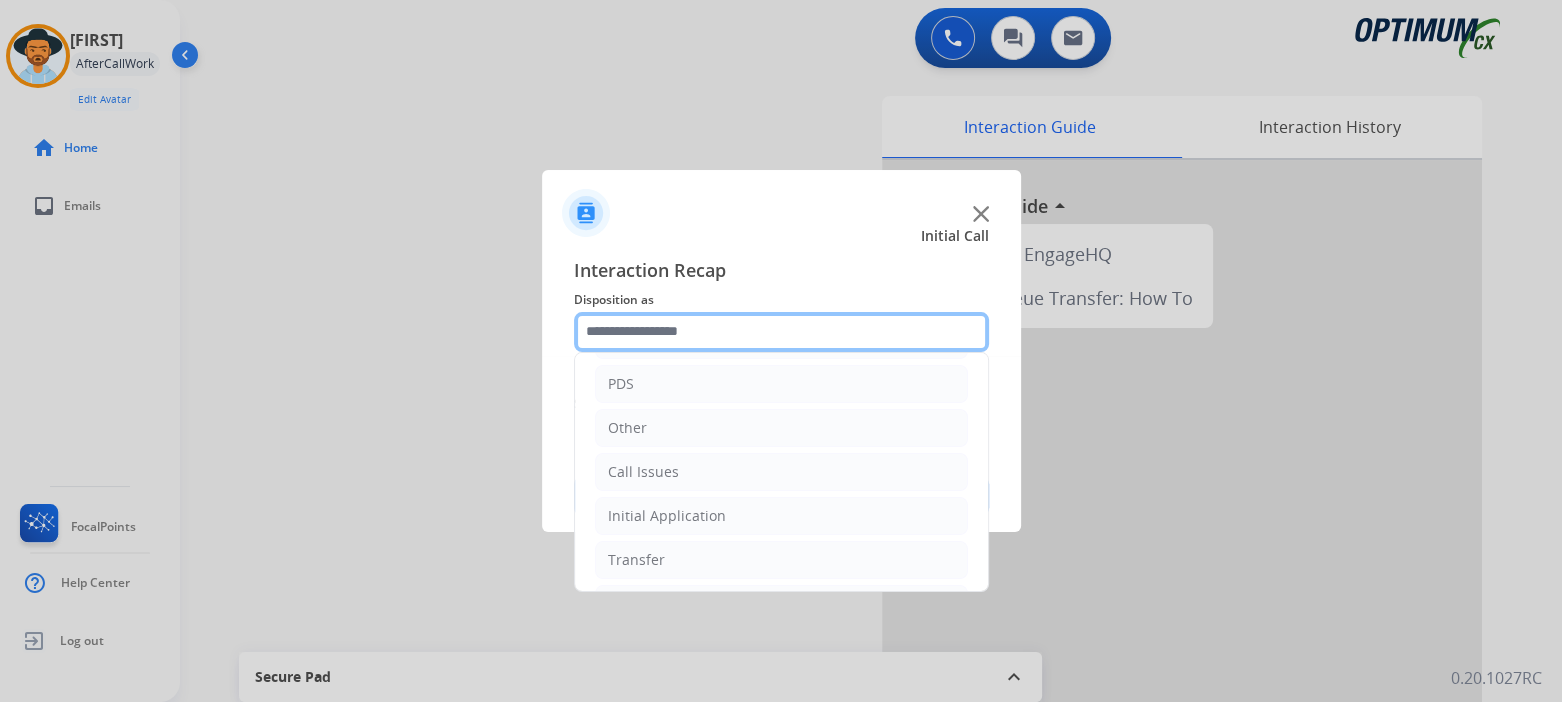 scroll, scrollTop: 132, scrollLeft: 0, axis: vertical 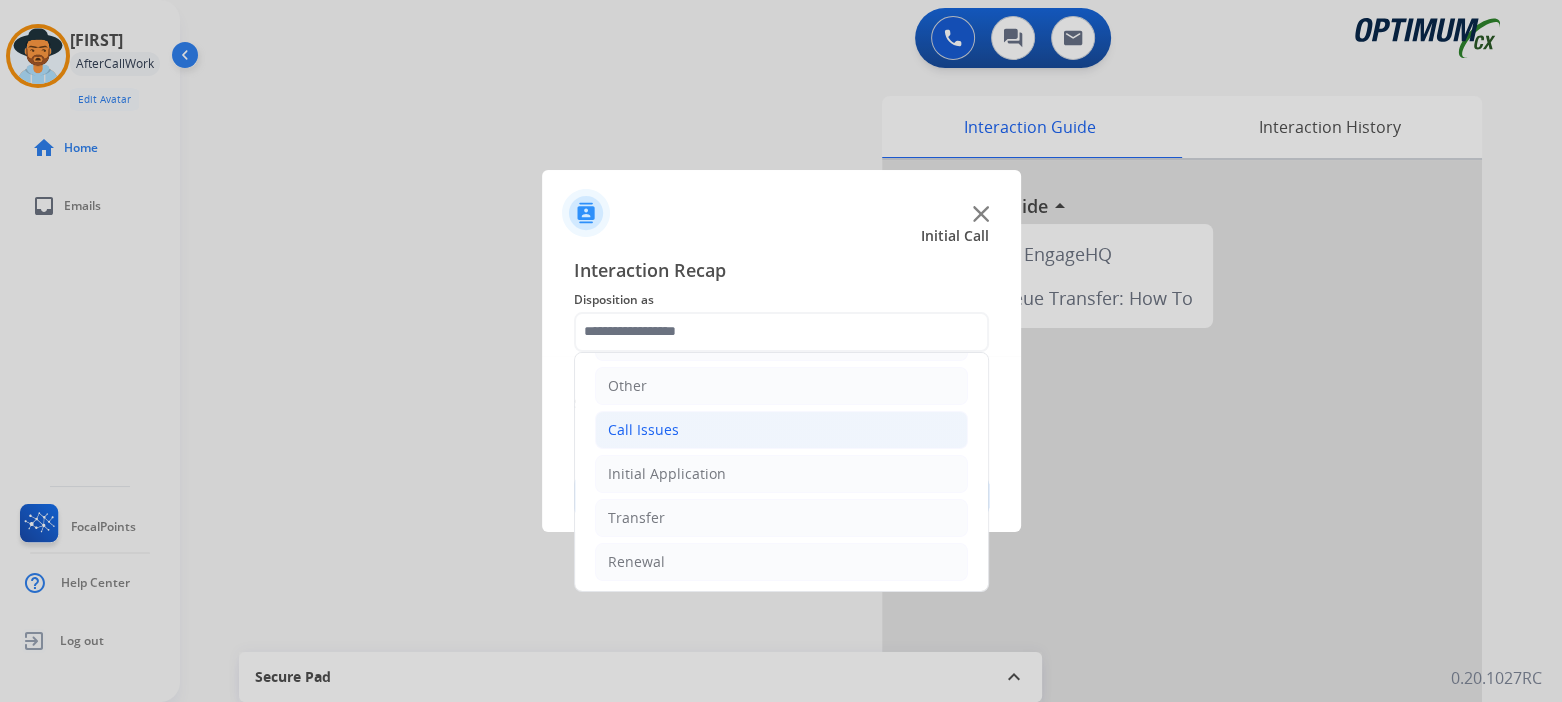 click on "Call Issues" 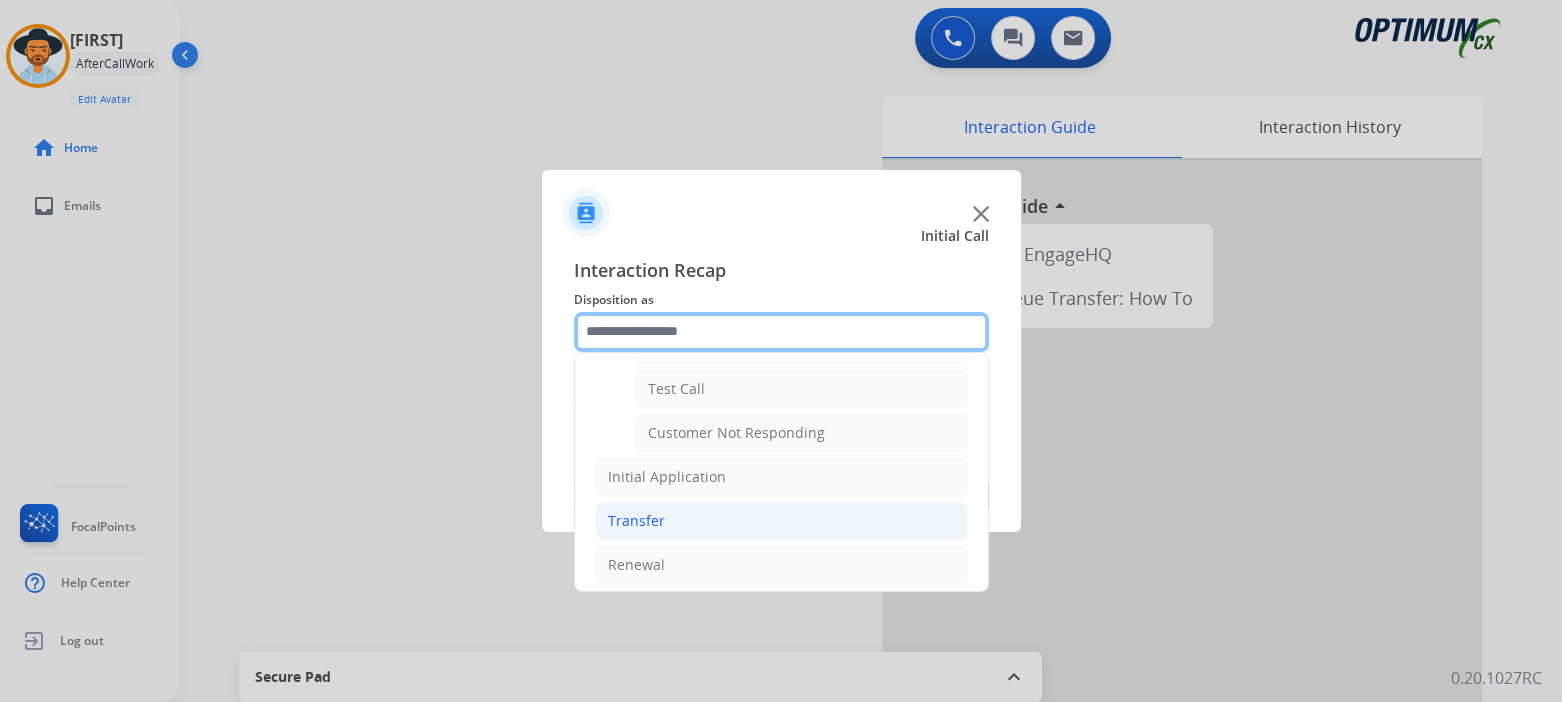 scroll, scrollTop: 350, scrollLeft: 0, axis: vertical 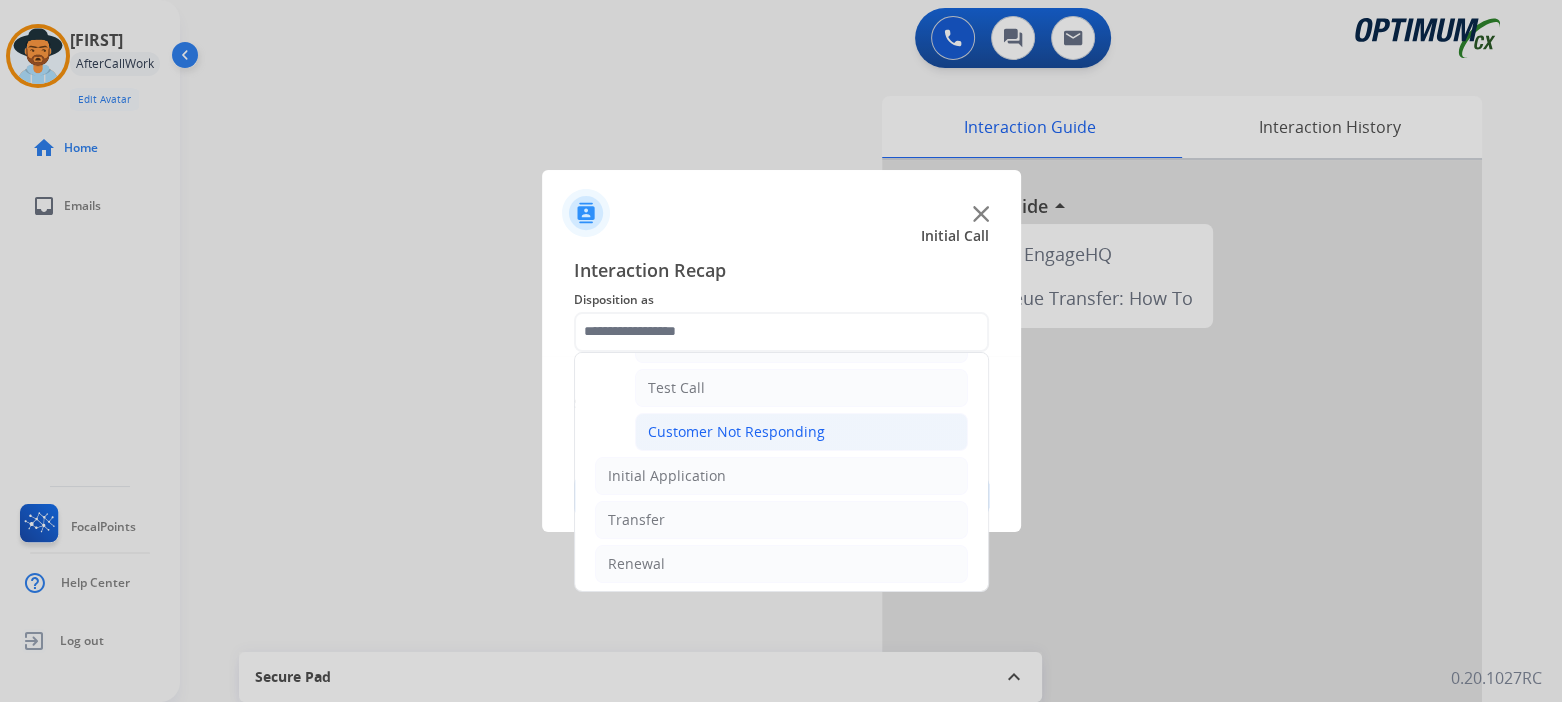 click on "Customer Not Responding" 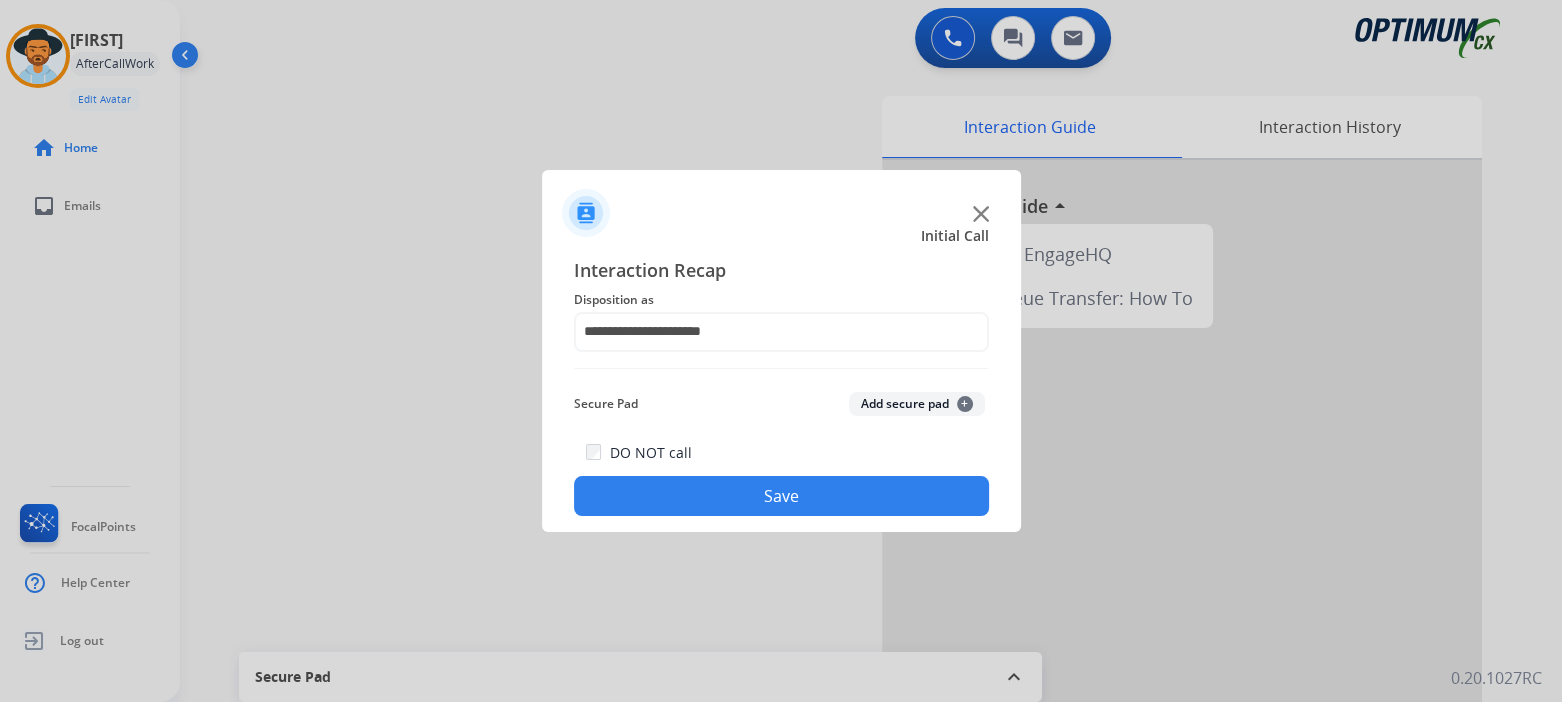 click on "Save" 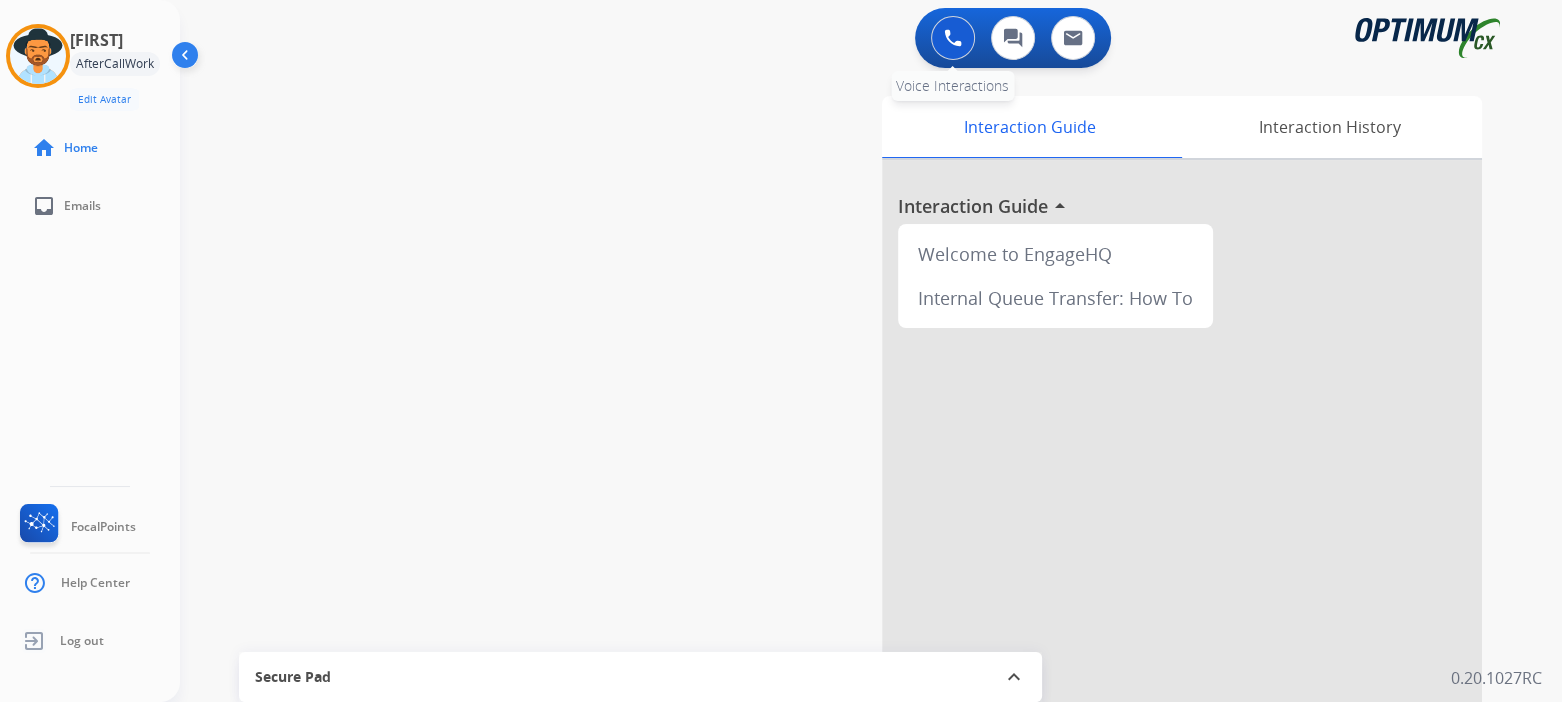 click at bounding box center [953, 38] 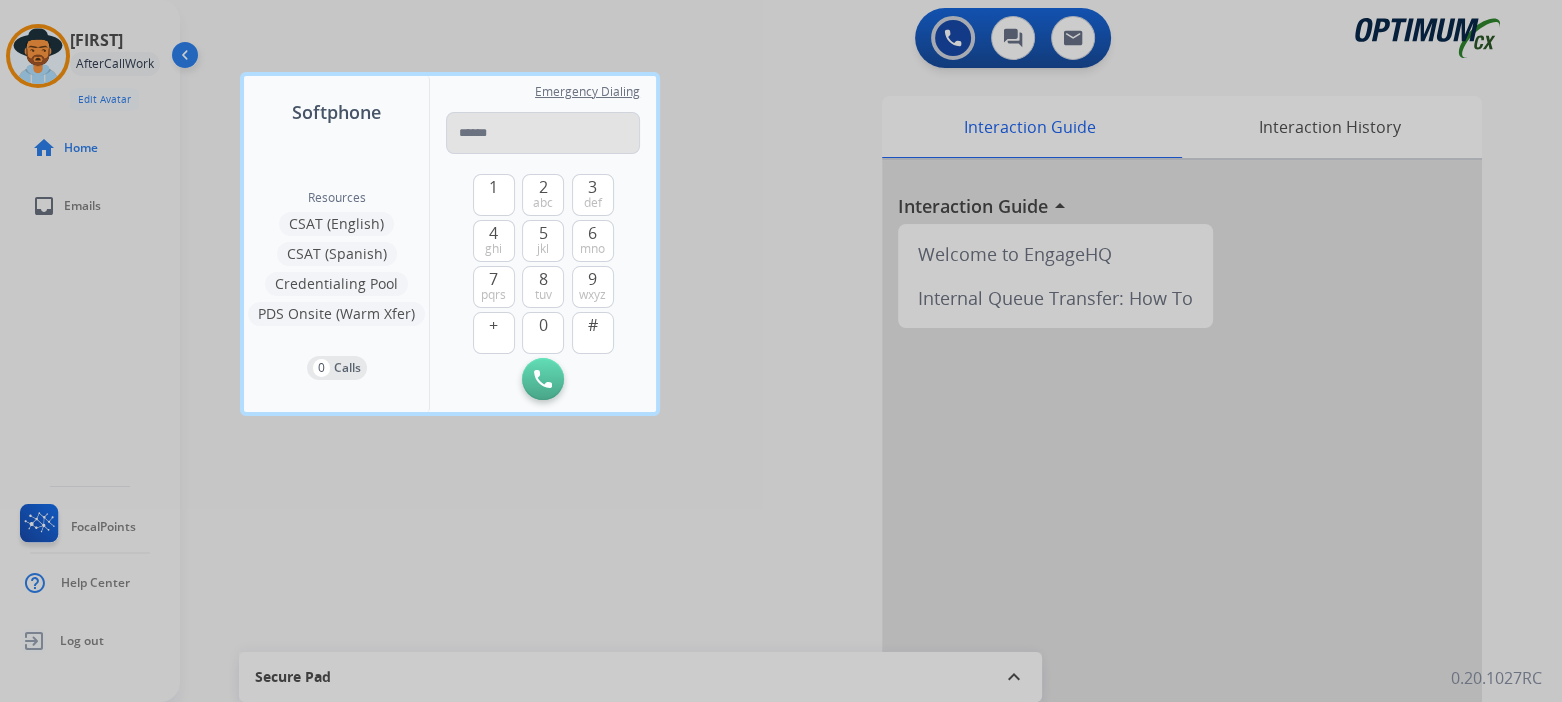 click at bounding box center [543, 133] 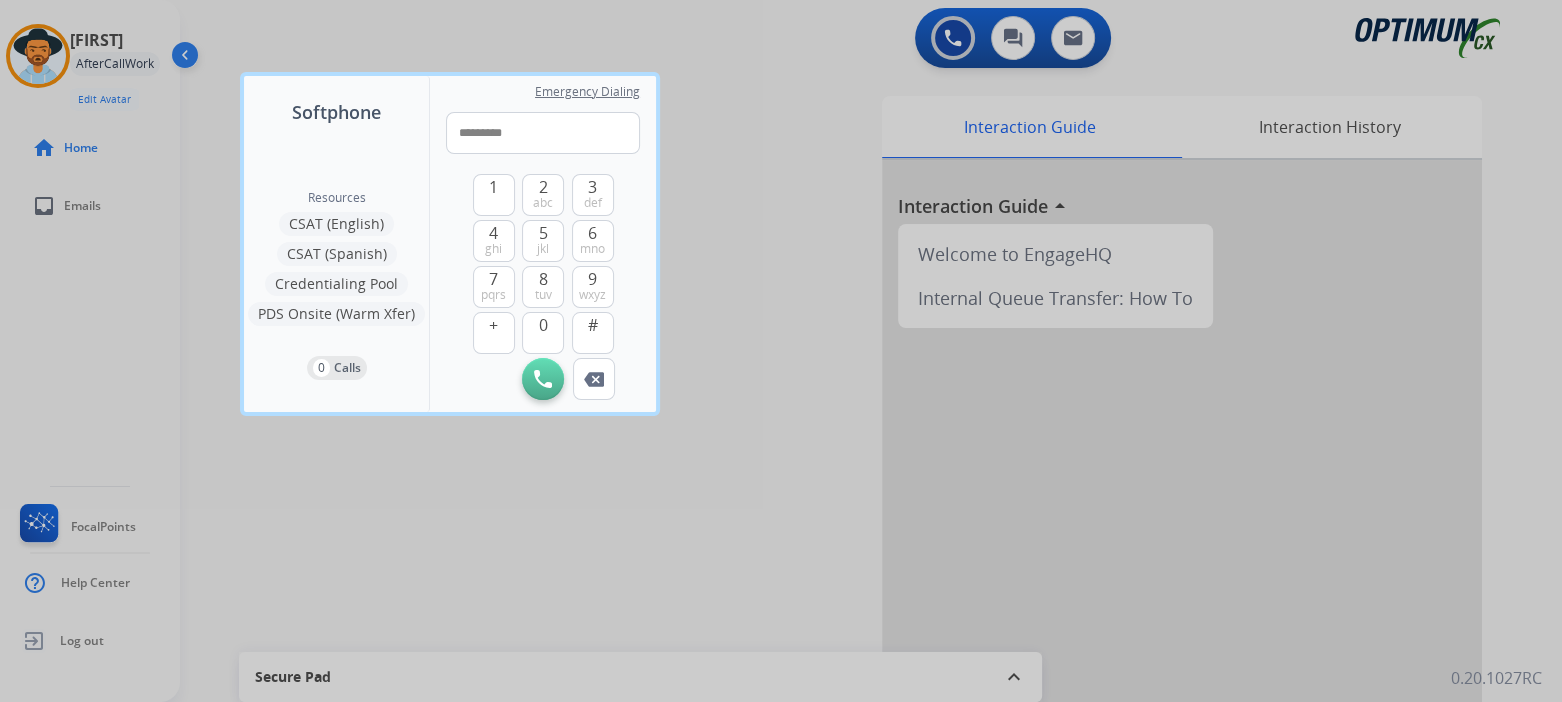 type on "**********" 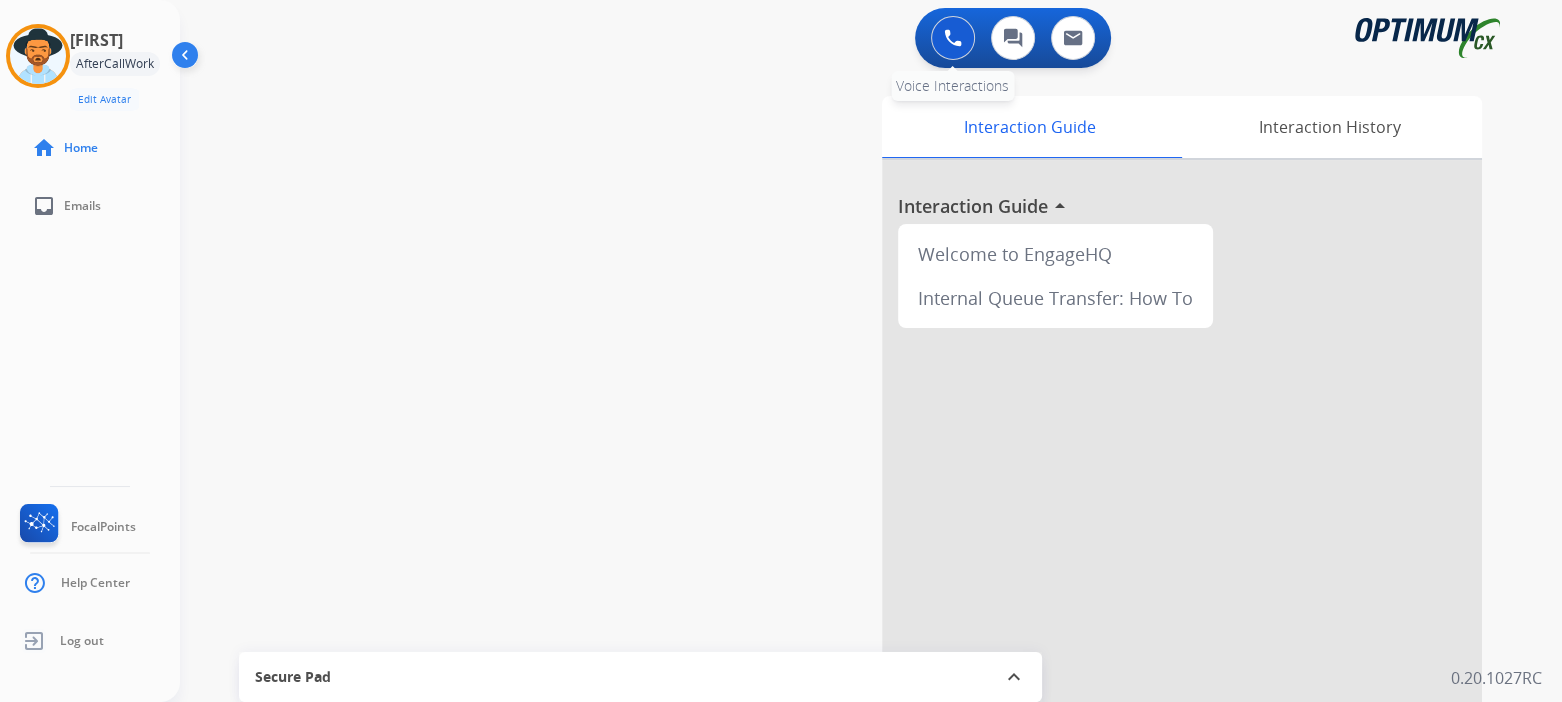 click at bounding box center (953, 38) 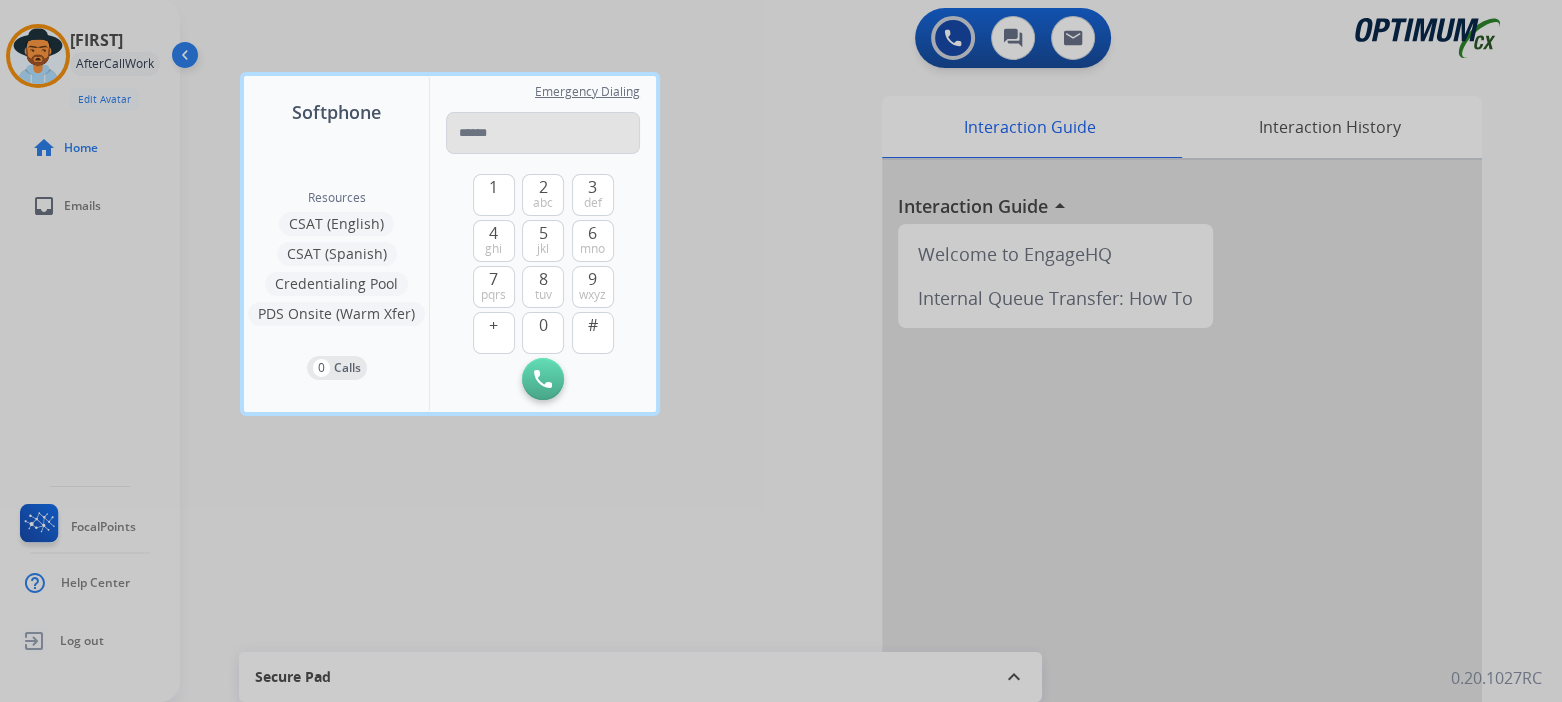 click at bounding box center [543, 133] 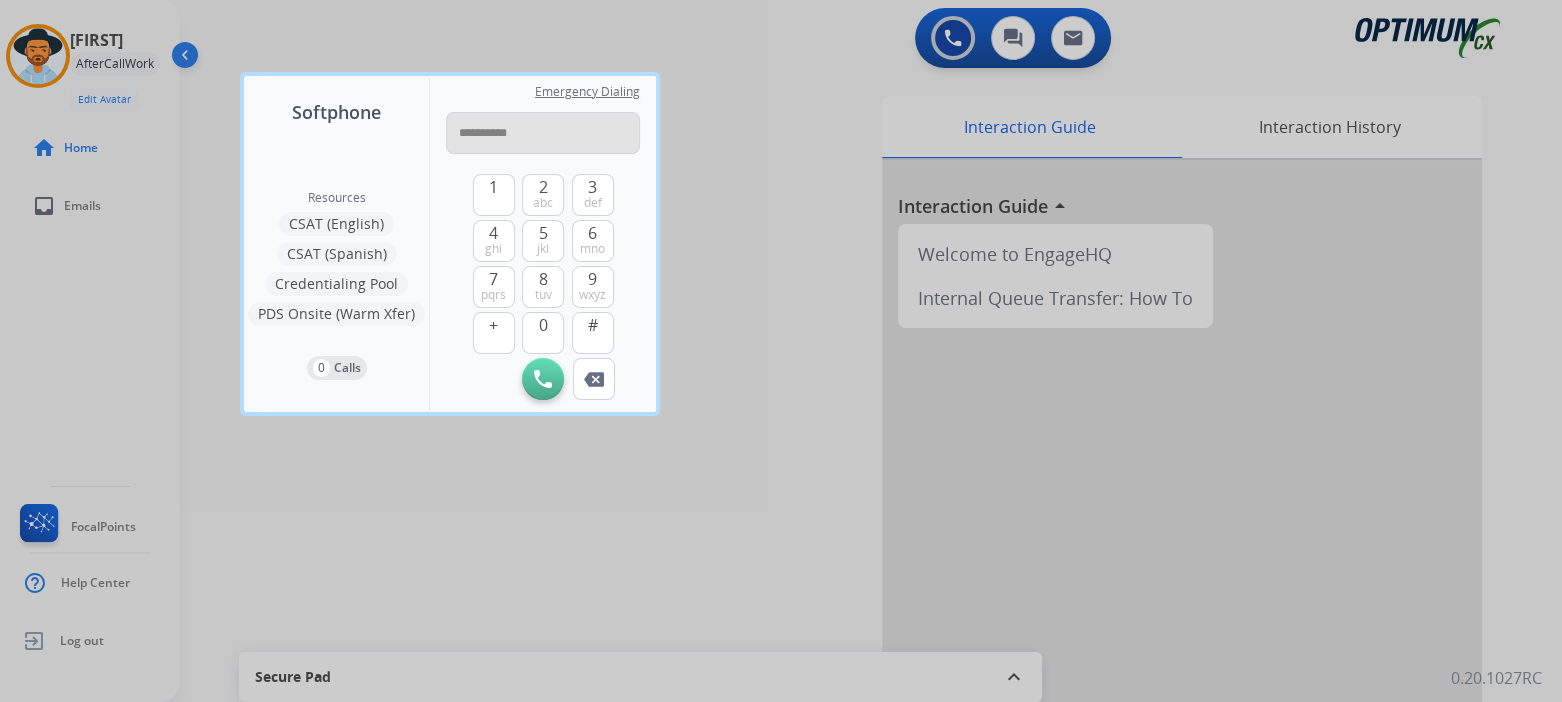 type on "**********" 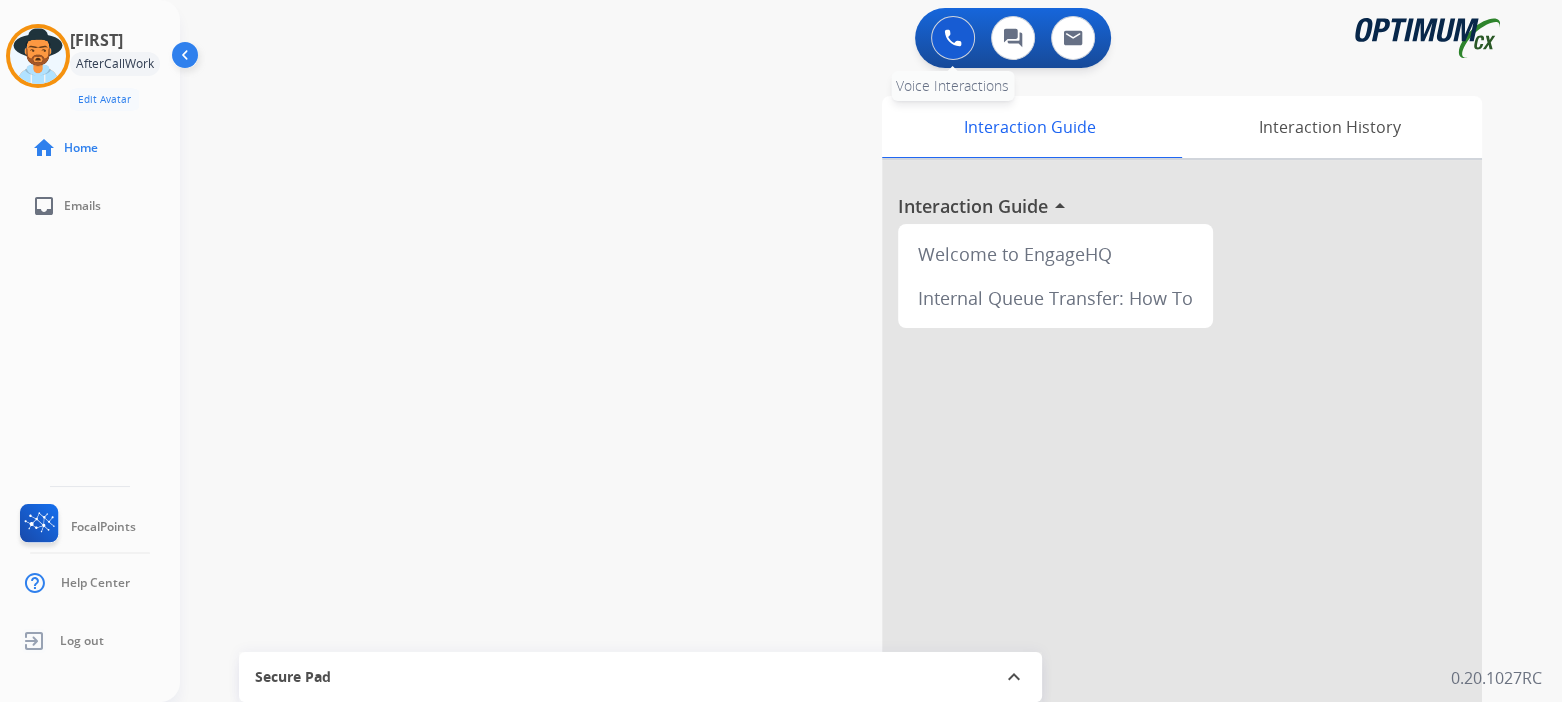 click at bounding box center (953, 38) 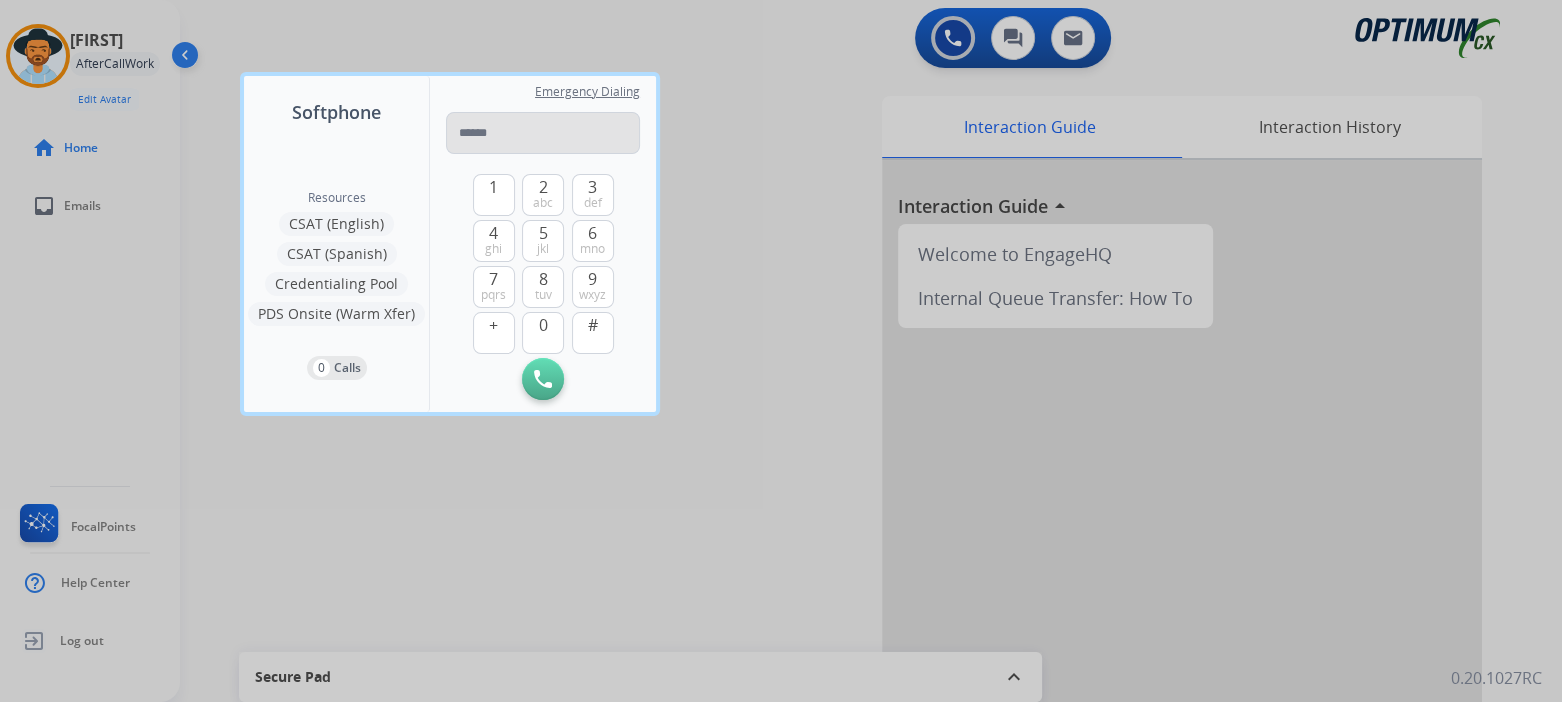 click at bounding box center [543, 133] 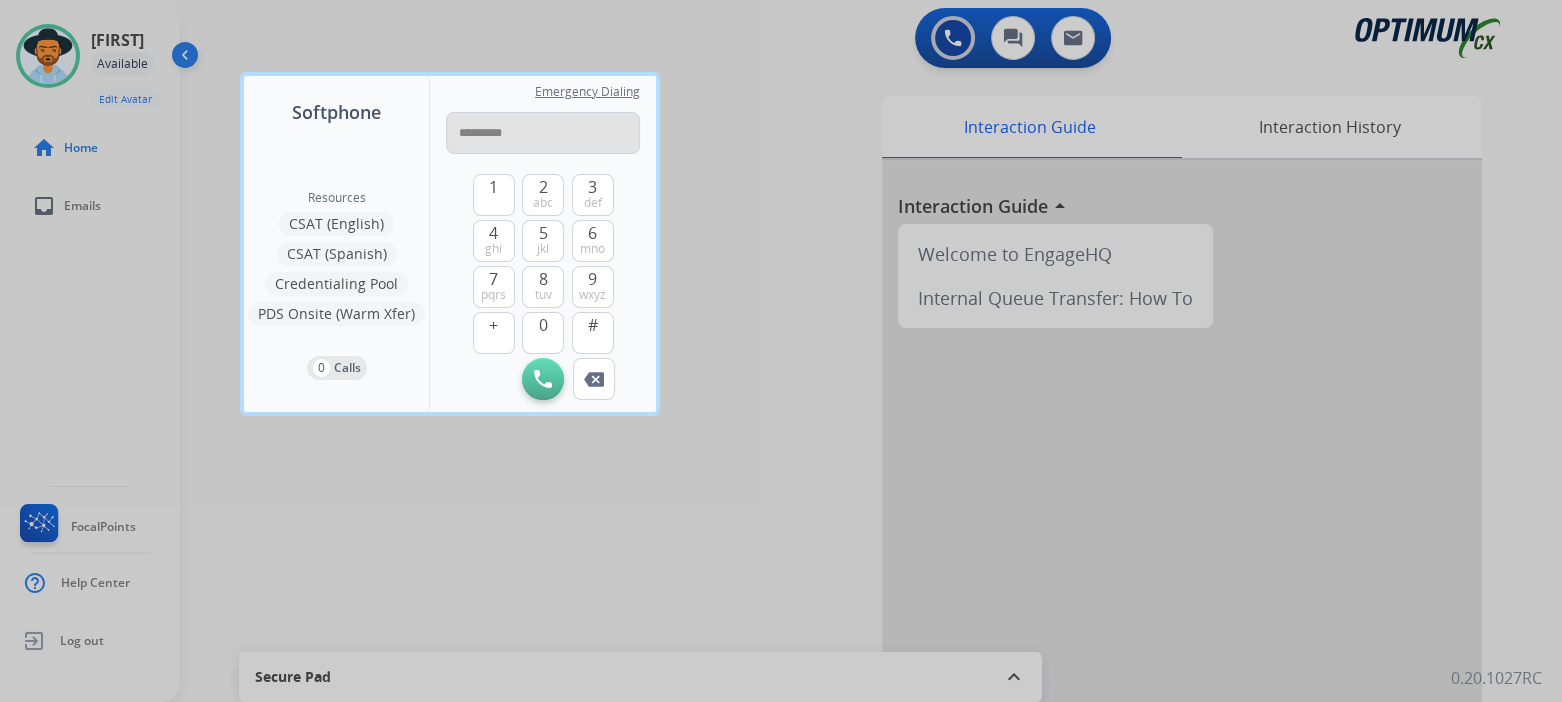 type on "**********" 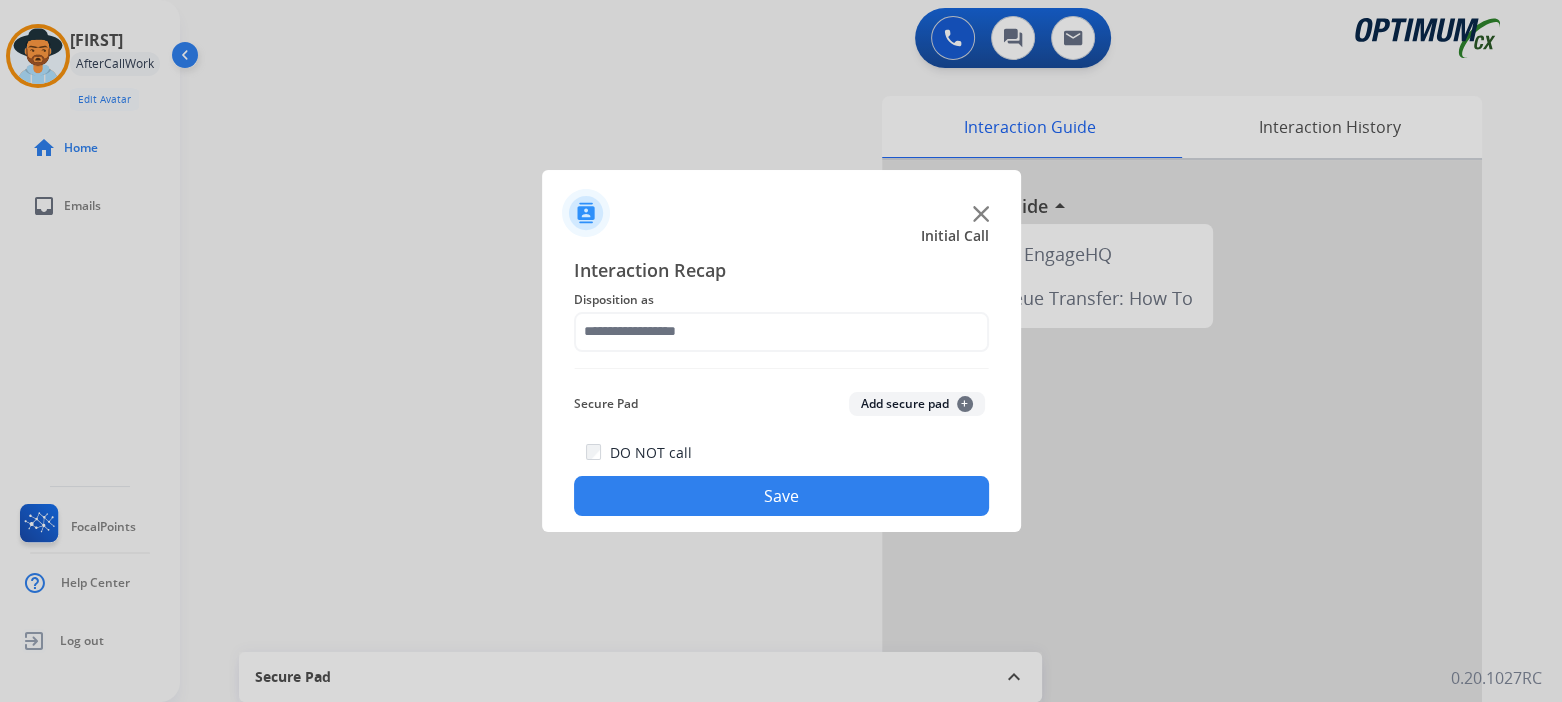 click 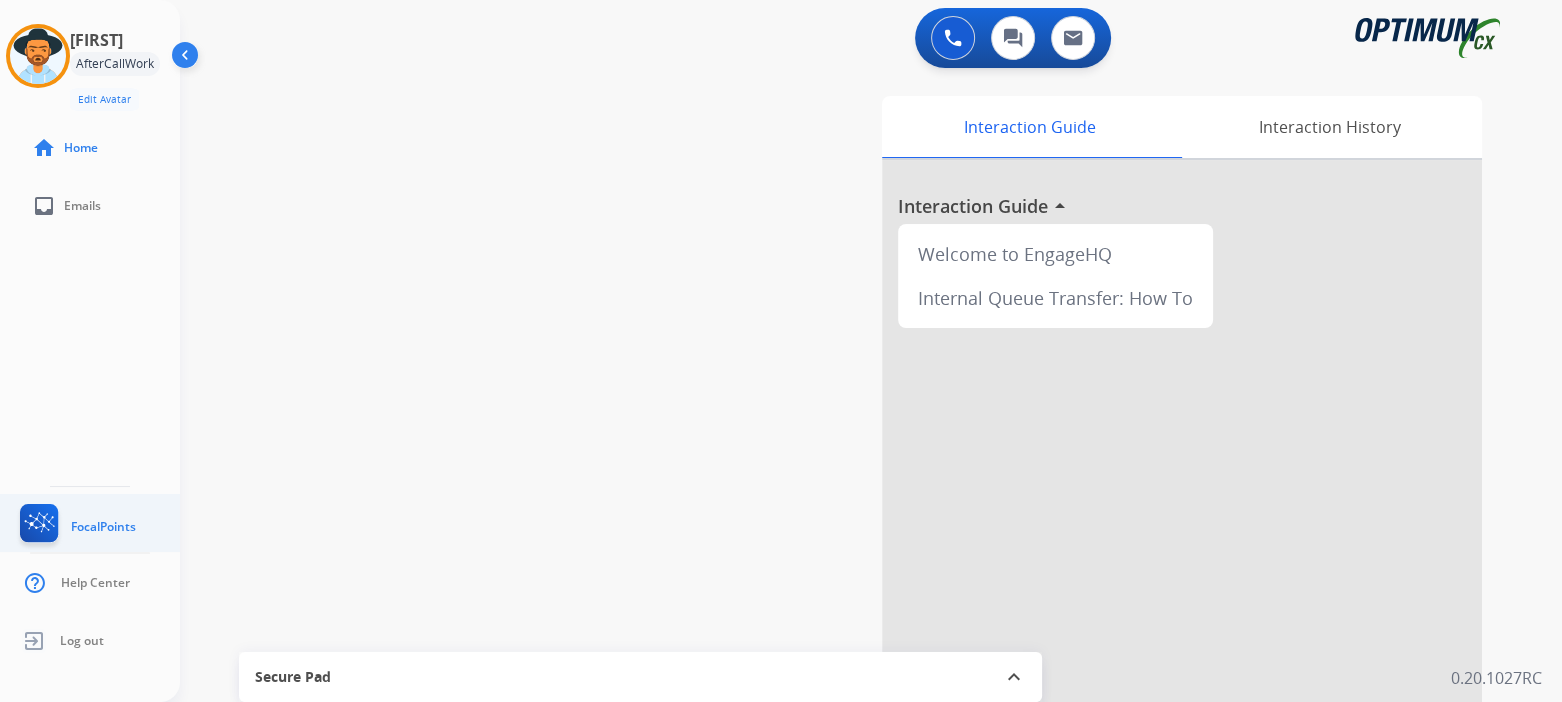 click 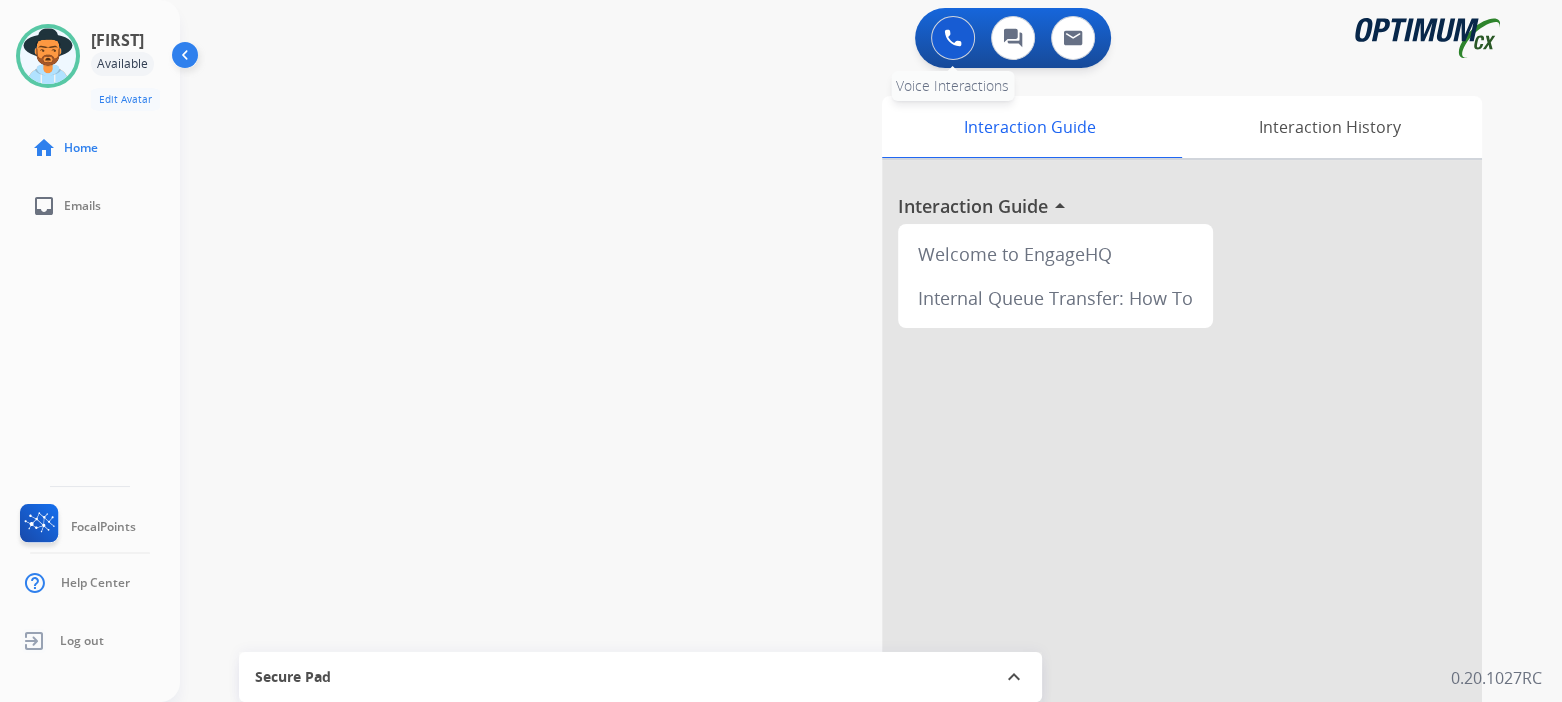 click at bounding box center [953, 38] 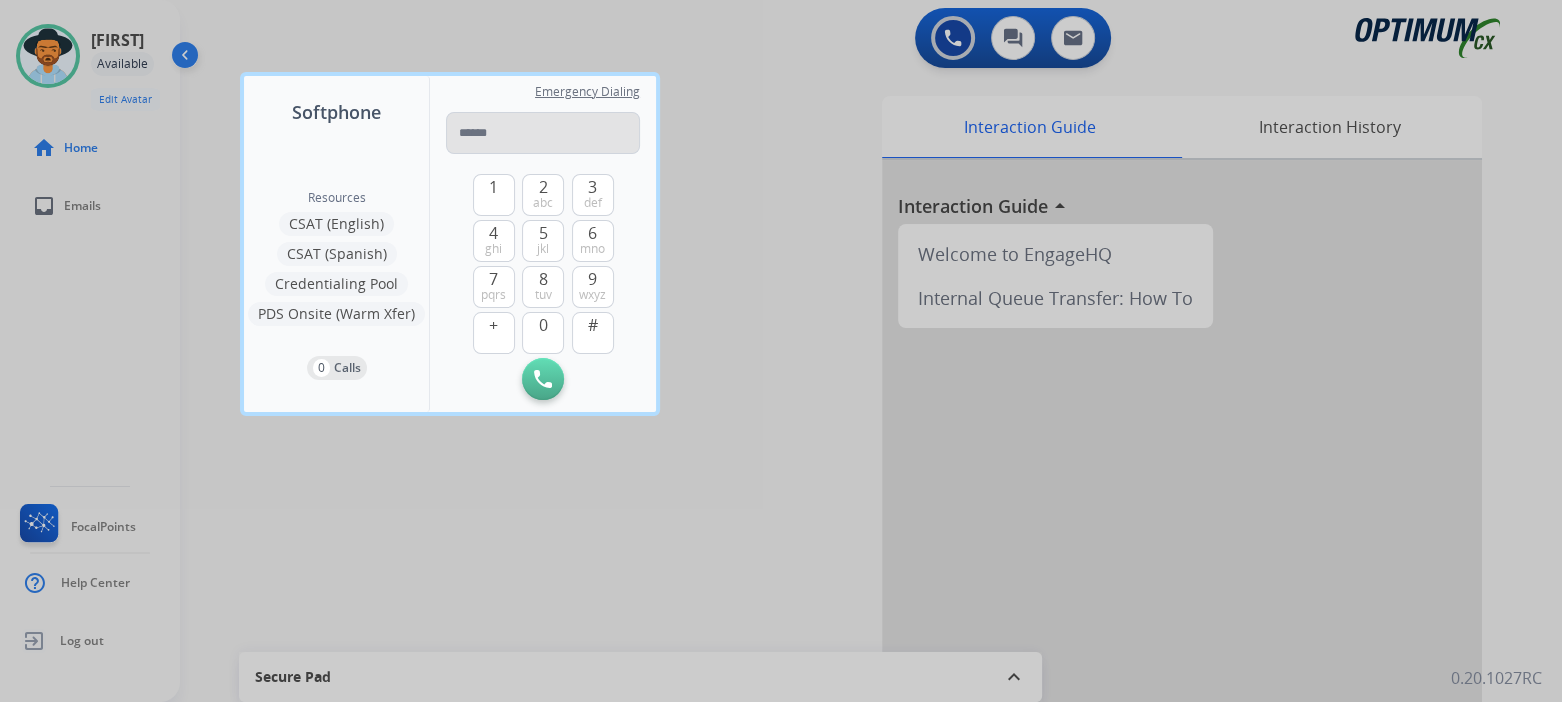 click at bounding box center (543, 133) 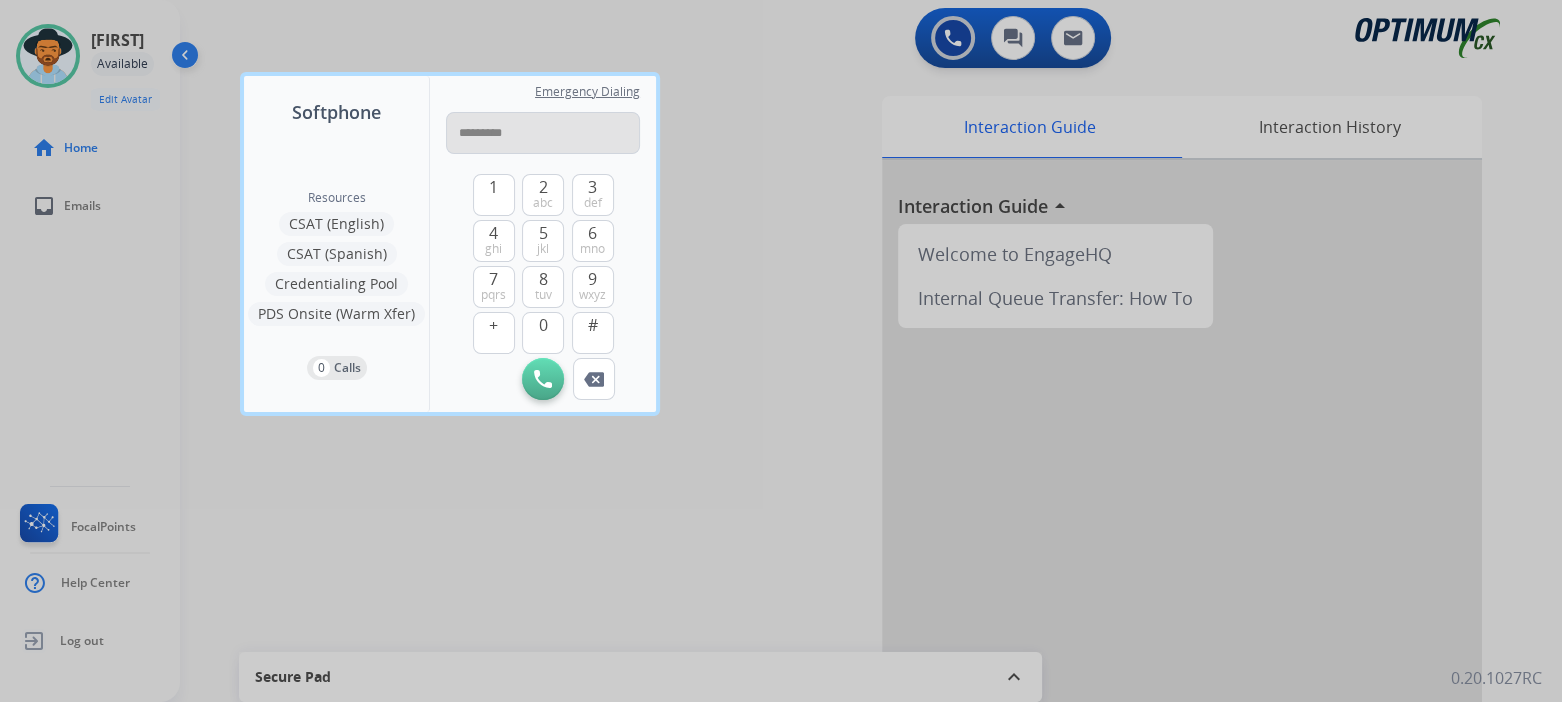 type on "**********" 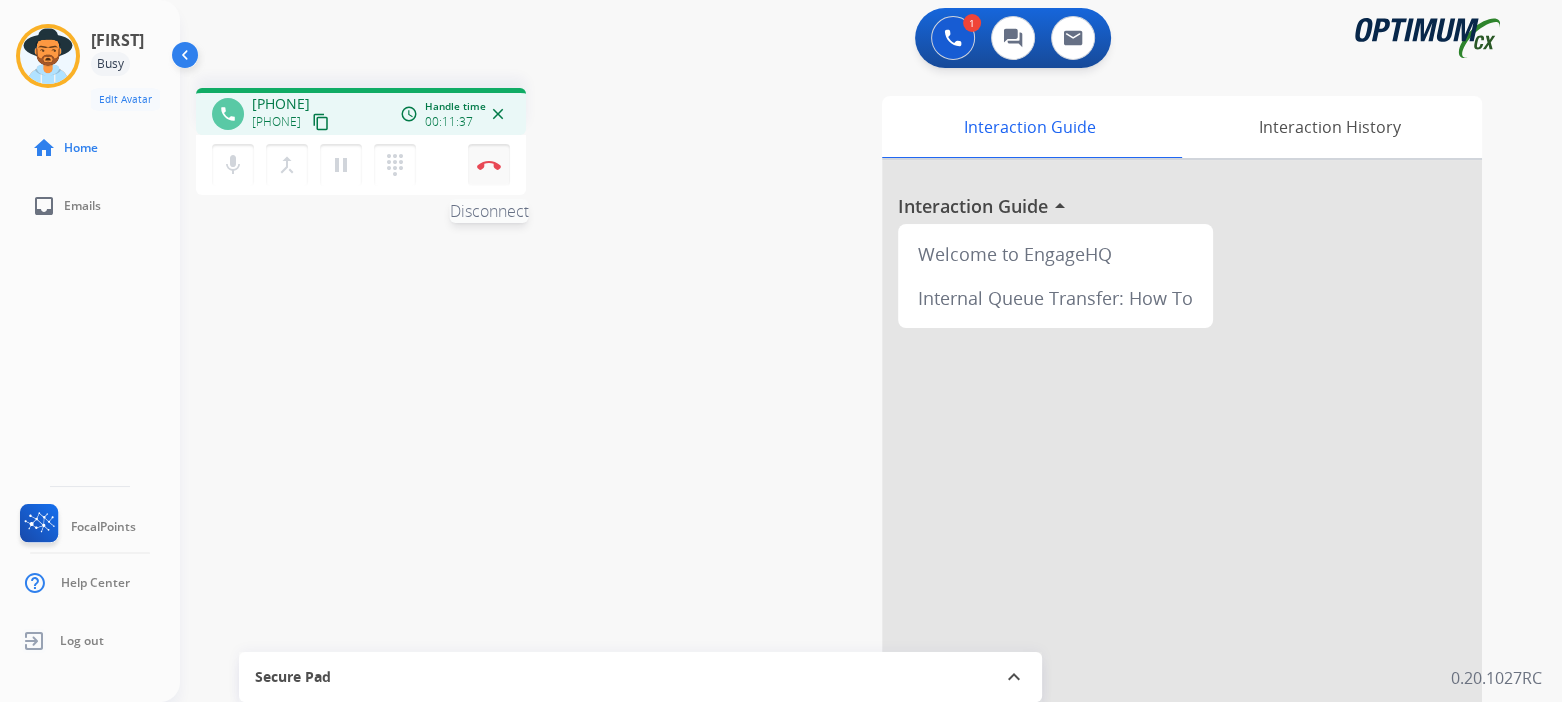 click at bounding box center (489, 165) 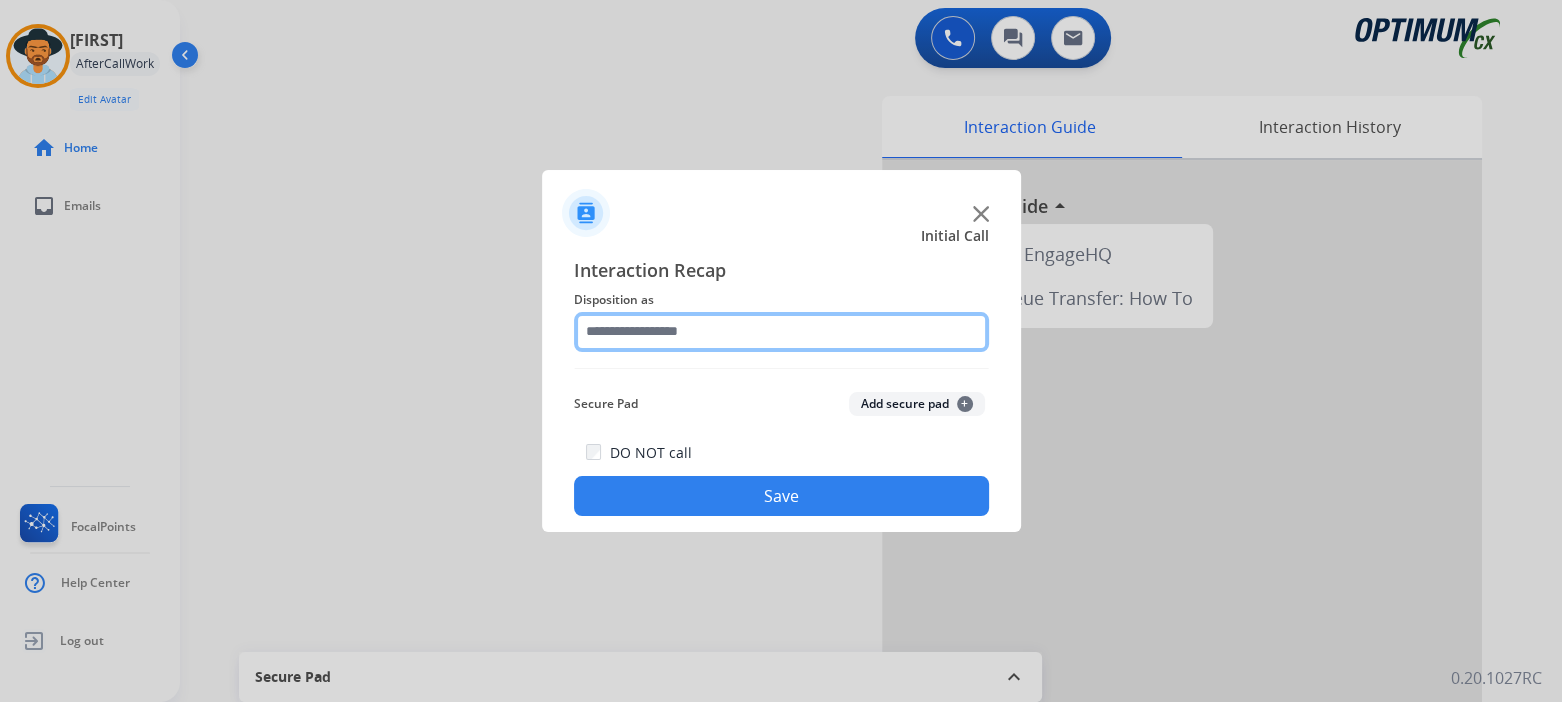 click 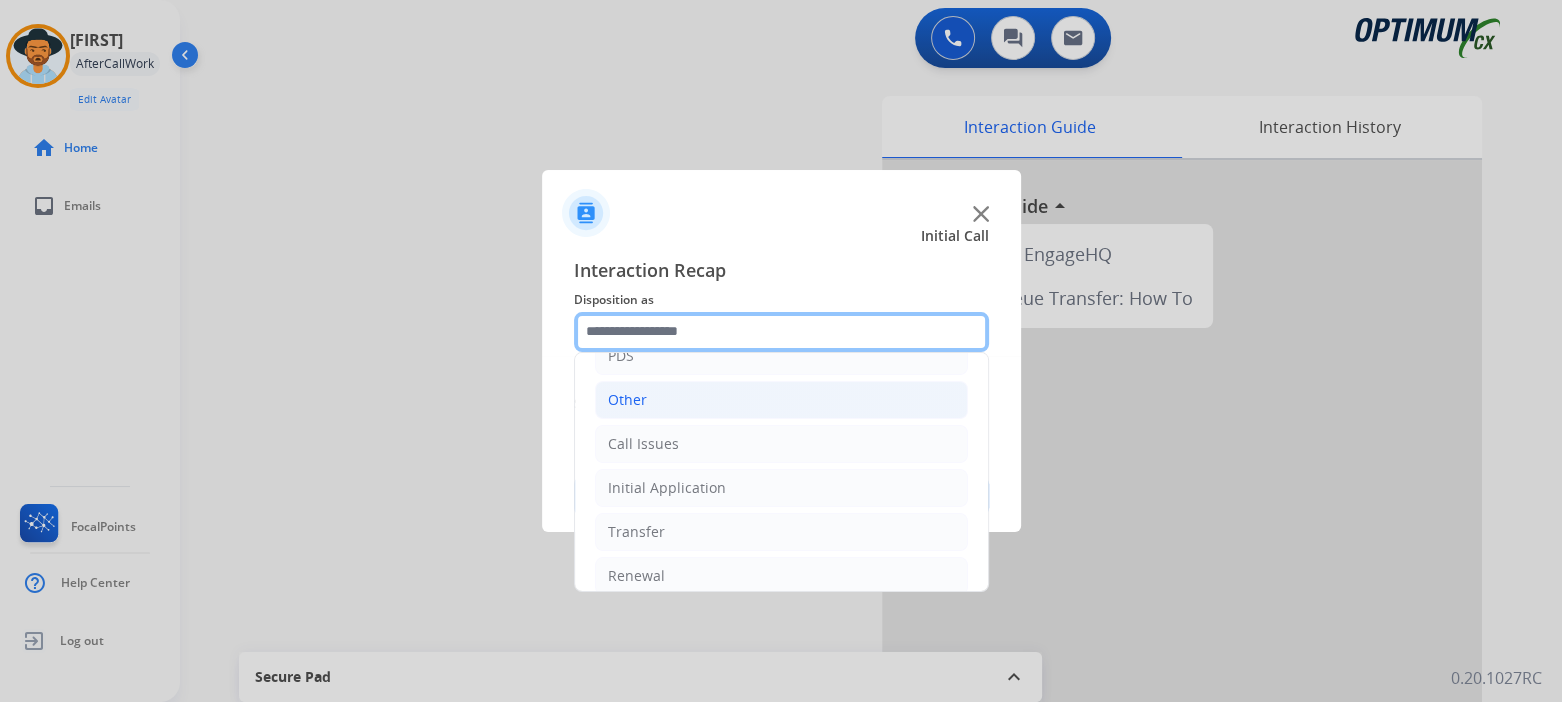 scroll, scrollTop: 132, scrollLeft: 0, axis: vertical 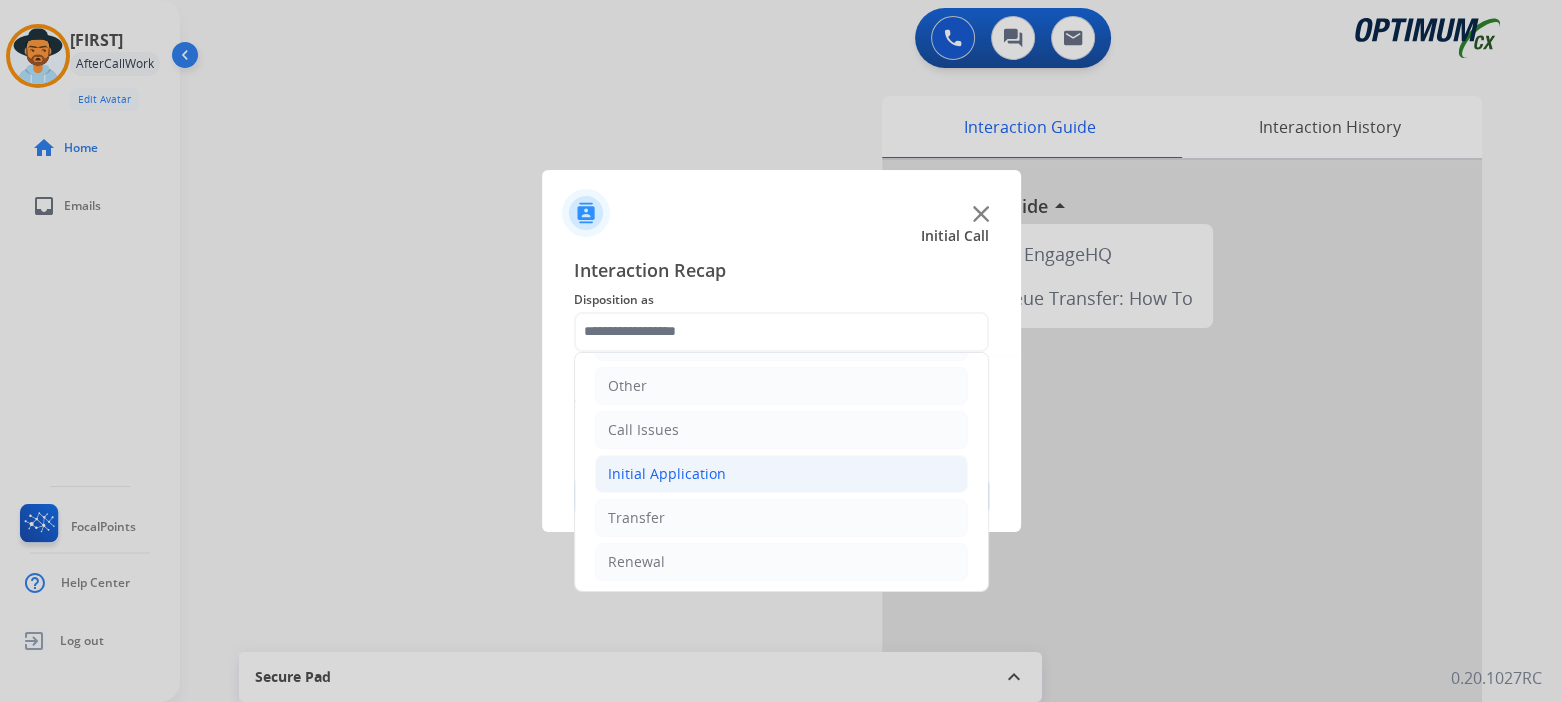 click on "Initial Application" 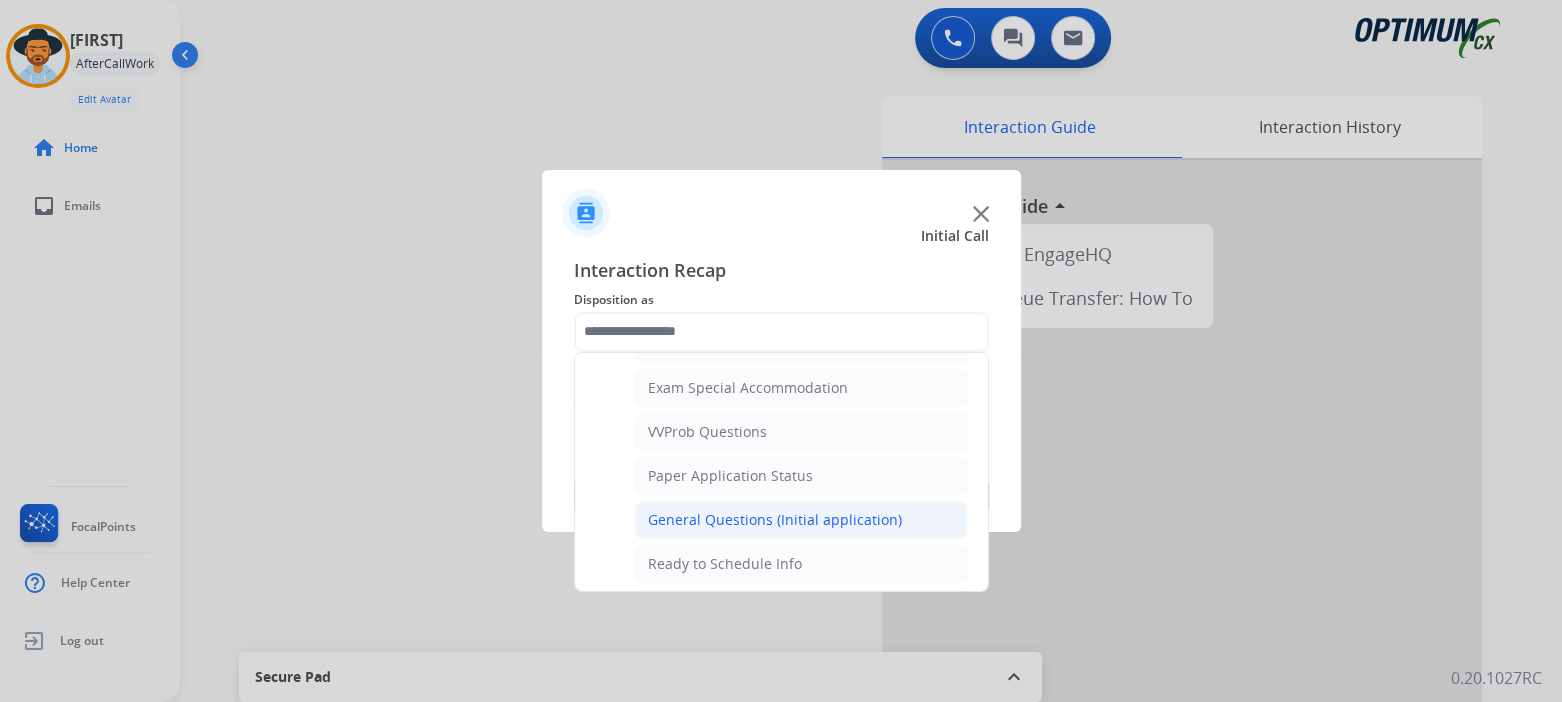 scroll, scrollTop: 1031, scrollLeft: 0, axis: vertical 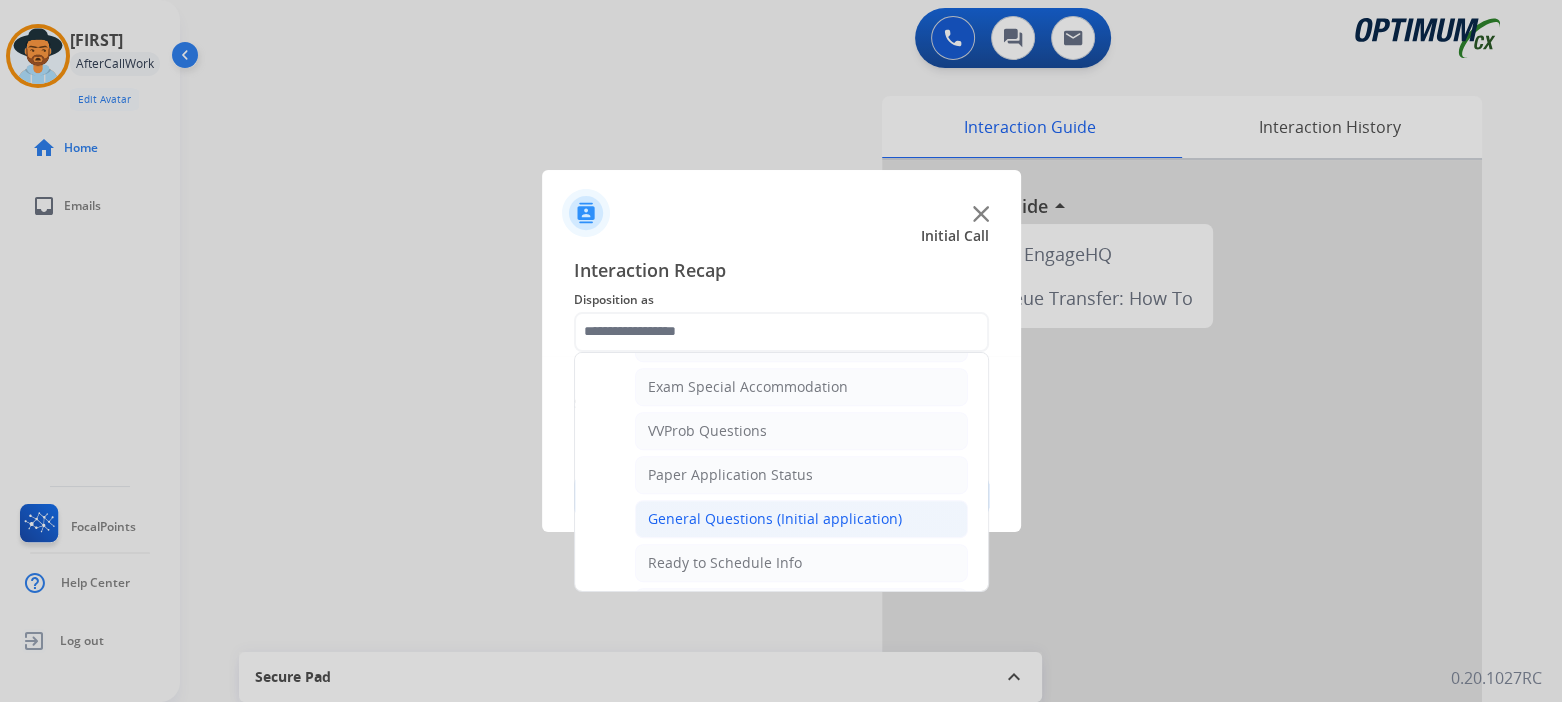 click on "General Questions (Initial application)" 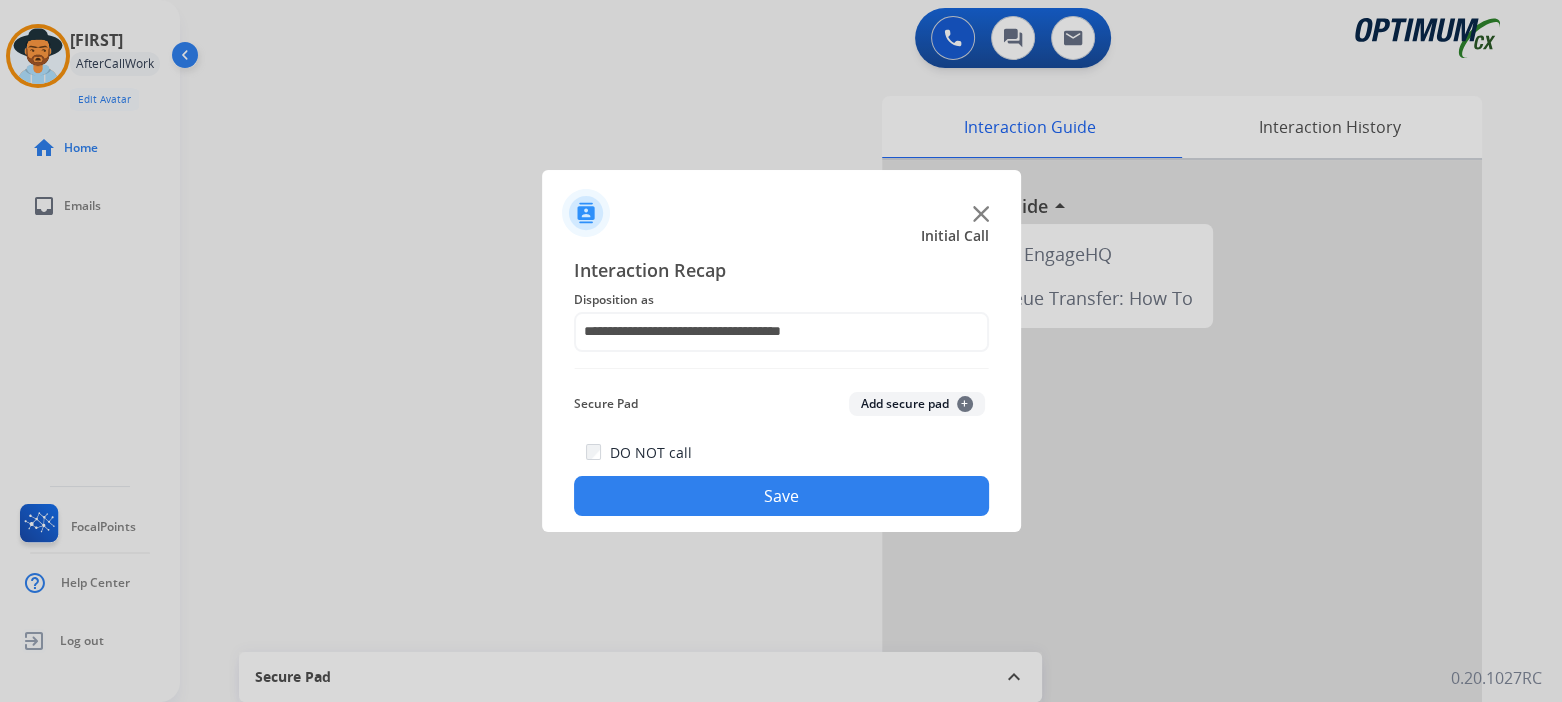 drag, startPoint x: 804, startPoint y: 493, endPoint x: 999, endPoint y: 465, distance: 197 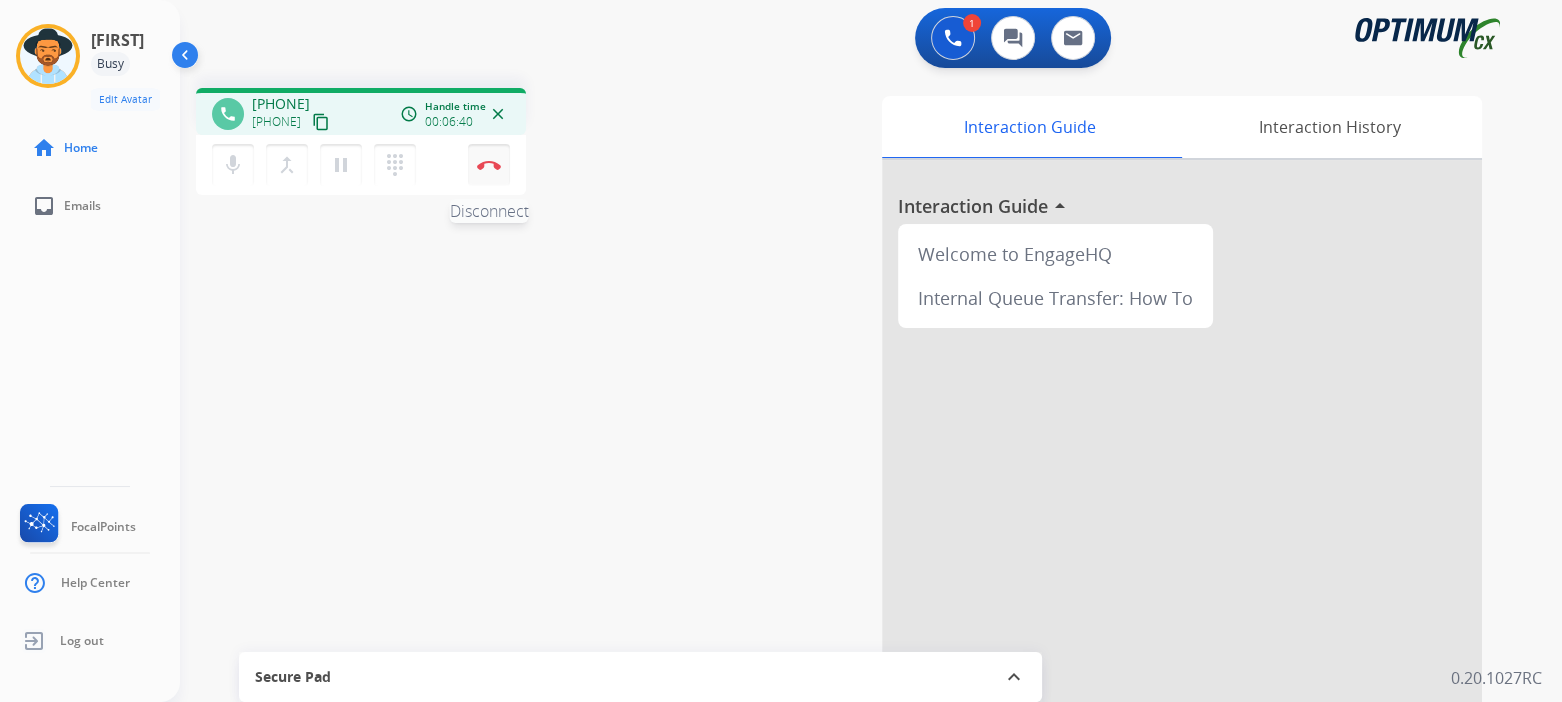 click at bounding box center [489, 165] 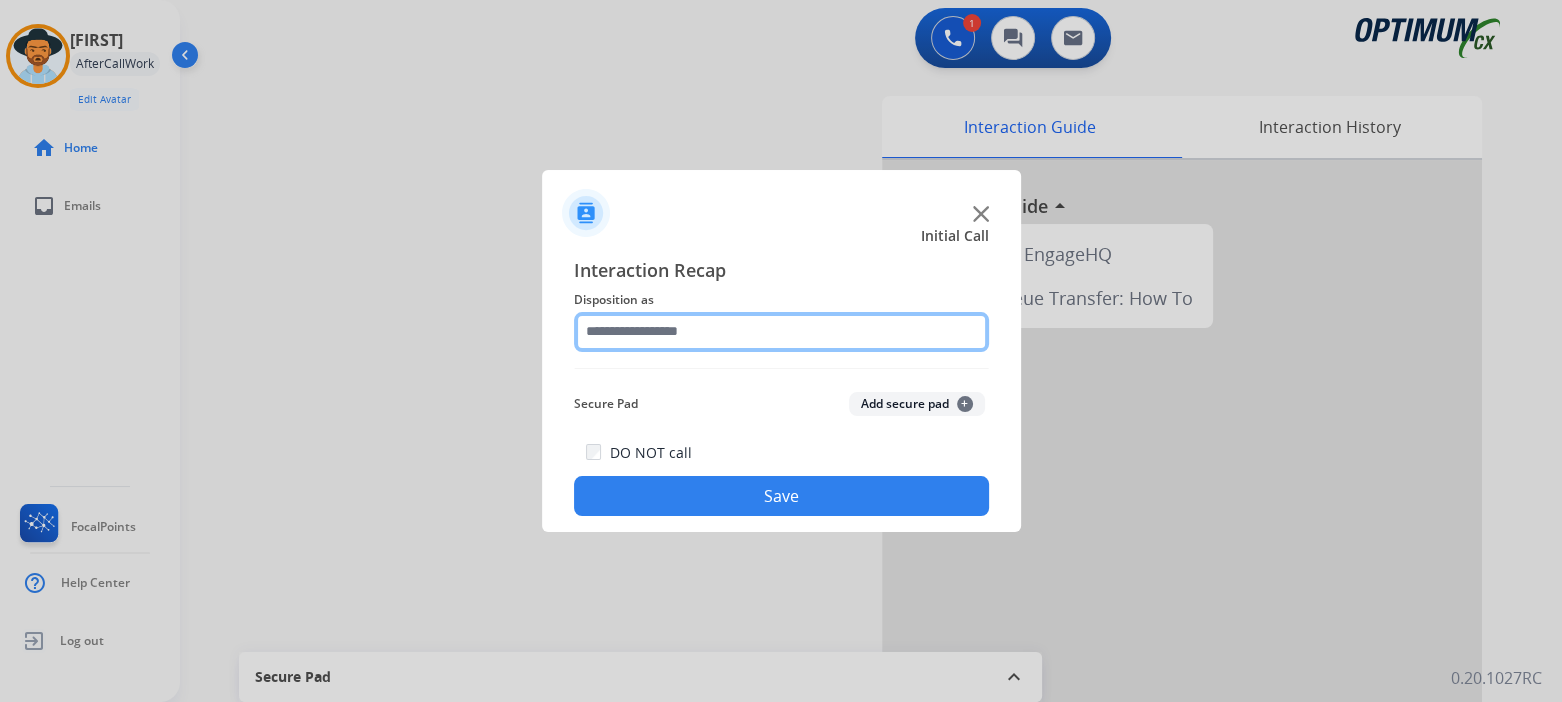 click 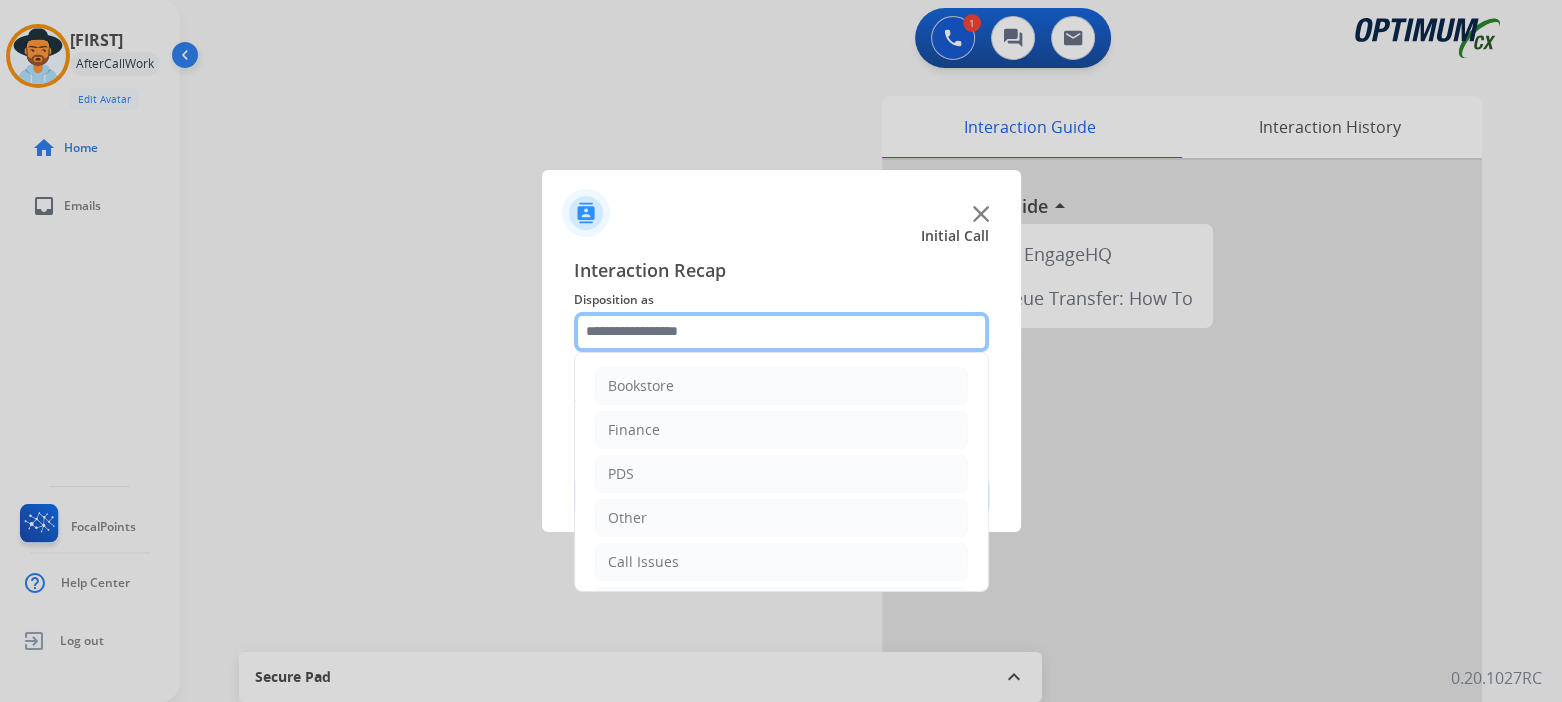 scroll, scrollTop: 132, scrollLeft: 0, axis: vertical 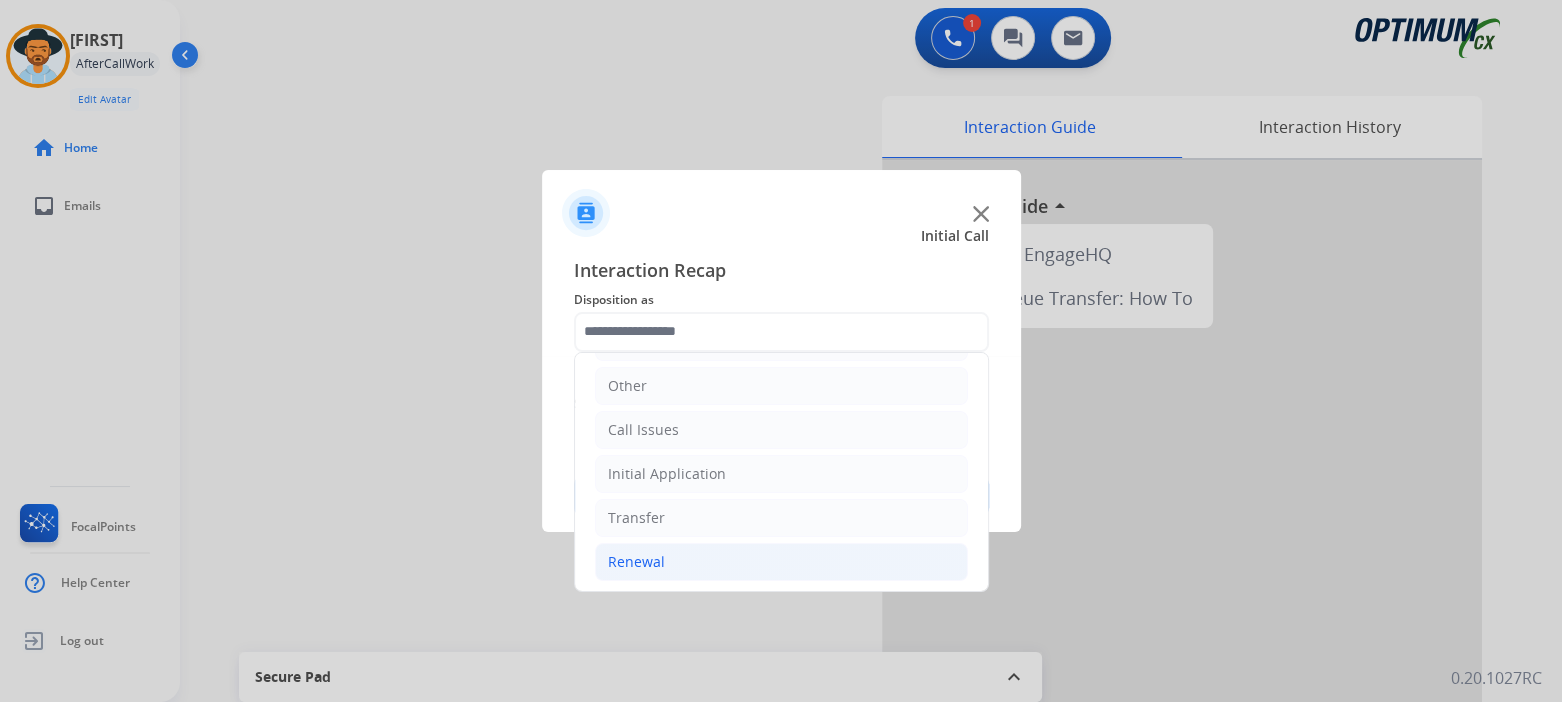 click on "Renewal" 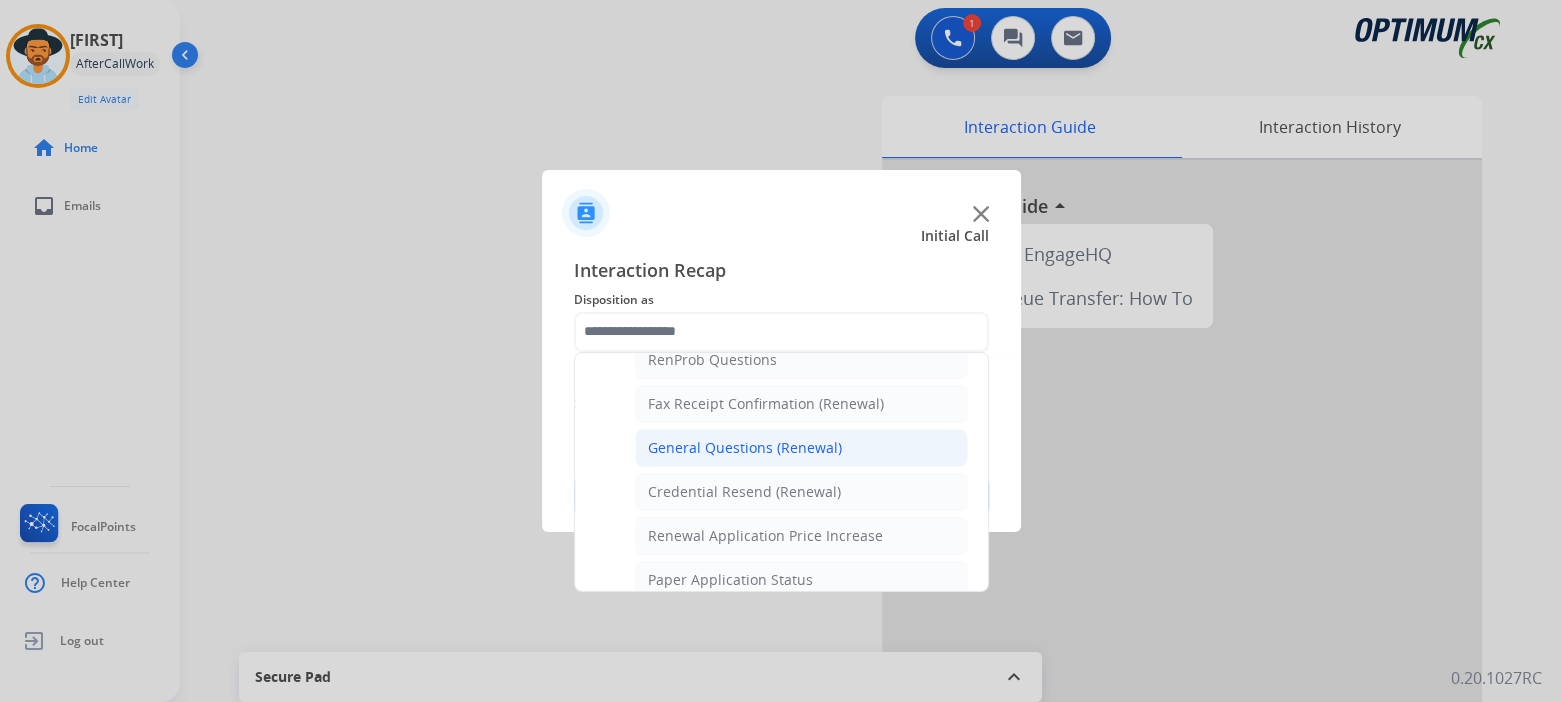 scroll, scrollTop: 530, scrollLeft: 0, axis: vertical 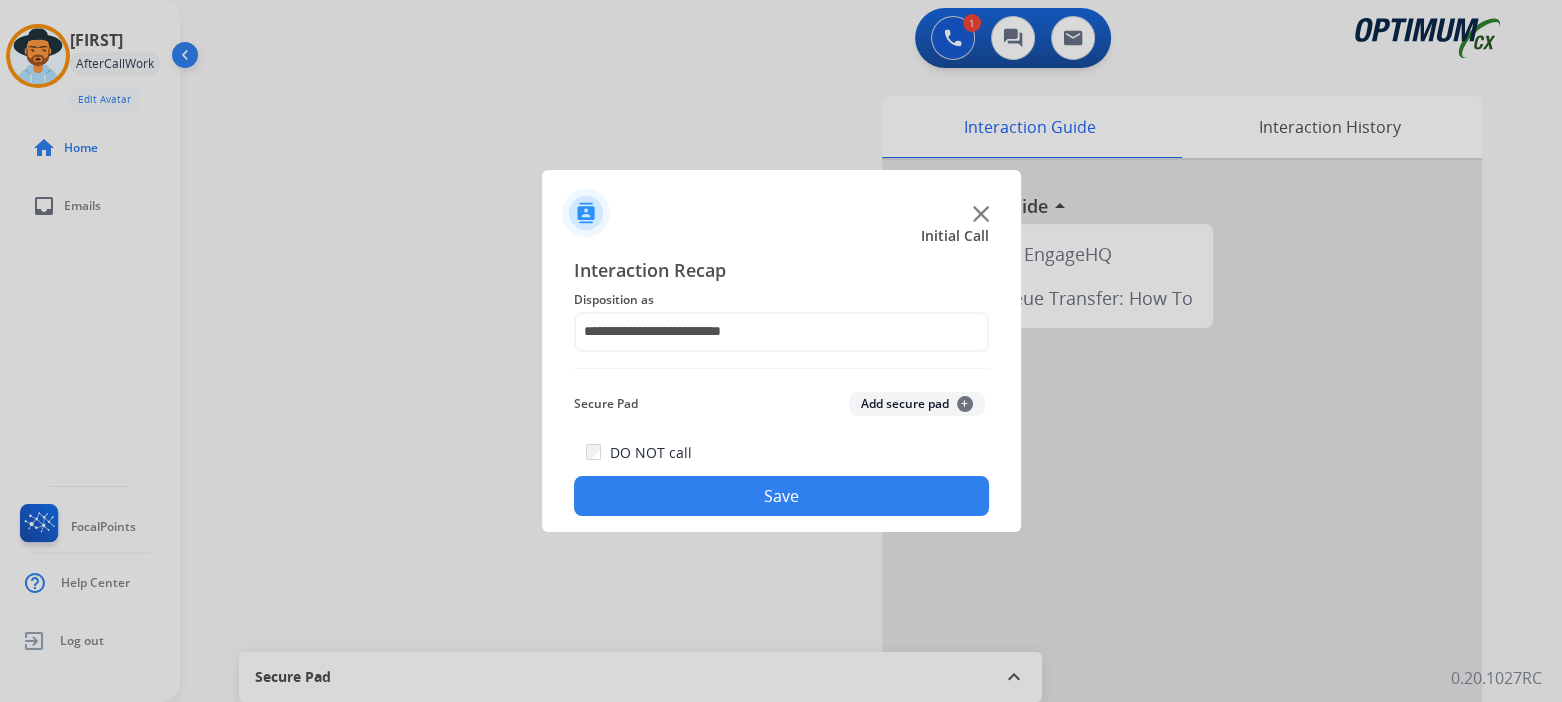 click on "Save" 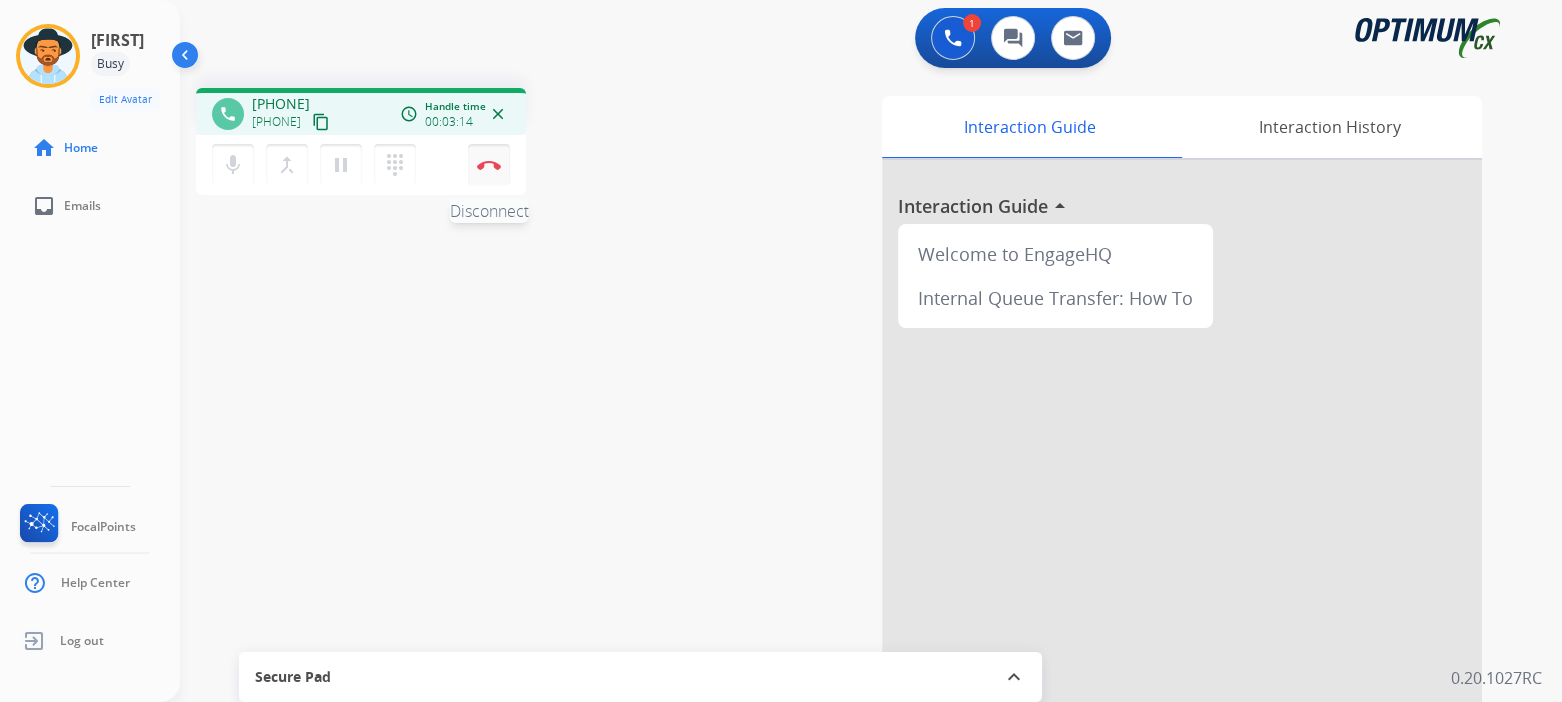 click at bounding box center (489, 165) 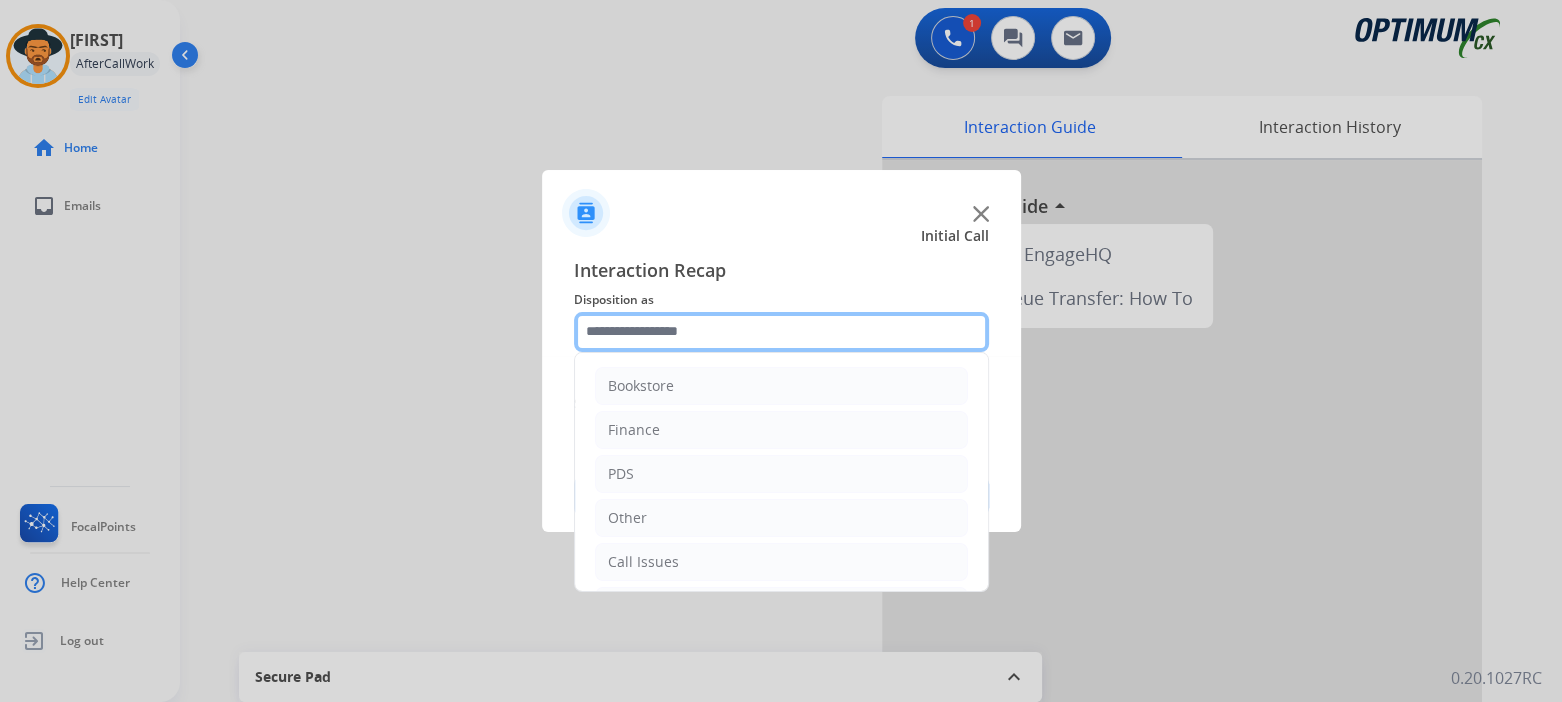 click 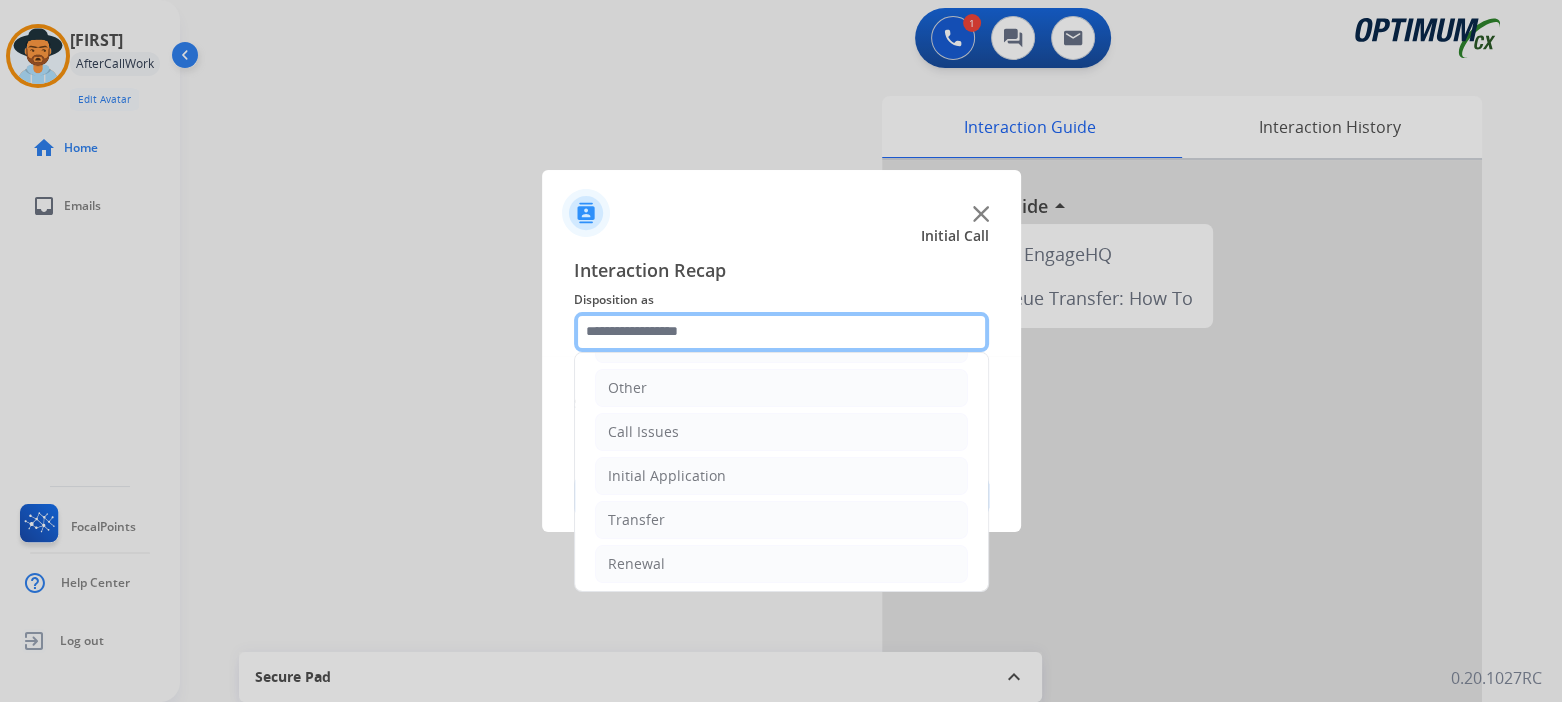 scroll, scrollTop: 132, scrollLeft: 0, axis: vertical 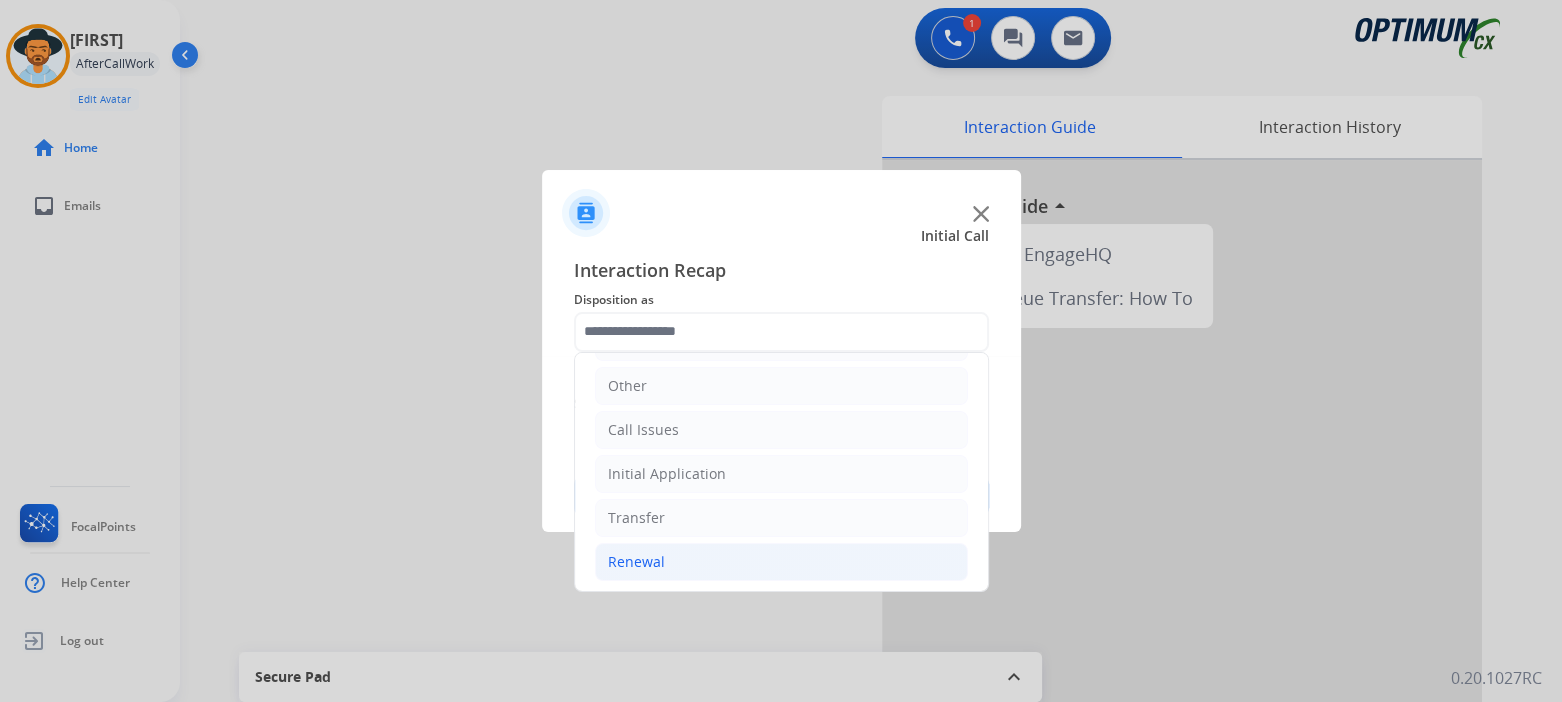 click on "Renewal" 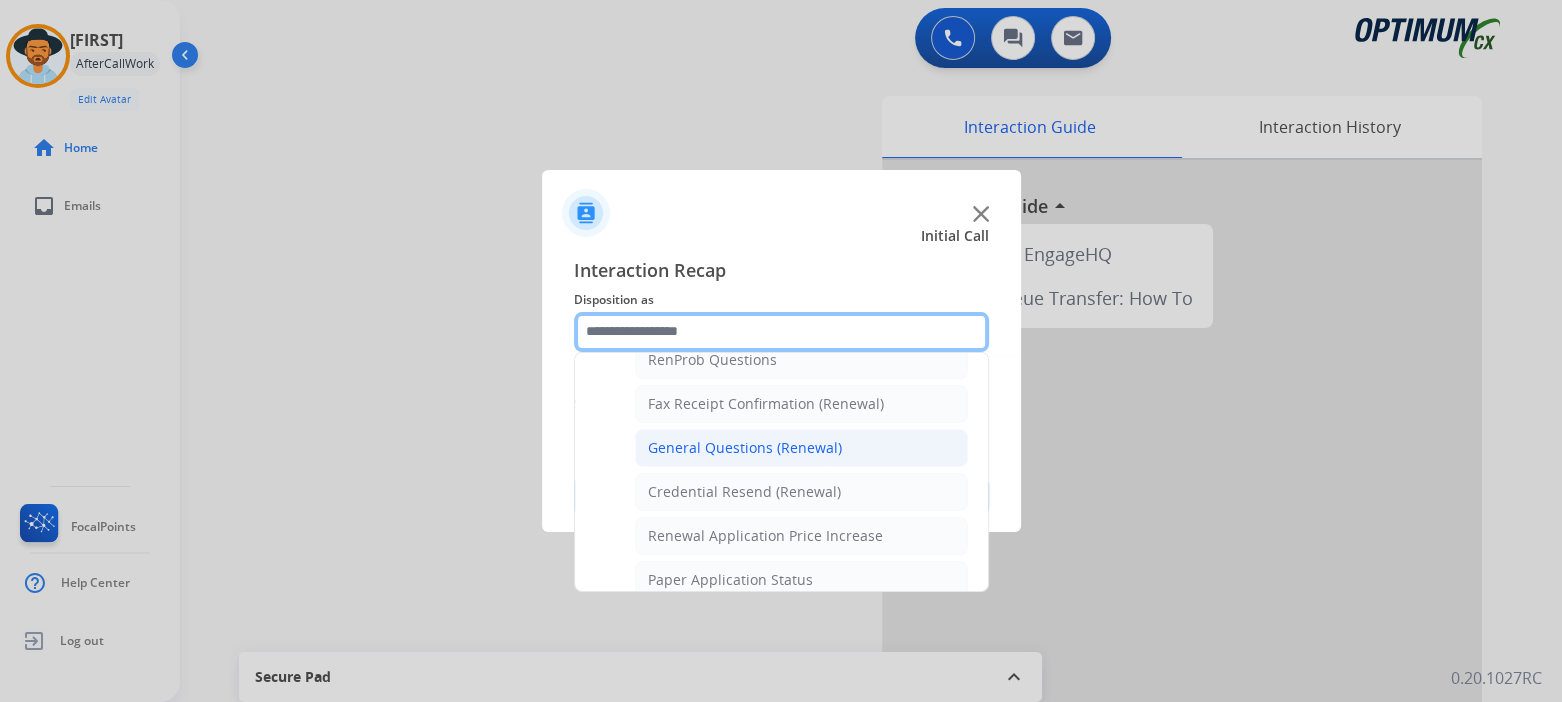 scroll, scrollTop: 531, scrollLeft: 0, axis: vertical 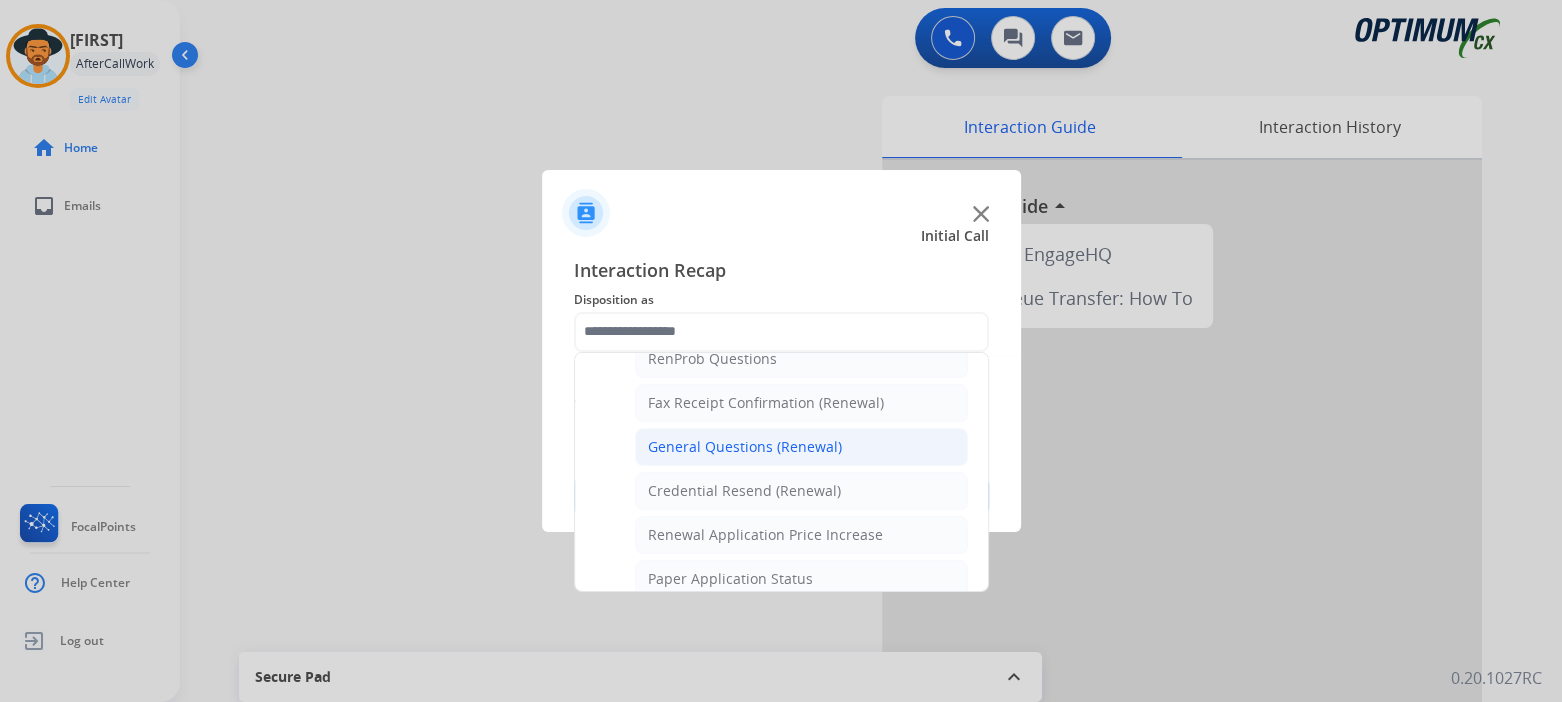 click on "General Questions (Renewal)" 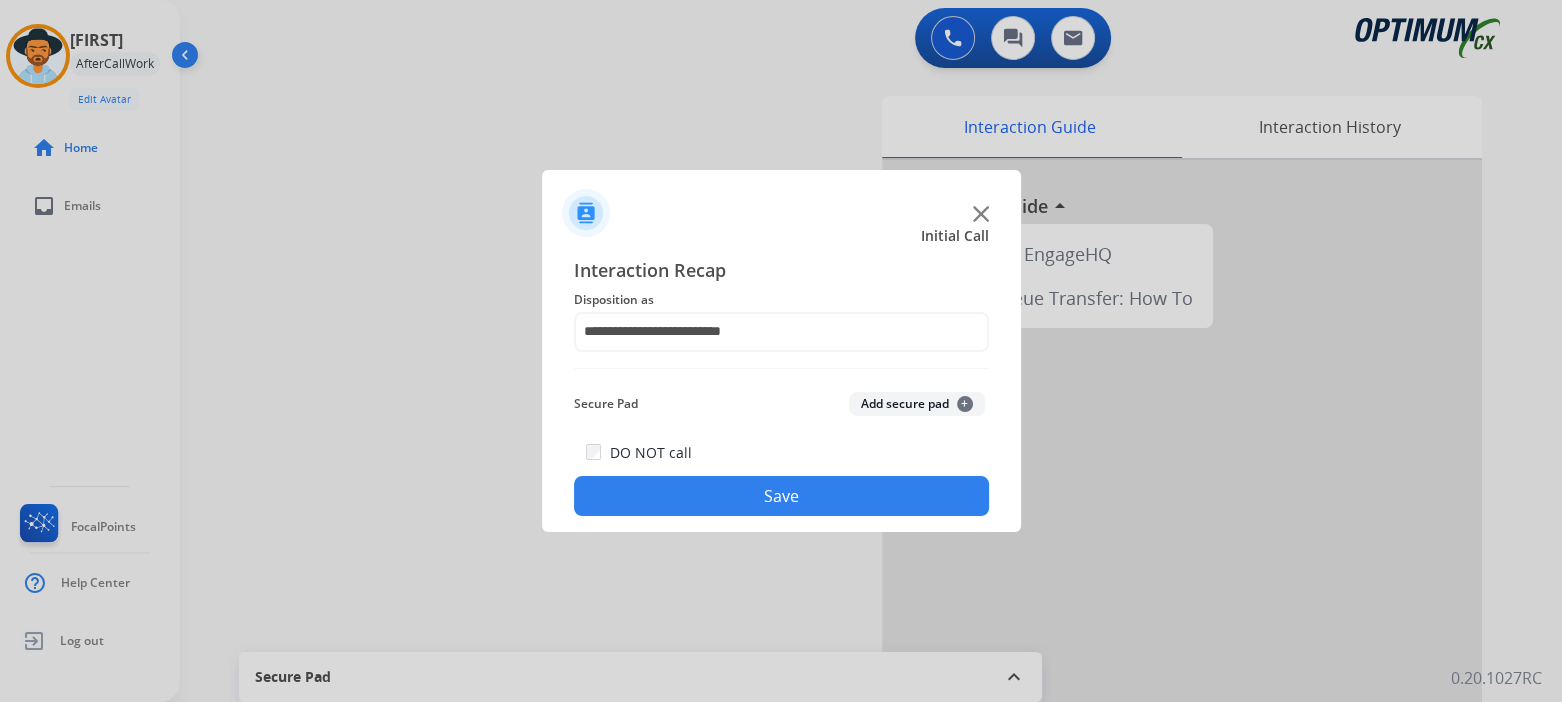 click on "Save" 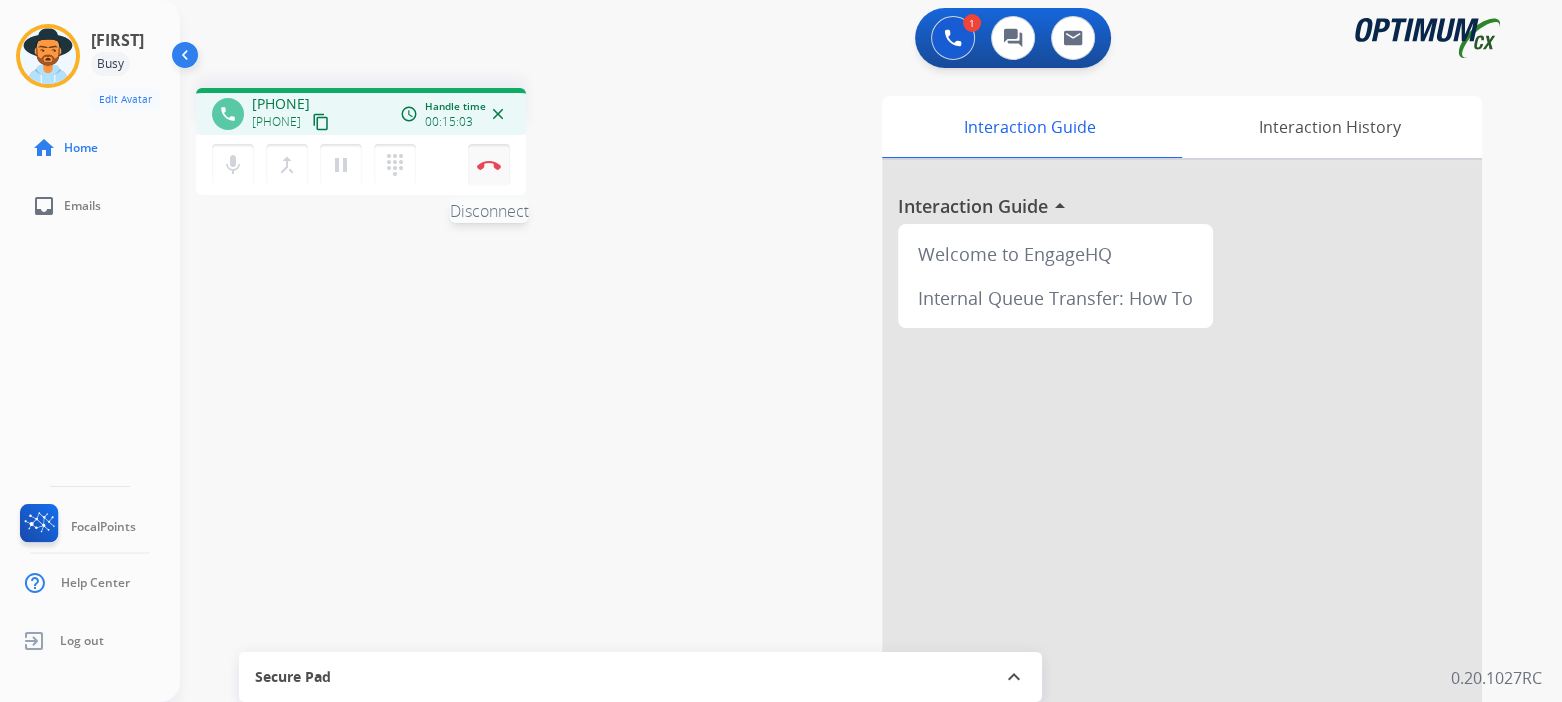 click at bounding box center (489, 165) 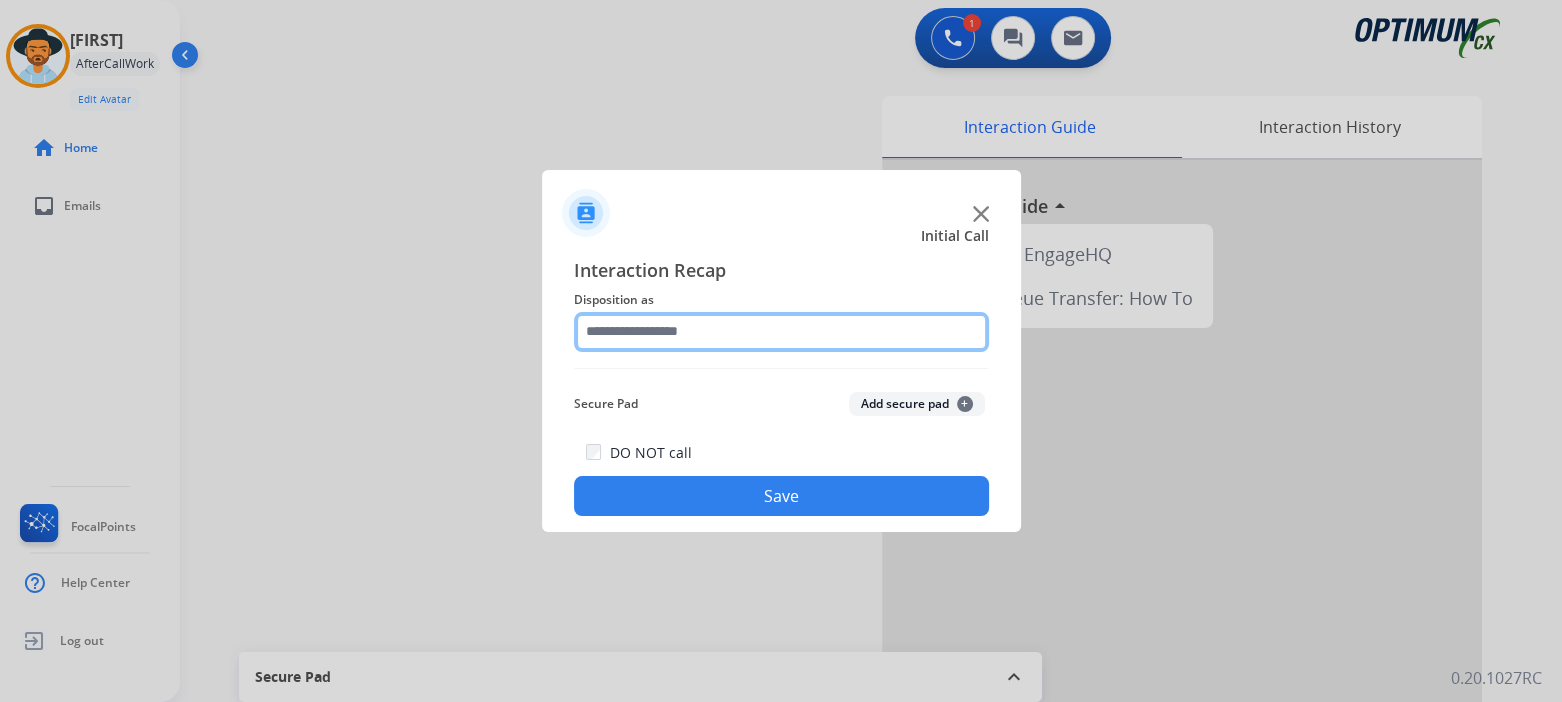 click 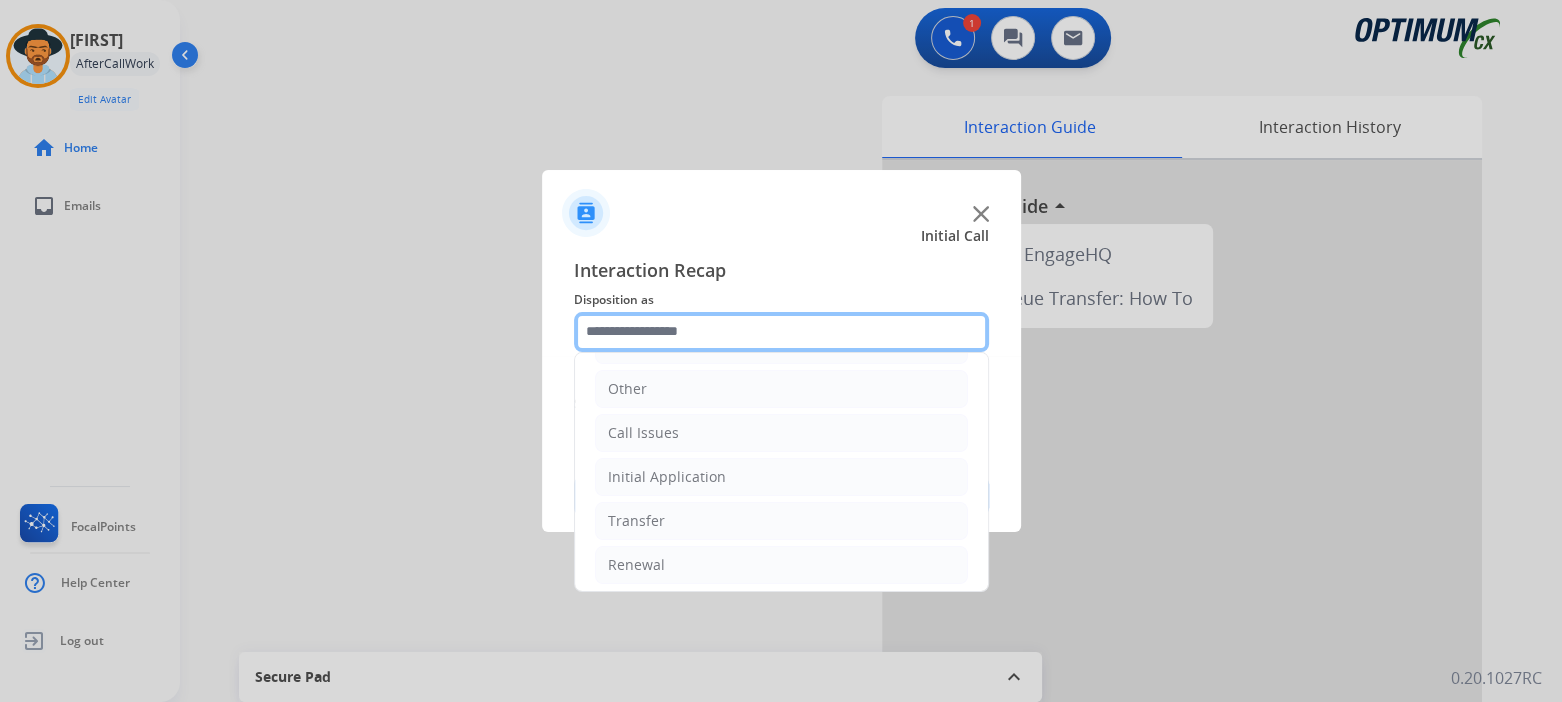 scroll, scrollTop: 132, scrollLeft: 0, axis: vertical 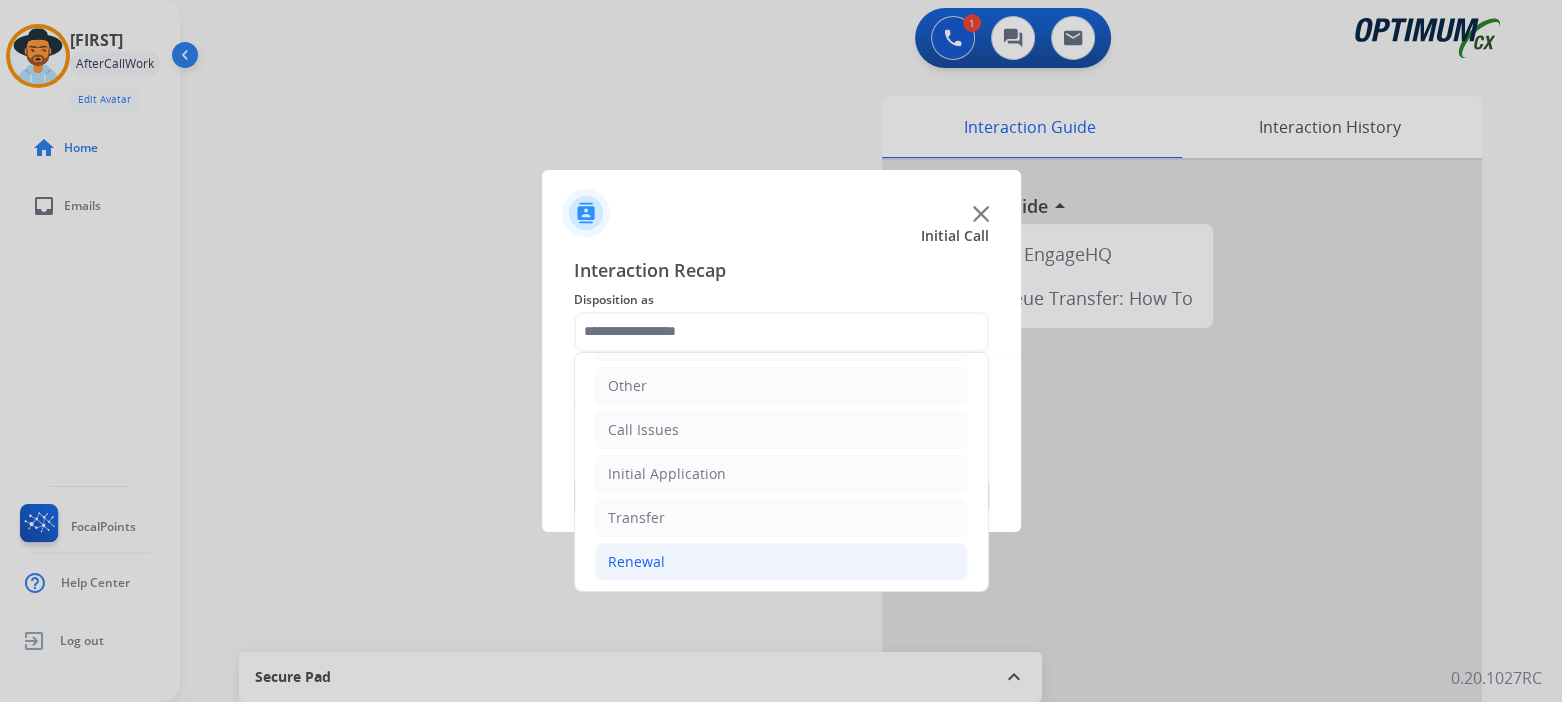 click on "Renewal" 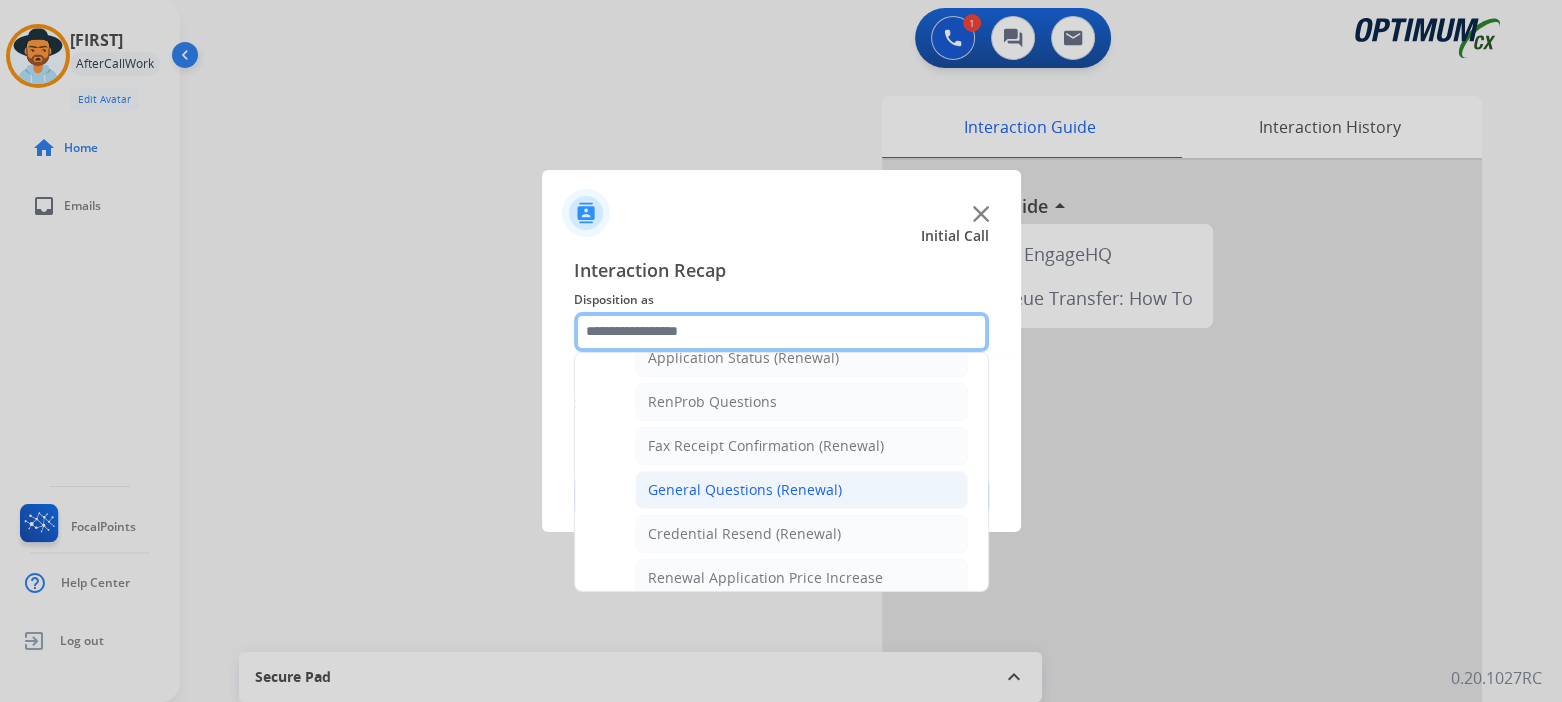scroll, scrollTop: 487, scrollLeft: 0, axis: vertical 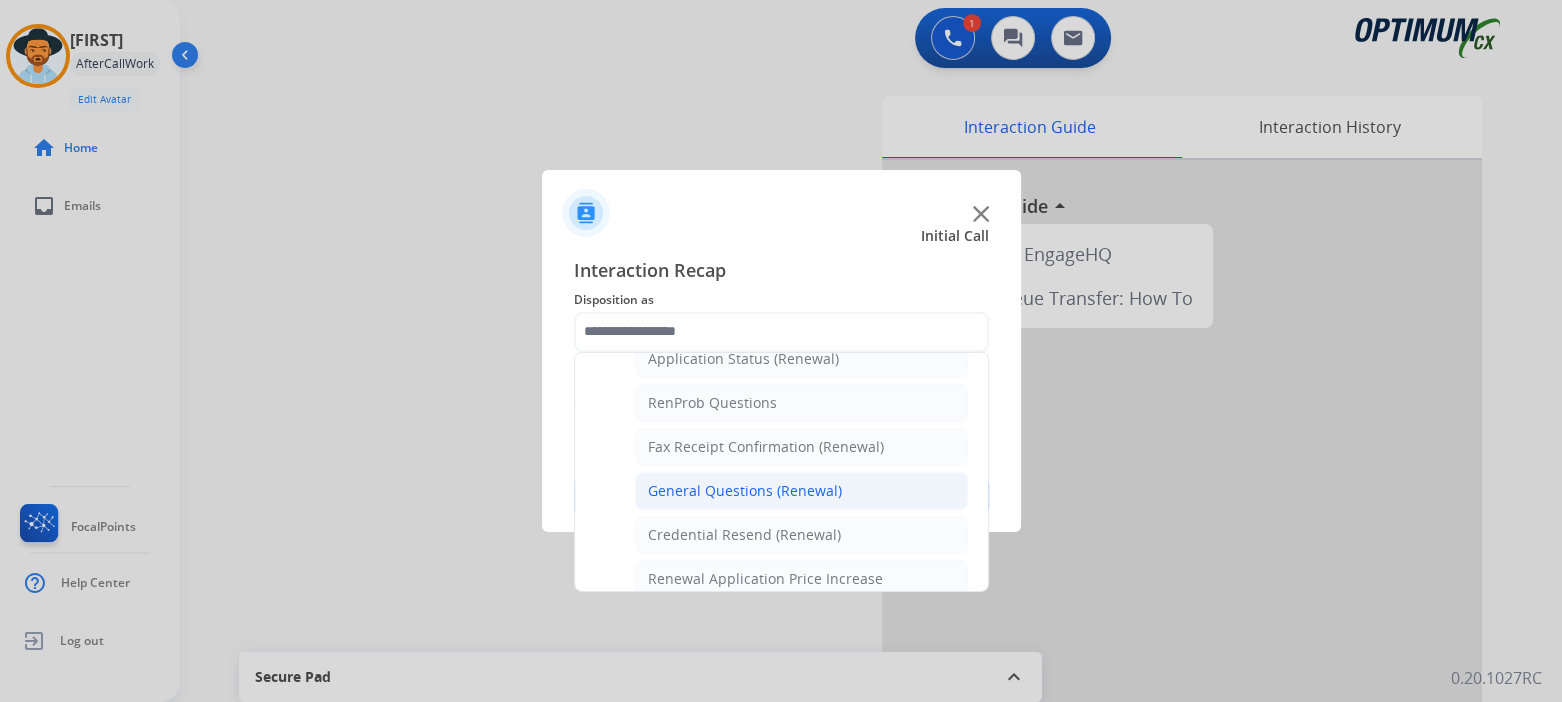 click on "General Questions (Renewal)" 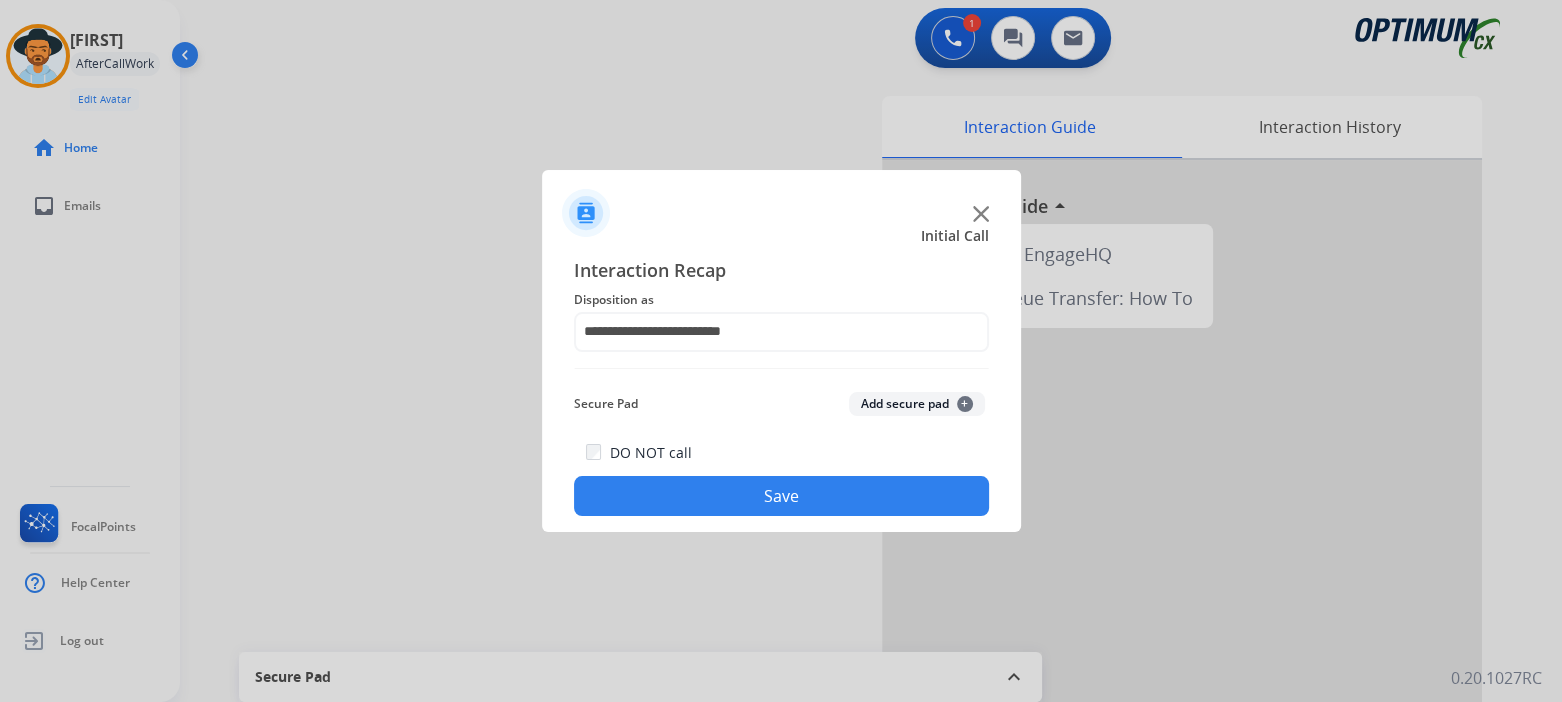 click on "Save" 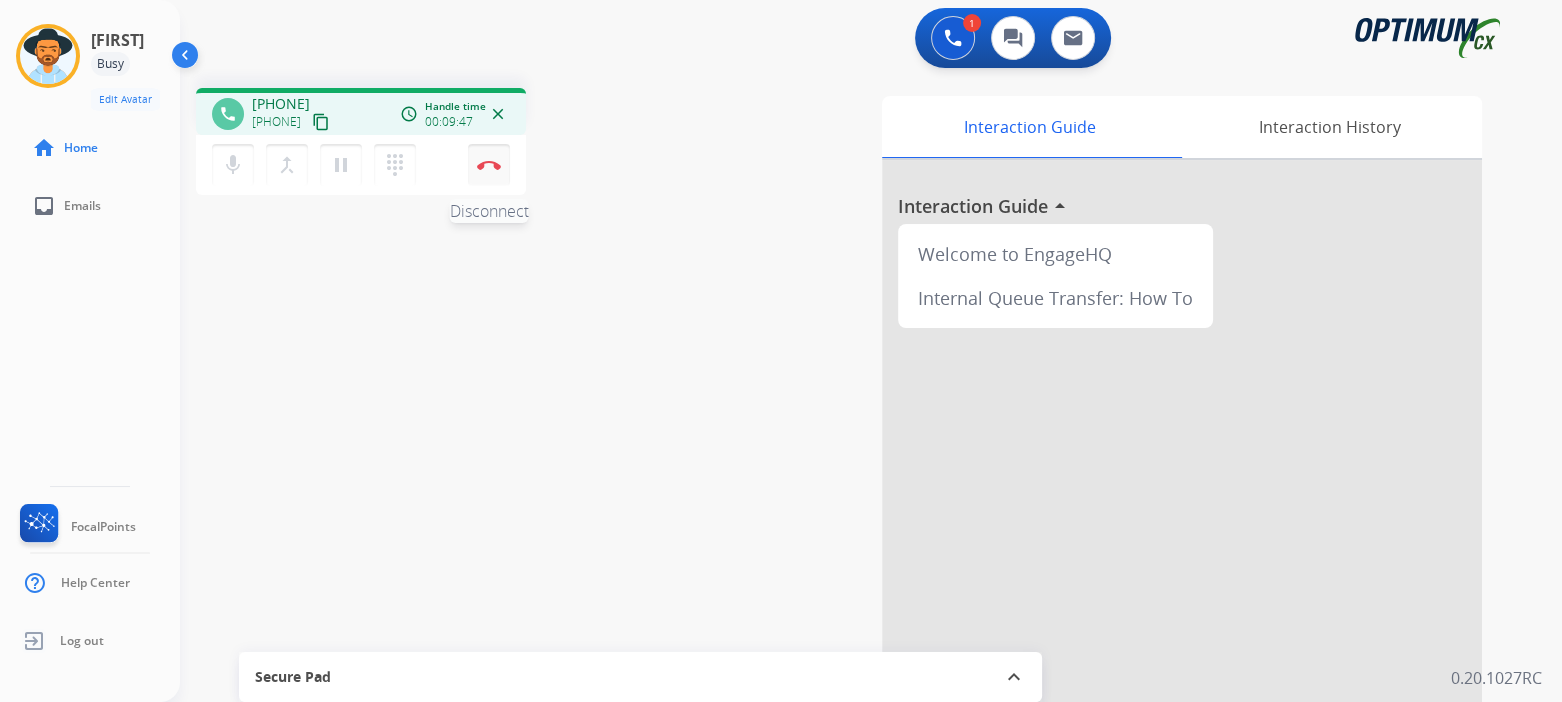 drag, startPoint x: 485, startPoint y: 169, endPoint x: 508, endPoint y: 178, distance: 24.698177 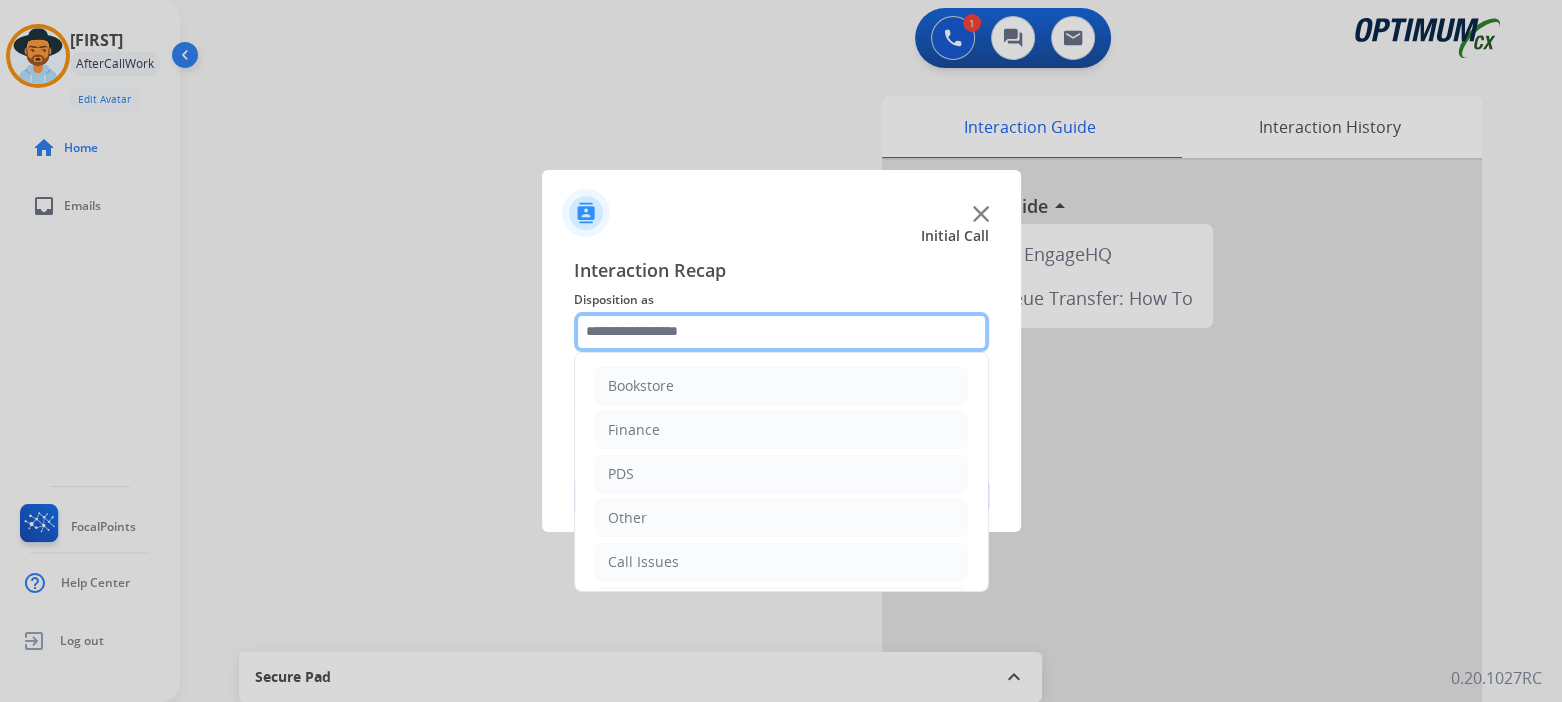 click 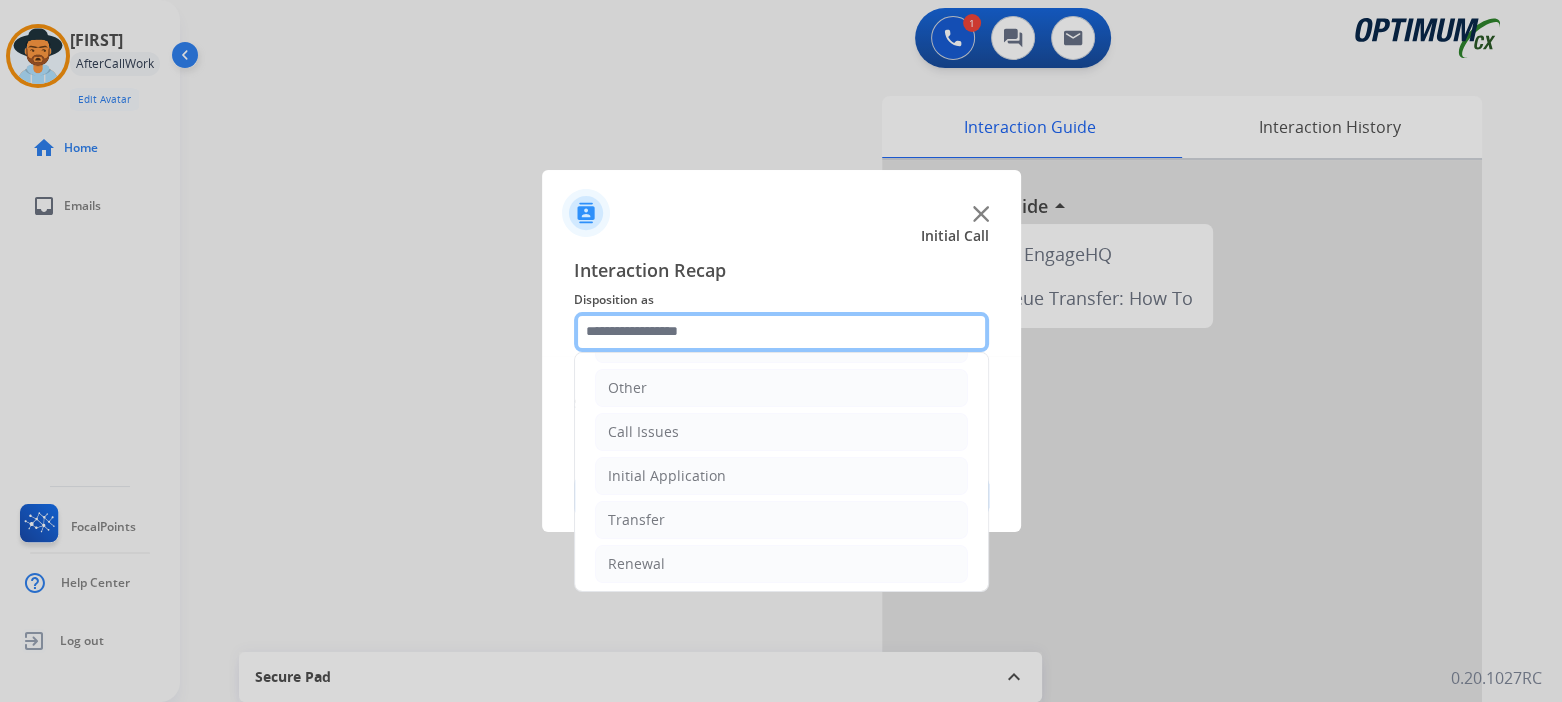 scroll, scrollTop: 132, scrollLeft: 0, axis: vertical 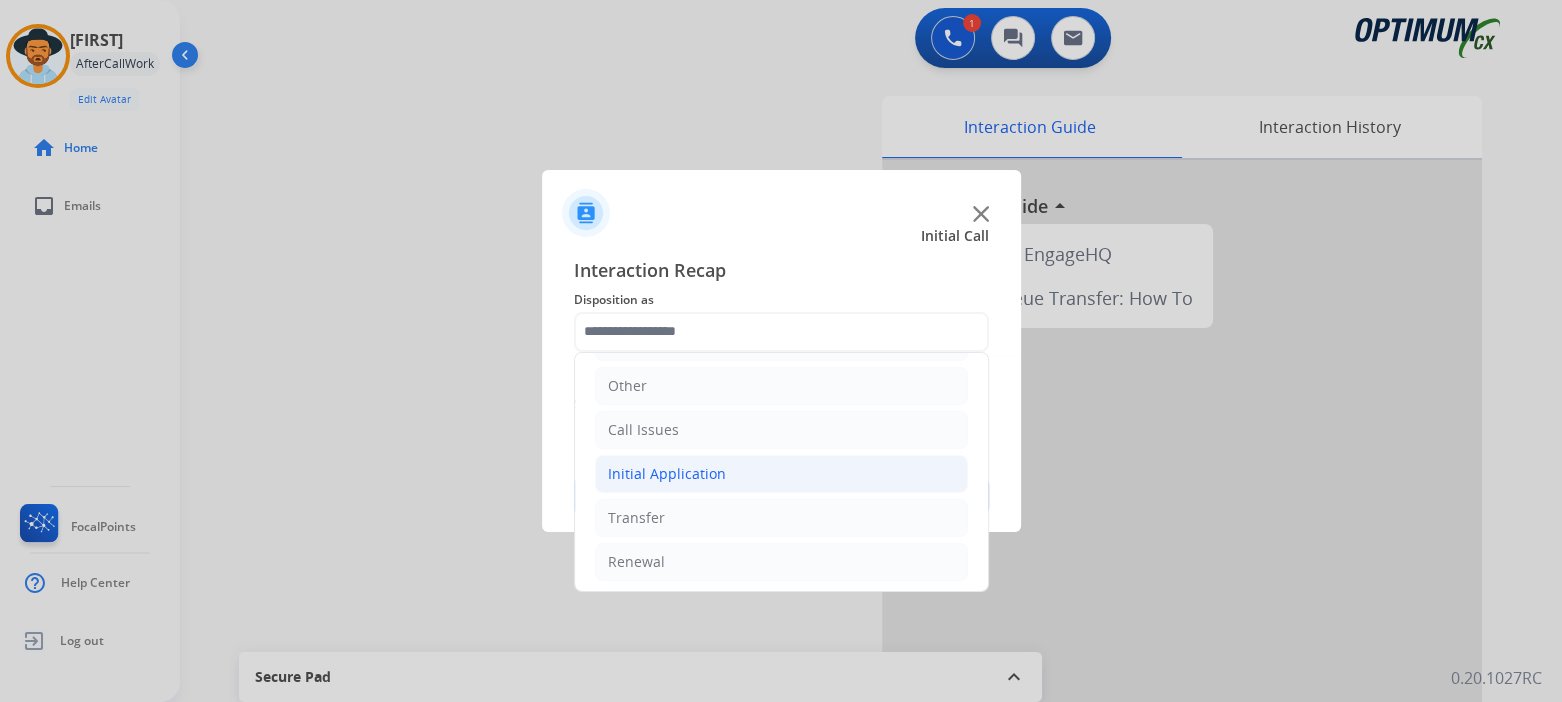click on "Initial Application" 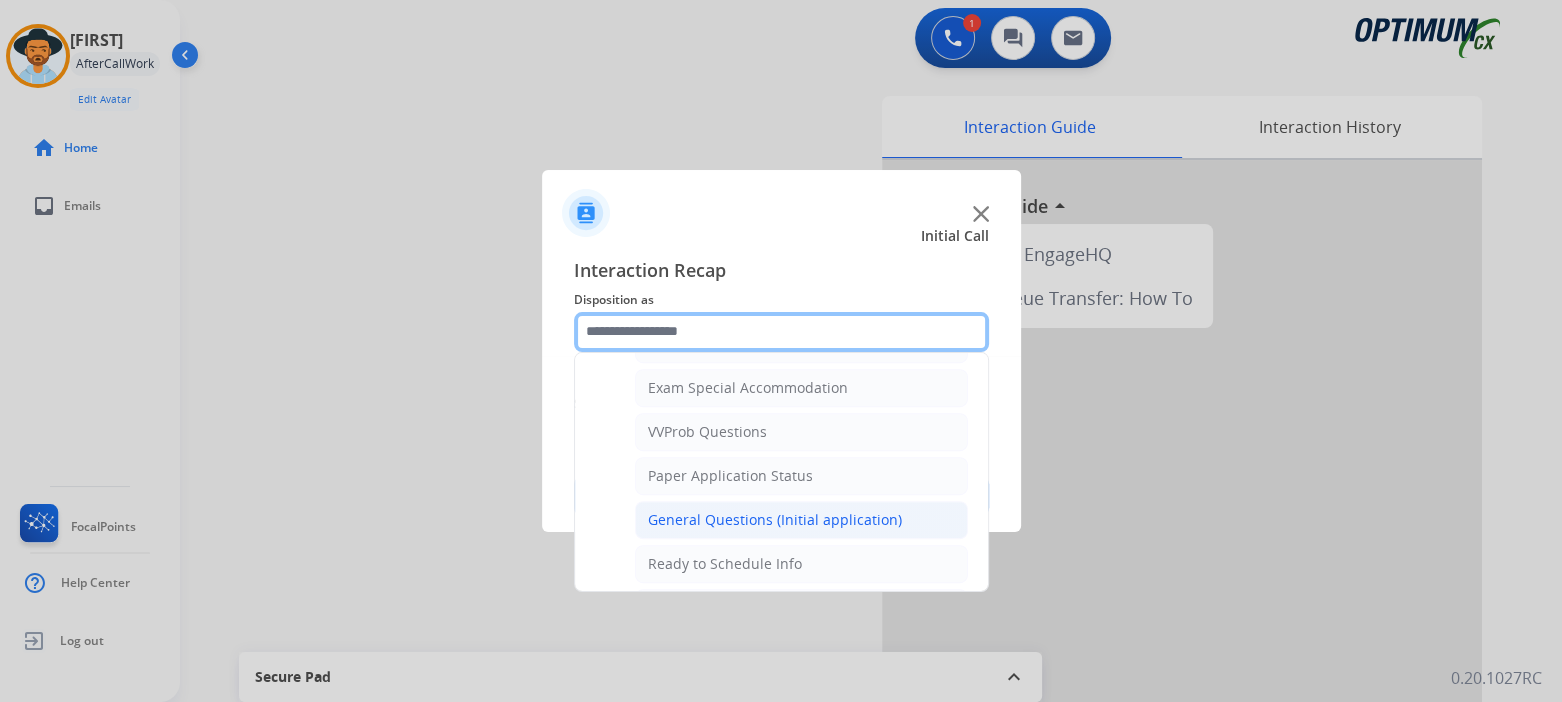 scroll, scrollTop: 1031, scrollLeft: 0, axis: vertical 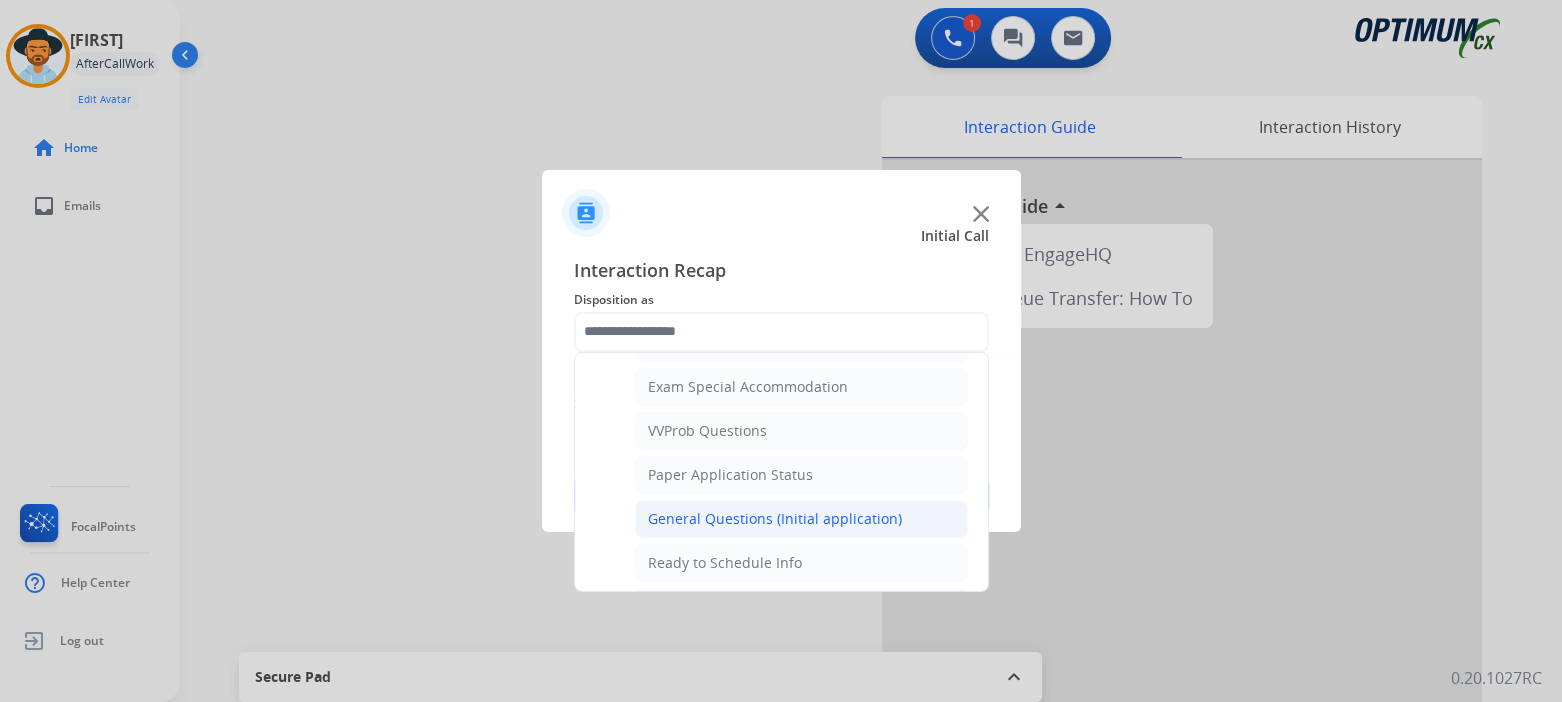 click on "General Questions (Initial application)" 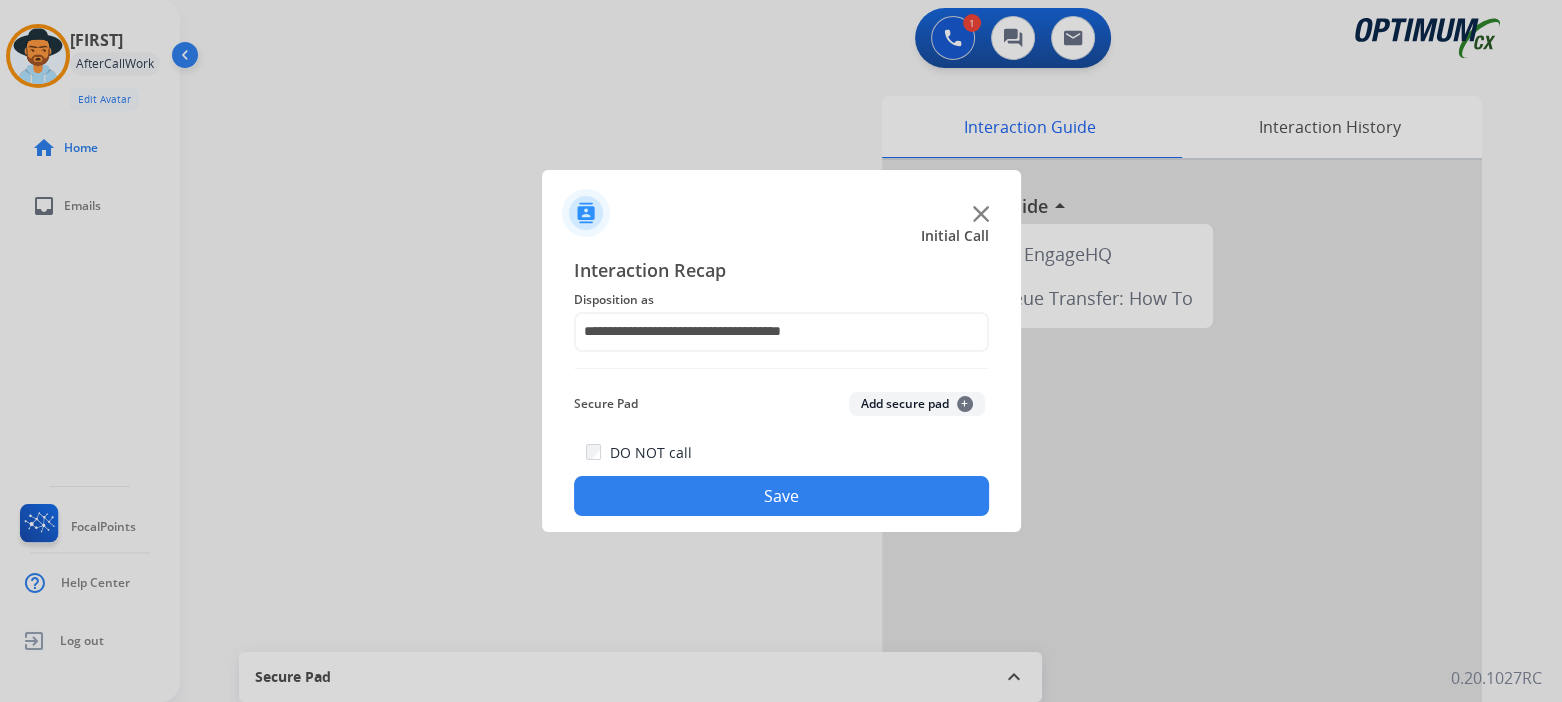 click on "Save" 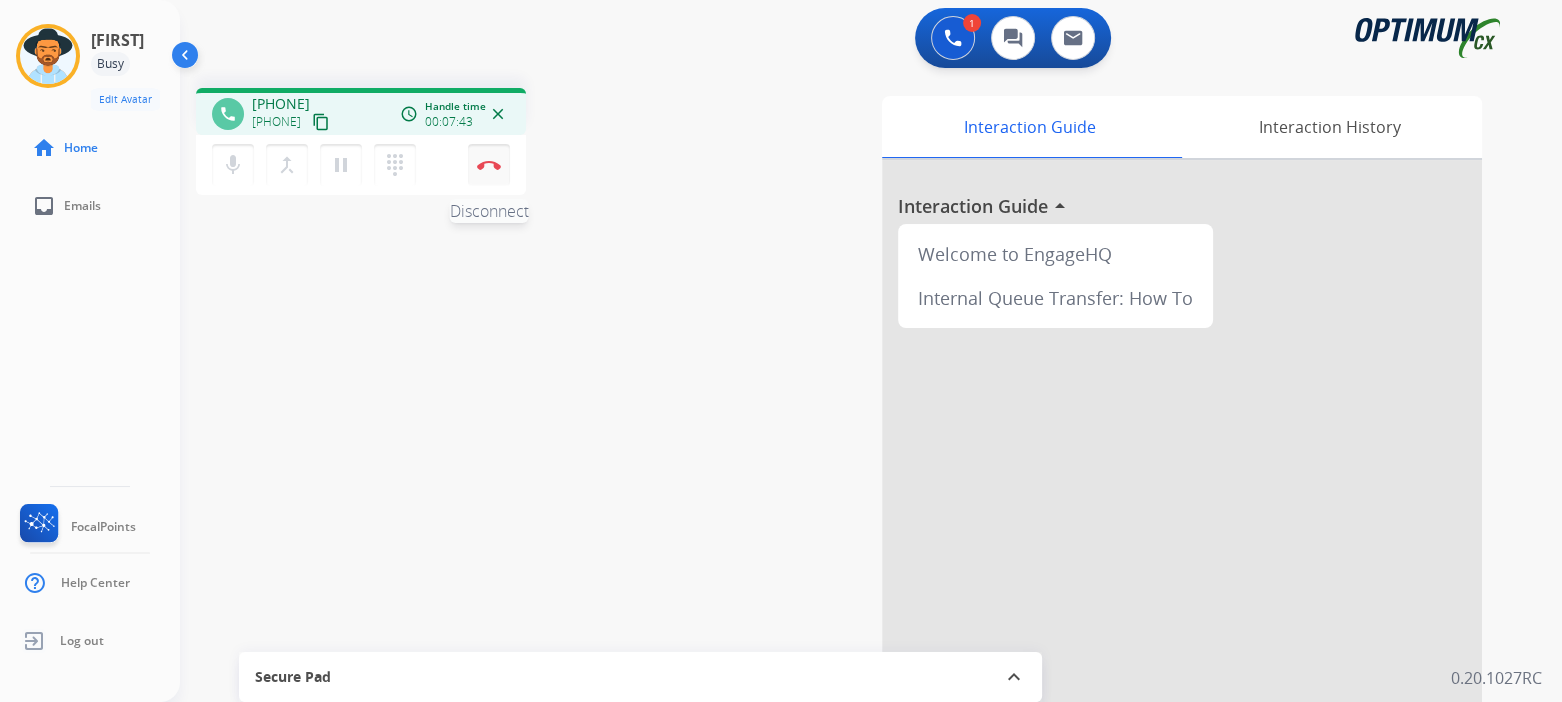 click at bounding box center [489, 165] 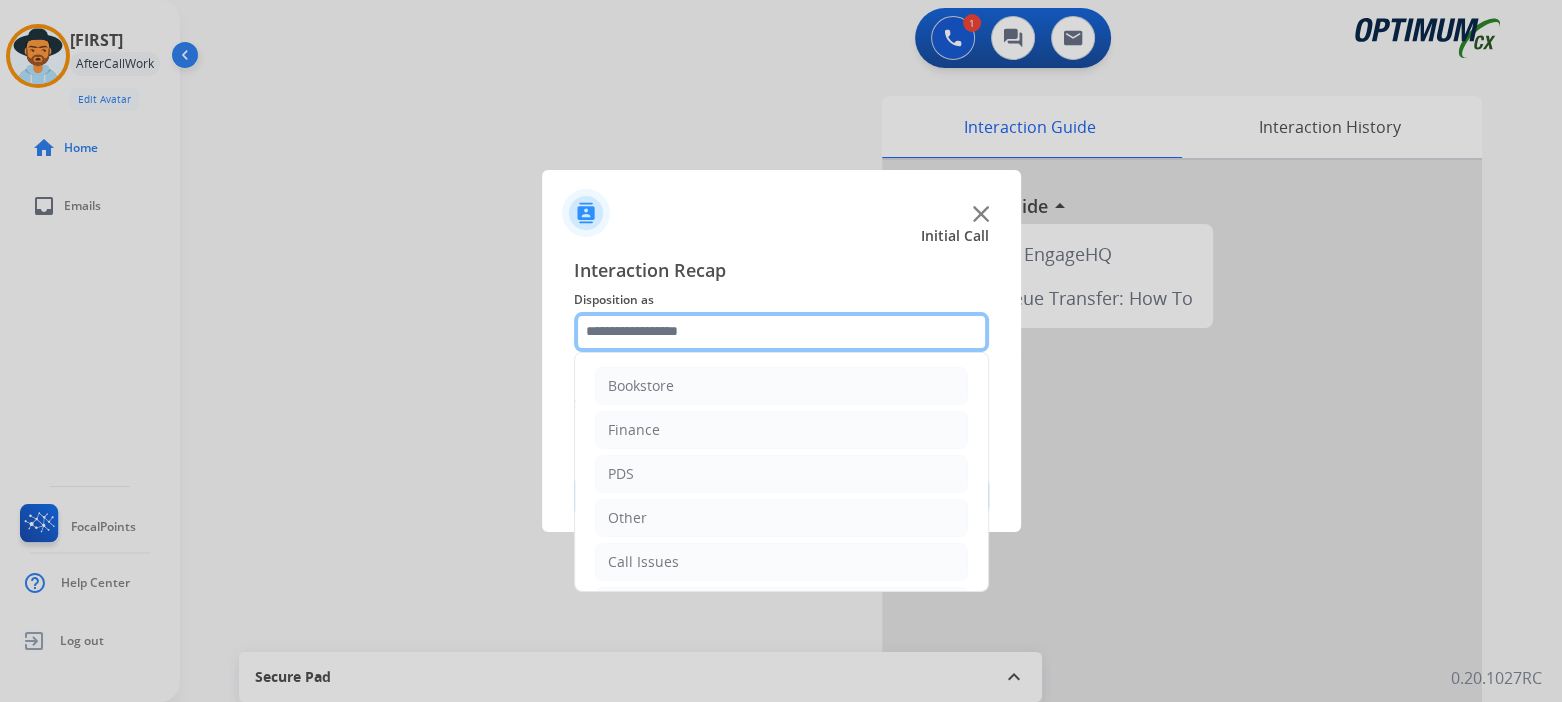 click 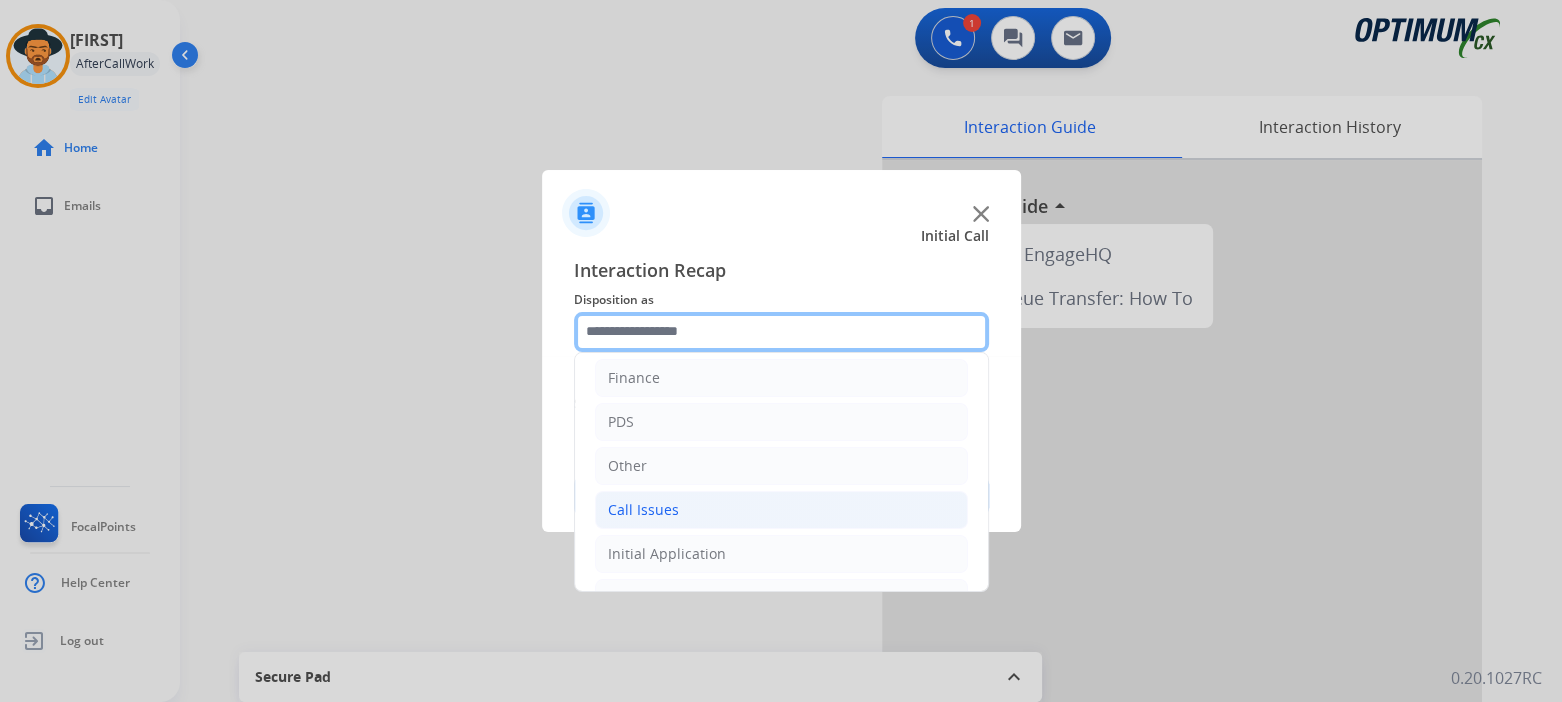 scroll, scrollTop: 132, scrollLeft: 0, axis: vertical 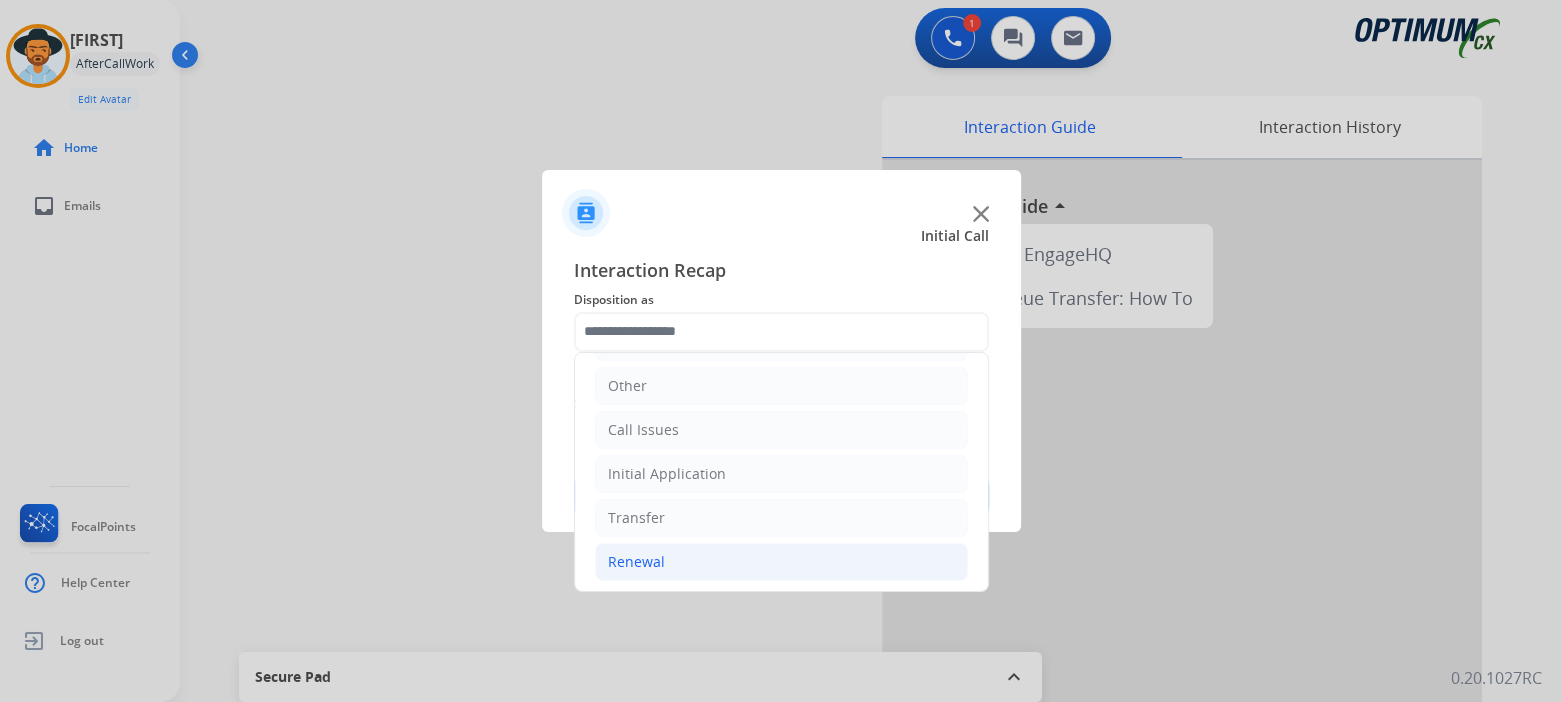 click on "Renewal" 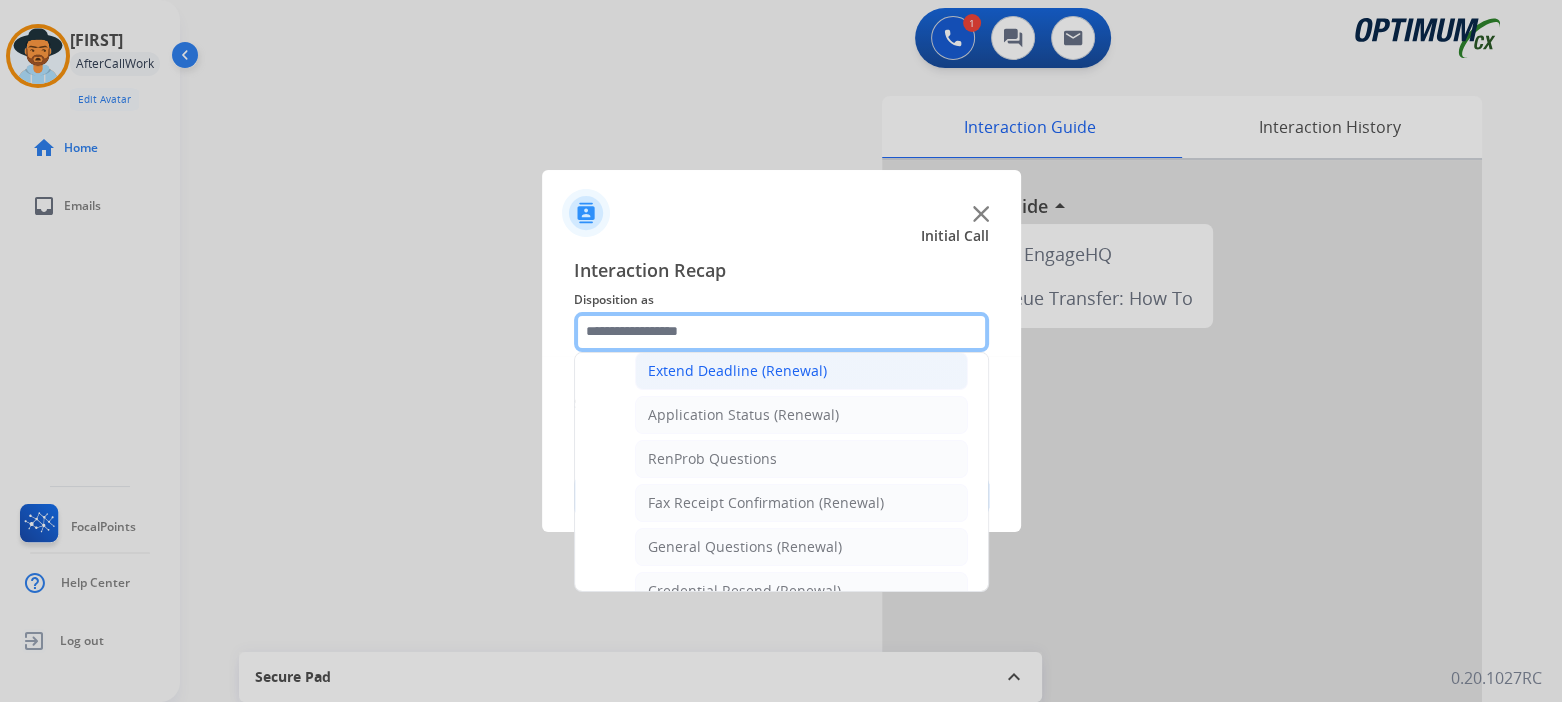 scroll, scrollTop: 432, scrollLeft: 0, axis: vertical 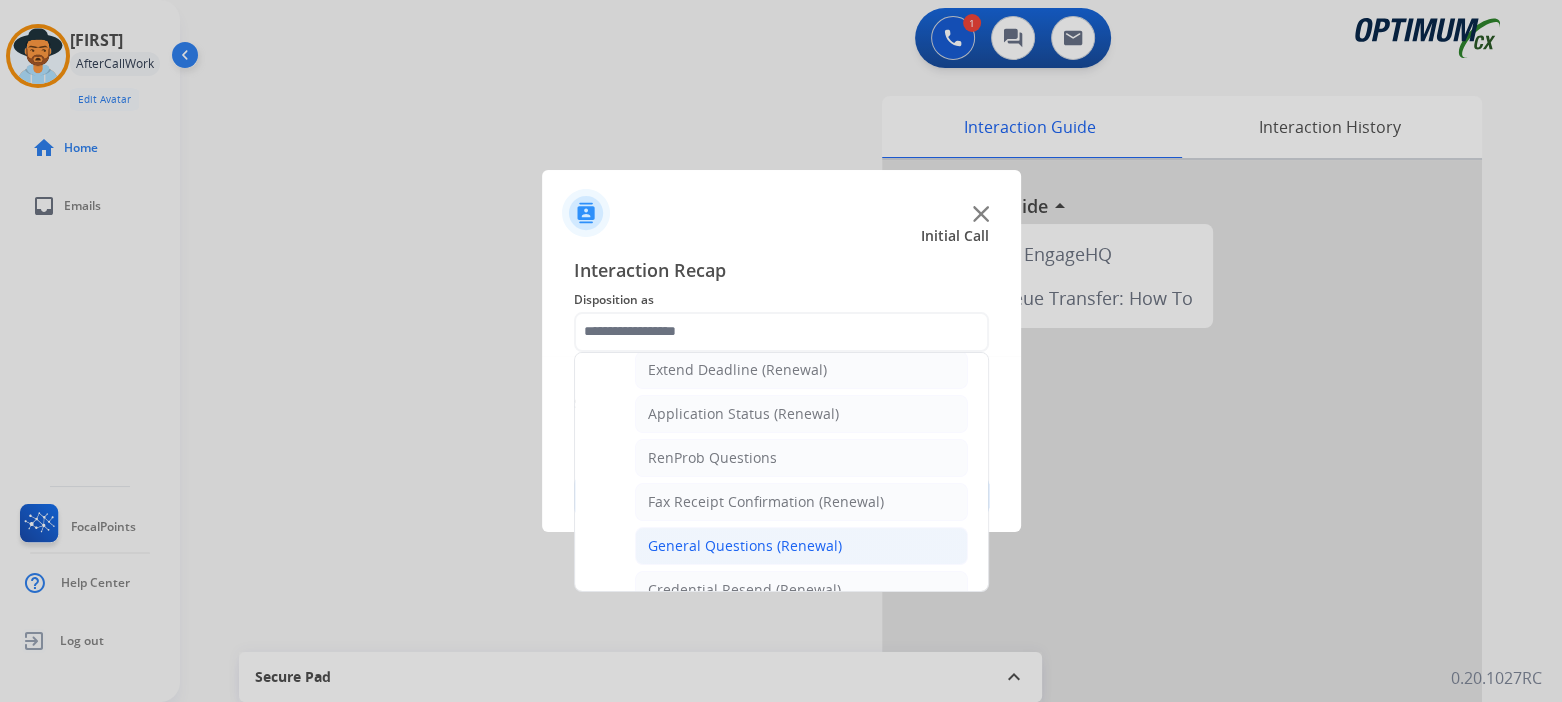 click on "General Questions (Renewal)" 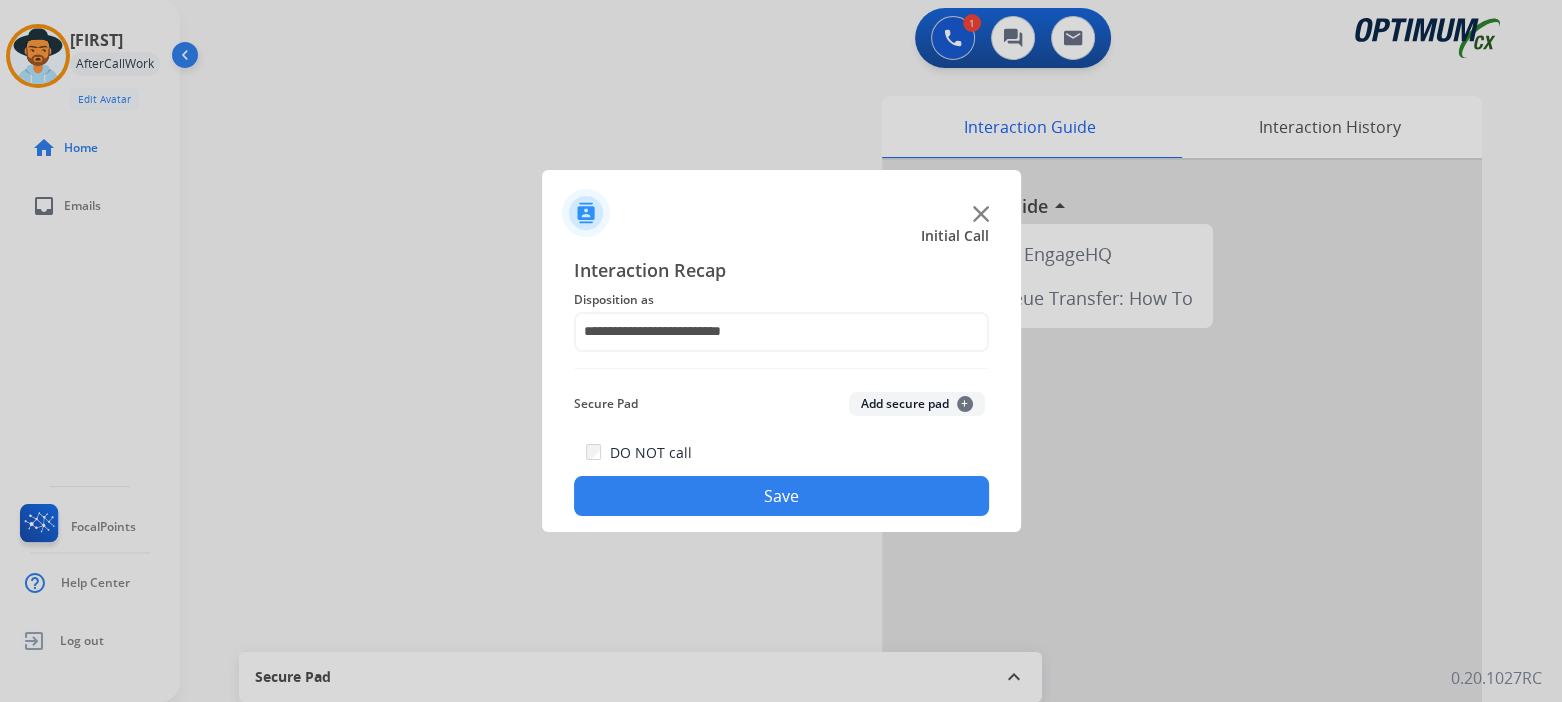 click on "Save" 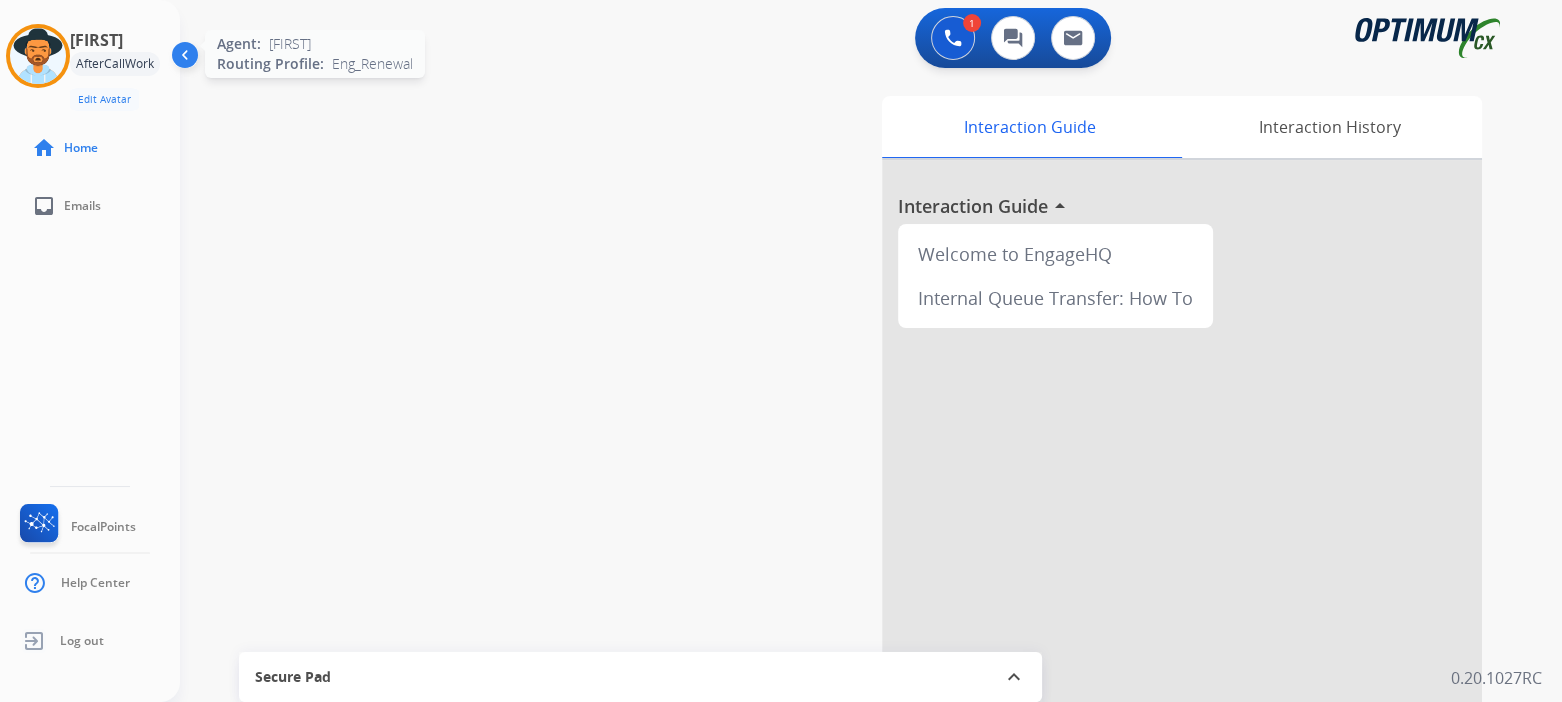 click at bounding box center [38, 56] 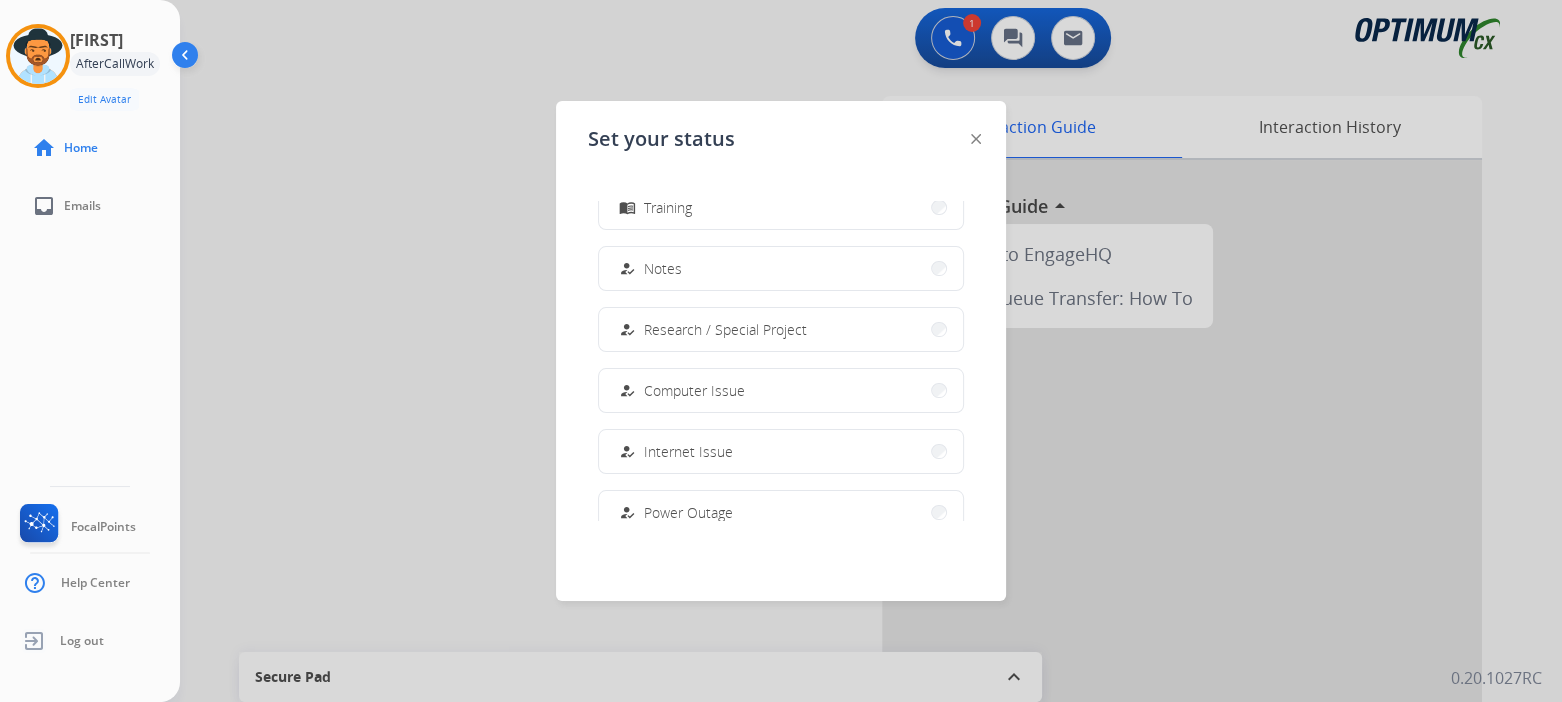 scroll, scrollTop: 498, scrollLeft: 0, axis: vertical 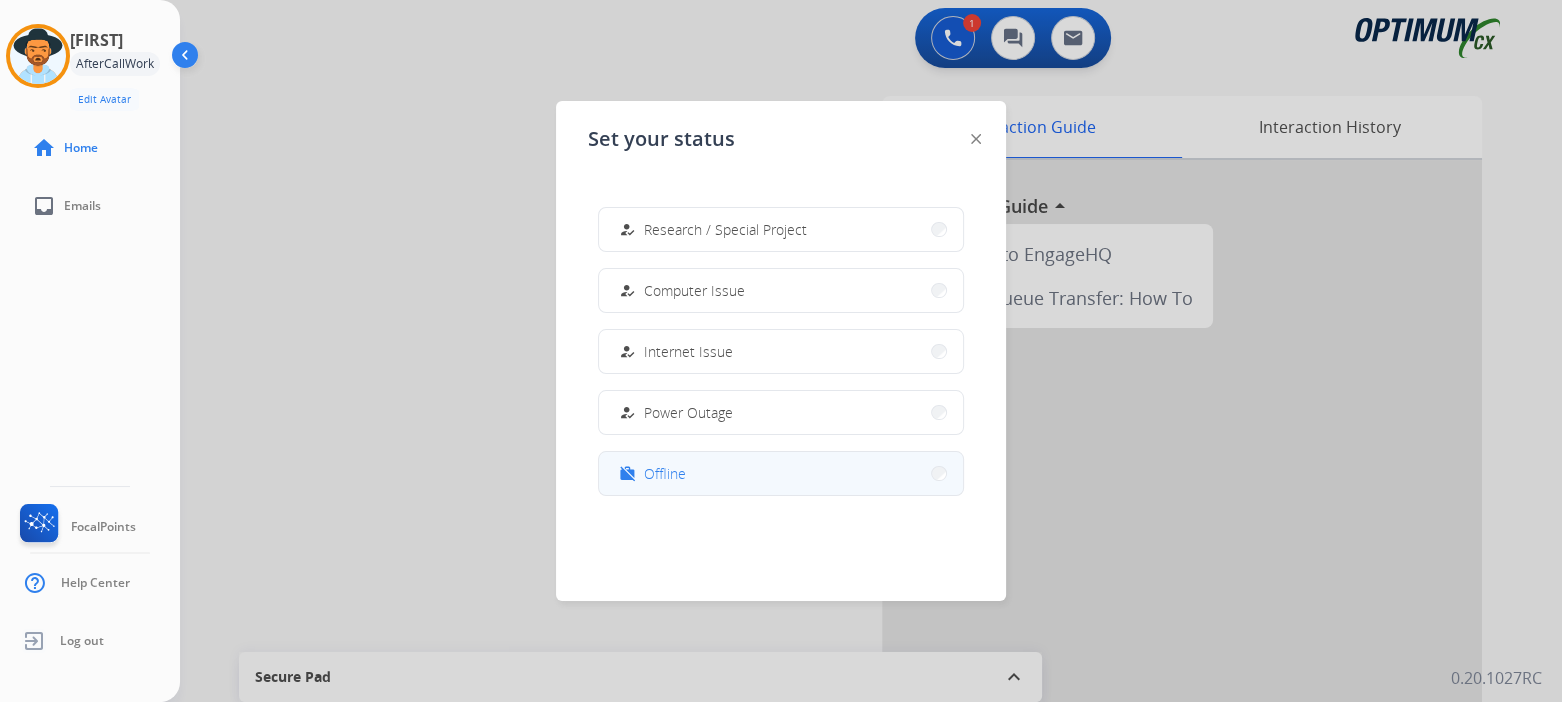 click on "Offline" at bounding box center (665, 473) 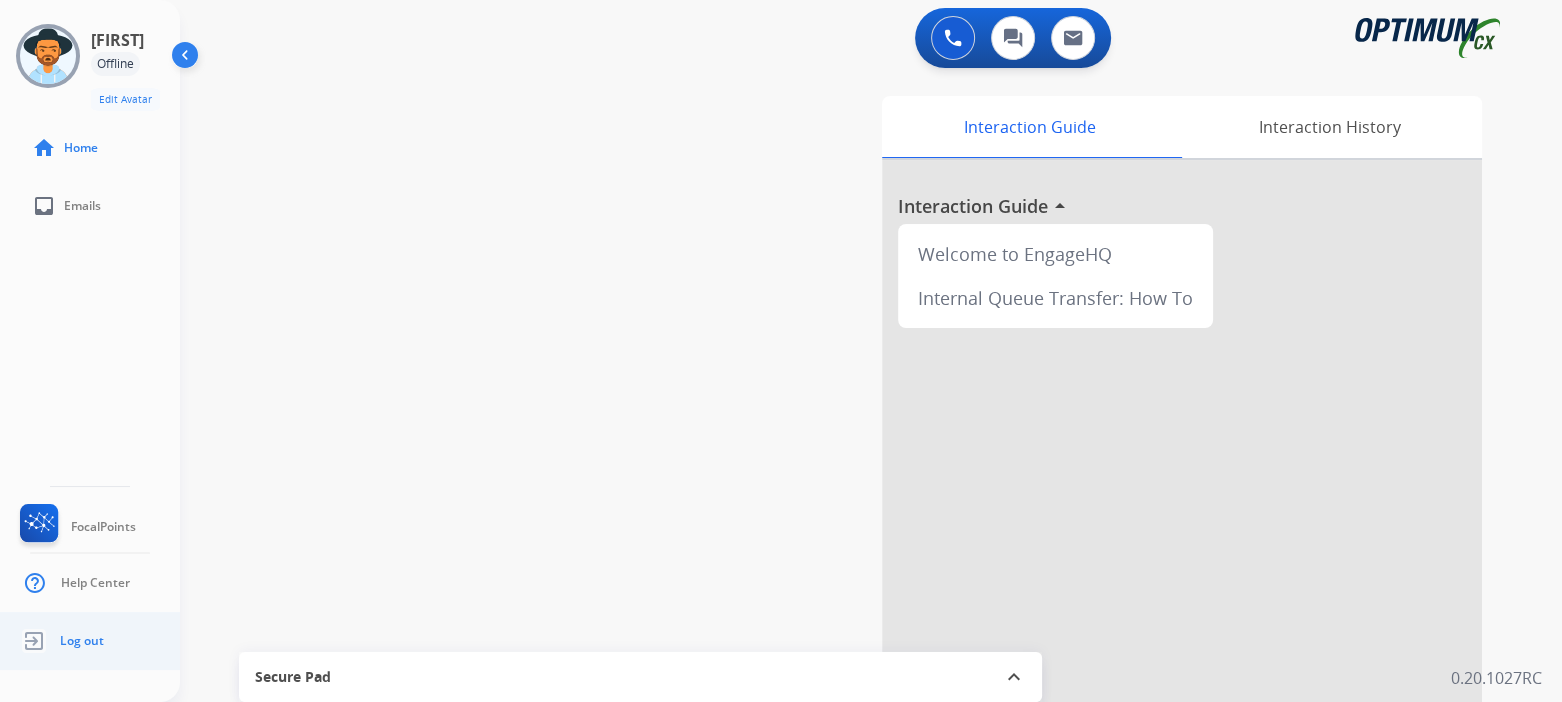 click 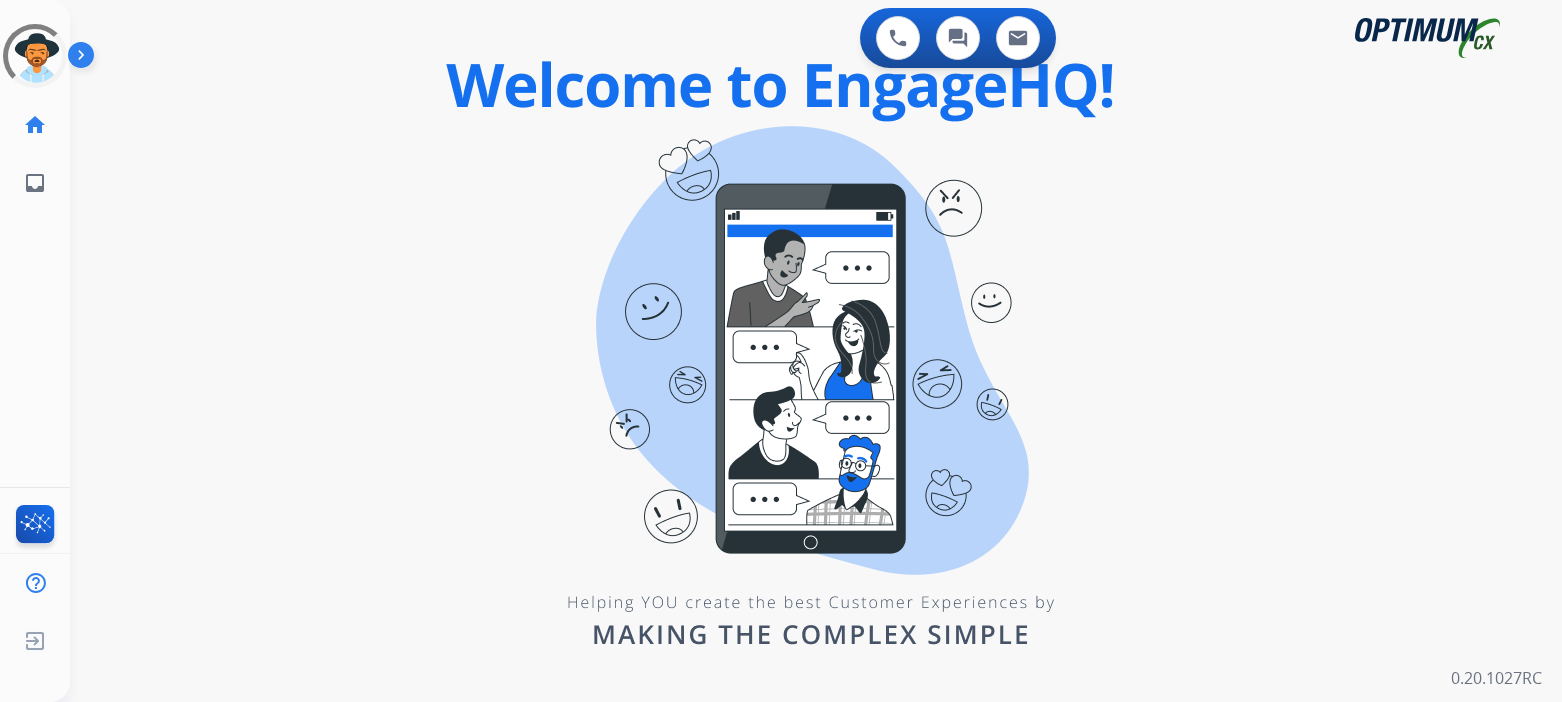 scroll, scrollTop: 0, scrollLeft: 0, axis: both 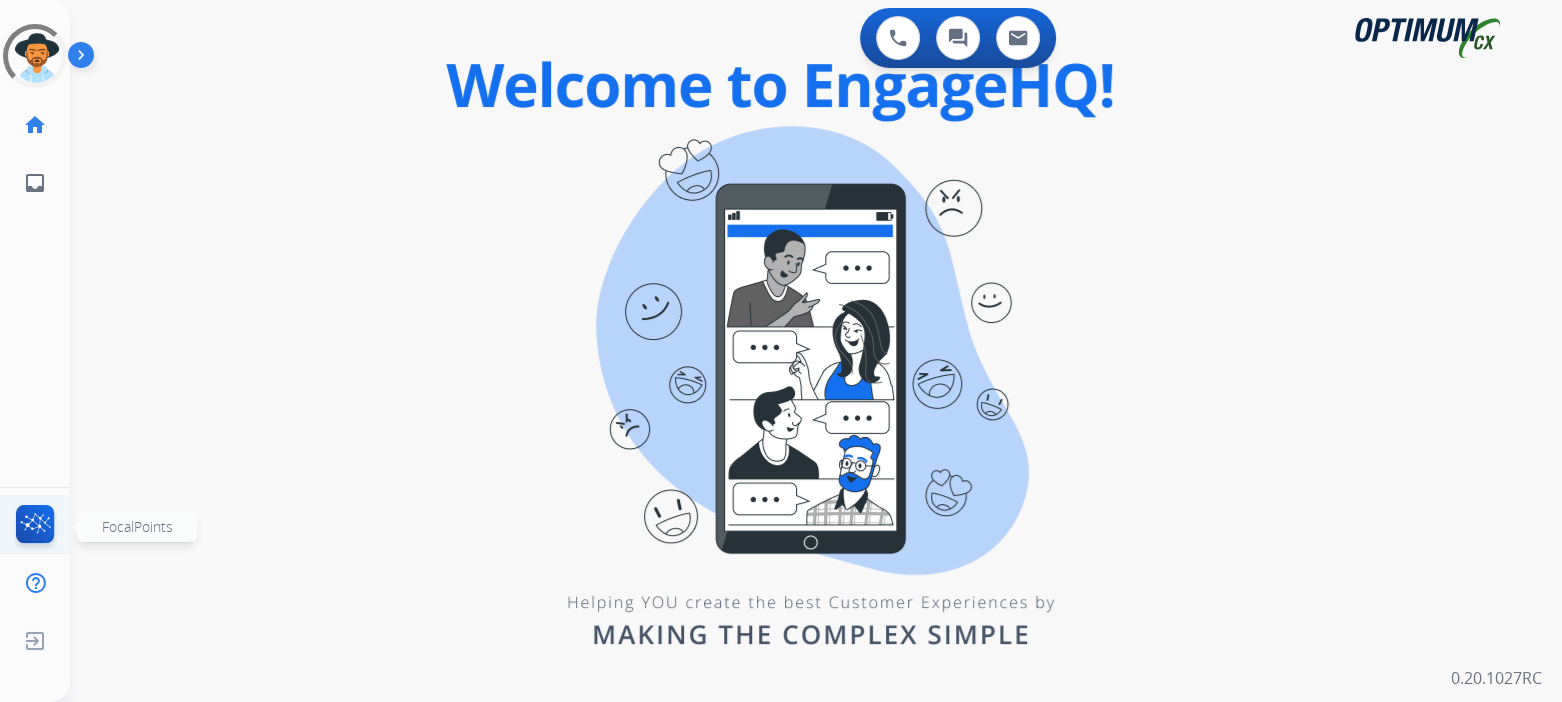 click 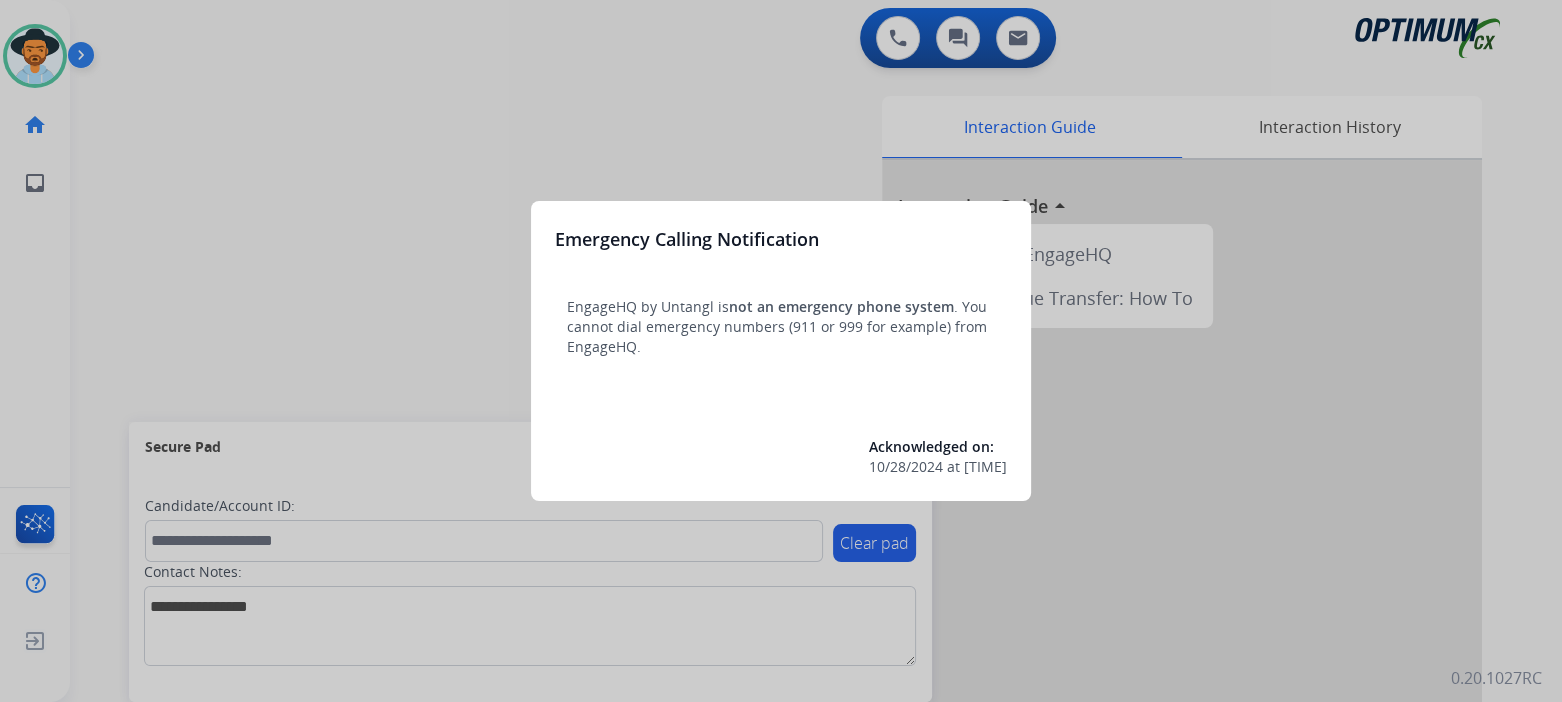 click at bounding box center [781, 351] 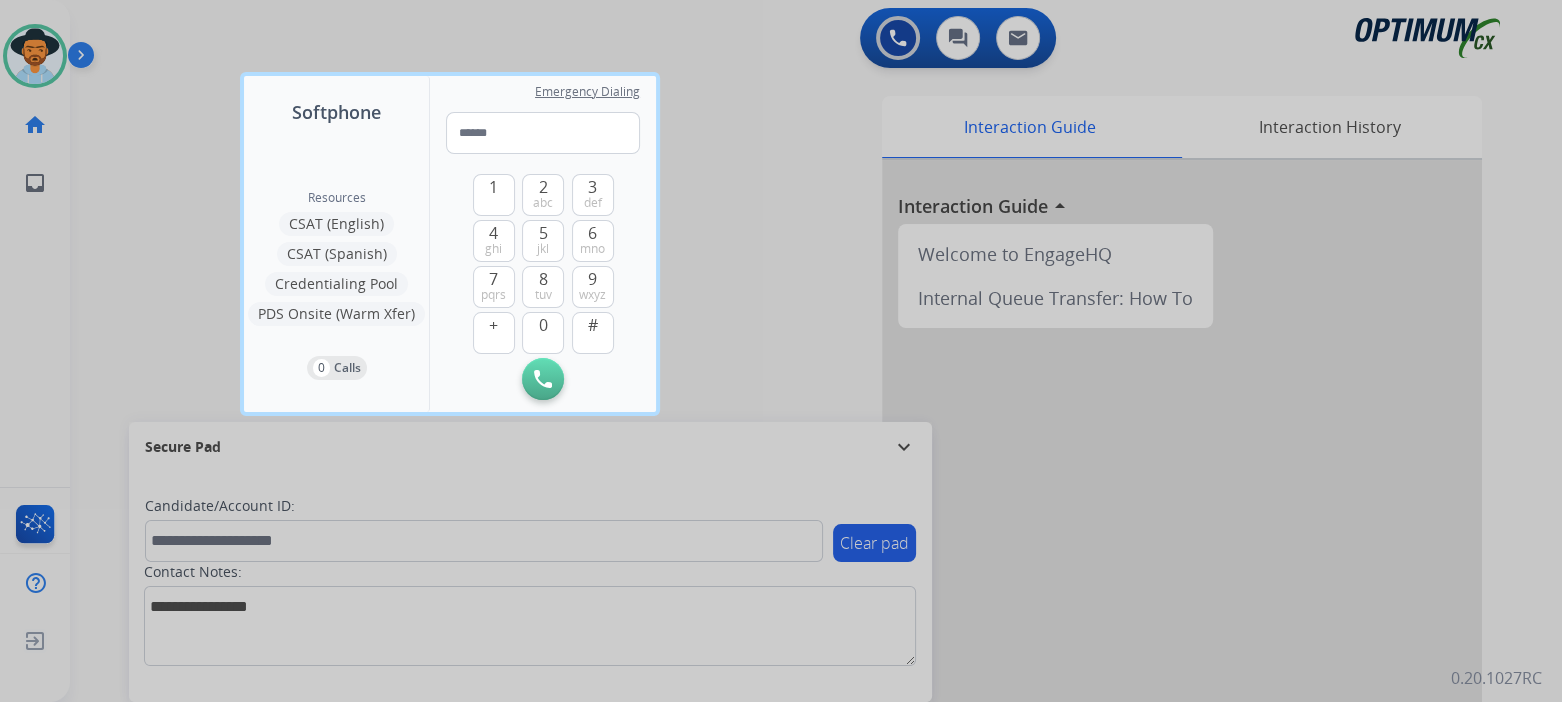 drag, startPoint x: 796, startPoint y: 160, endPoint x: 747, endPoint y: 102, distance: 75.9276 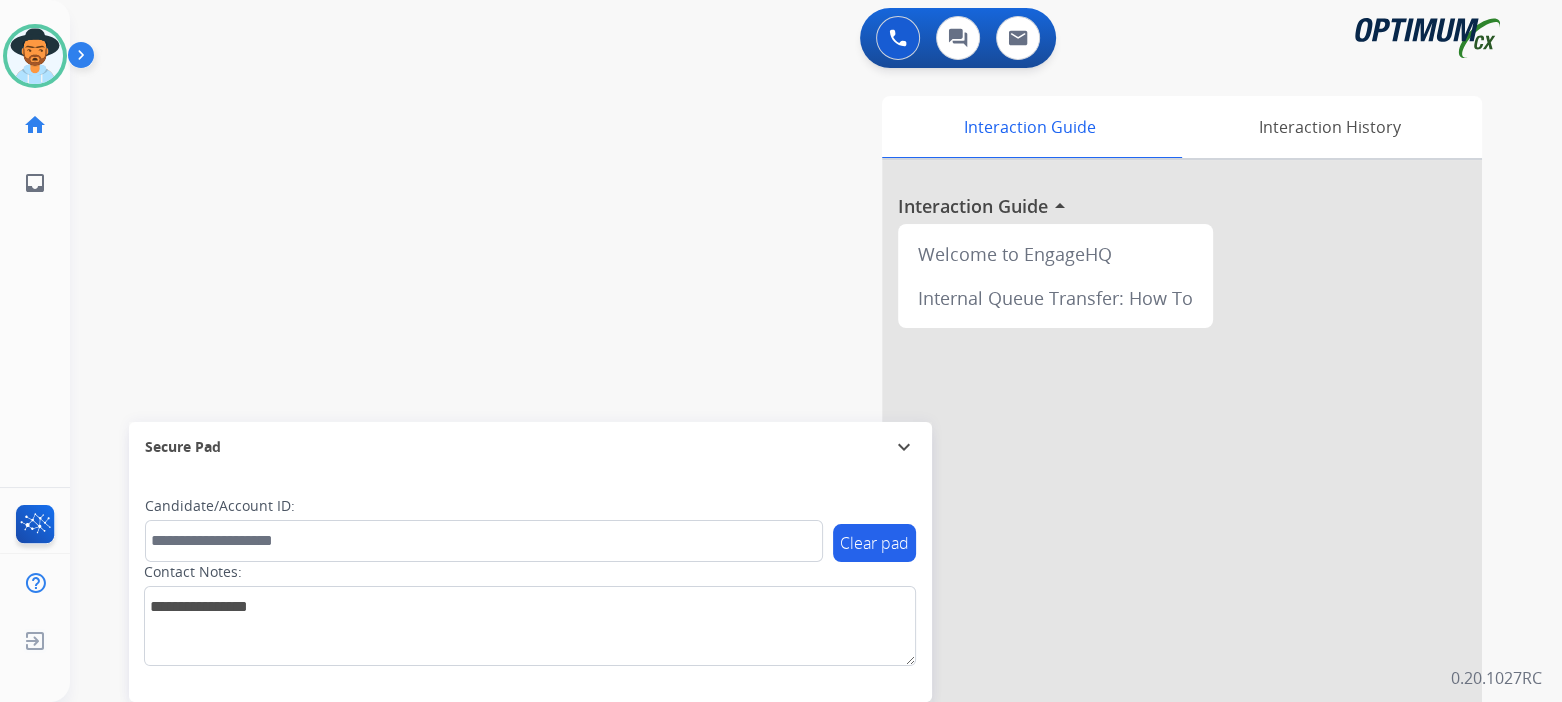 click on "expand_more" at bounding box center (904, 447) 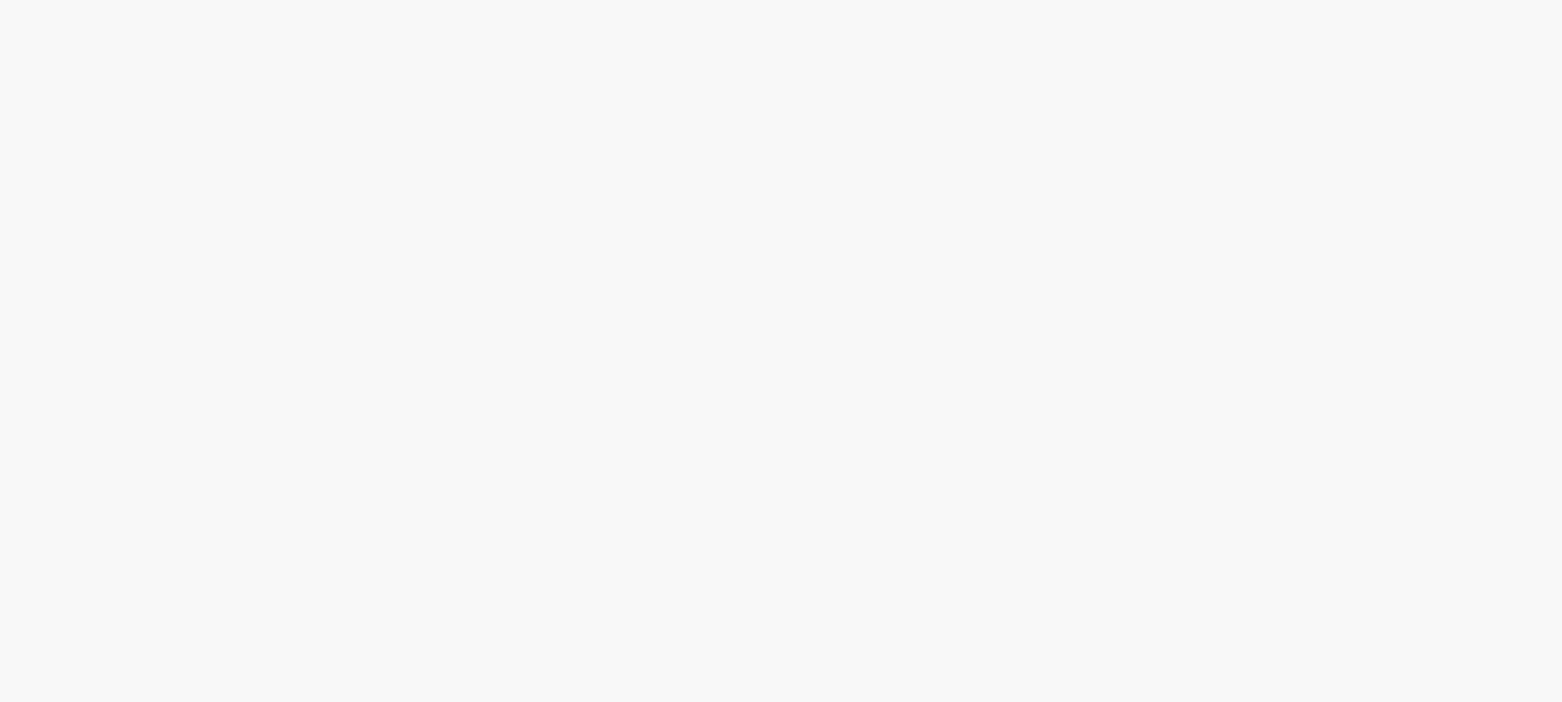 scroll, scrollTop: 0, scrollLeft: 0, axis: both 